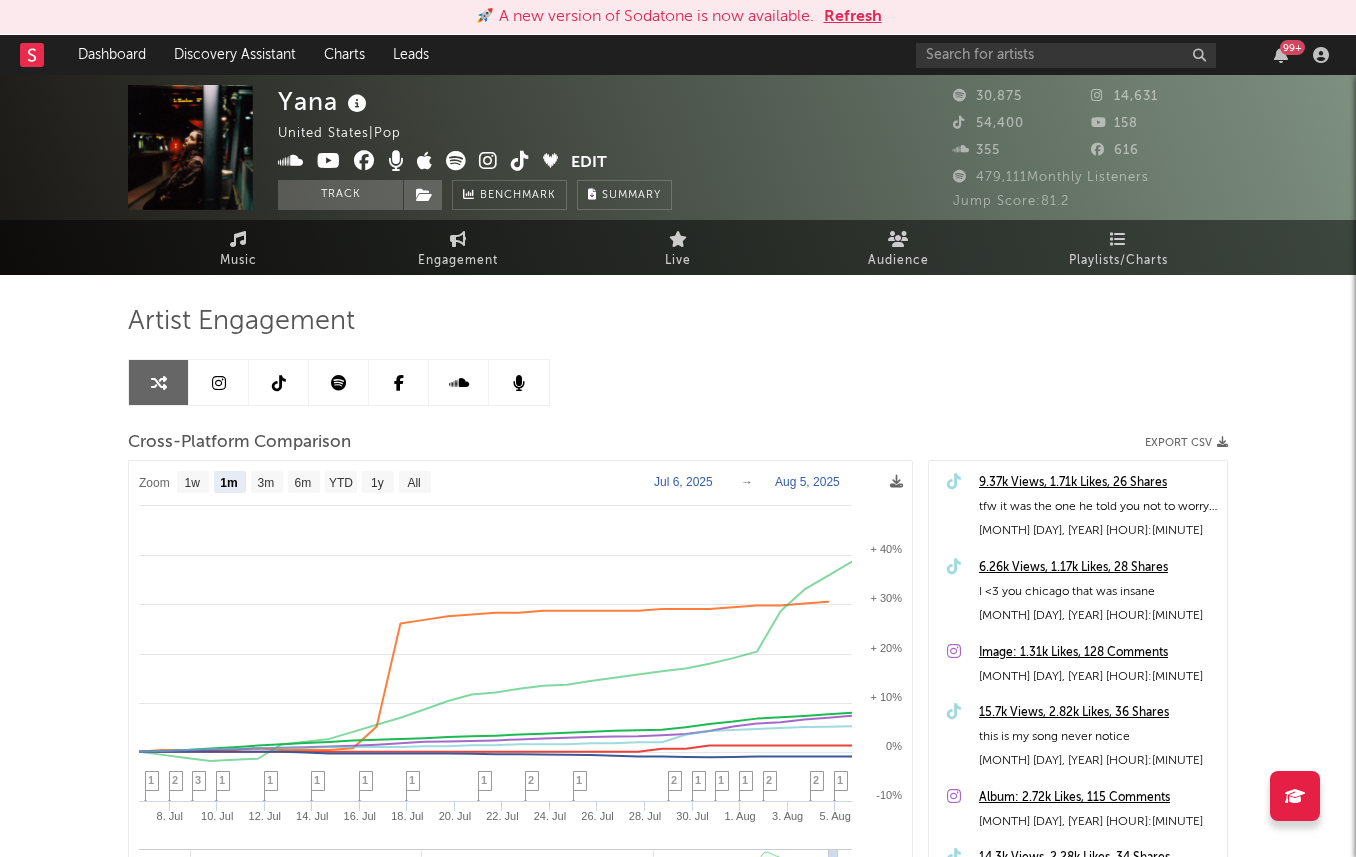 select on "1m" 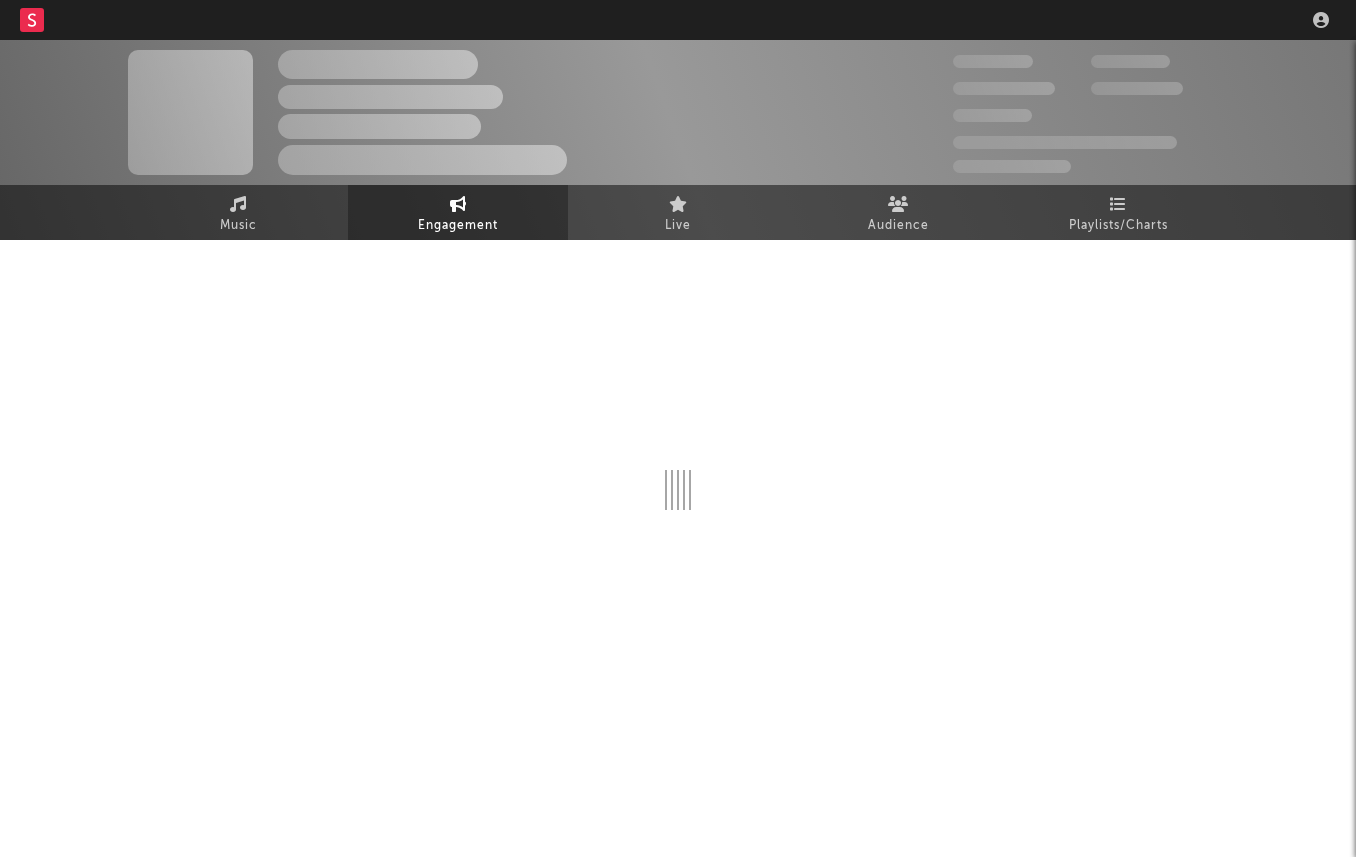 scroll, scrollTop: 0, scrollLeft: 0, axis: both 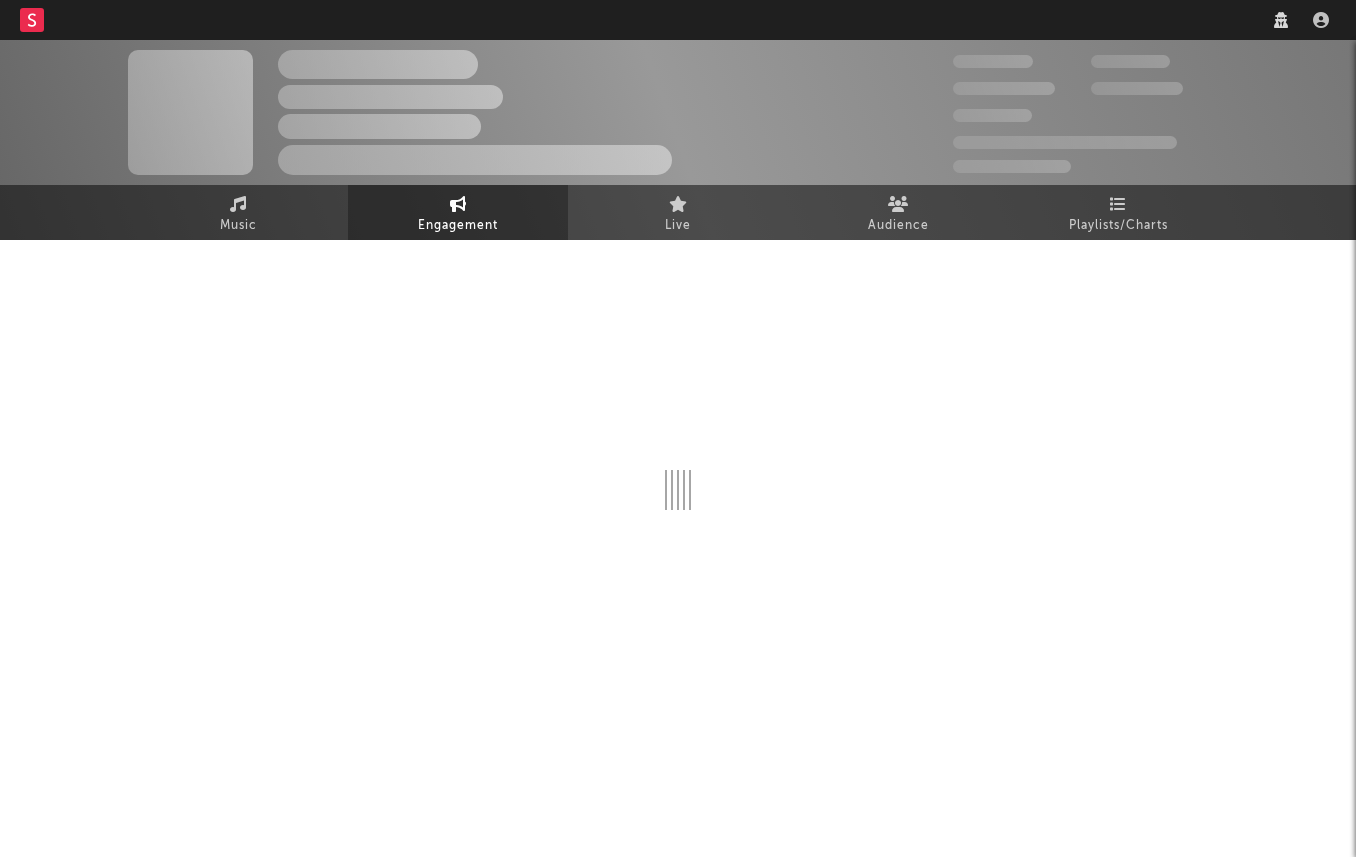 select on "1w" 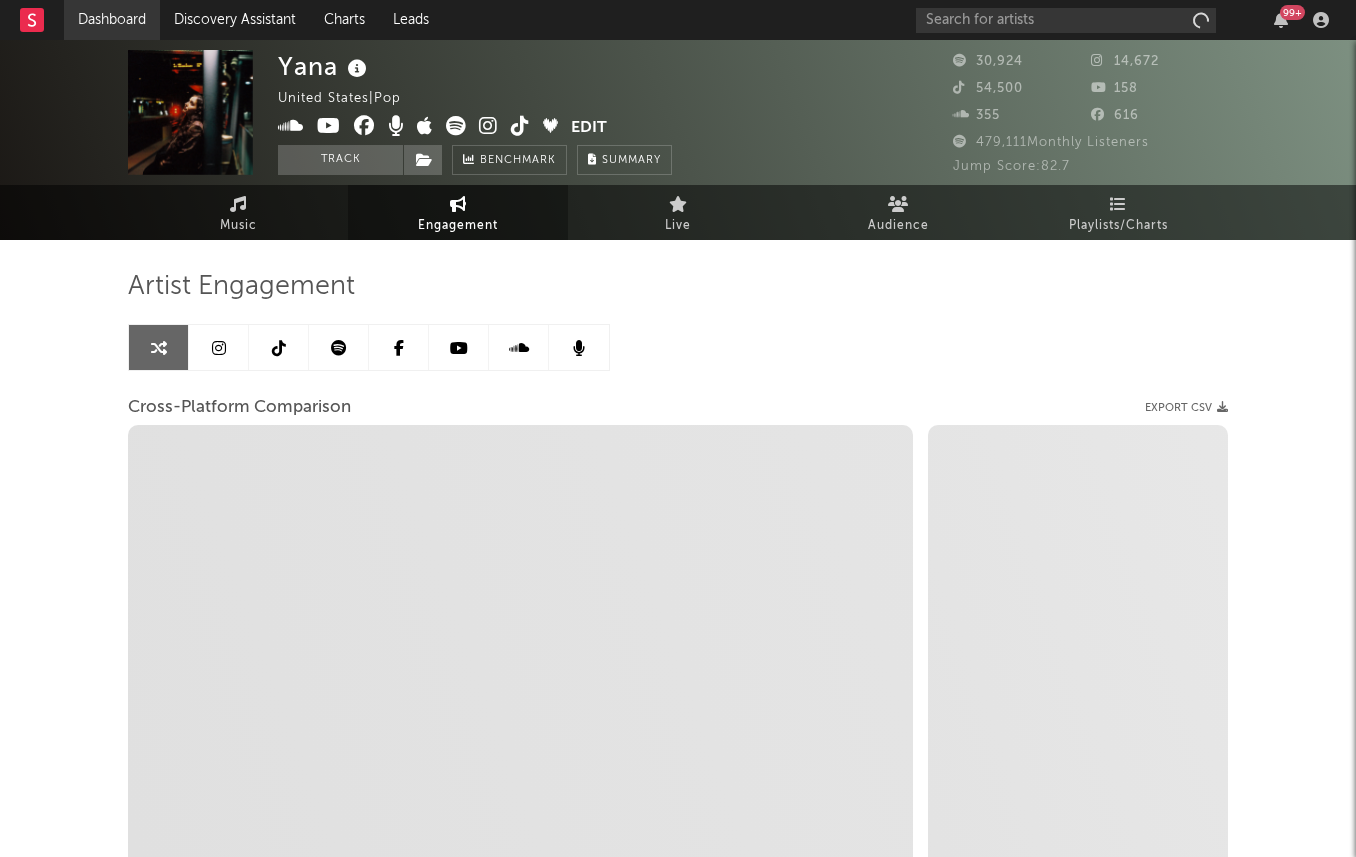 scroll, scrollTop: 233, scrollLeft: 0, axis: vertical 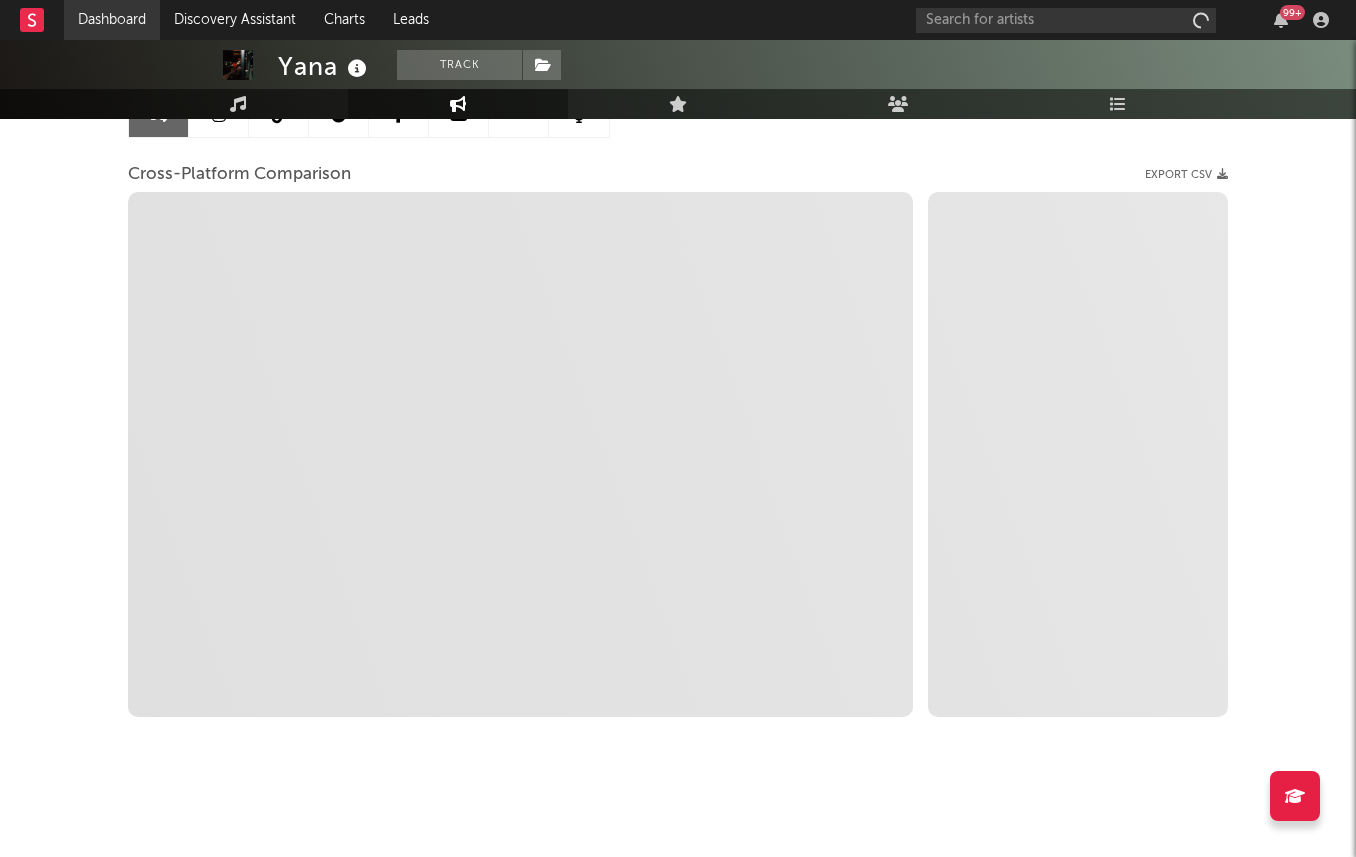 click on "Dashboard" at bounding box center [112, 20] 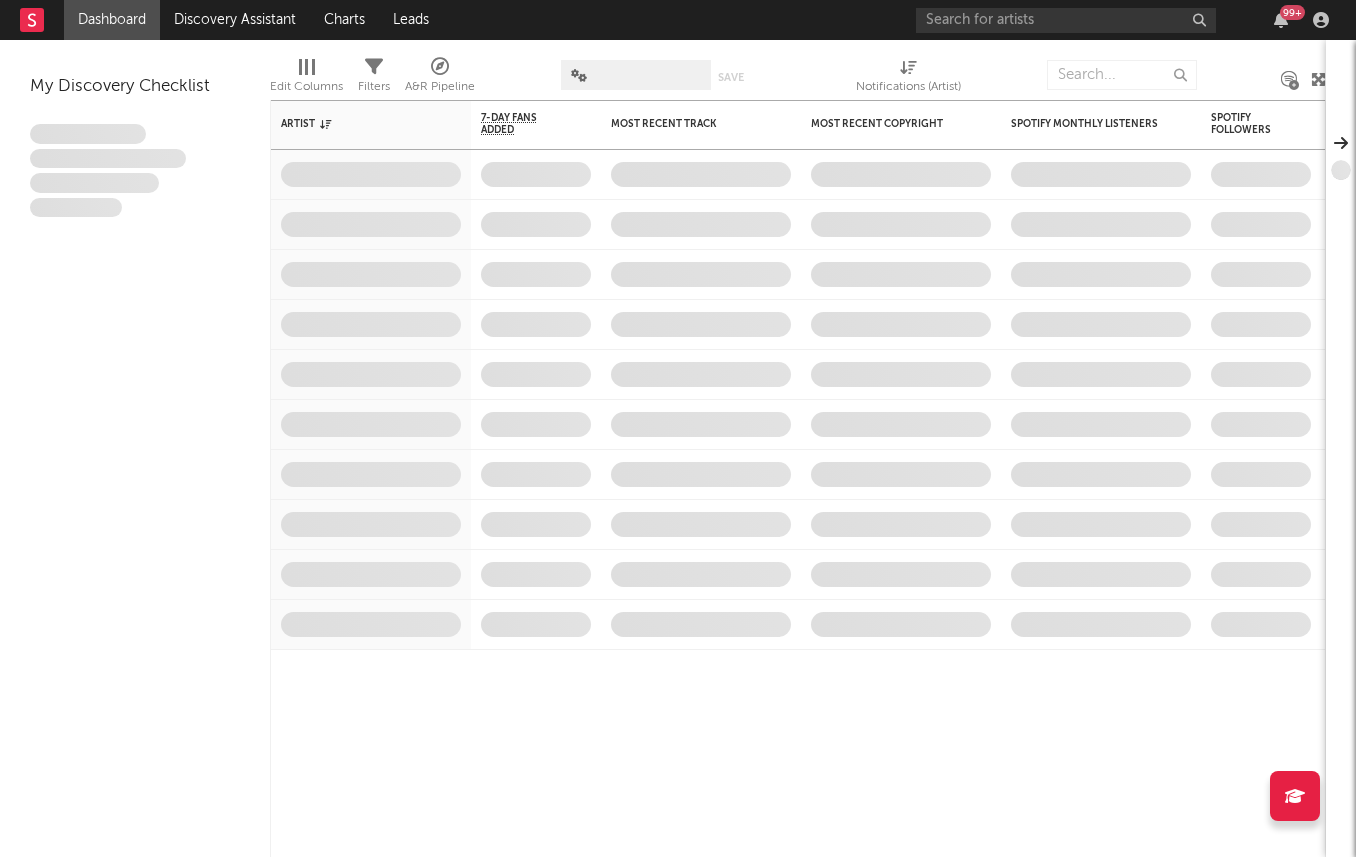 scroll, scrollTop: 0, scrollLeft: 0, axis: both 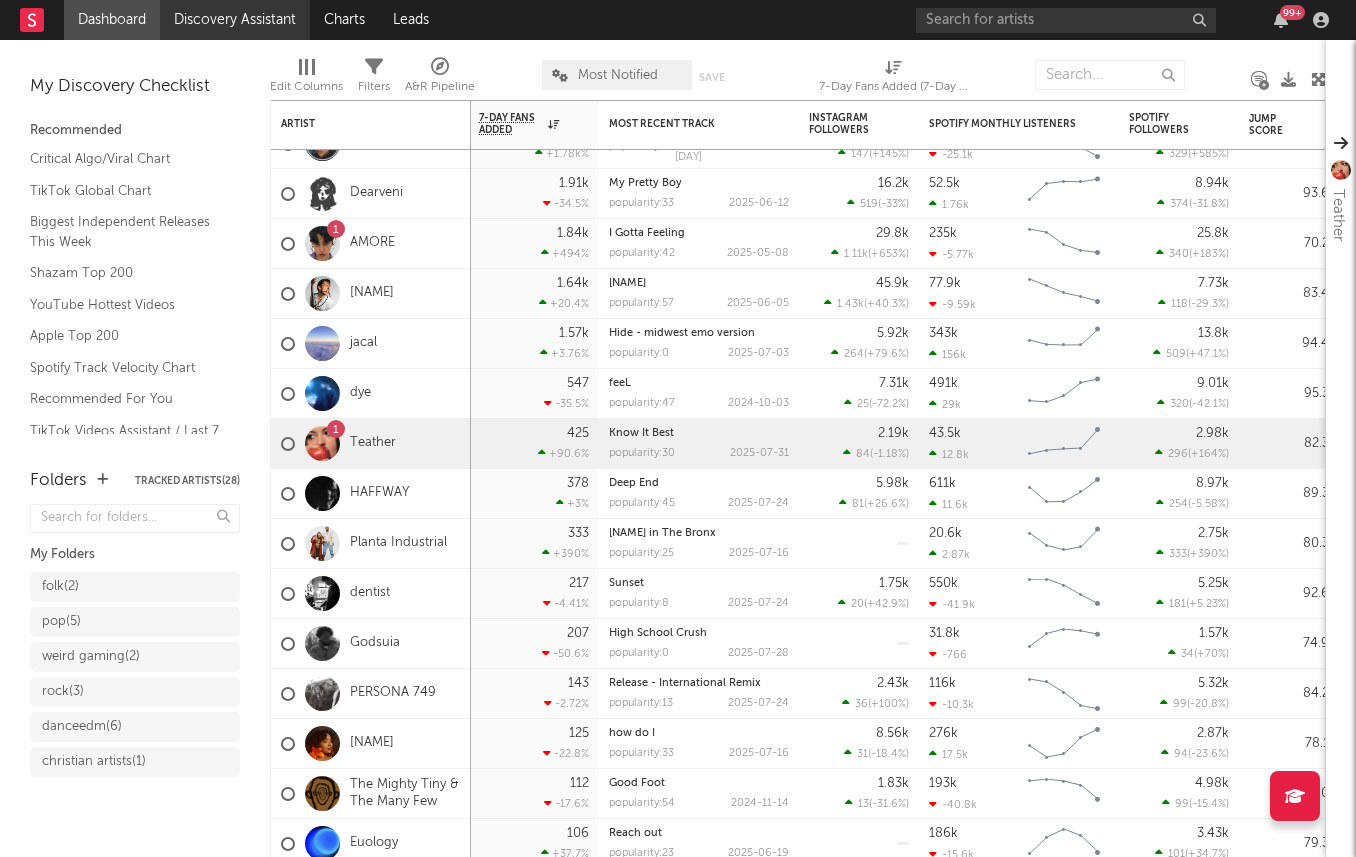 click on "Discovery Assistant" at bounding box center [235, 20] 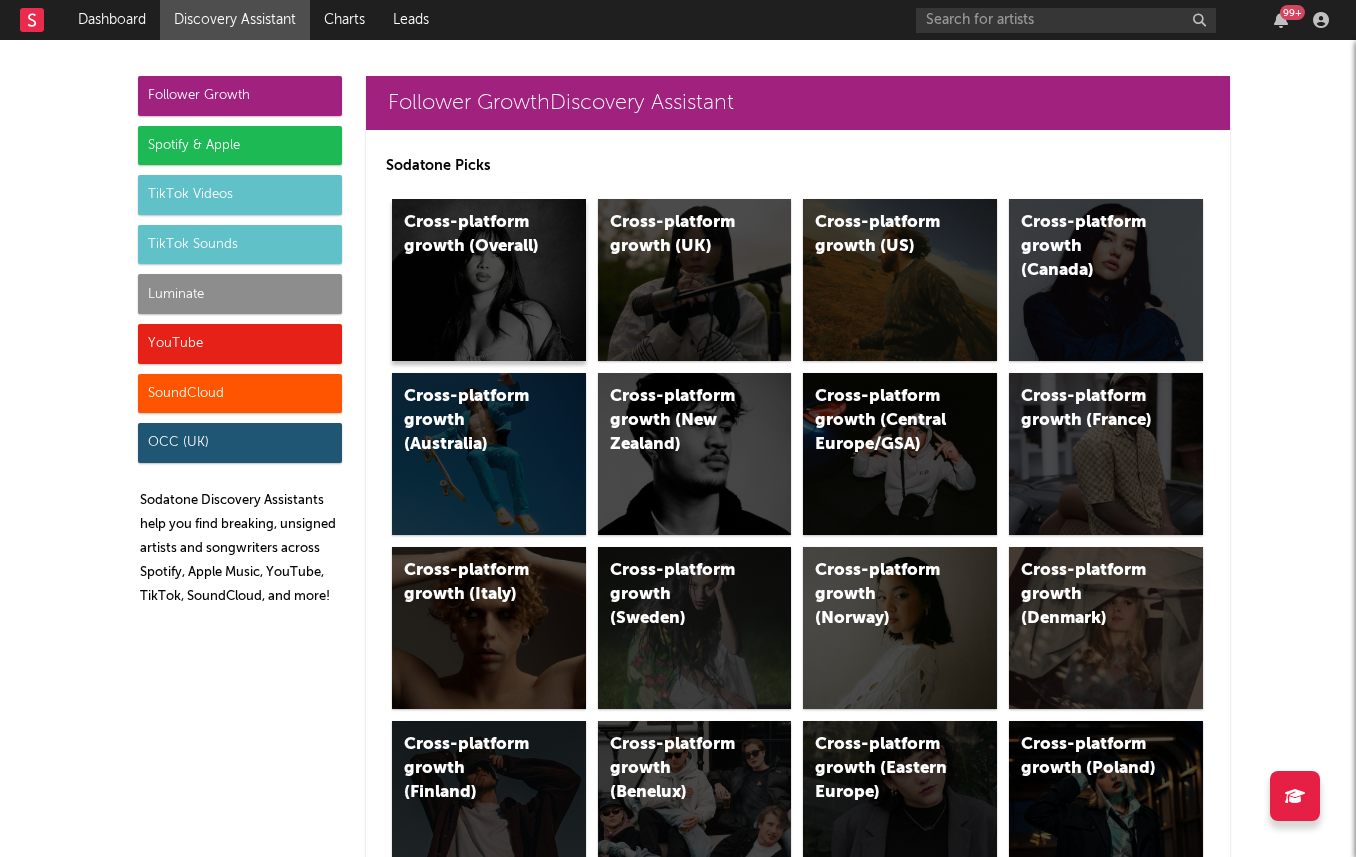 click on "Cross-platform growth (Overall)" at bounding box center [489, 280] 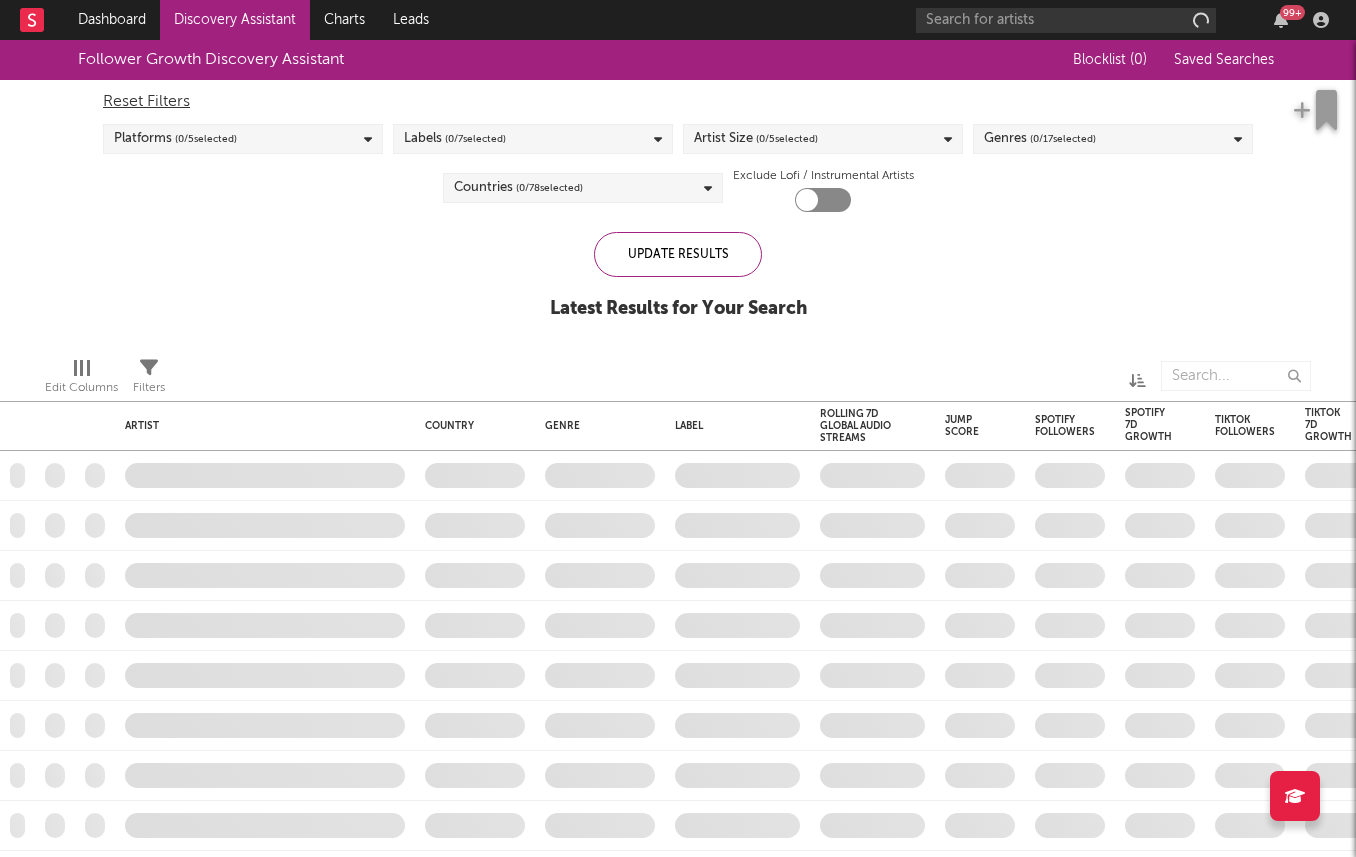 checkbox on "true" 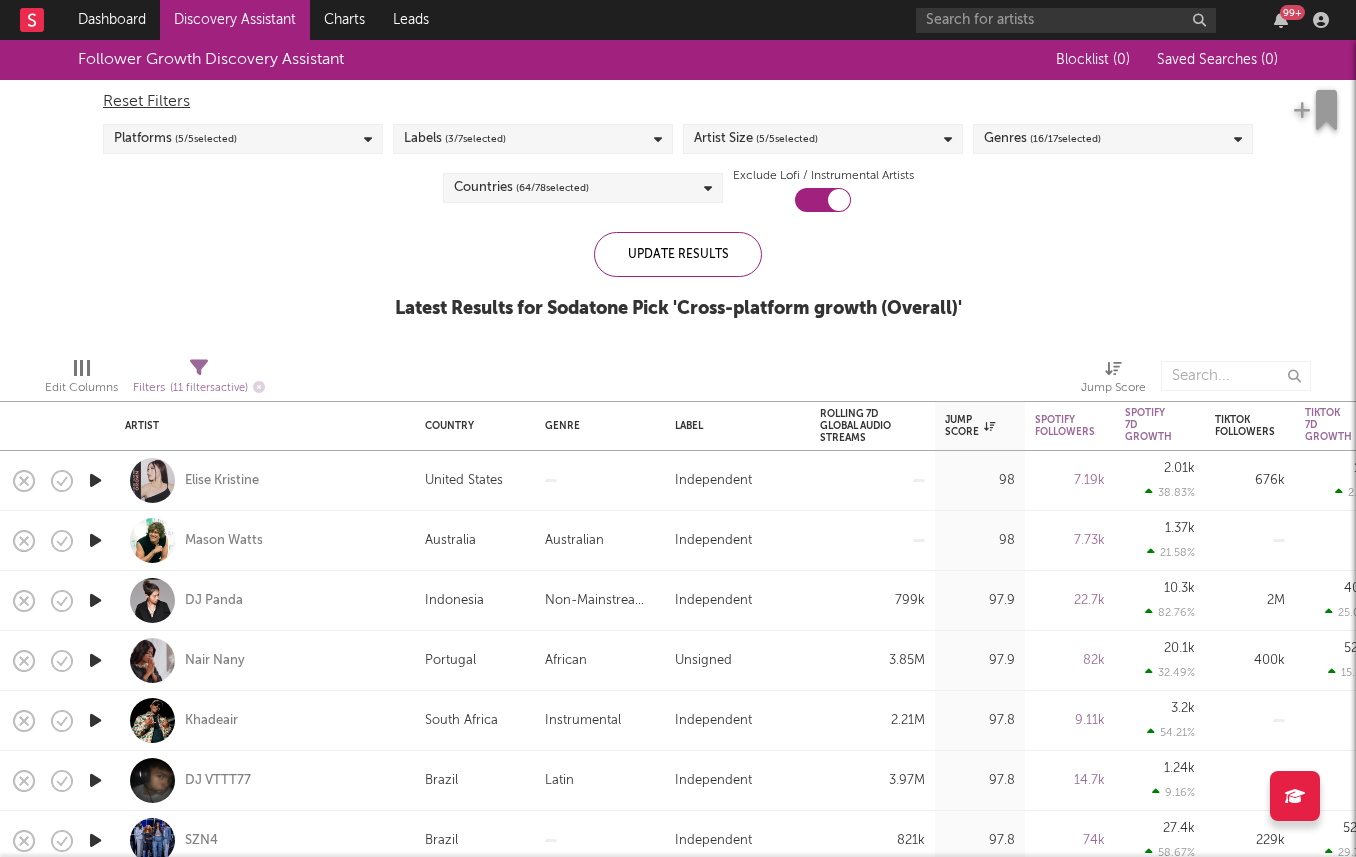click at bounding box center (95, 480) 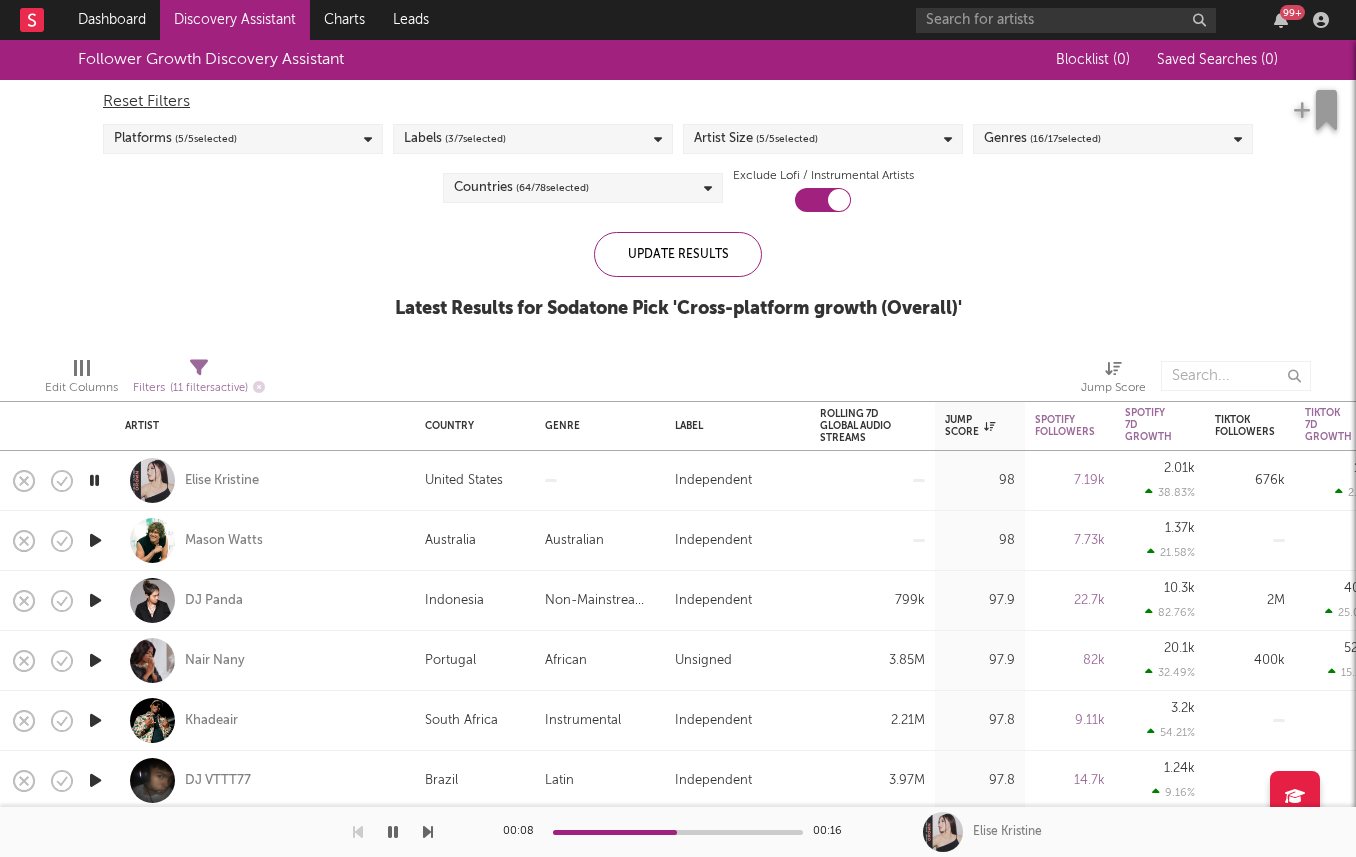 click on "Labels ( 3 / 7  selected)" at bounding box center [533, 139] 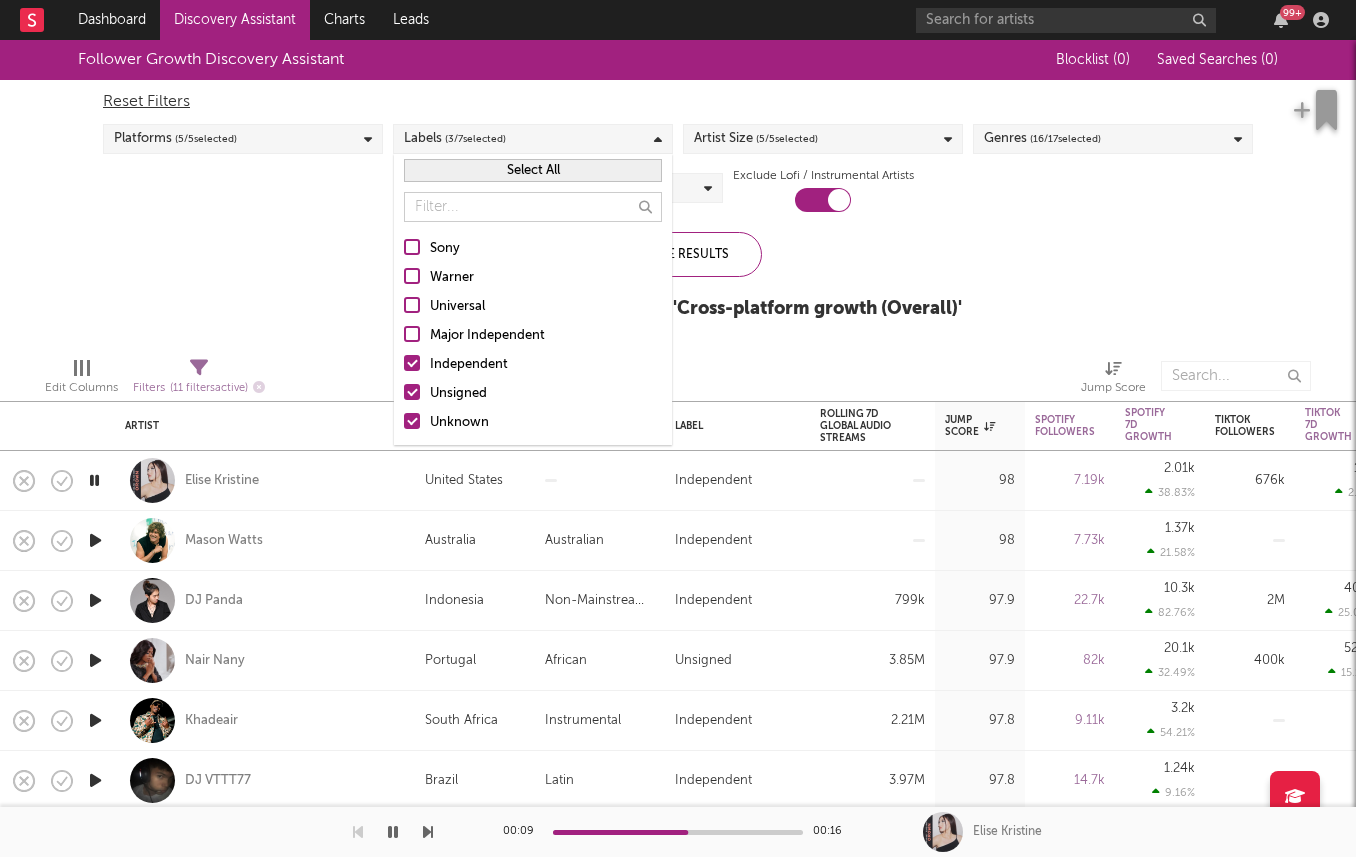 click on "Independent" at bounding box center (546, 365) 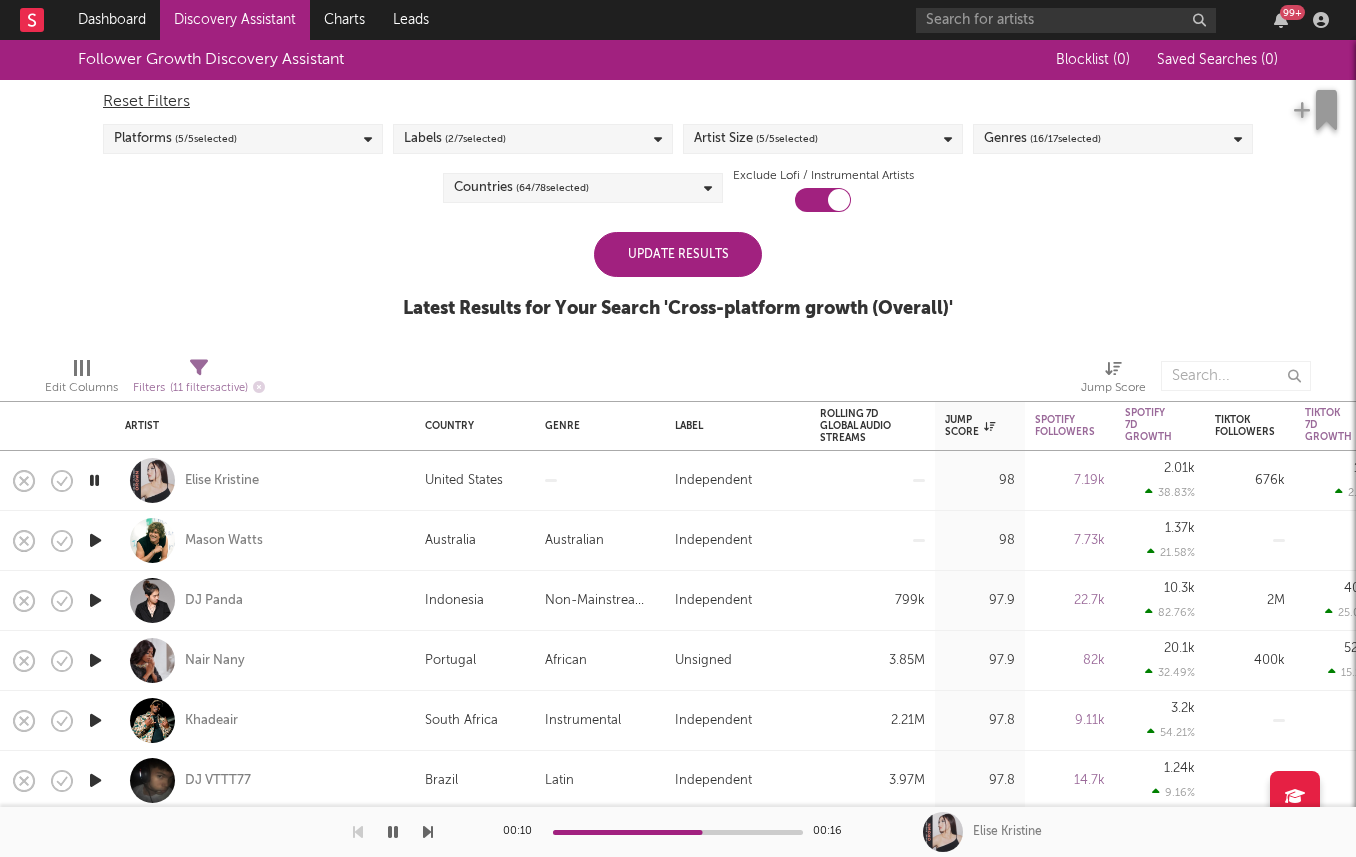 click on "Follower Growth Discovery Assistant Blocklist   ( 0 ) Saved Searches   ( 0 ) Reset Filters Platforms ( 5 / 5  selected) Labels ( 2 / 7  selected) Artist Size ( 5 / 5  selected) Genres ( 16 / 17  selected) Countries ( 64 / 78  selected) Exclude Lofi / Instrumental Artists Update Results Latest Results for Your Search ' Cross-platform growth (Overall) '" at bounding box center (678, 190) 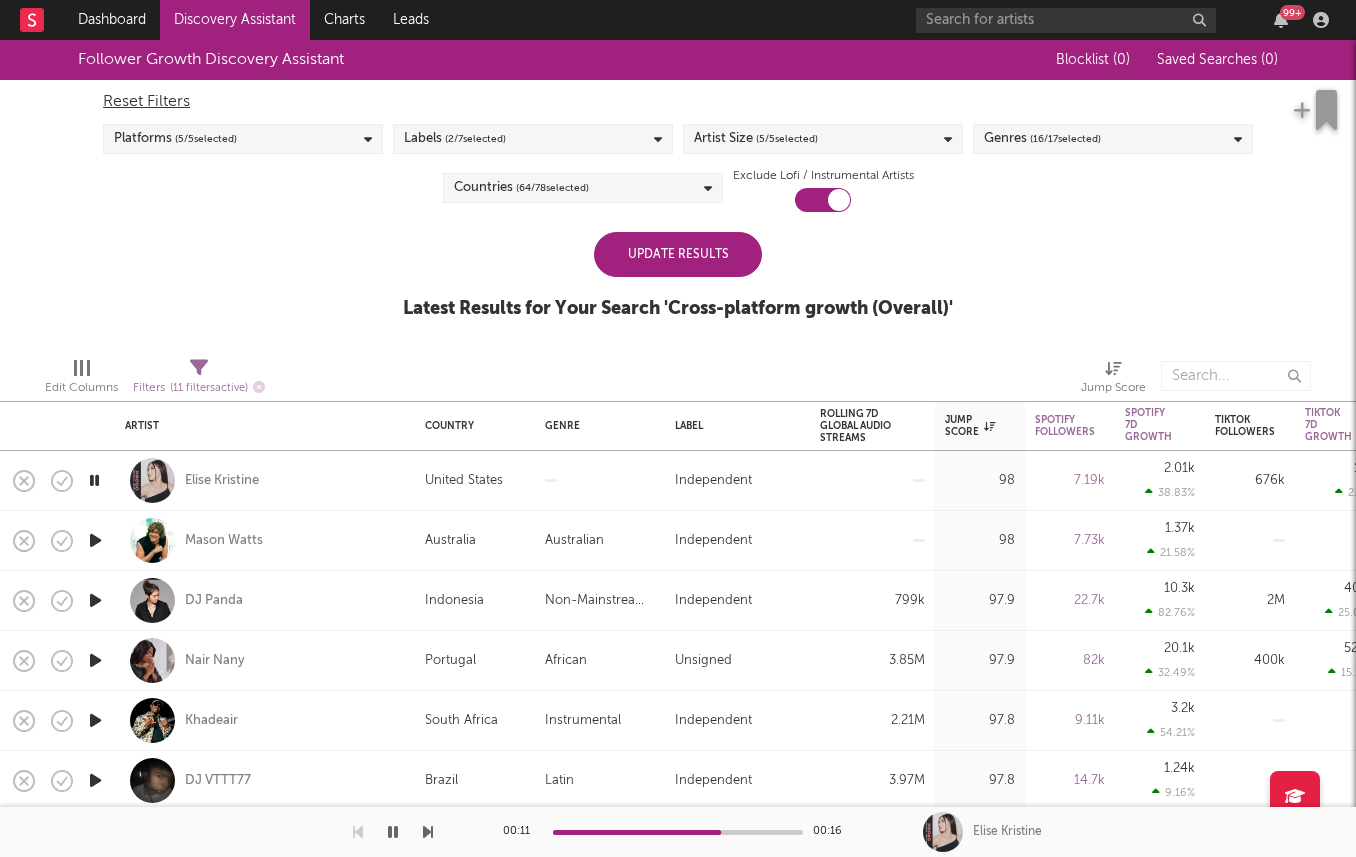 click on "( 64 / 78  selected)" at bounding box center [552, 188] 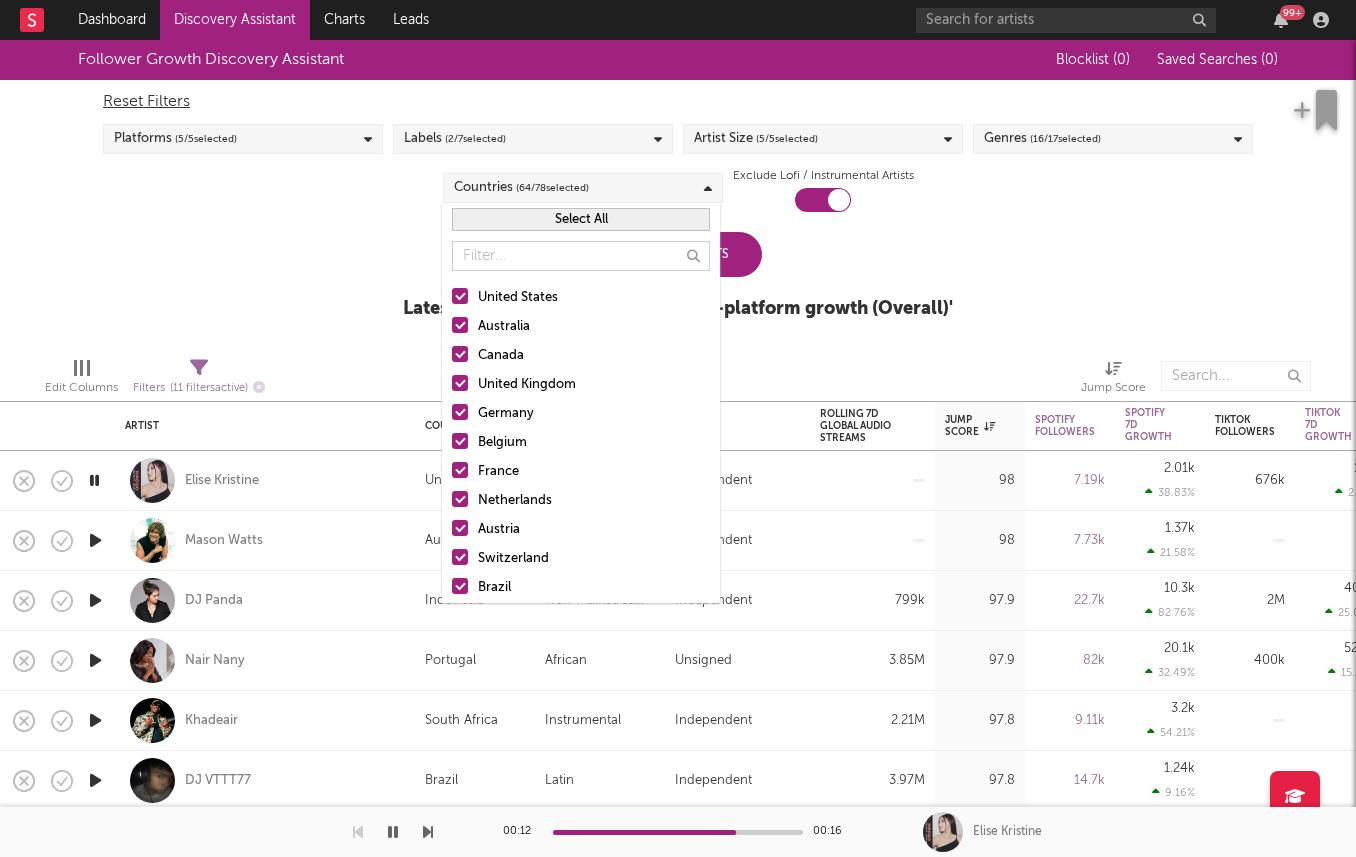 click on "Update Results Latest Results for Your Search ' Cross-platform growth (Overall) '" at bounding box center [678, 286] 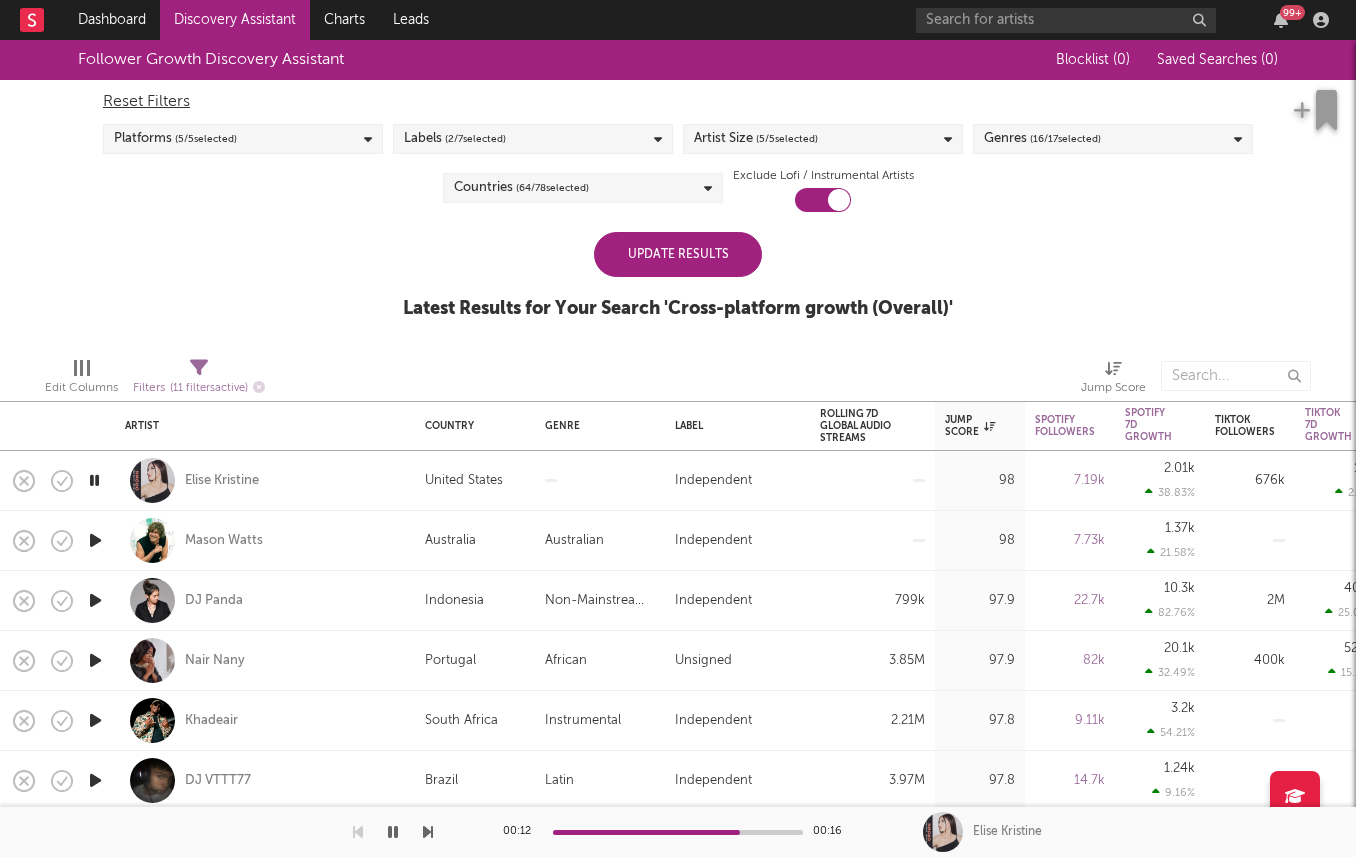 click on "Update Results" at bounding box center [678, 254] 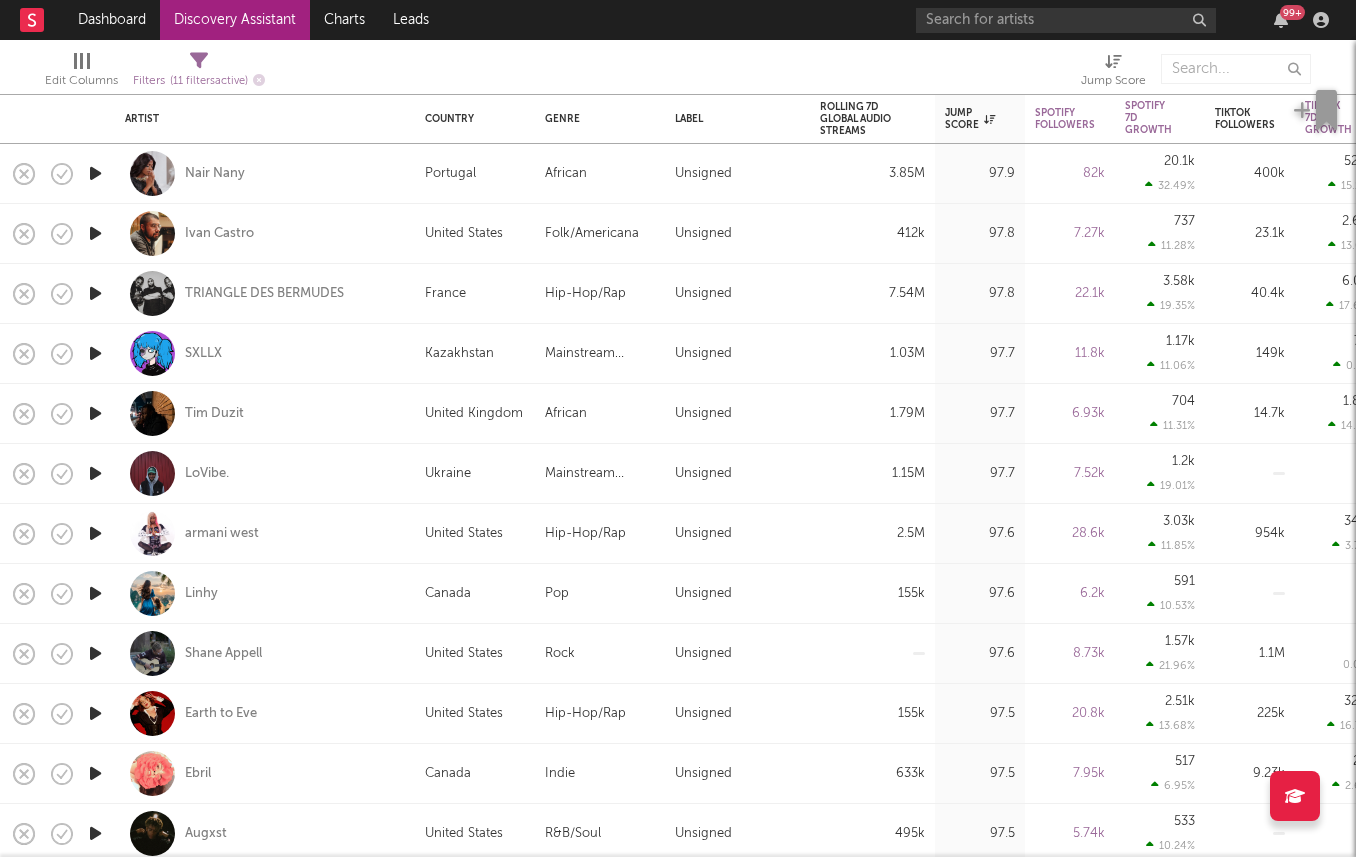 click at bounding box center (95, 413) 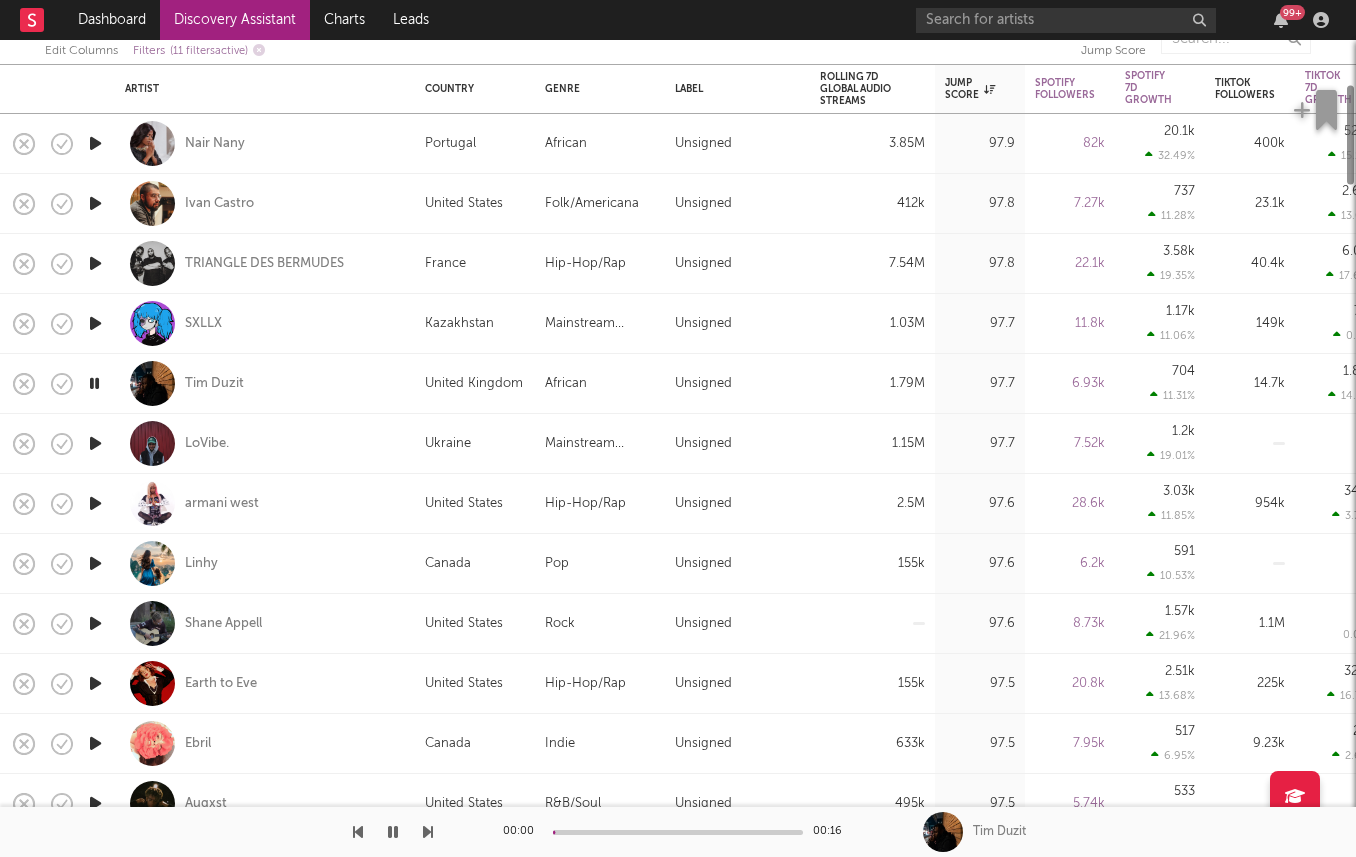 click at bounding box center (95, 443) 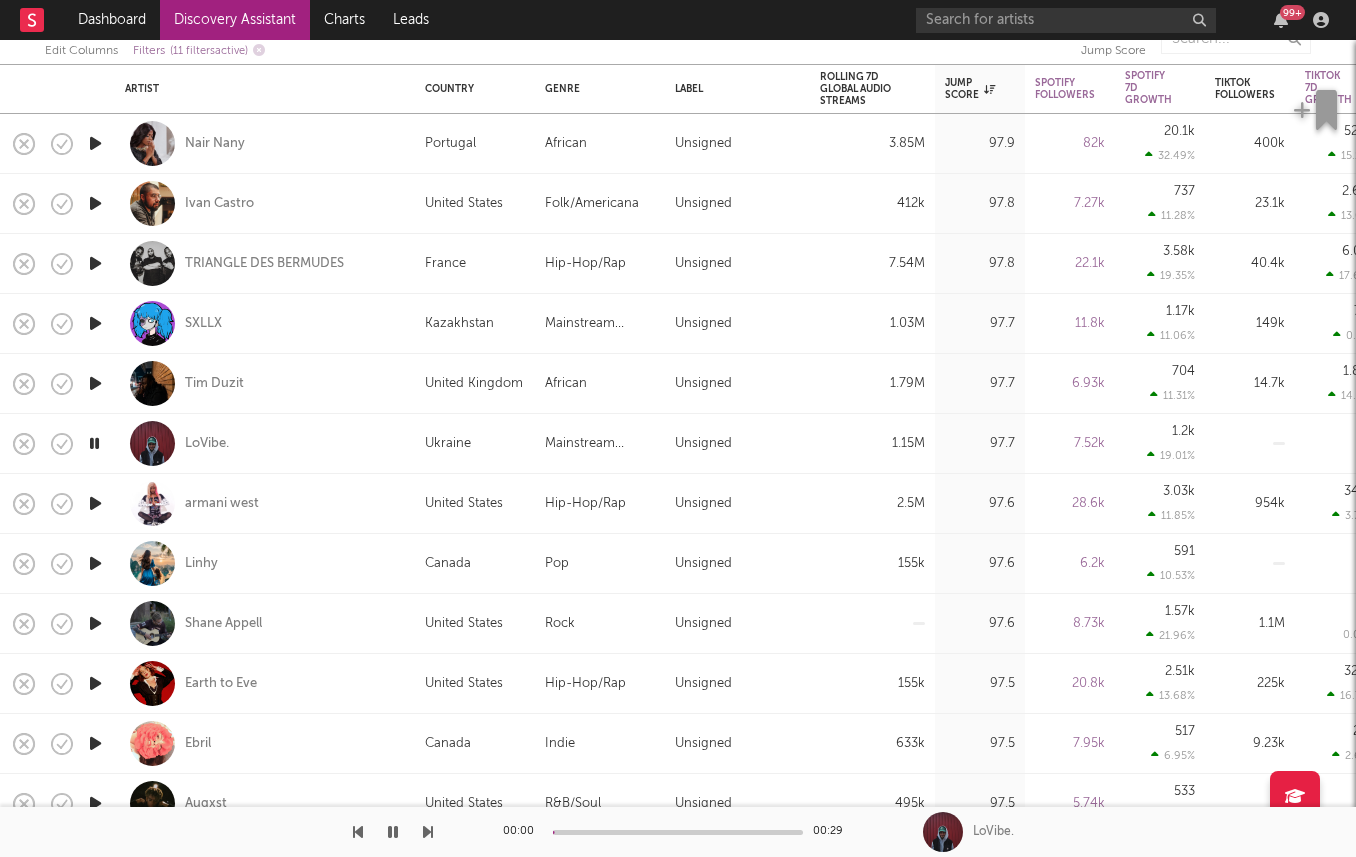 click at bounding box center [95, 503] 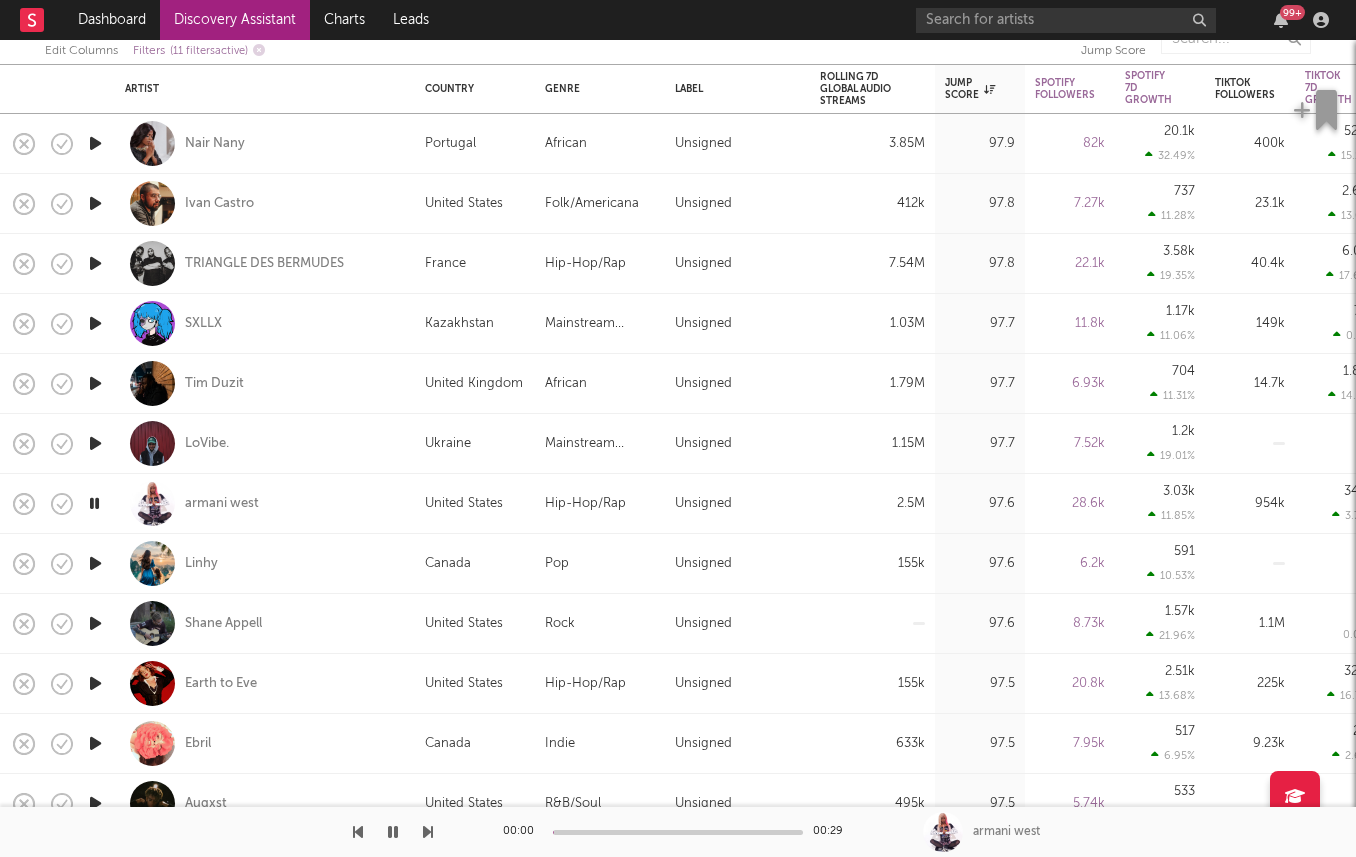click at bounding box center [95, 383] 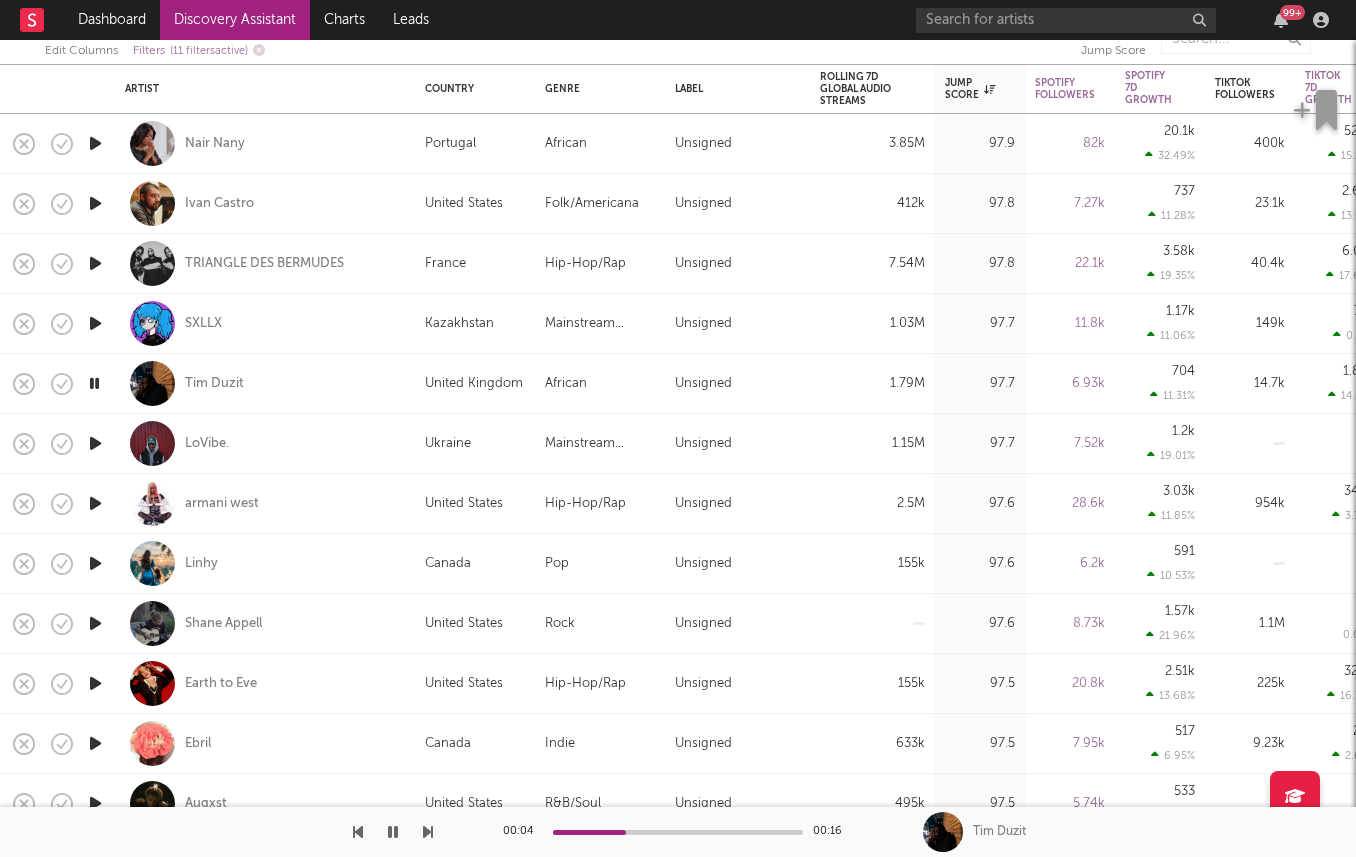 click at bounding box center [95, 683] 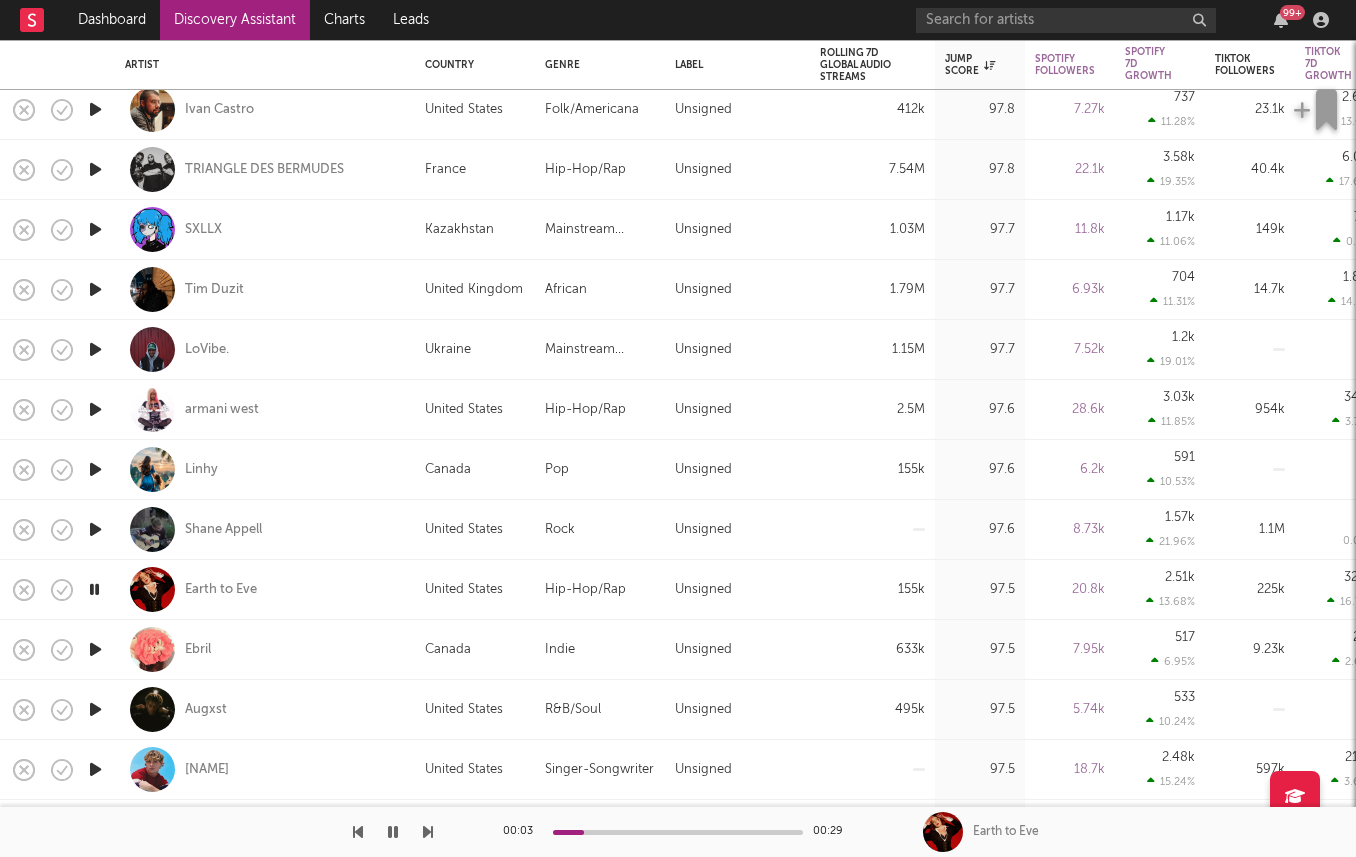 click at bounding box center (95, 709) 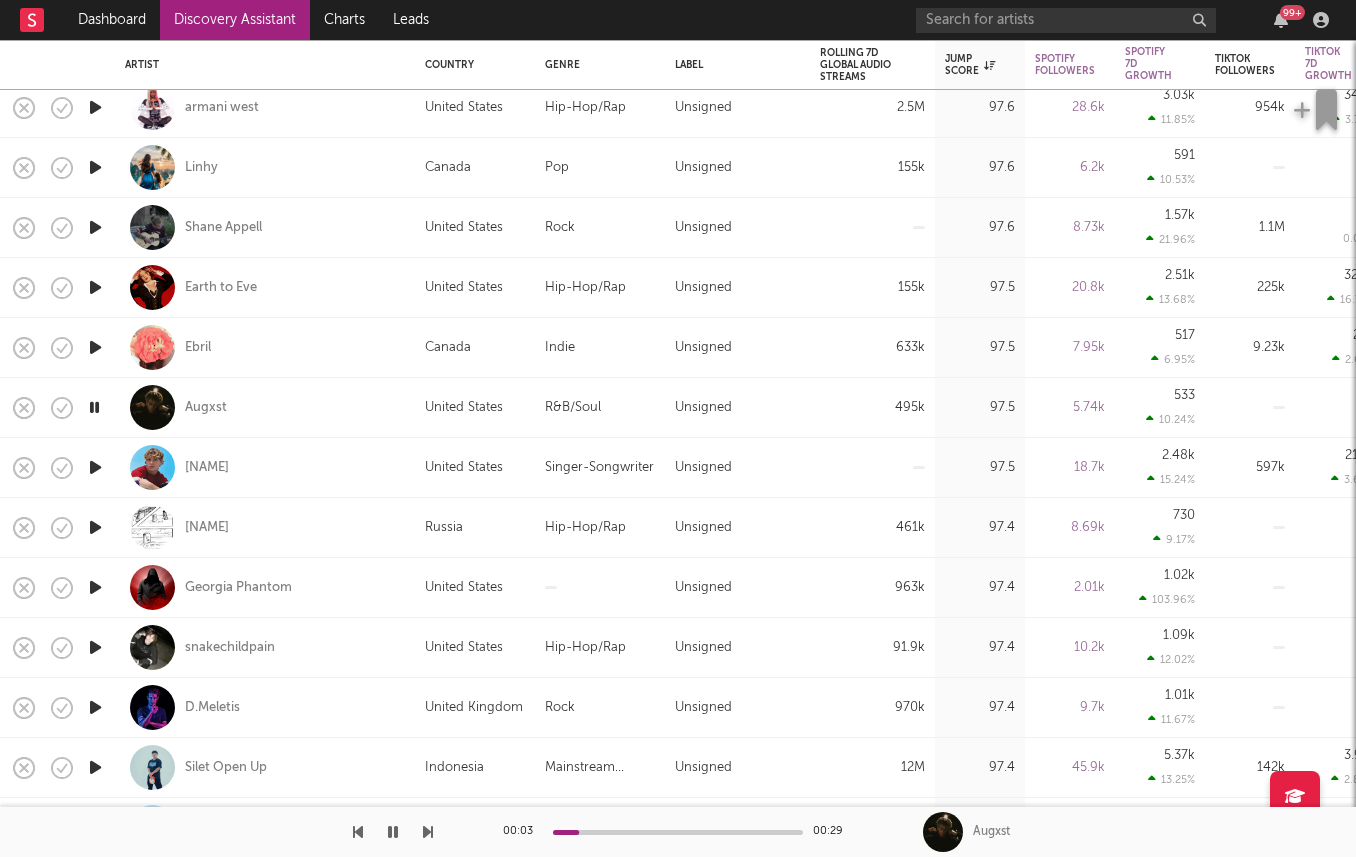 click at bounding box center (95, 587) 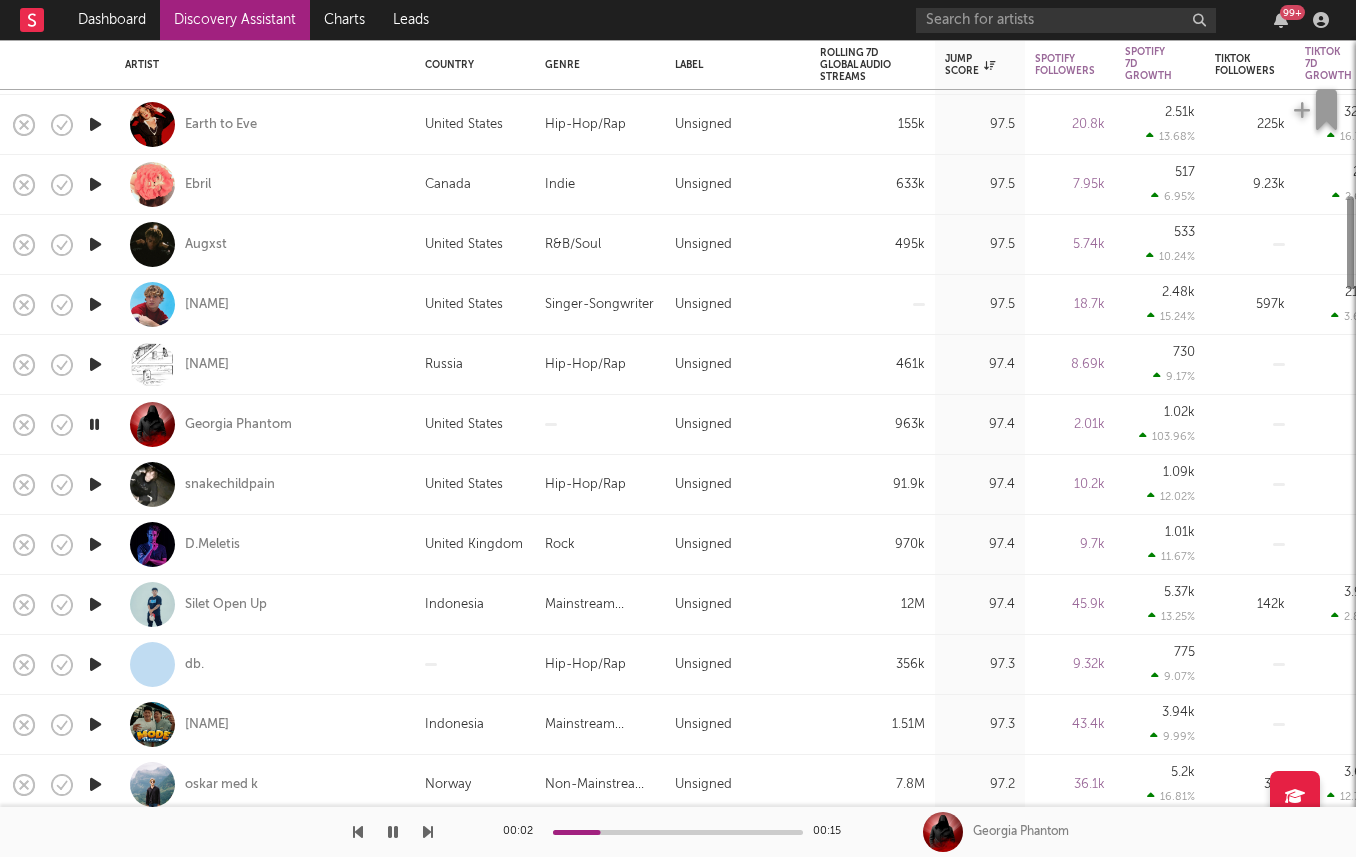 click at bounding box center [95, 604] 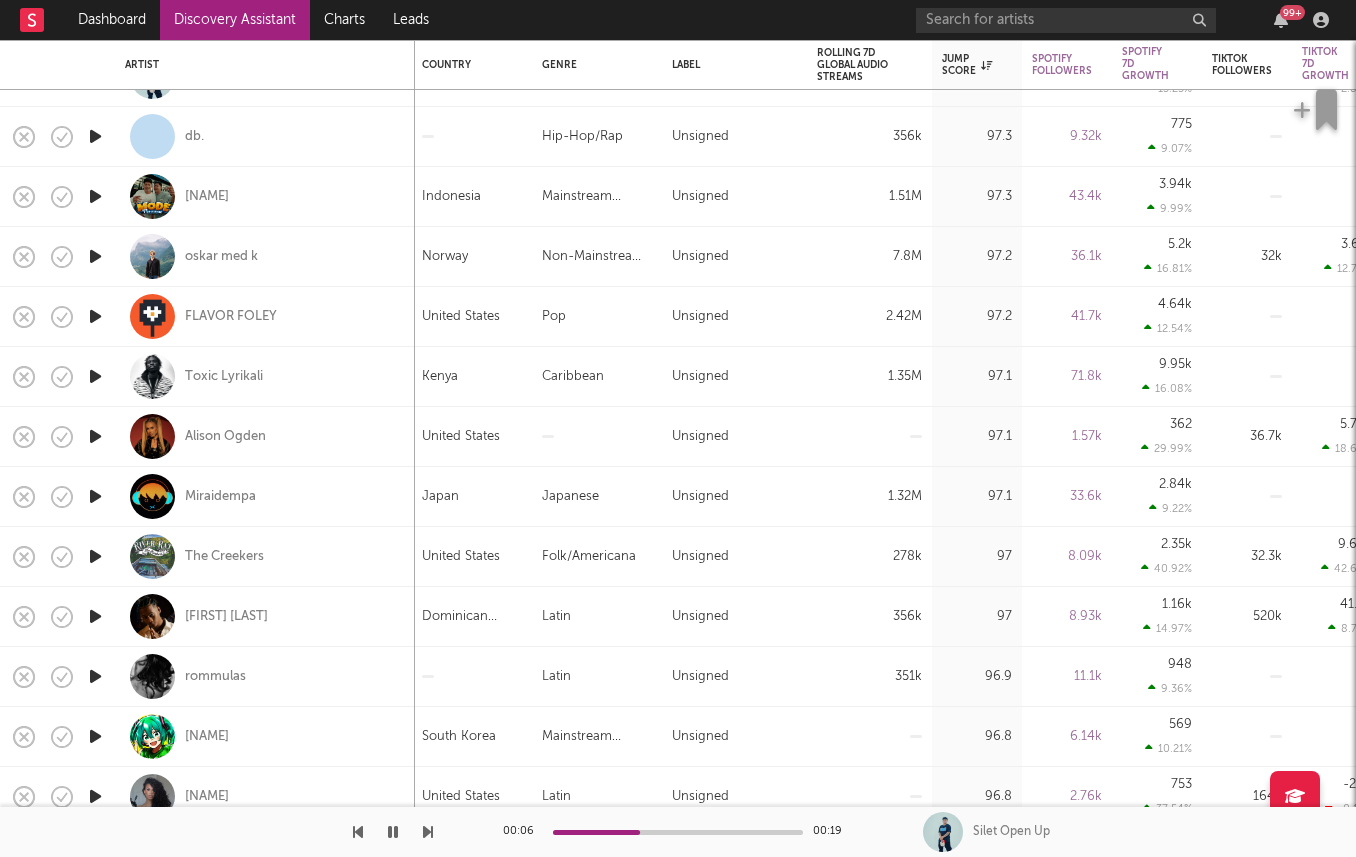 click at bounding box center (95, 616) 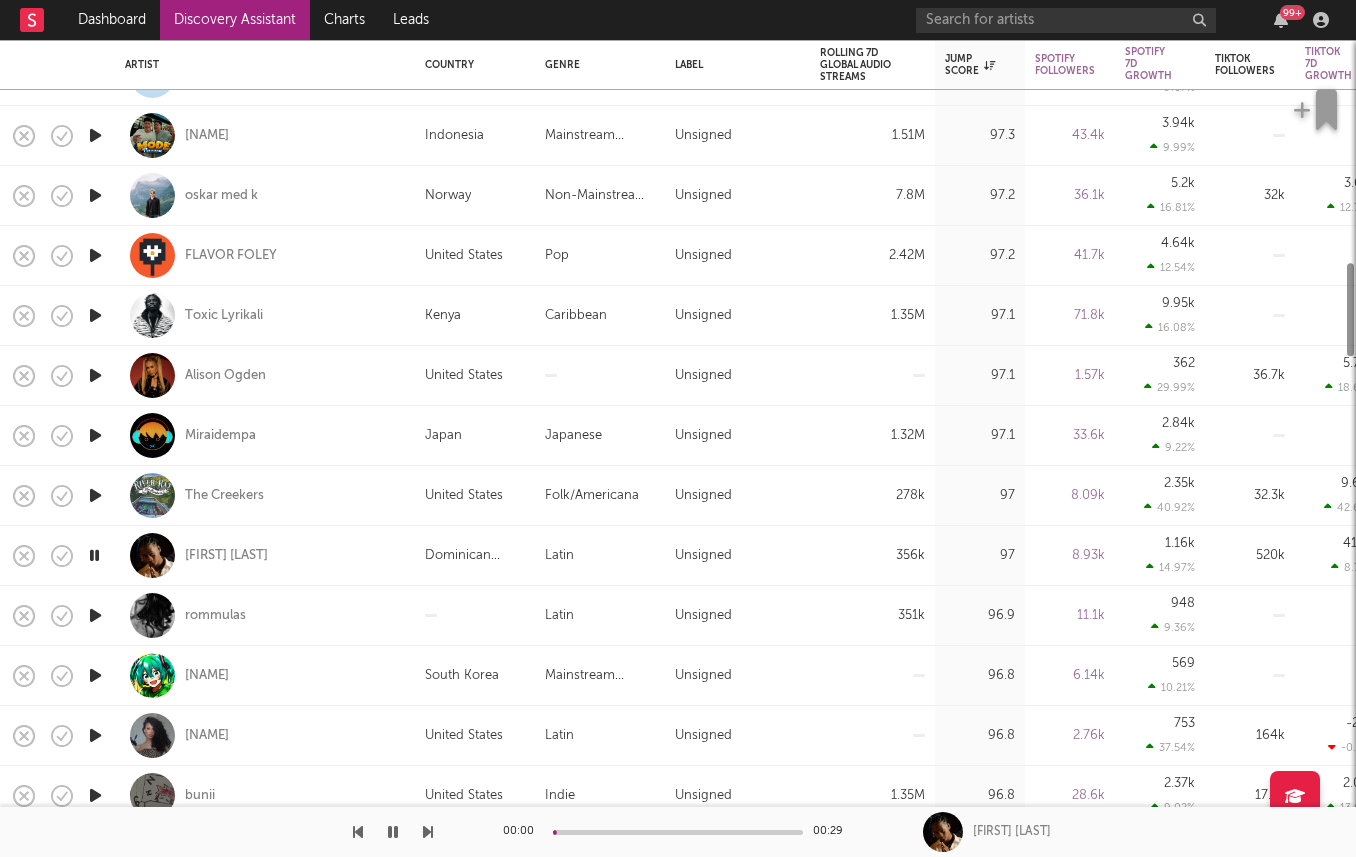 click at bounding box center (95, 615) 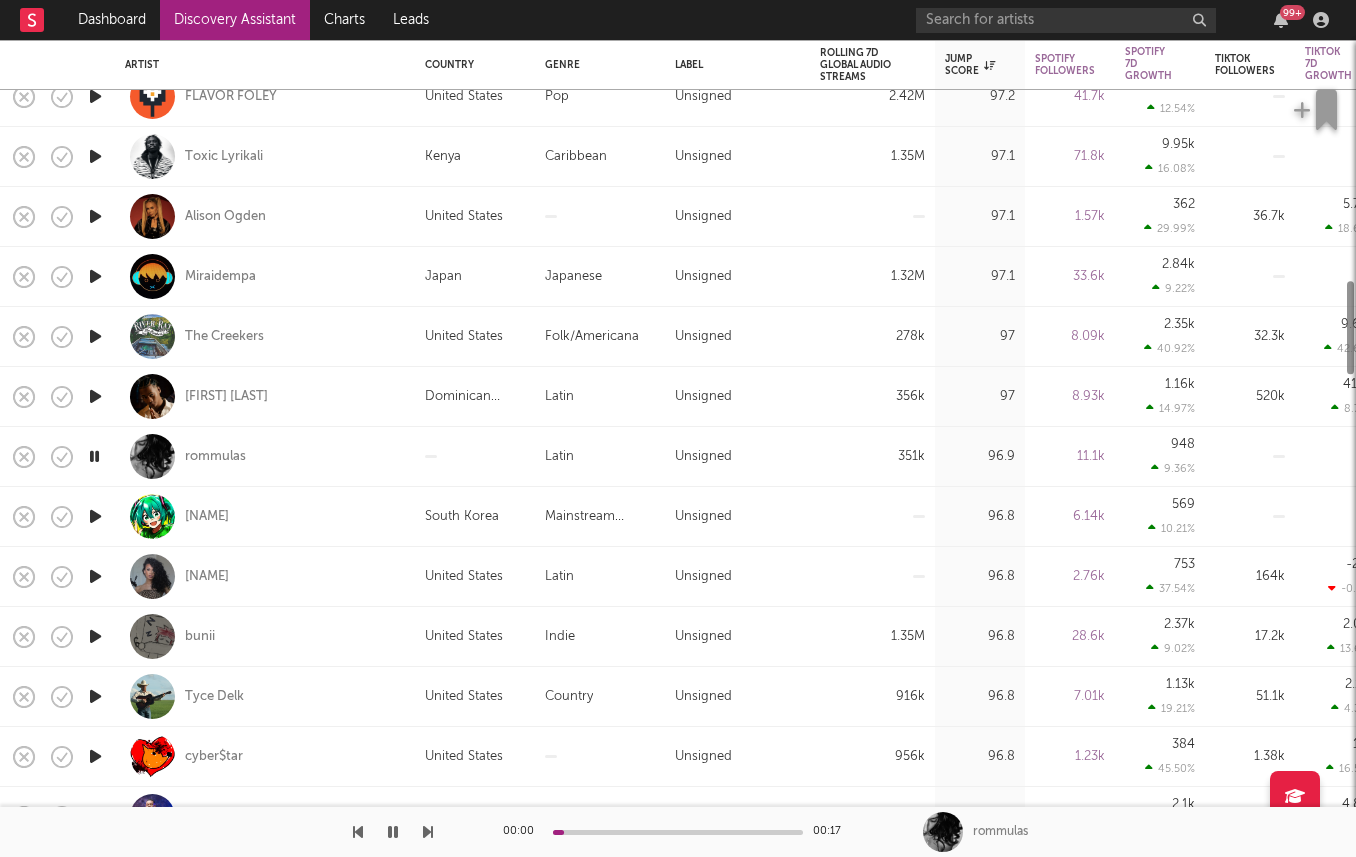 click at bounding box center (95, 577) 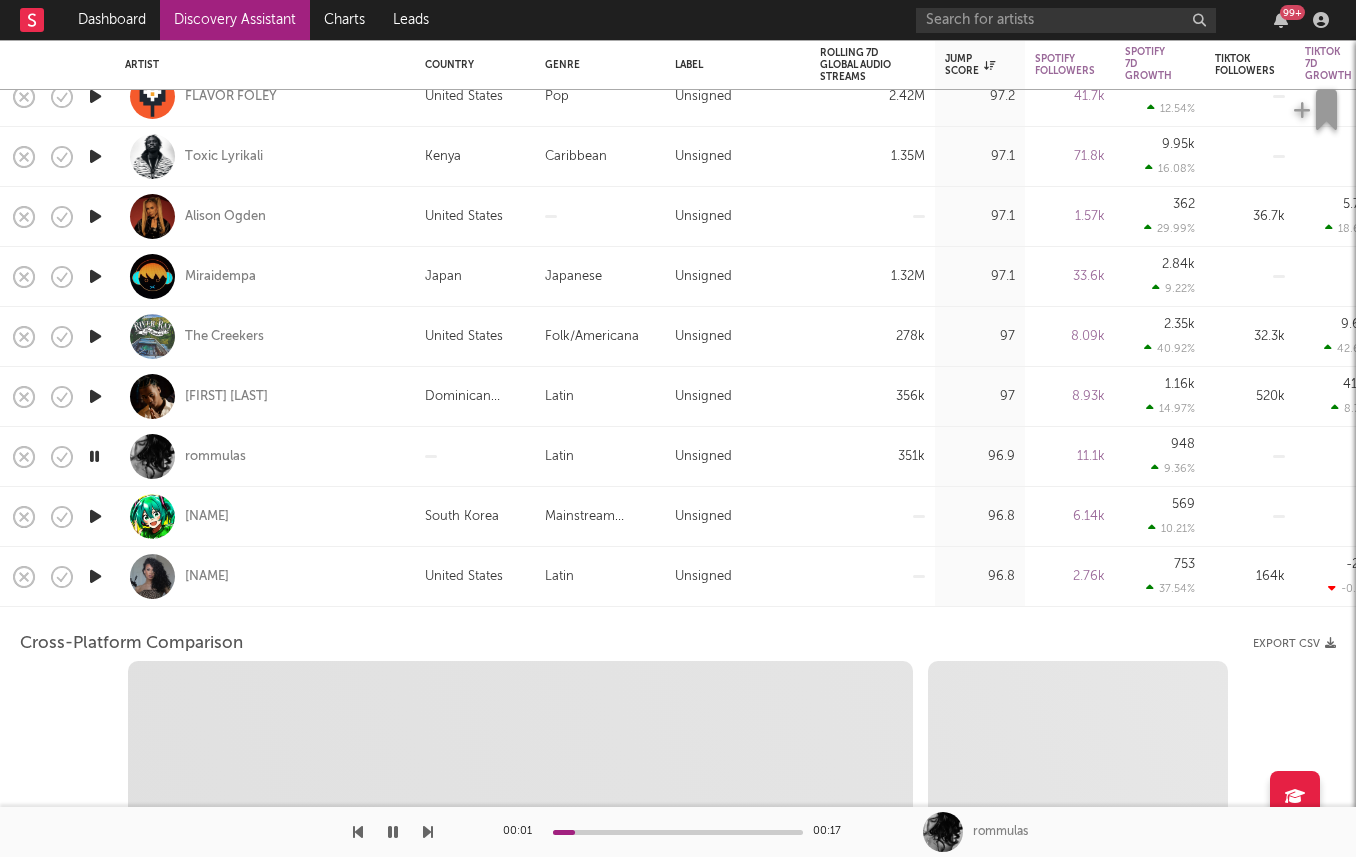 click at bounding box center (95, 577) 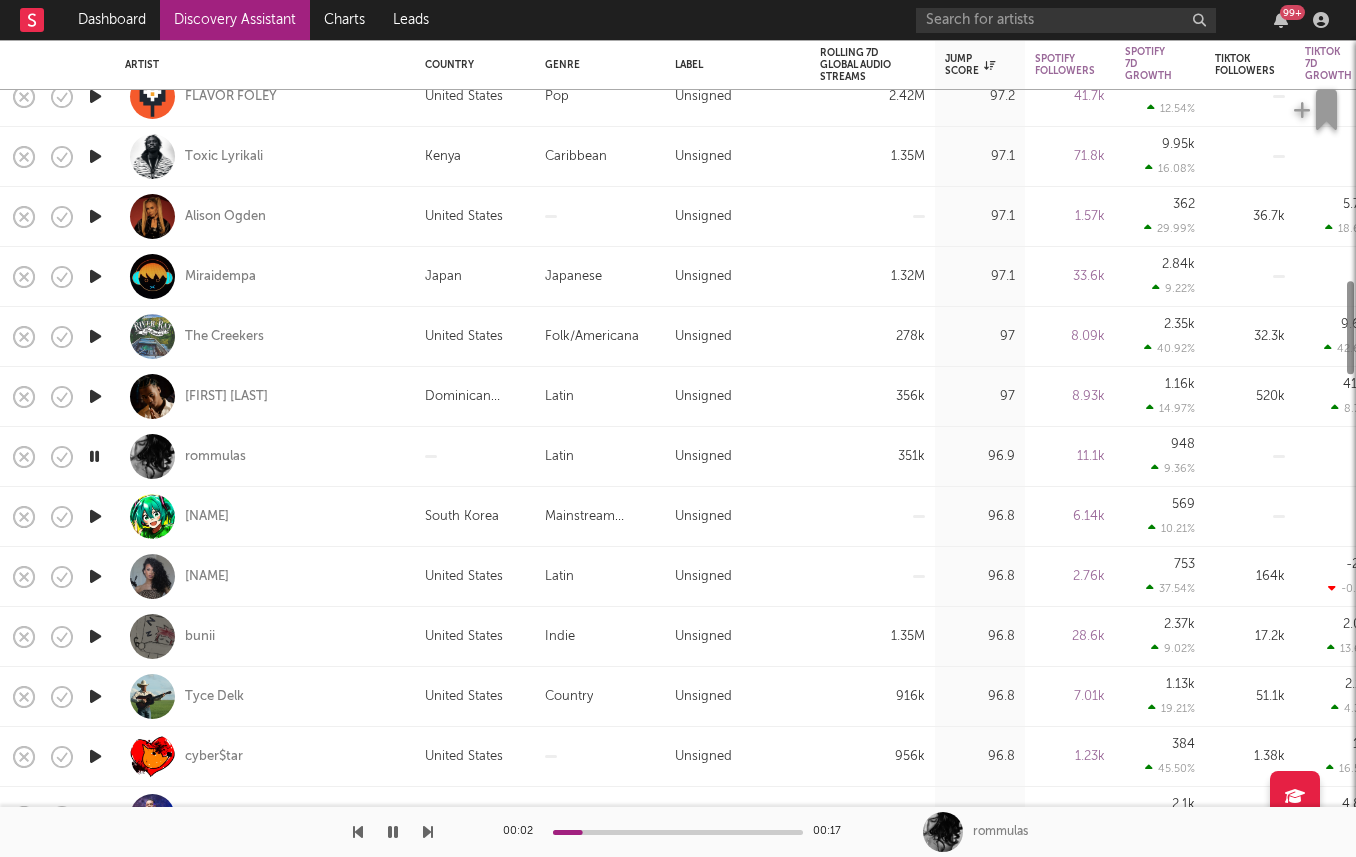 click at bounding box center [95, 576] 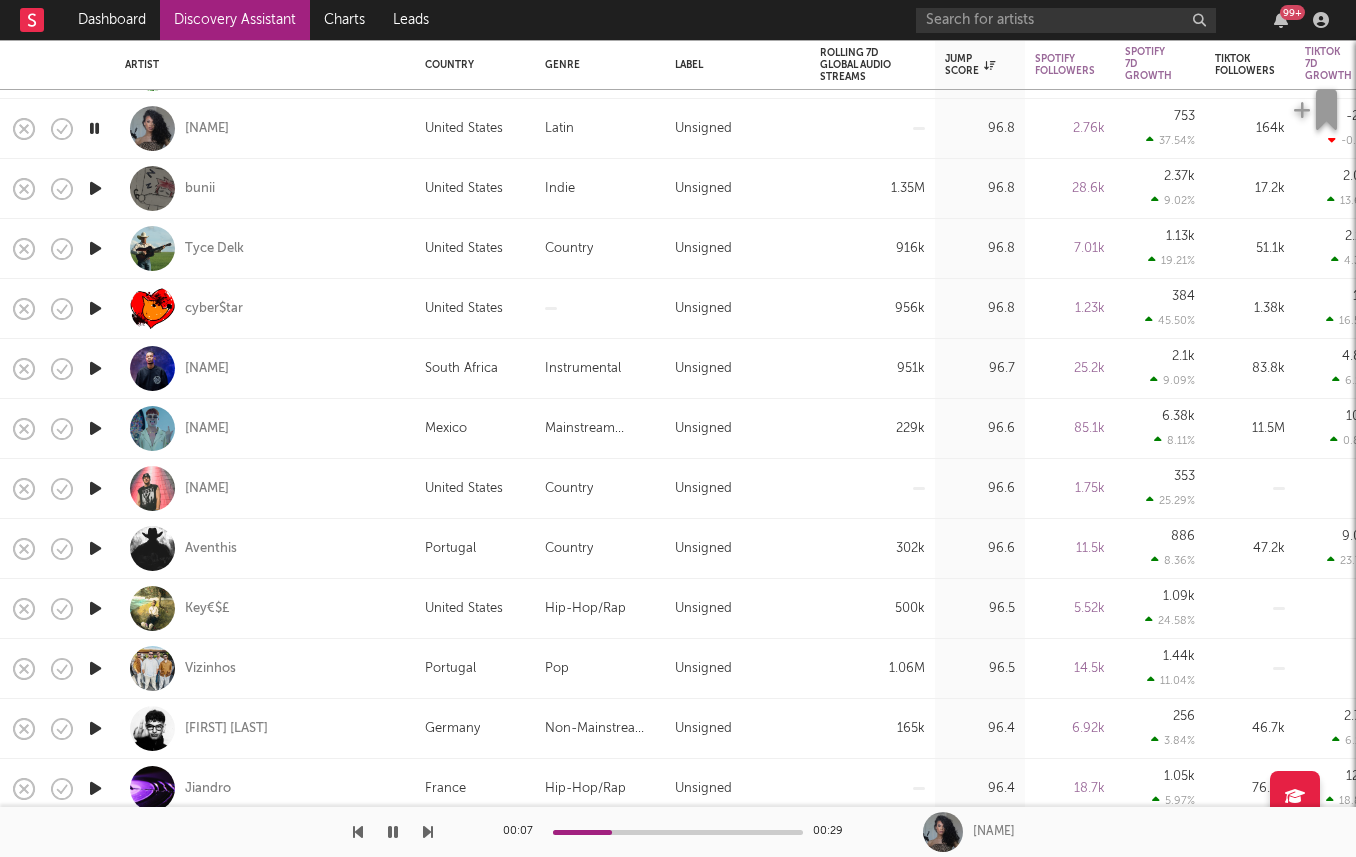 click at bounding box center (95, 608) 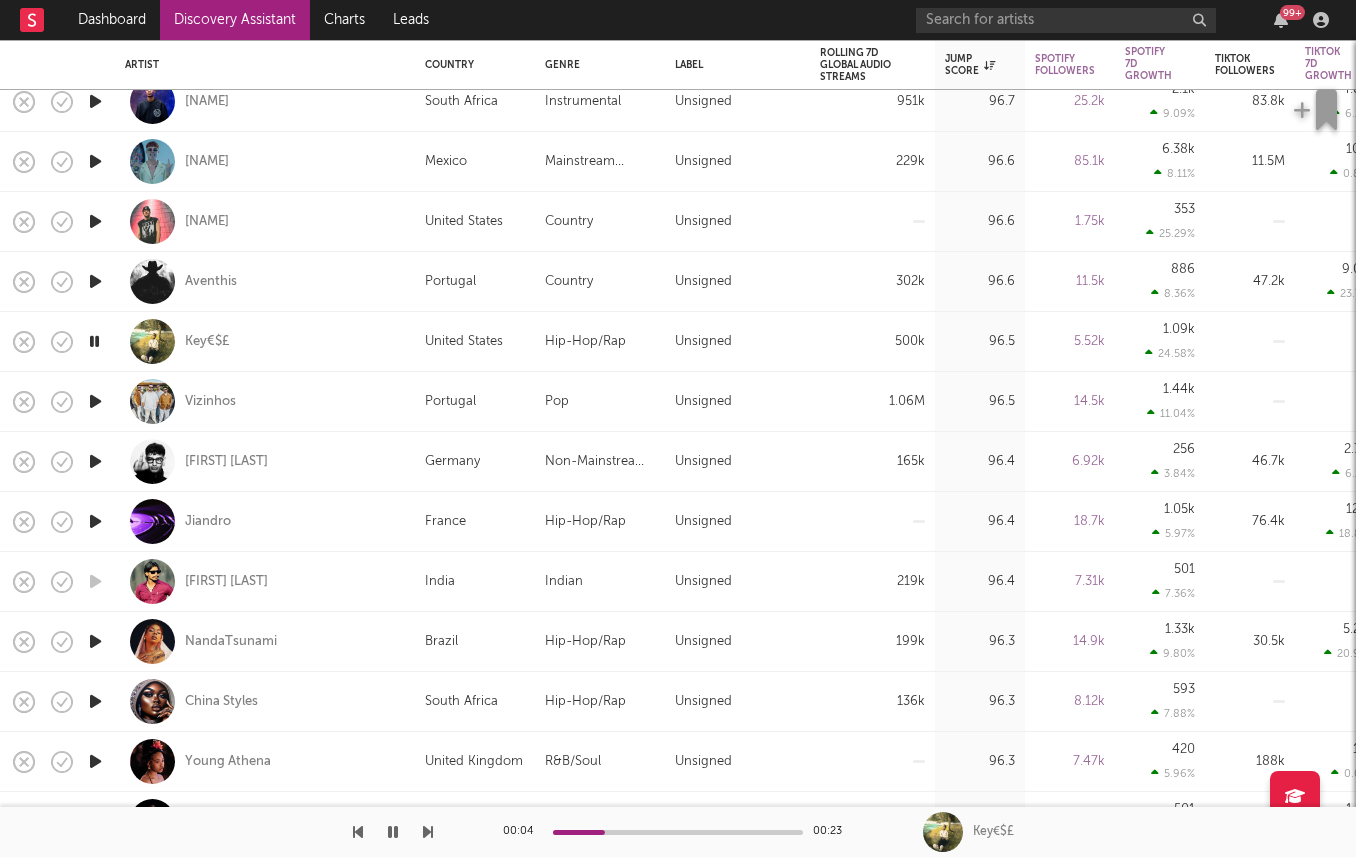 drag, startPoint x: 96, startPoint y: 706, endPoint x: 90, endPoint y: 767, distance: 61.294373 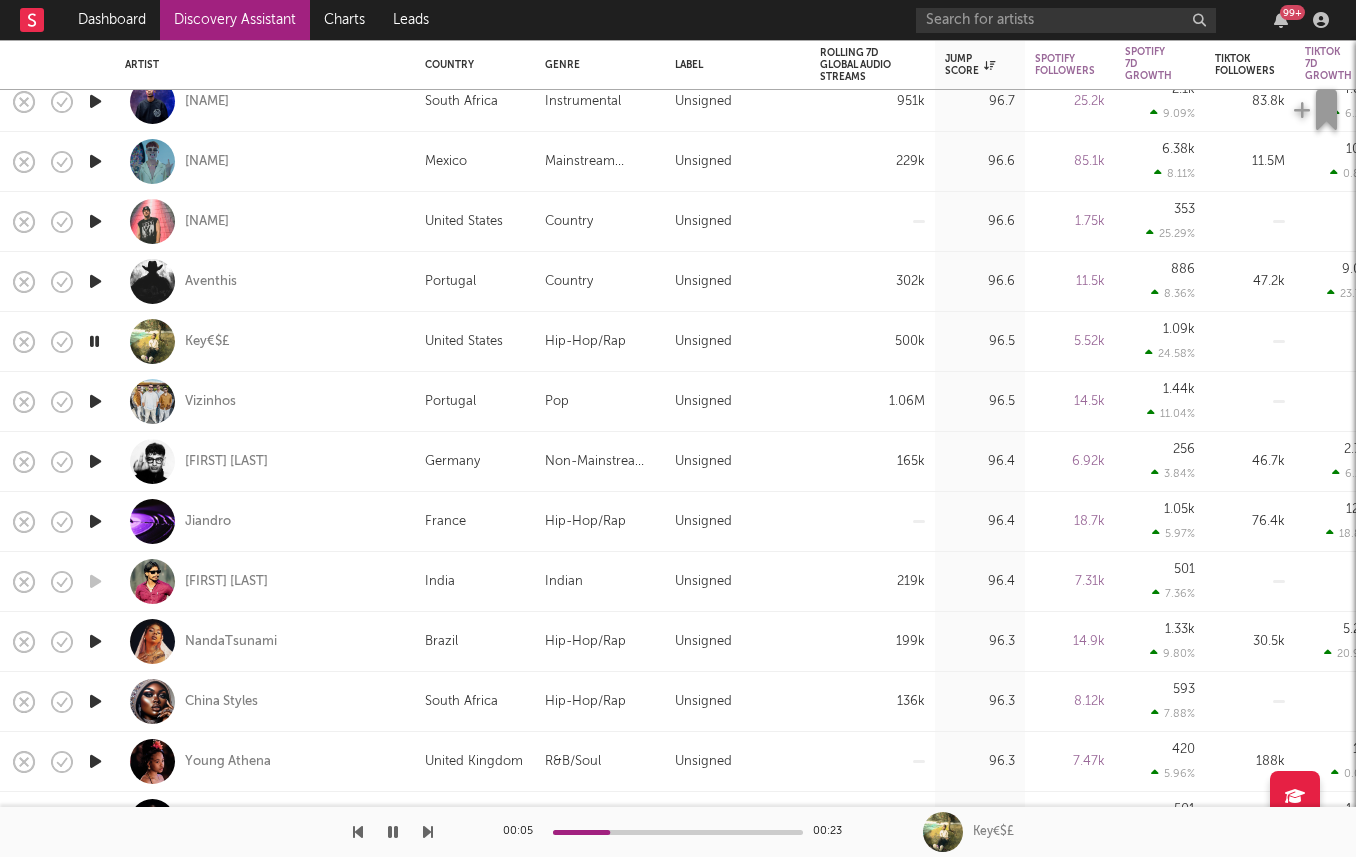 click at bounding box center (95, 761) 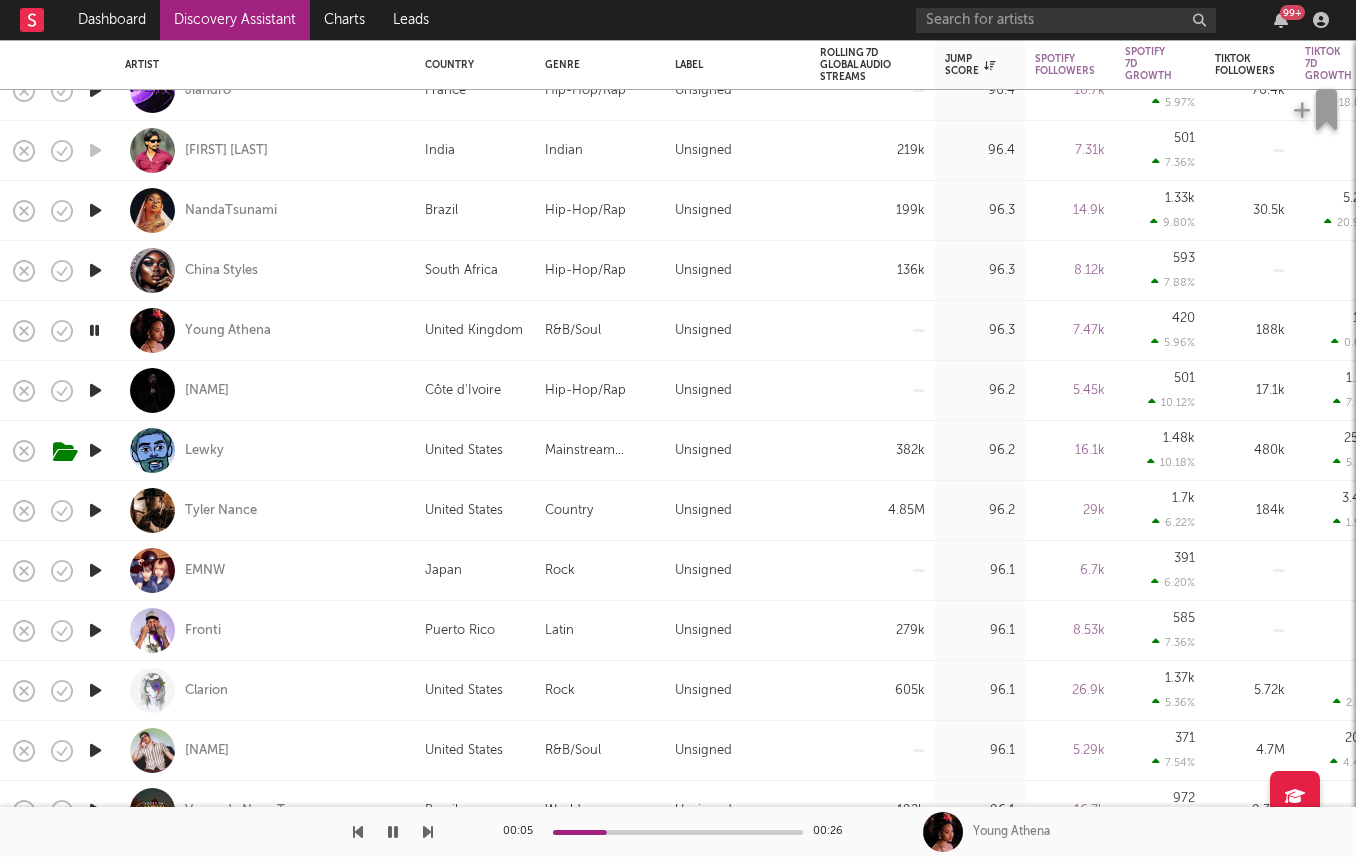click at bounding box center [95, 630] 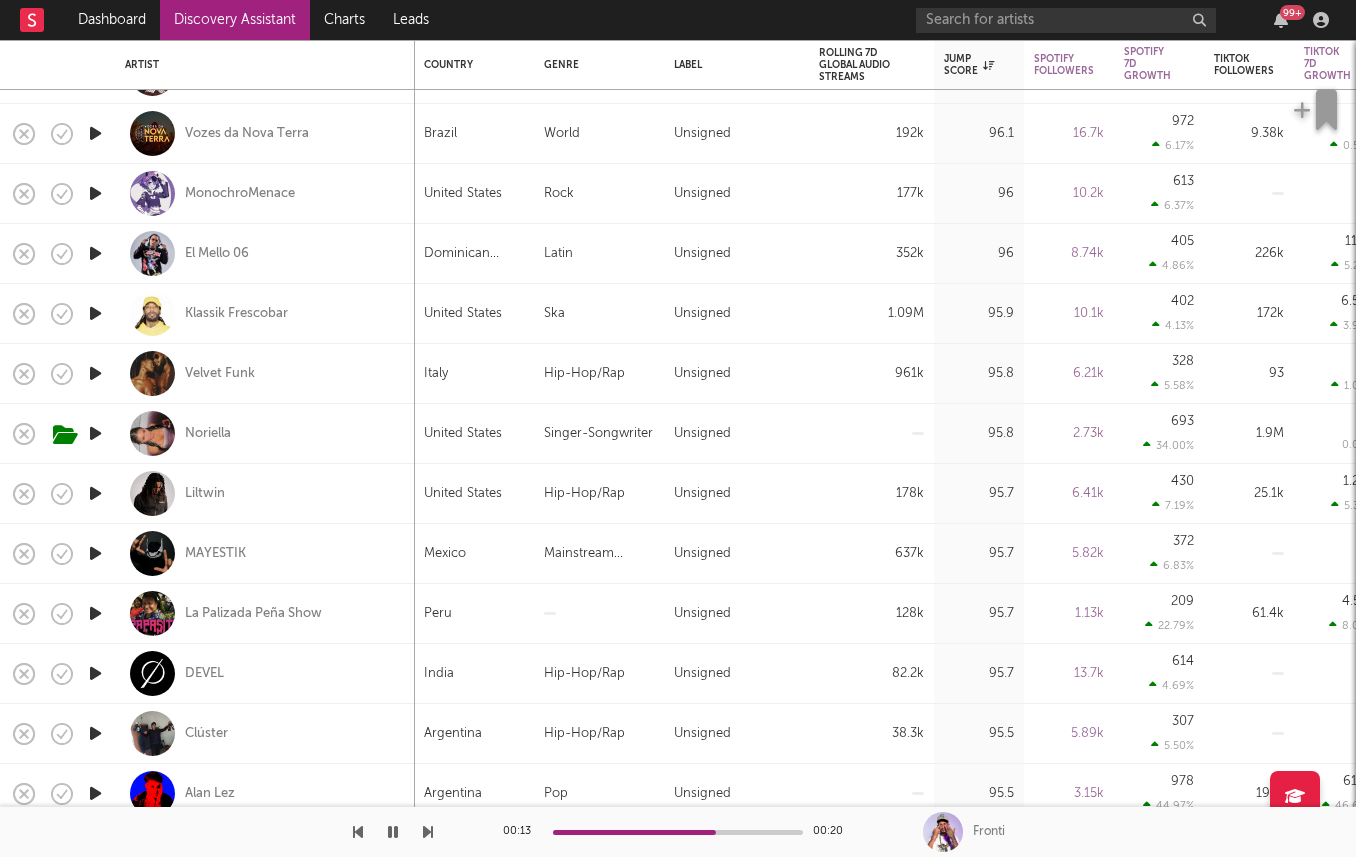 click at bounding box center (95, 553) 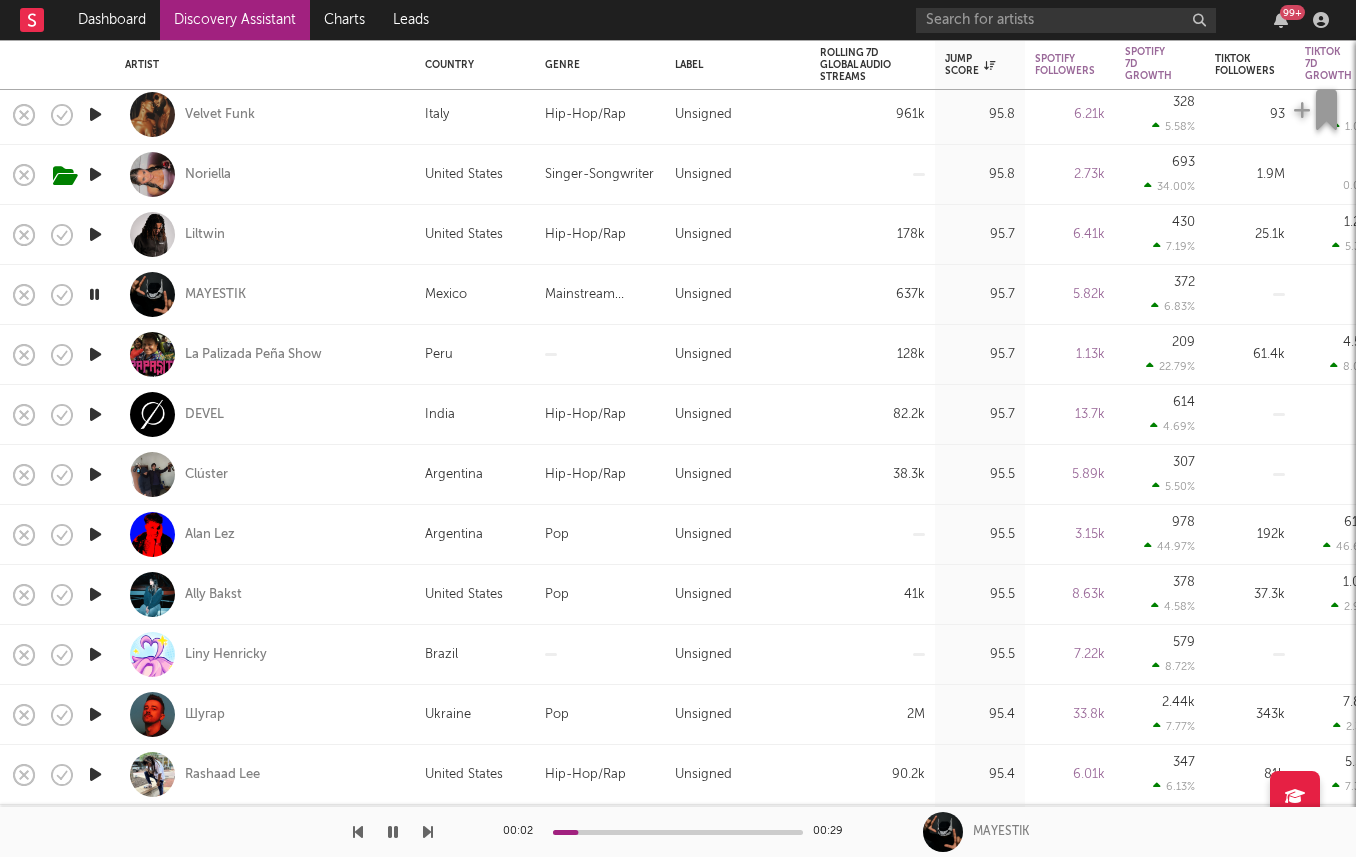 click at bounding box center [95, 474] 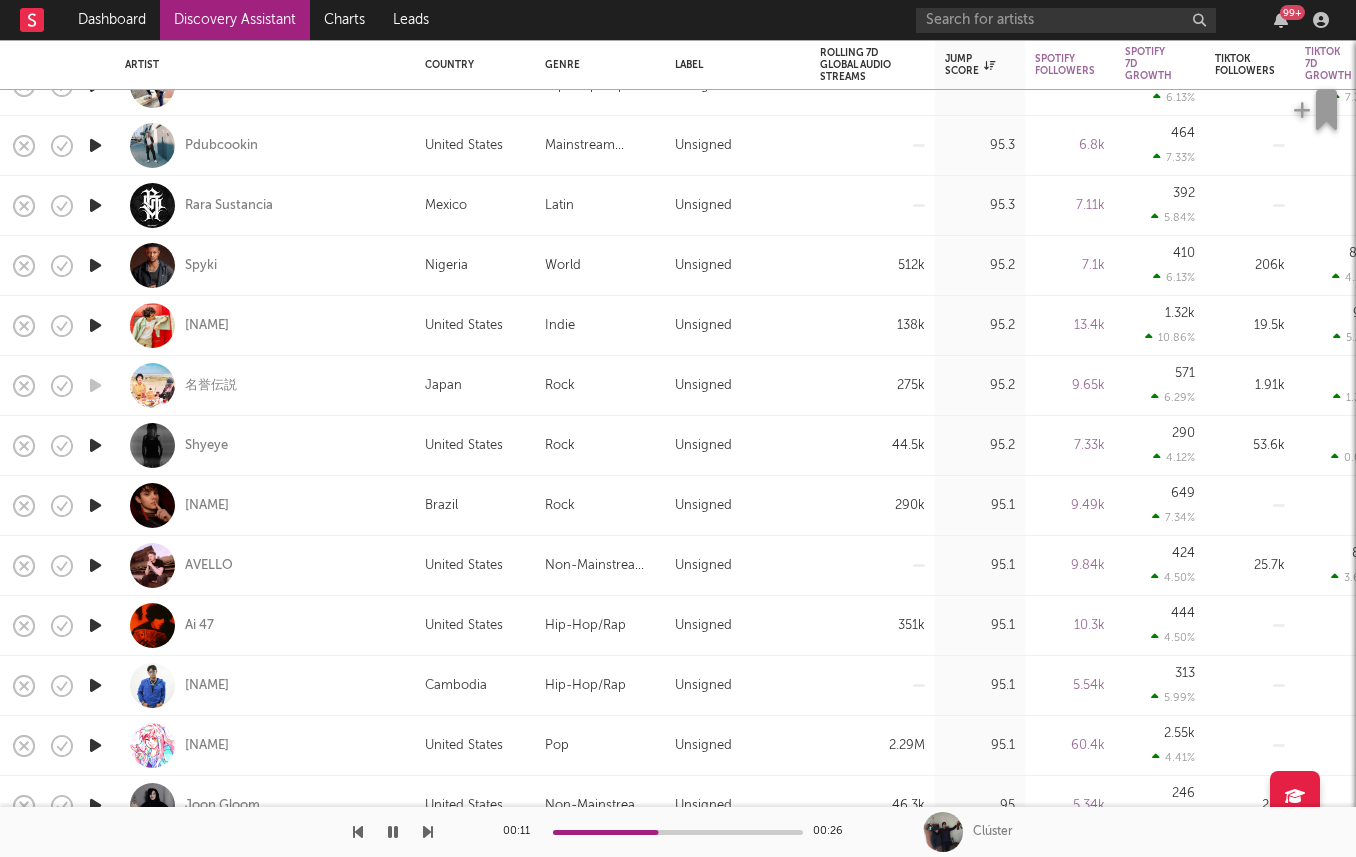 click at bounding box center [95, 505] 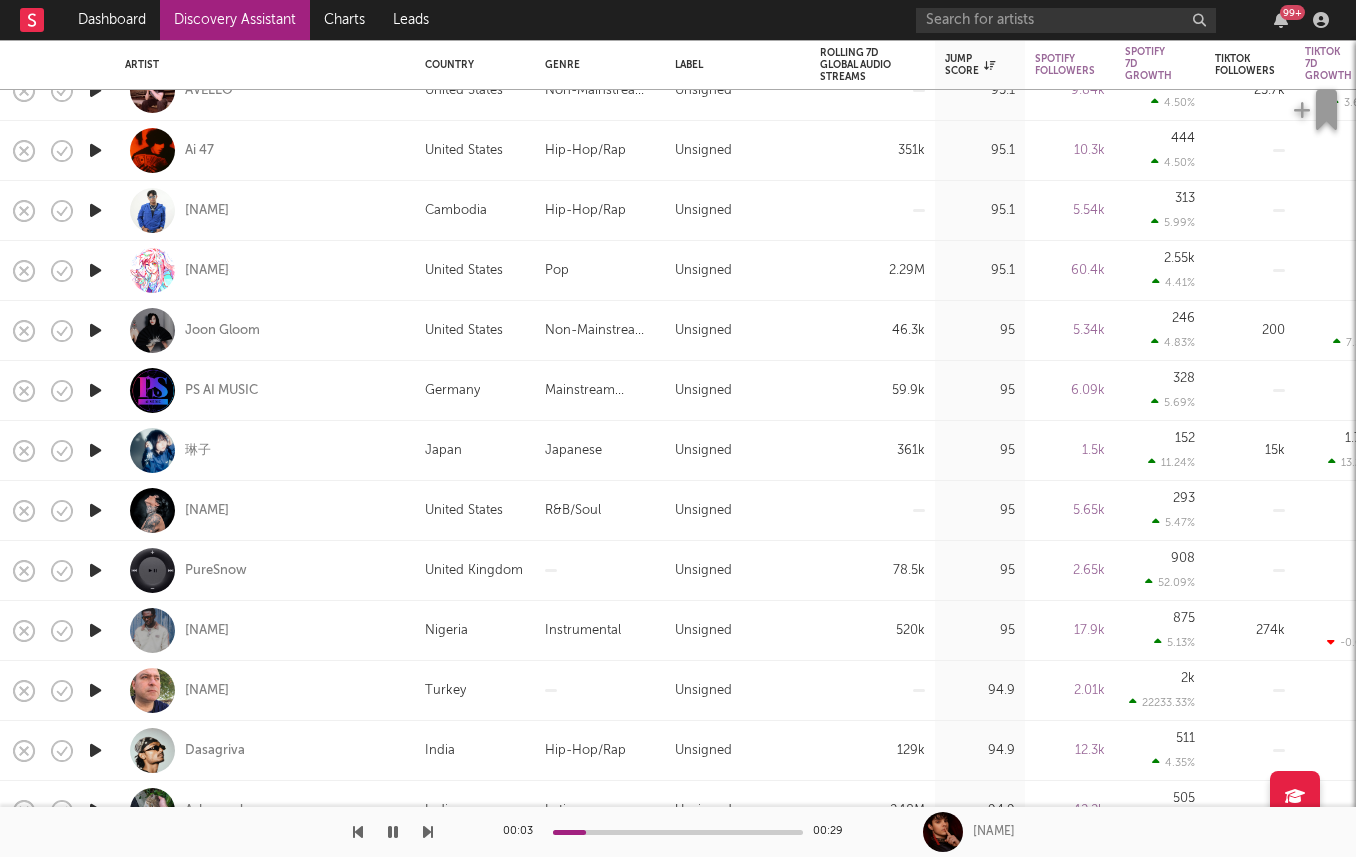 click at bounding box center [95, 510] 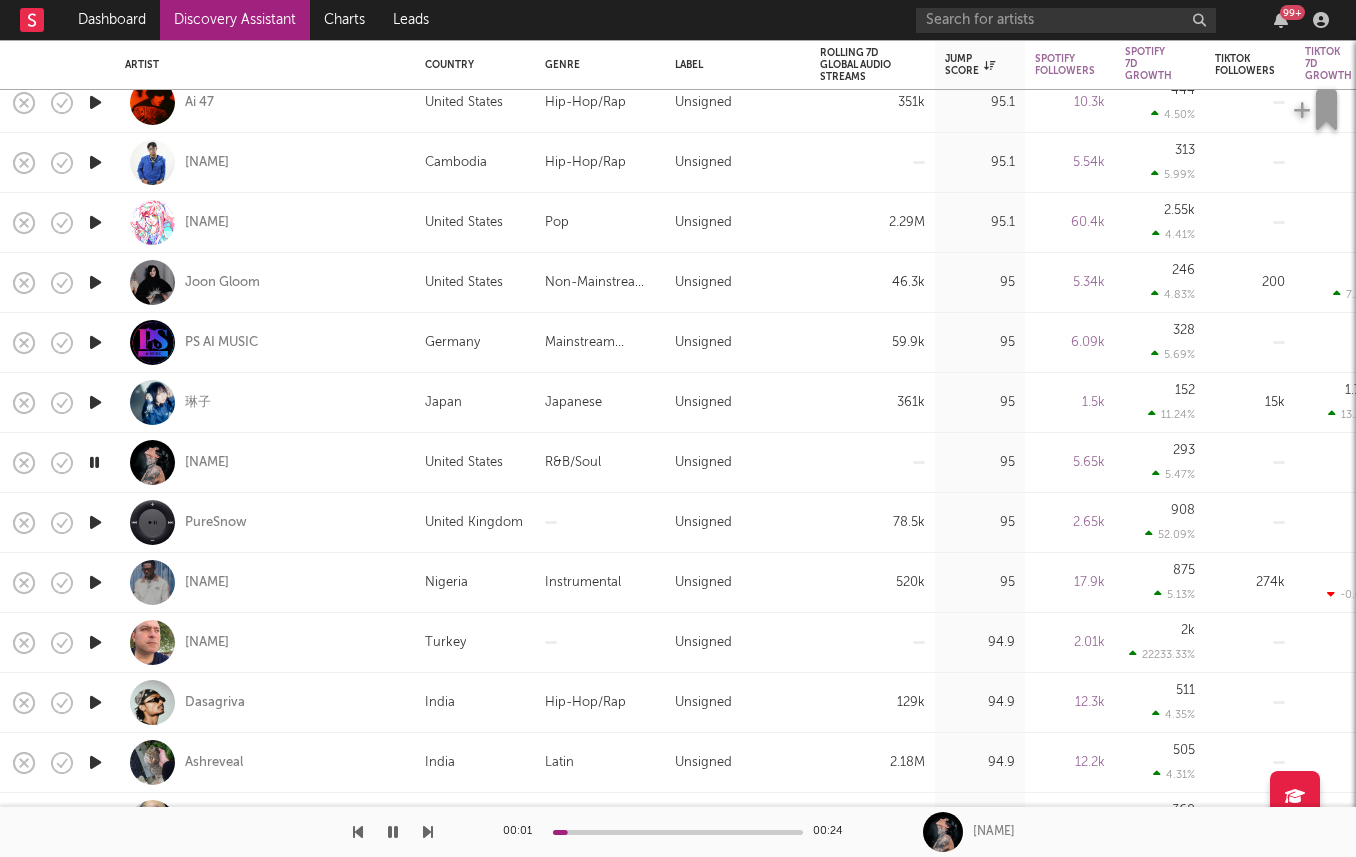 click at bounding box center [95, 582] 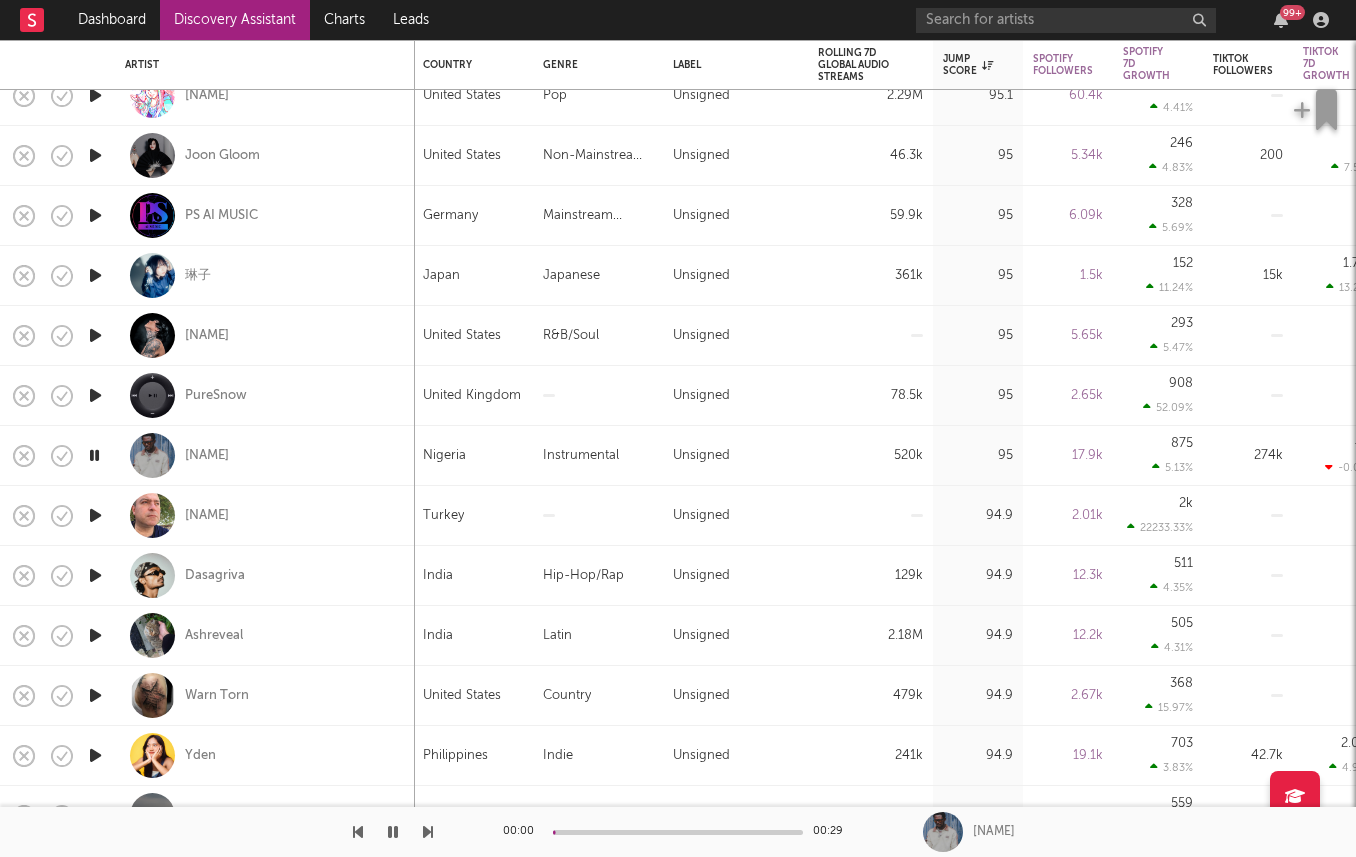 click at bounding box center [95, 575] 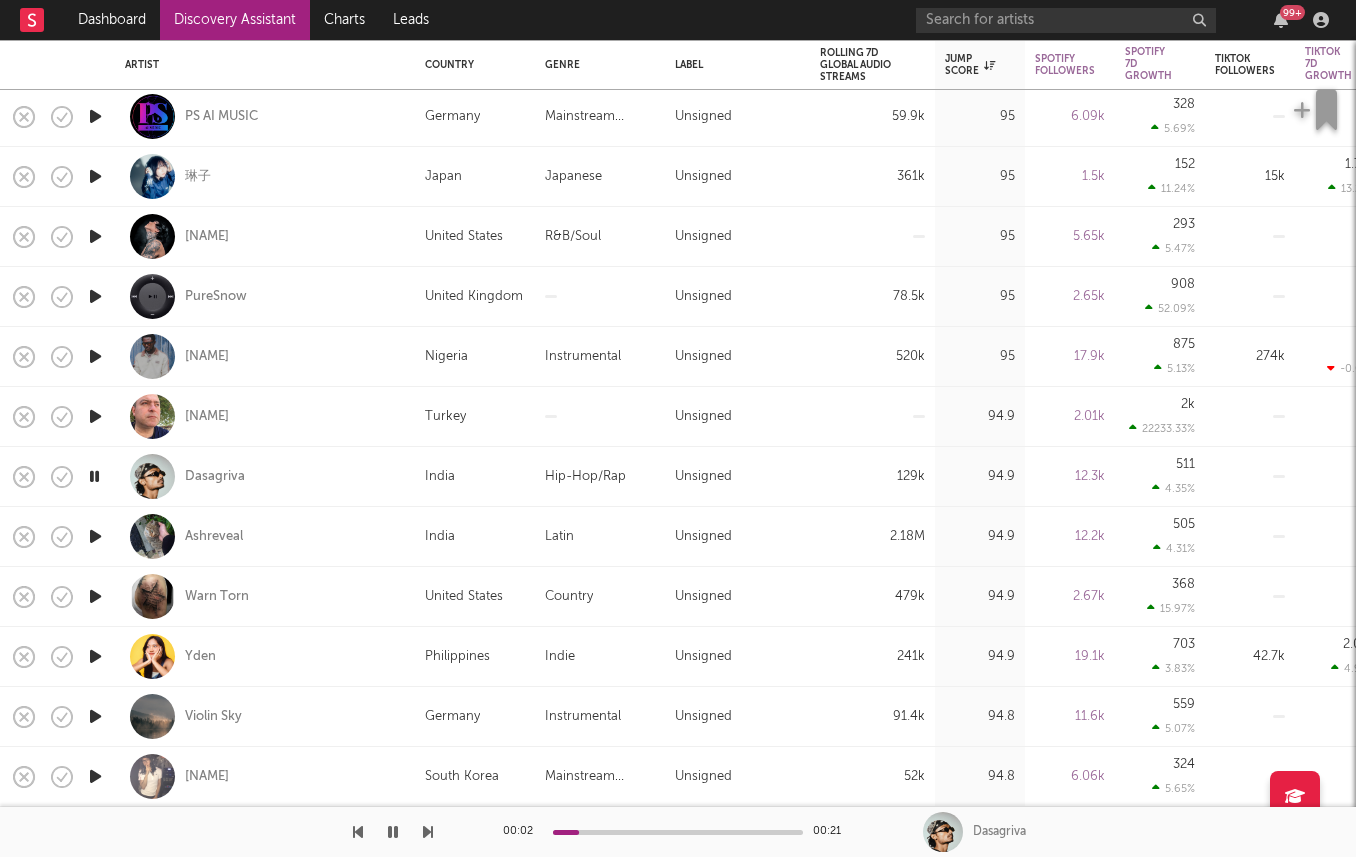 click at bounding box center (95, 656) 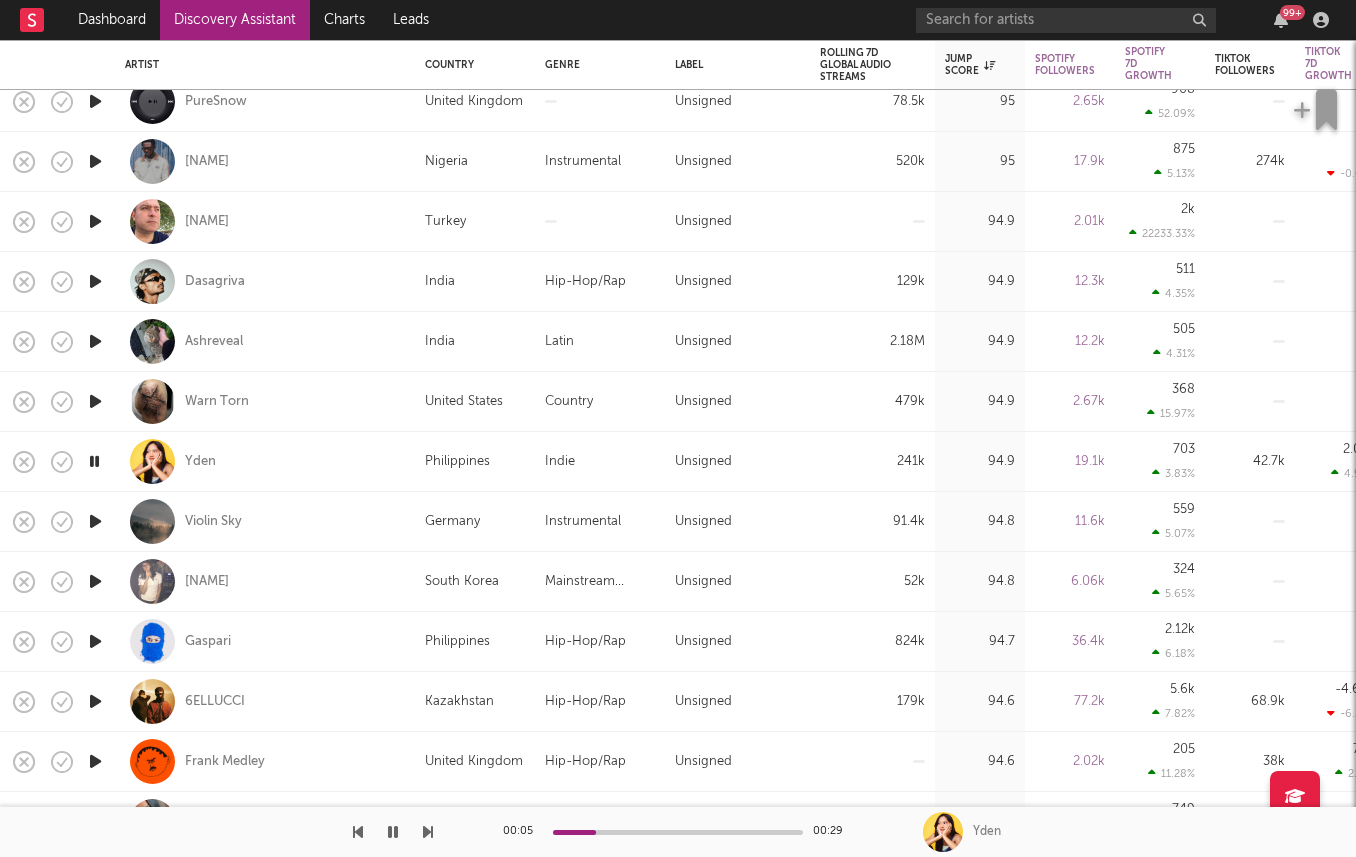 click at bounding box center [95, 701] 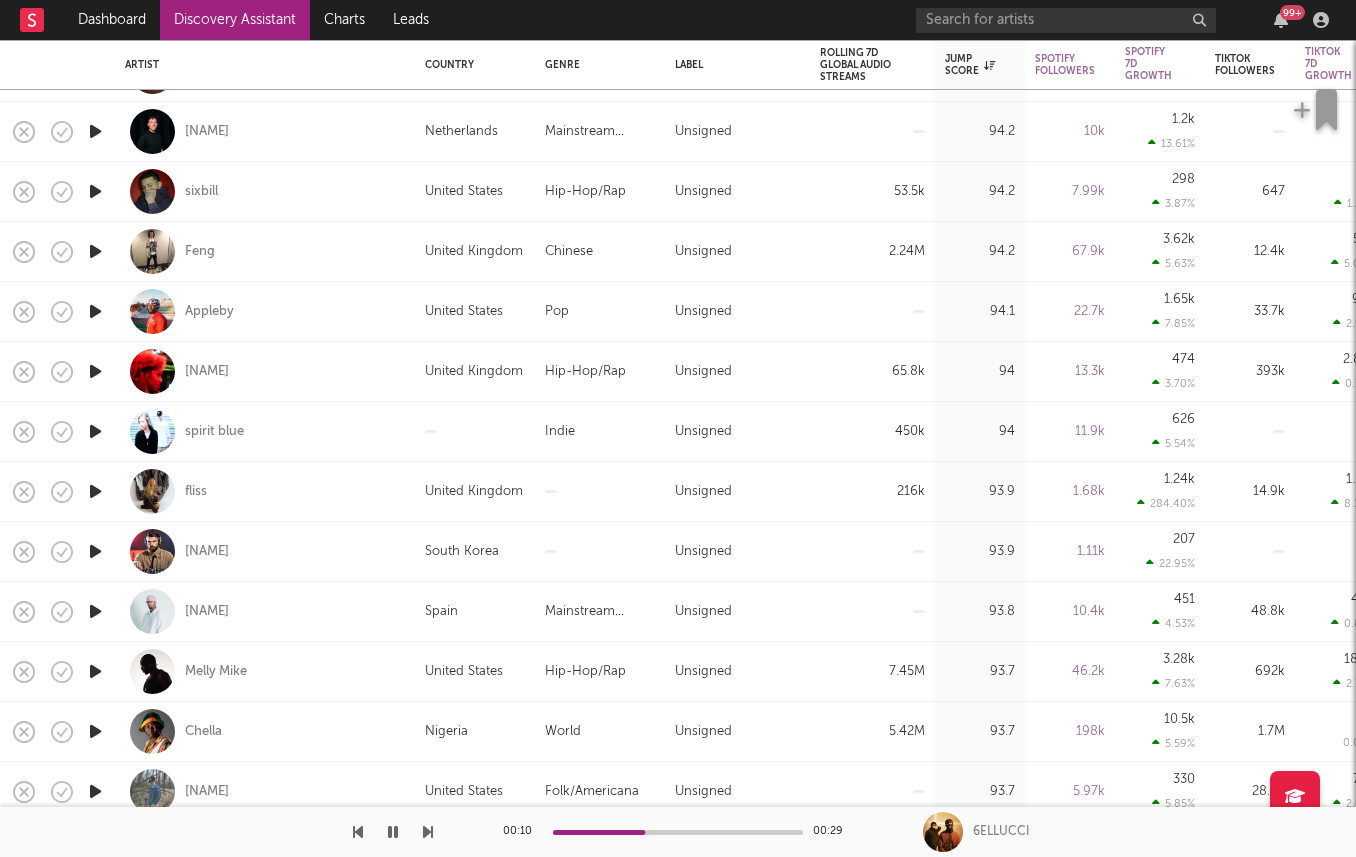 click at bounding box center (95, 551) 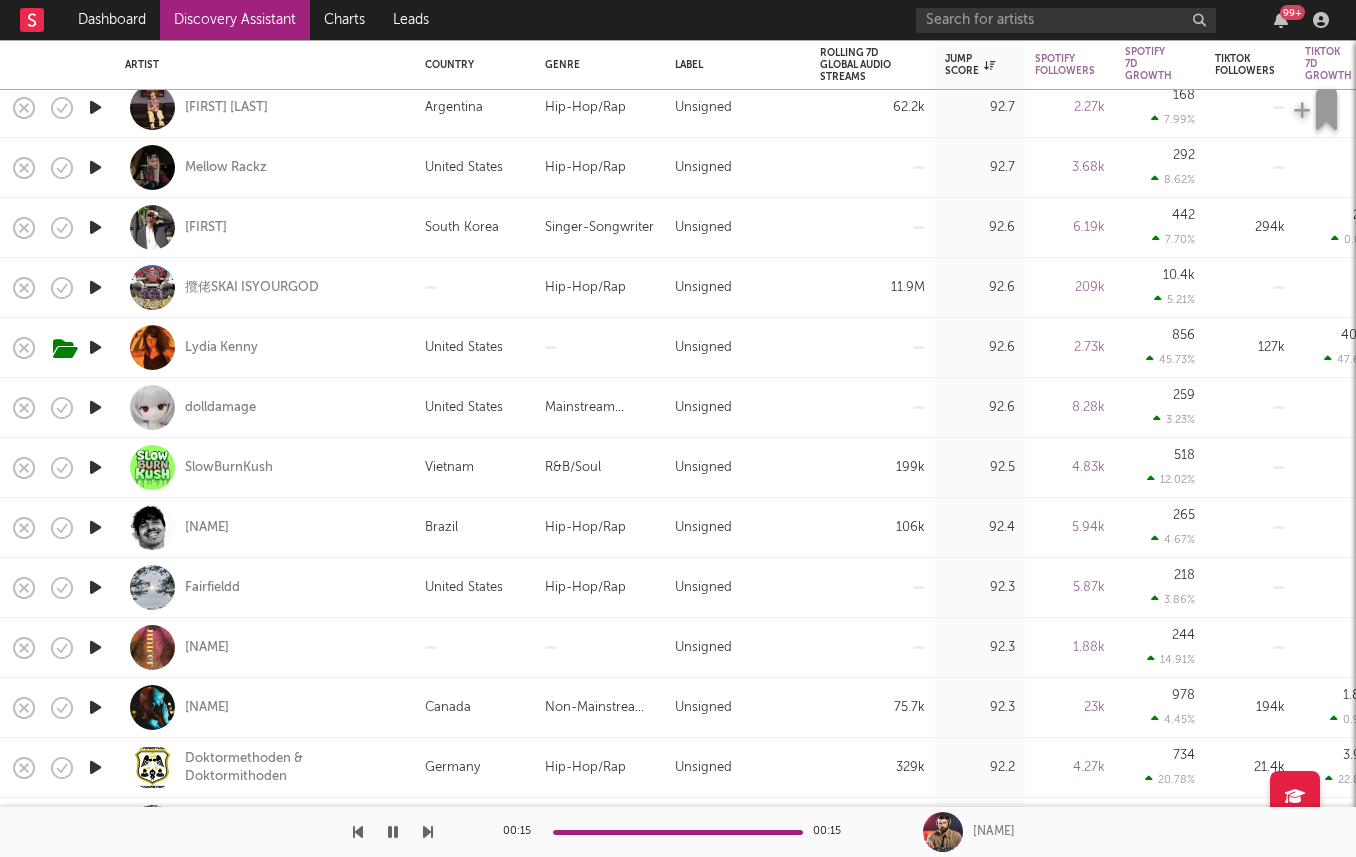 click at bounding box center [95, 527] 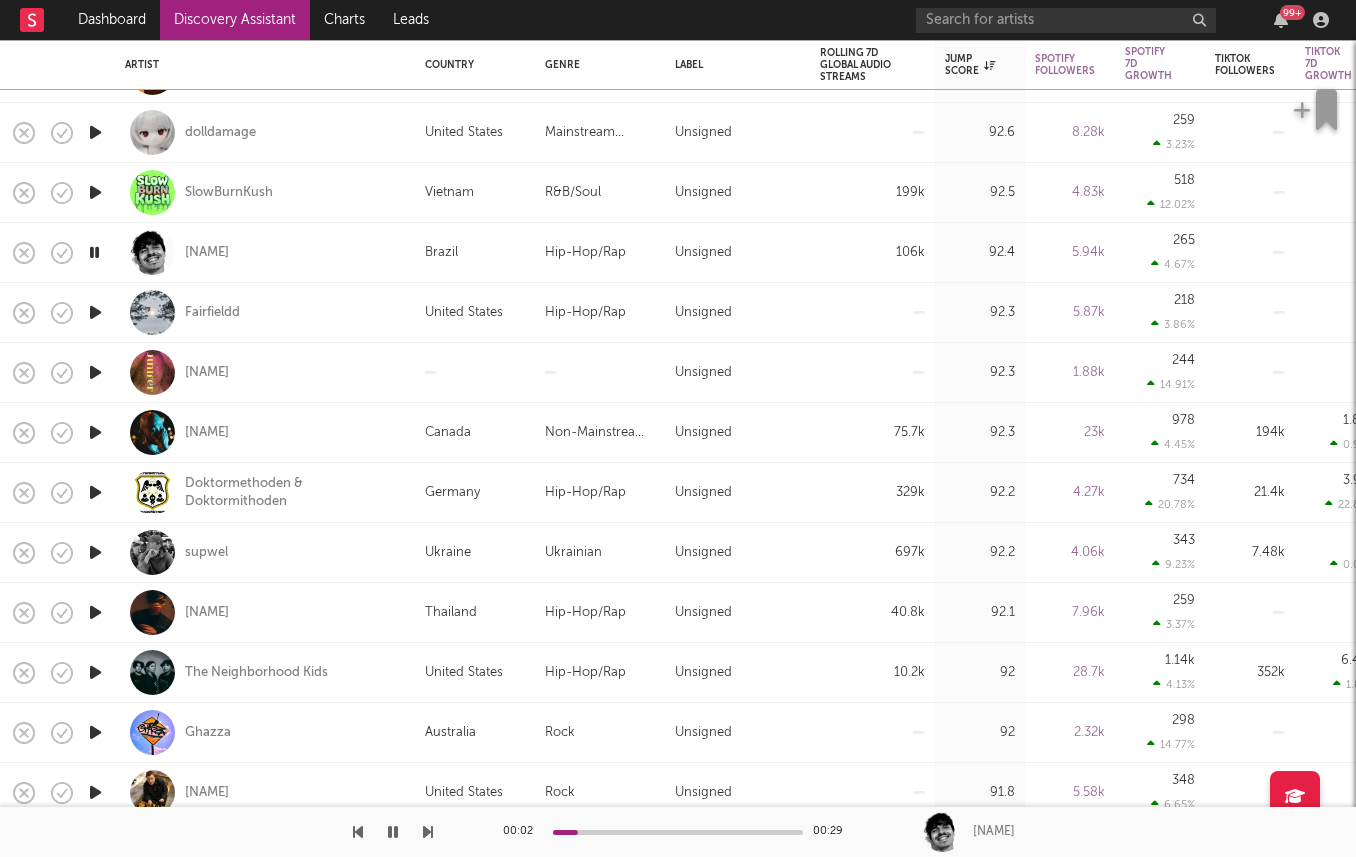 click at bounding box center [95, 553] 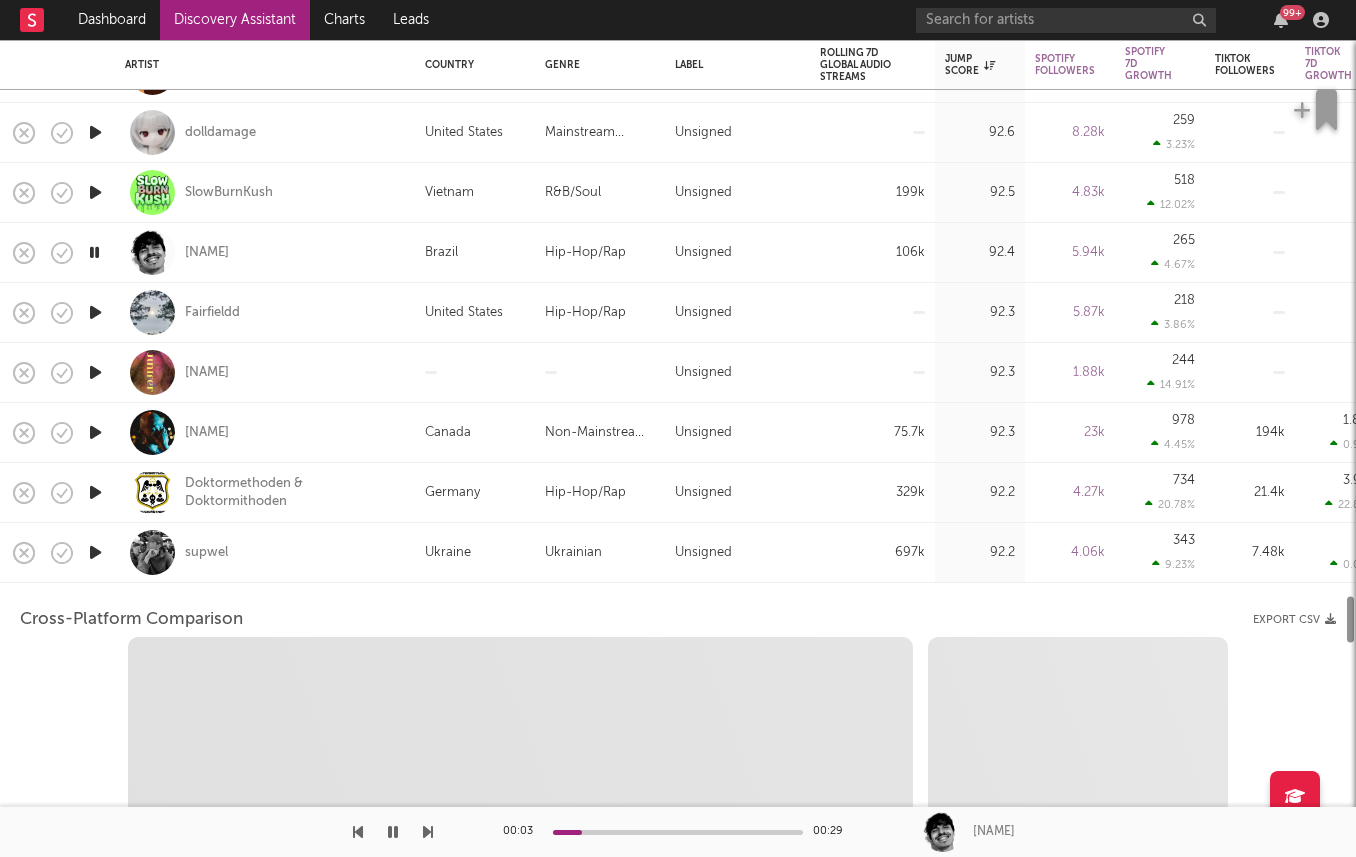 click at bounding box center (95, 553) 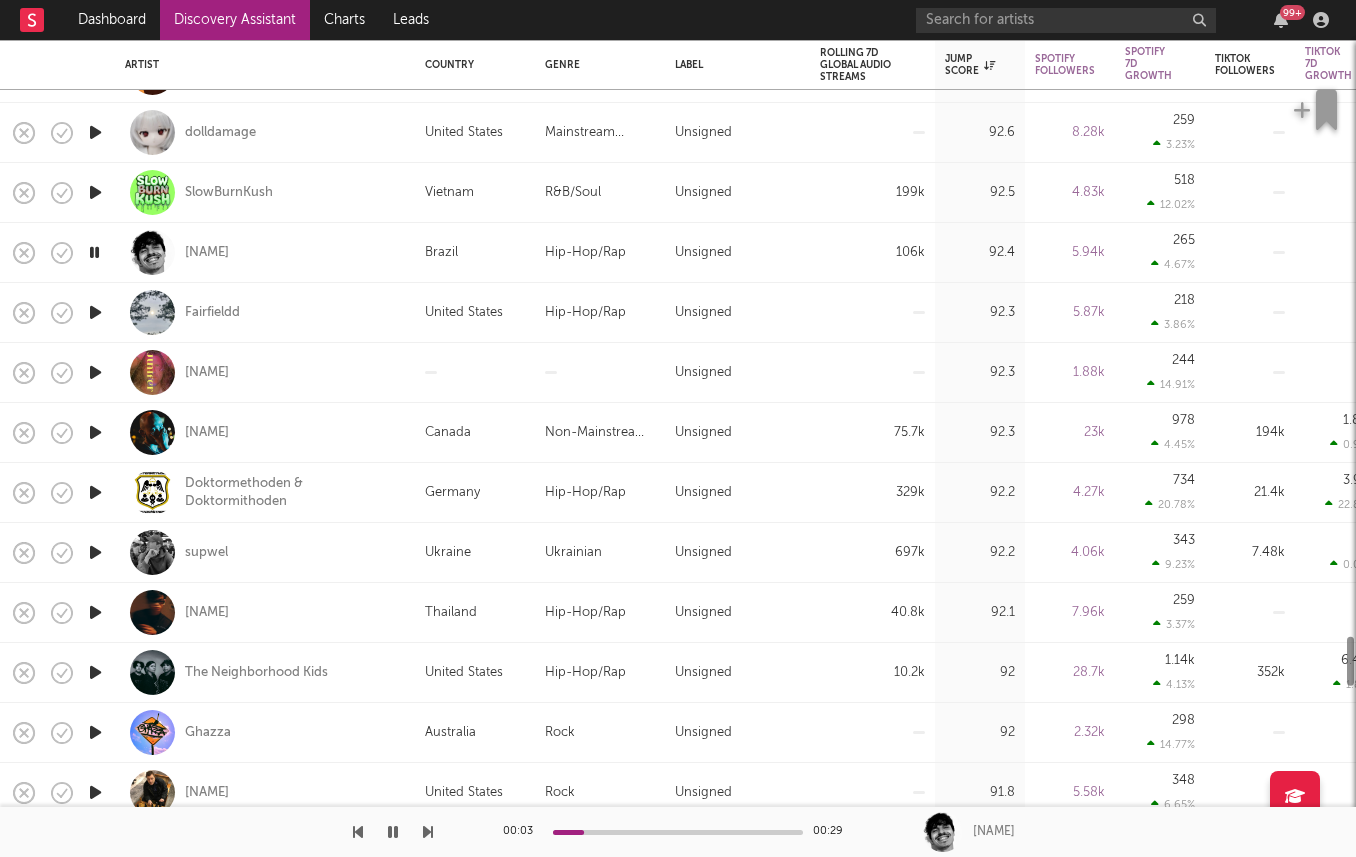 click at bounding box center [95, 552] 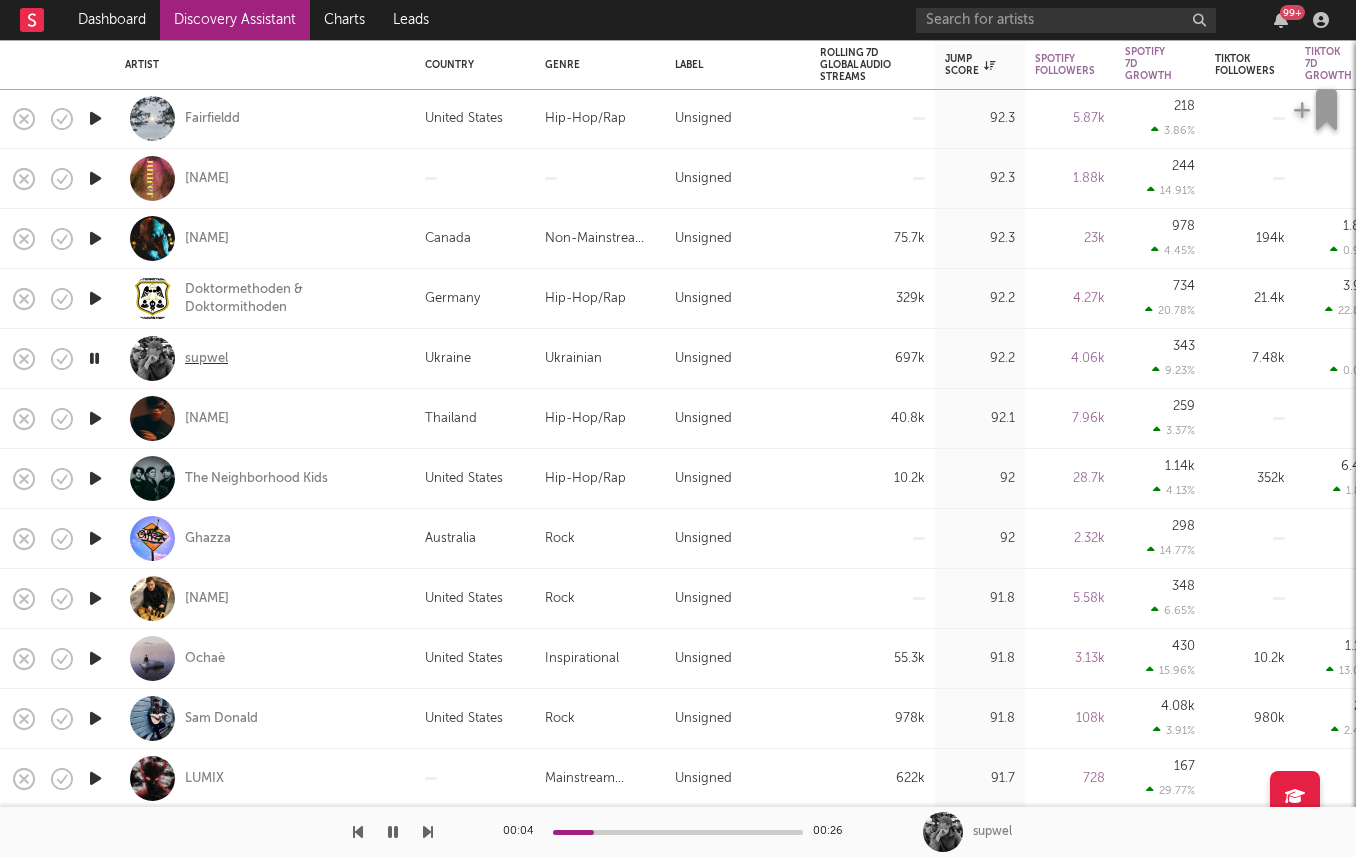 click on "supwel" at bounding box center (206, 359) 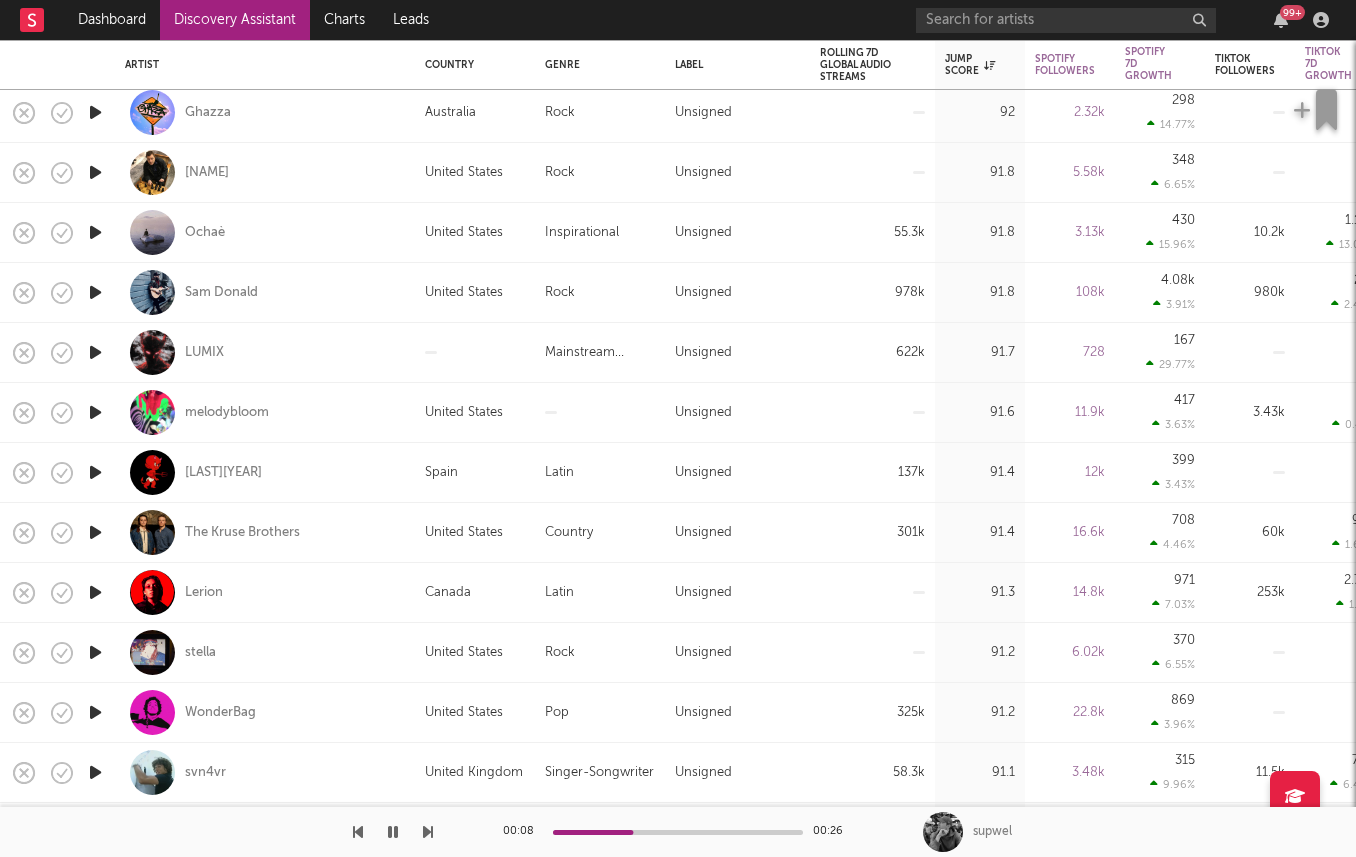 click at bounding box center [95, 292] 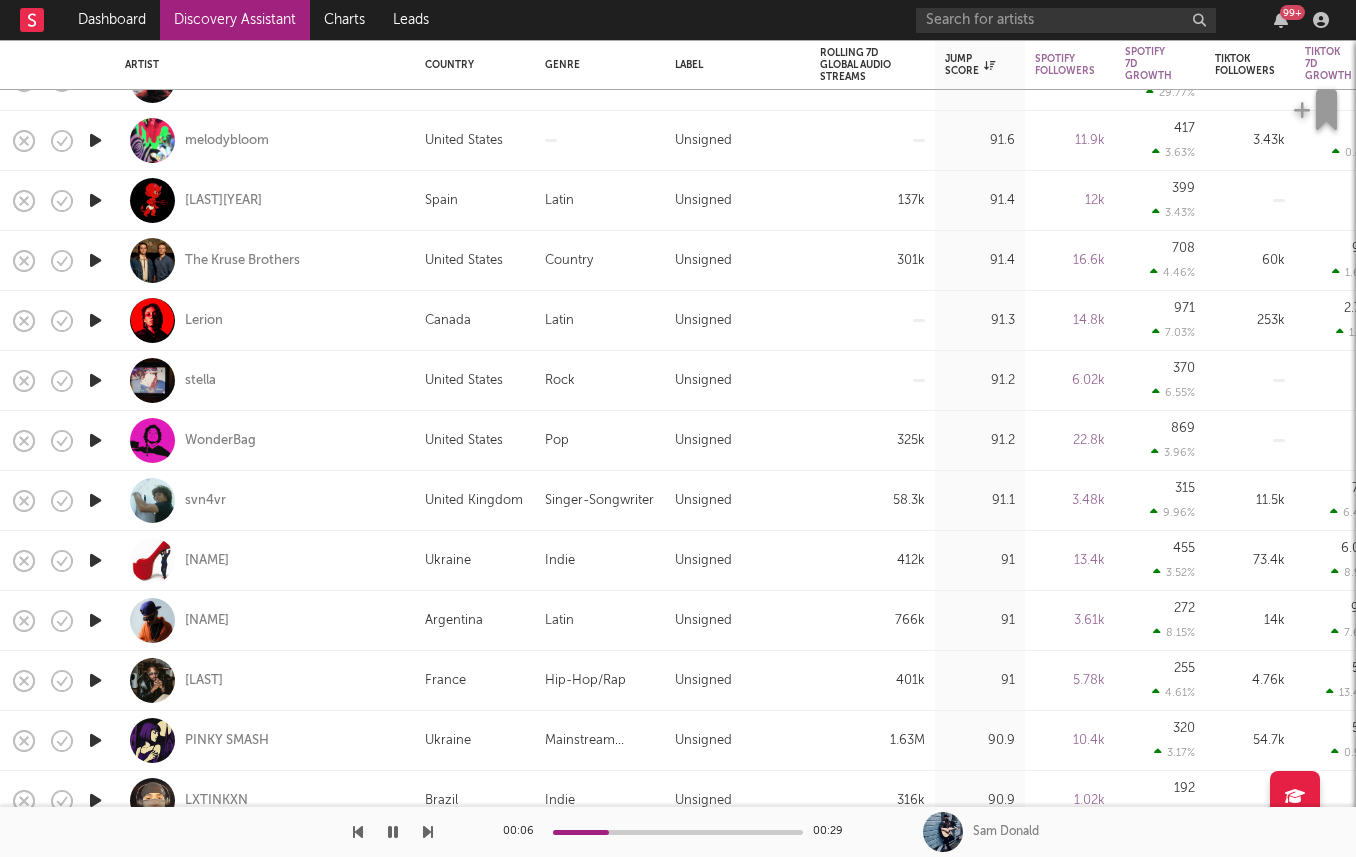 click at bounding box center [95, 500] 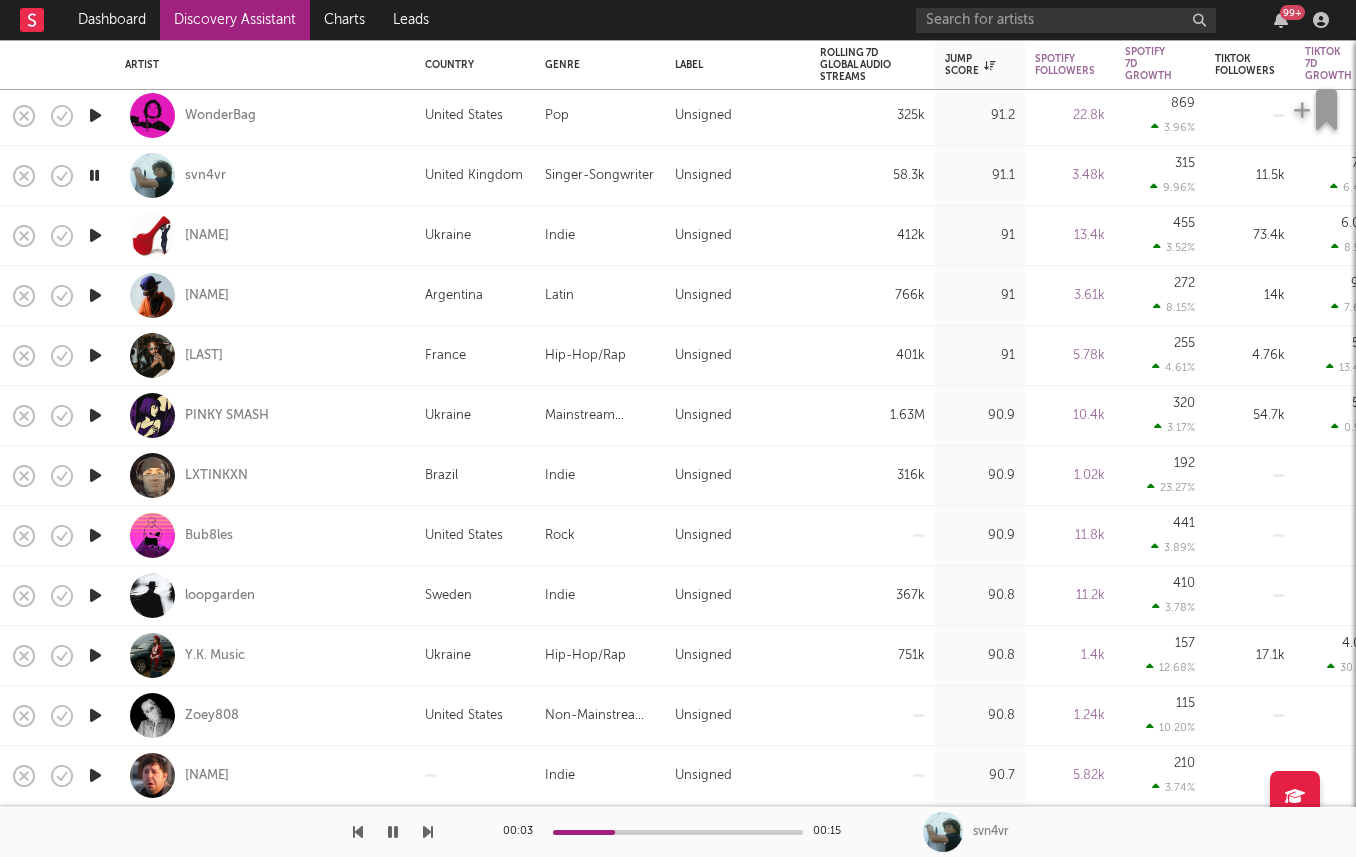 click at bounding box center [95, 596] 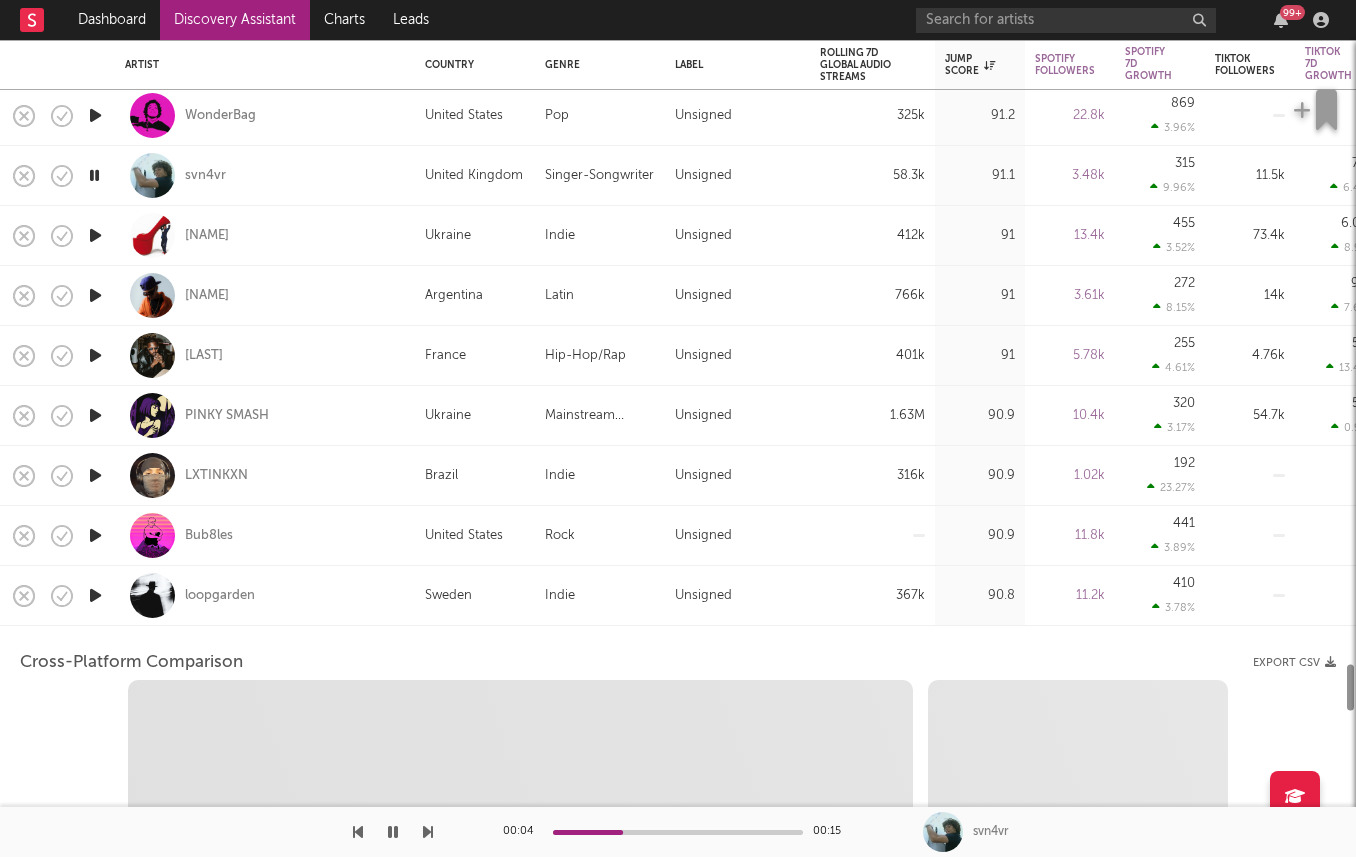 click on "Cross-Platform Comparison Export CSV  Zoom 1w 1m 3m 6m YTD 1y All Created with Highcharts 10.3.3 Zoom 1w 1m 3m 6m YTD 1y All → name" at bounding box center (678, 1098) 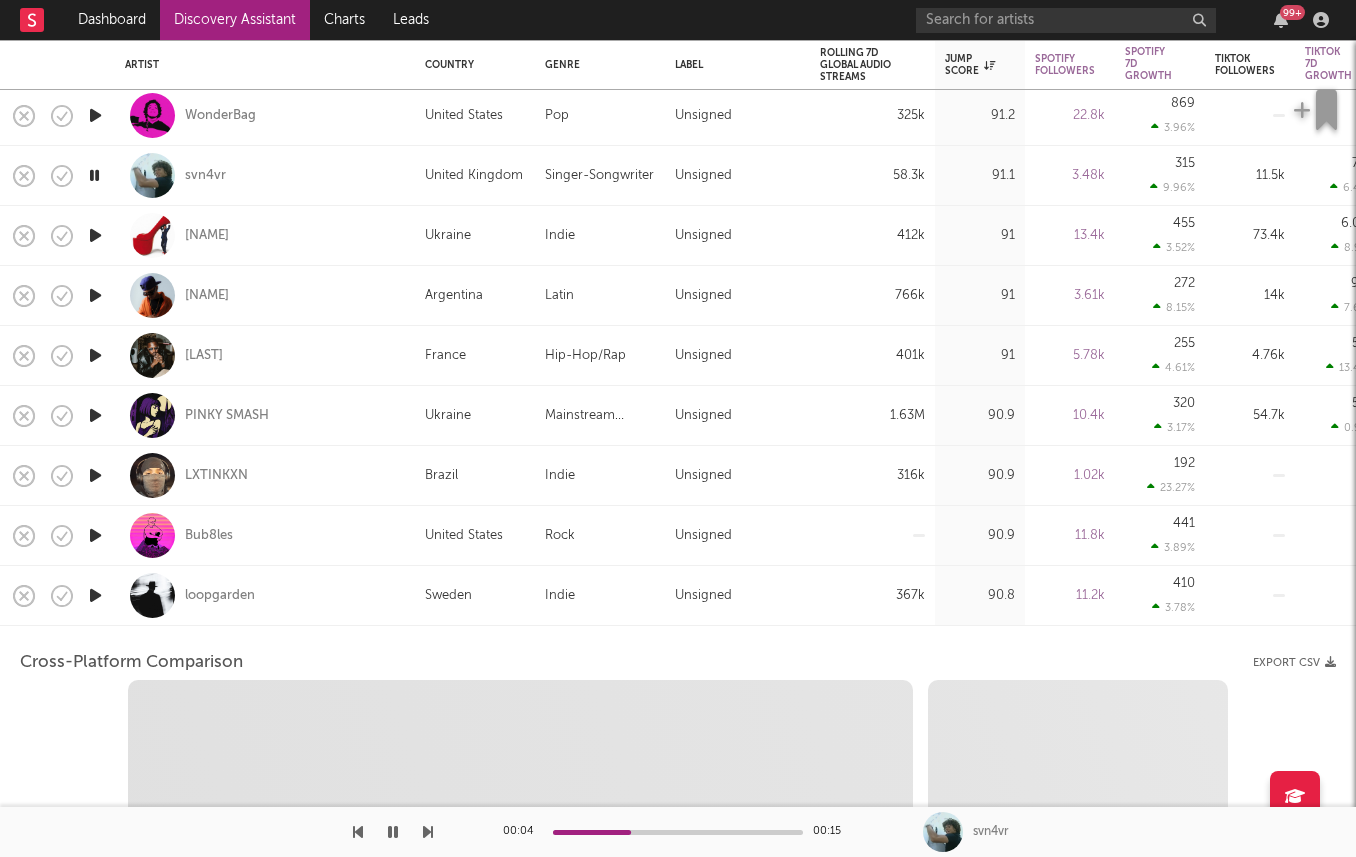 click at bounding box center (95, 595) 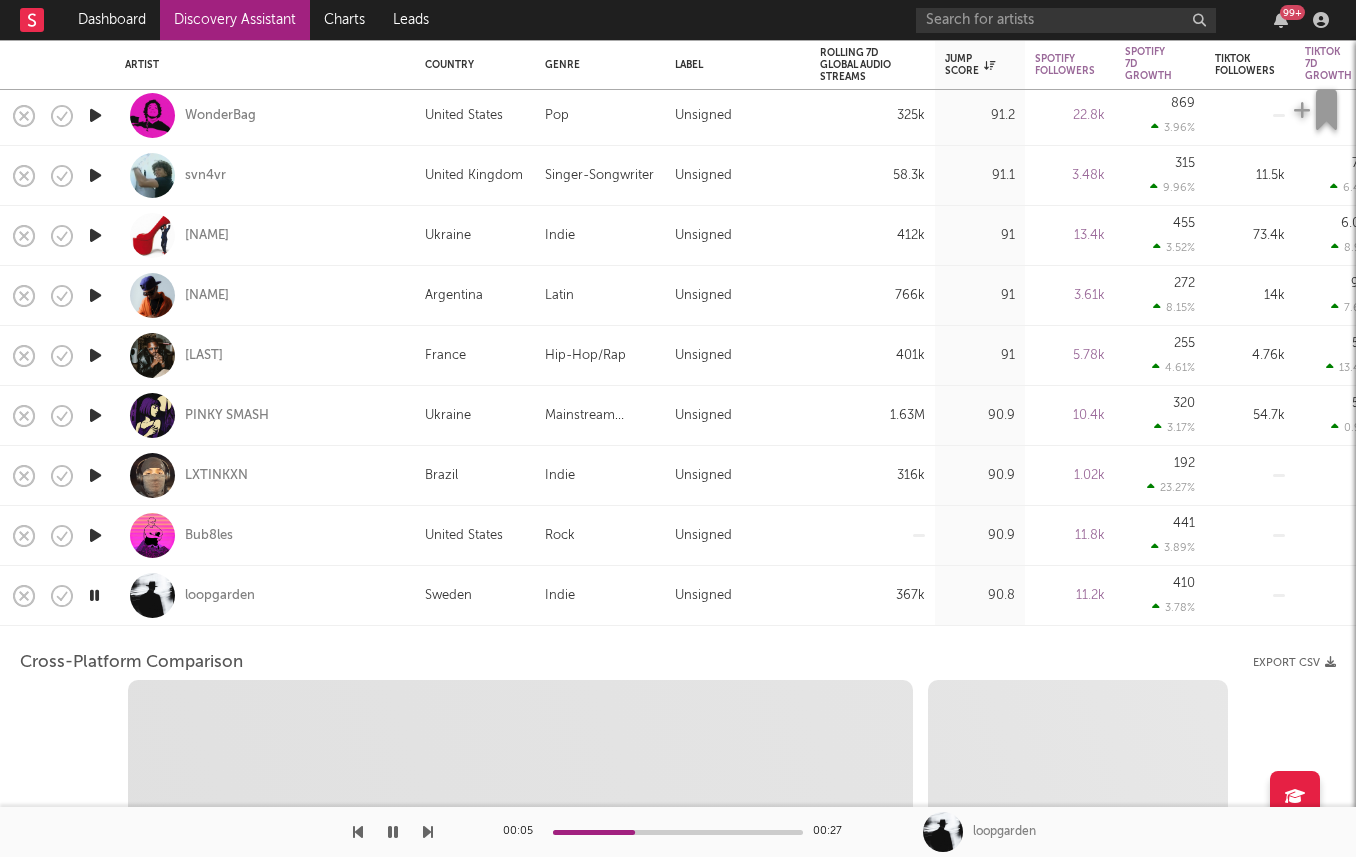 select on "1w" 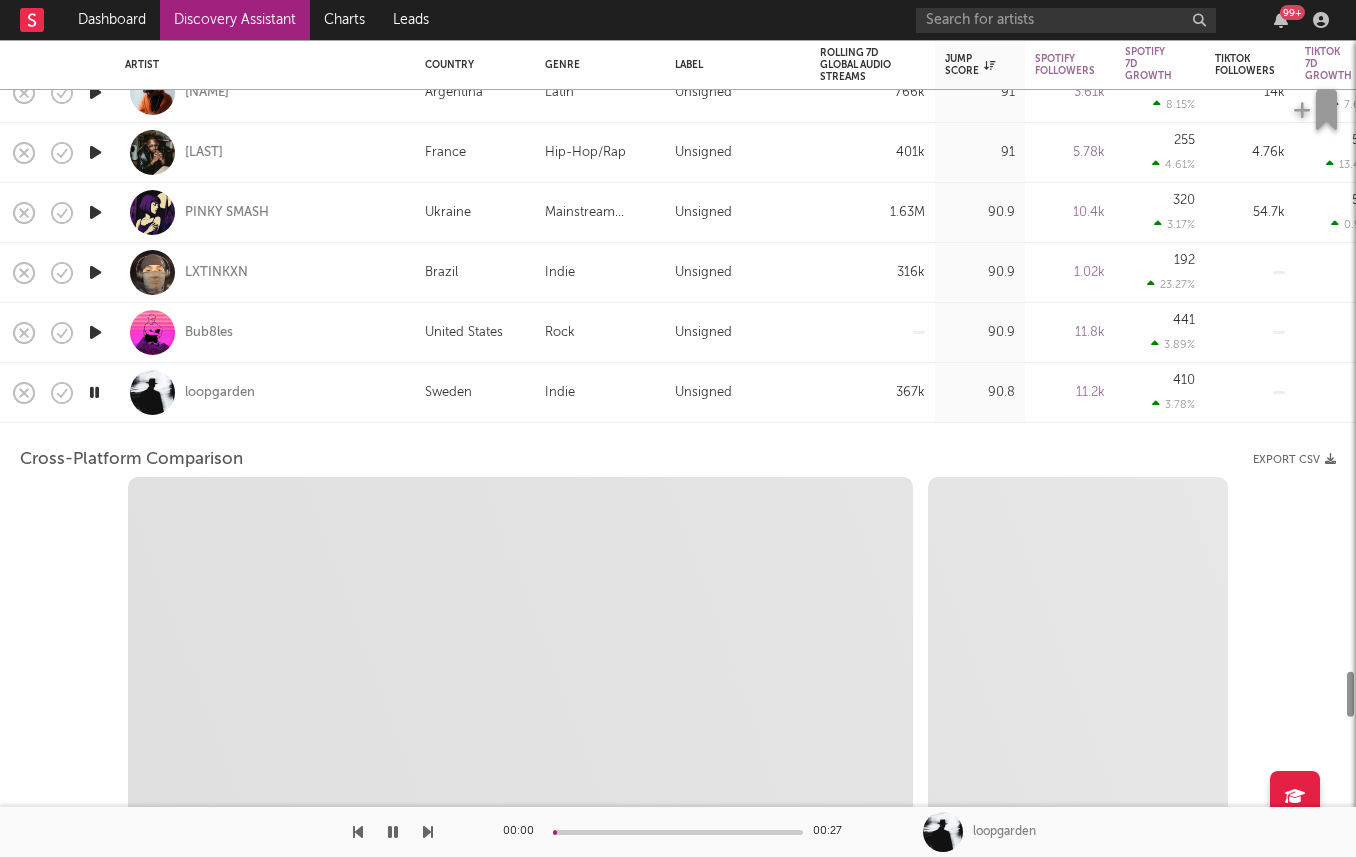 click on "loopgarden" at bounding box center [265, 392] 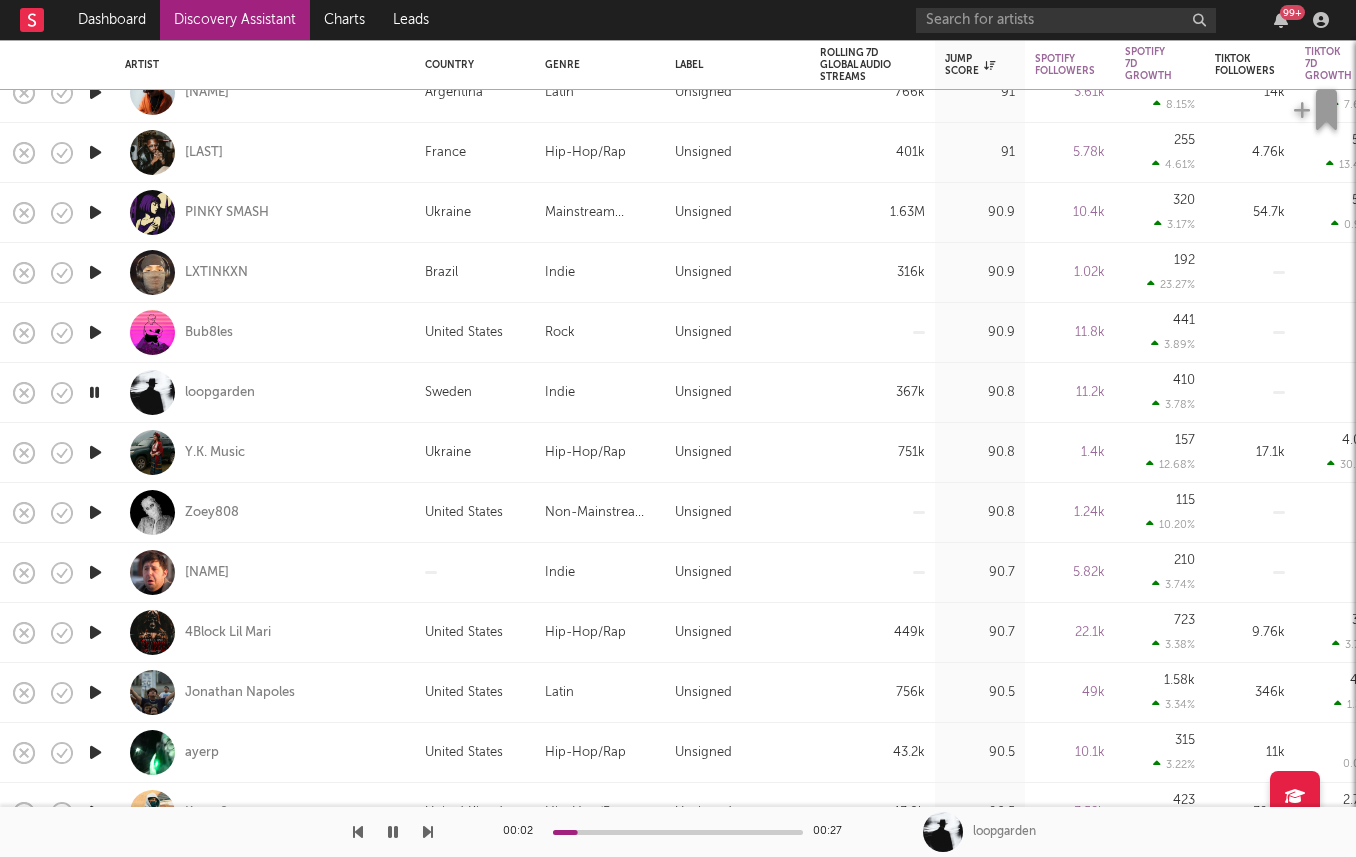 click on "00:02 00:27" at bounding box center [678, 832] 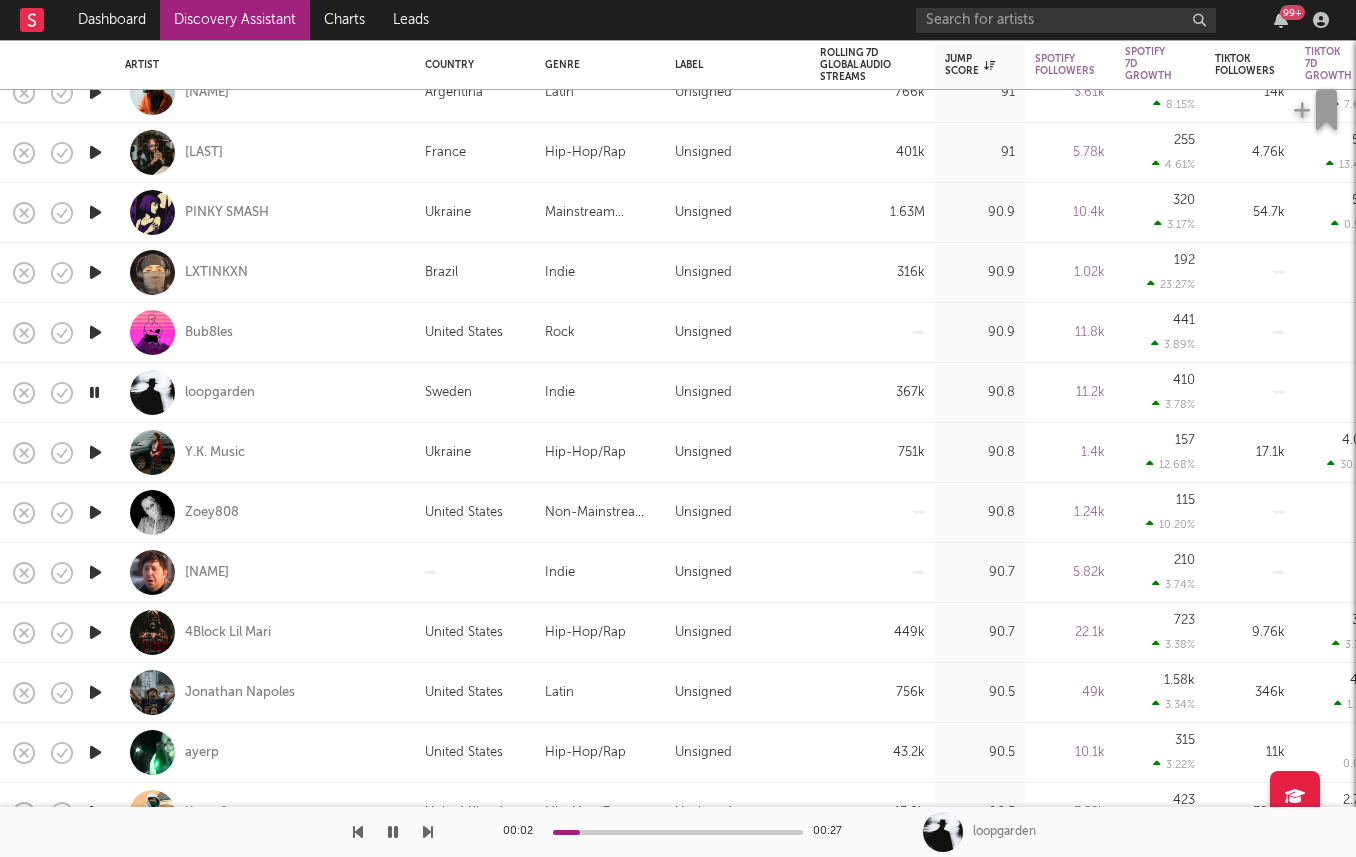 click on "00:02 00:27" at bounding box center [678, 832] 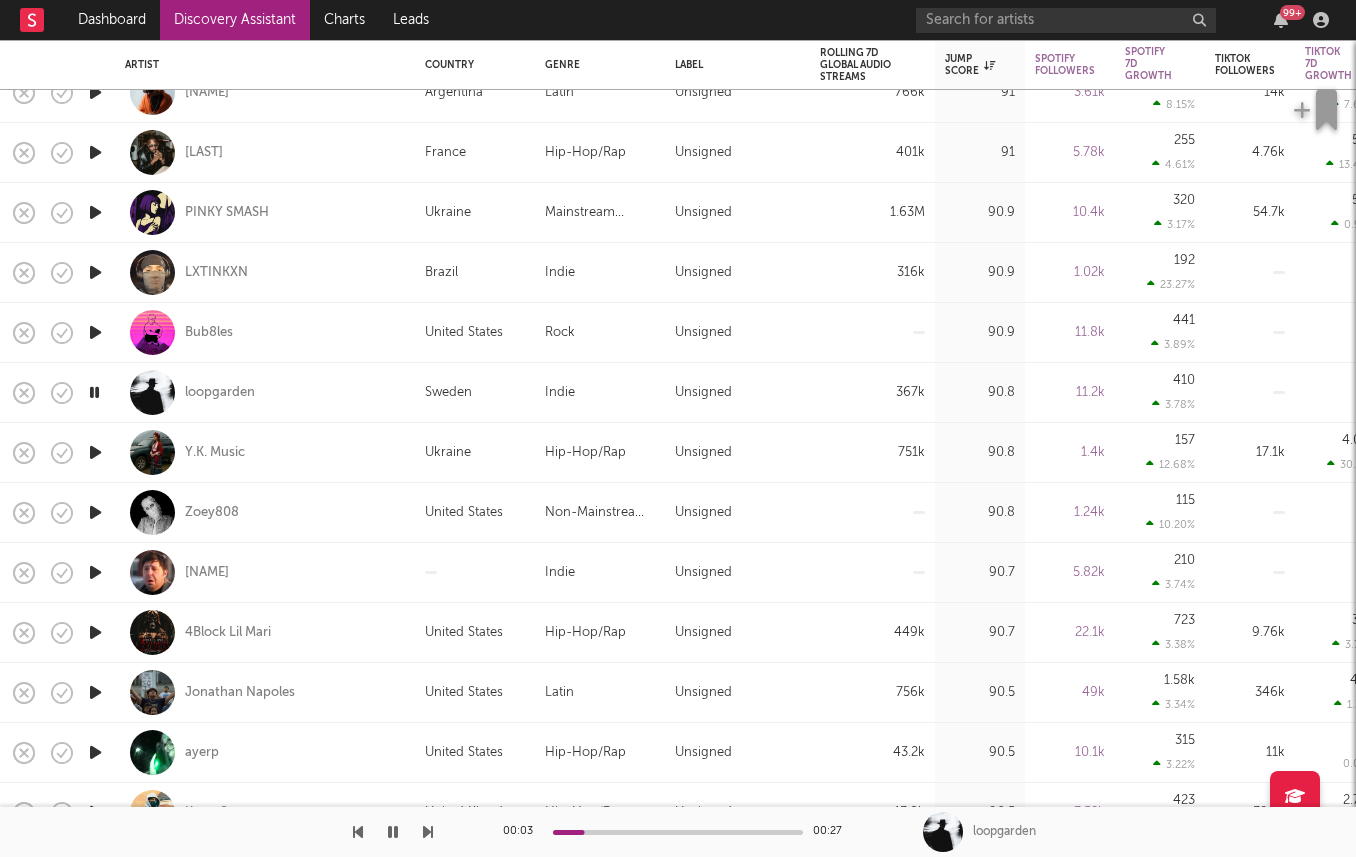 click on "00:03 00:27" at bounding box center (678, 832) 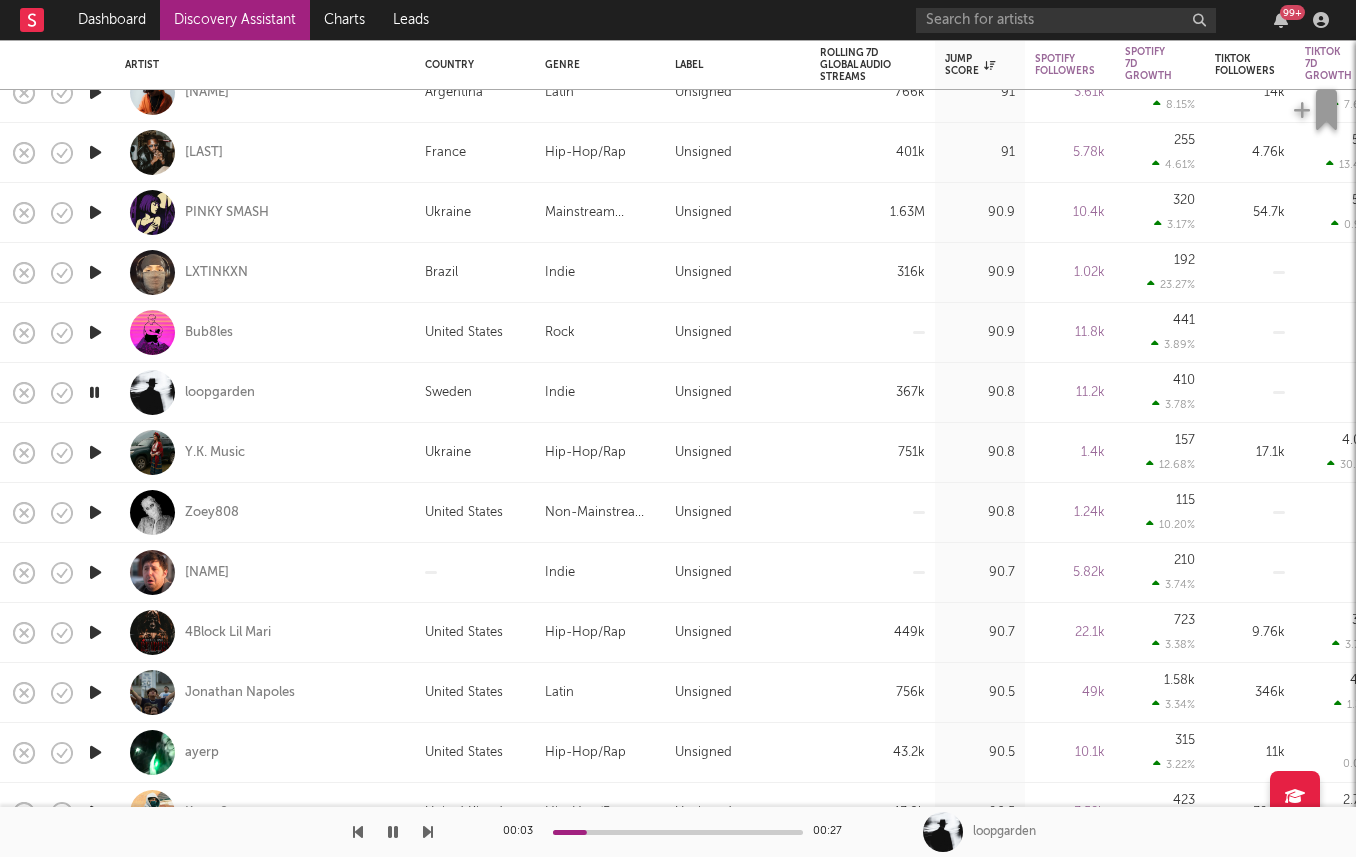 click on "00:03 00:27" at bounding box center [678, 832] 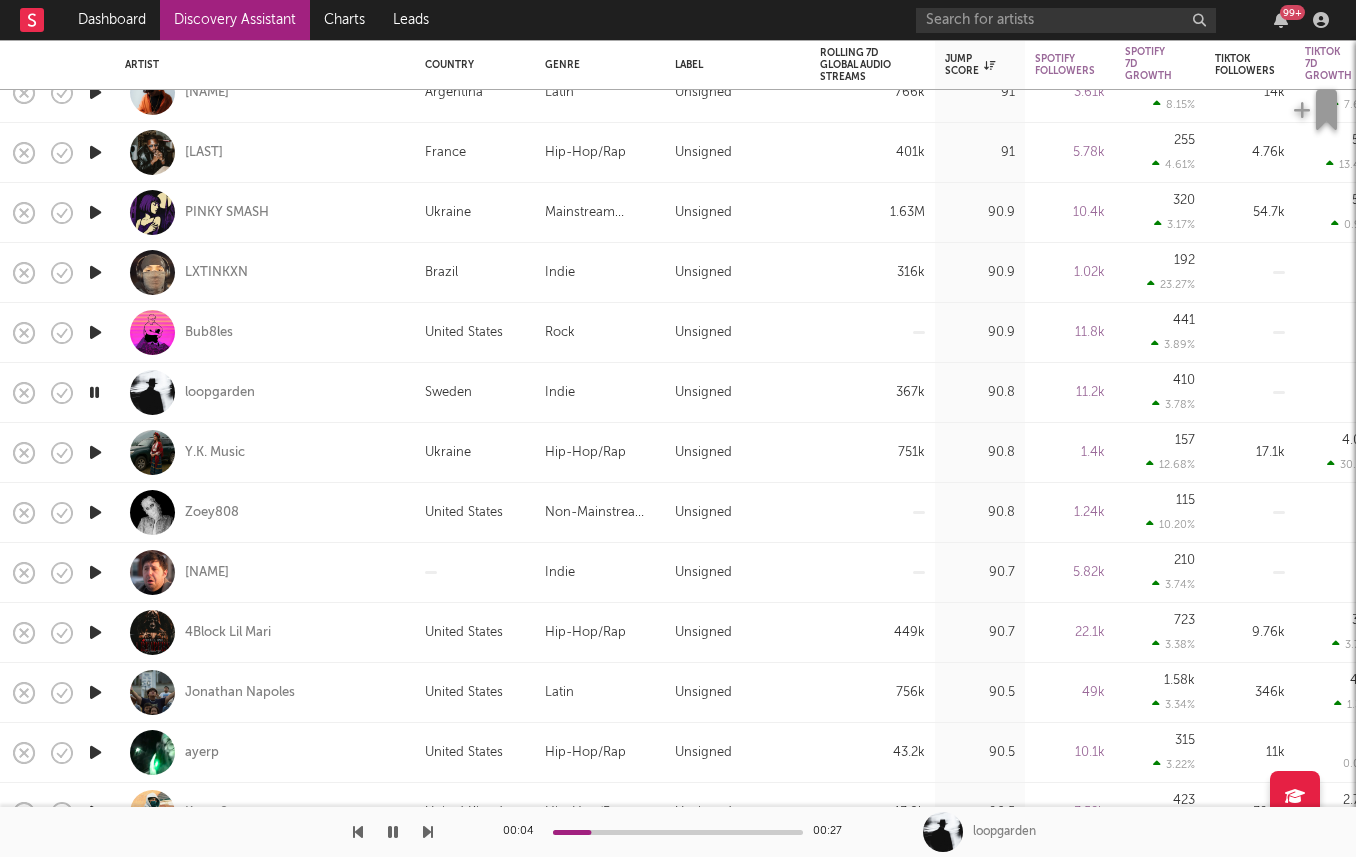 click at bounding box center [678, 832] 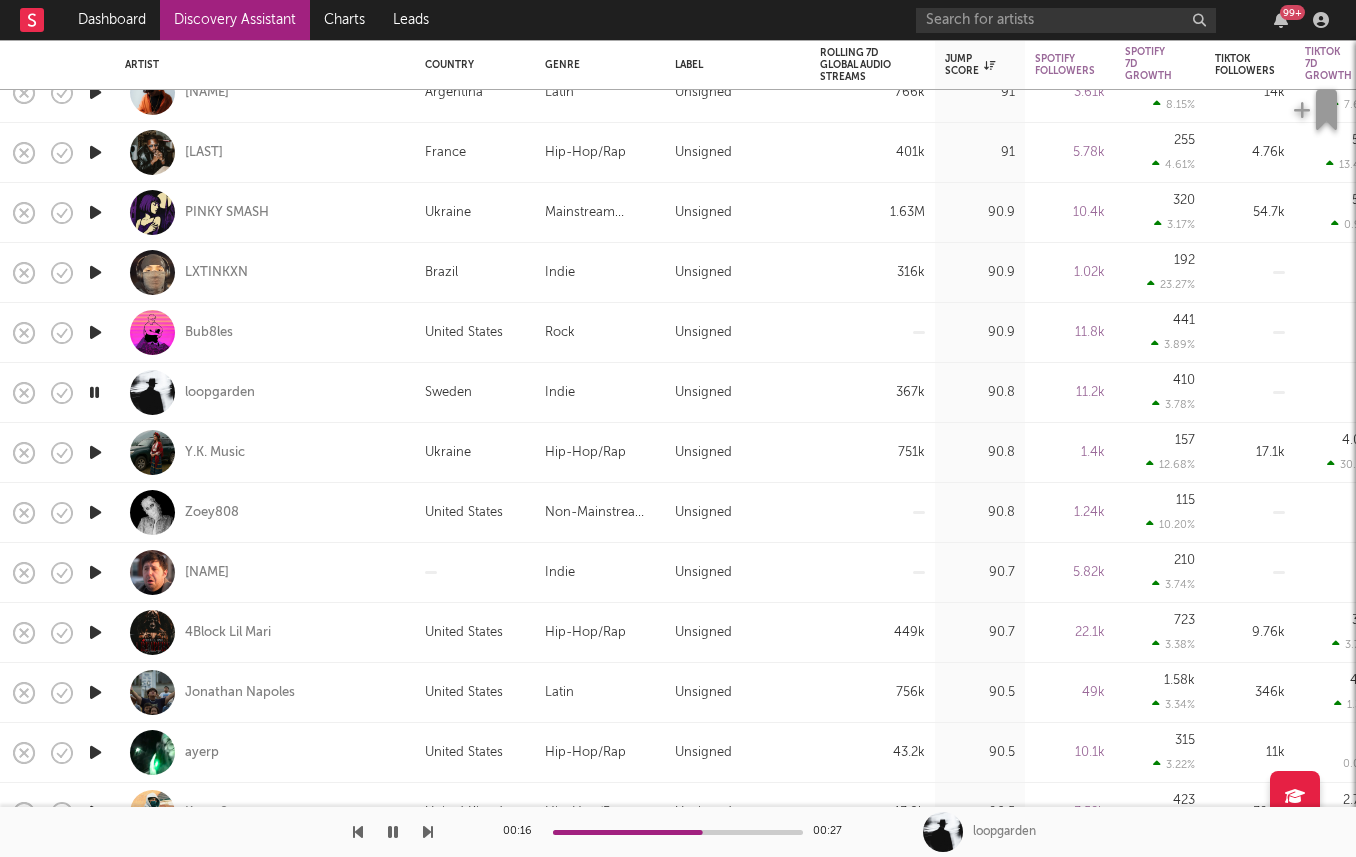 click at bounding box center (95, 452) 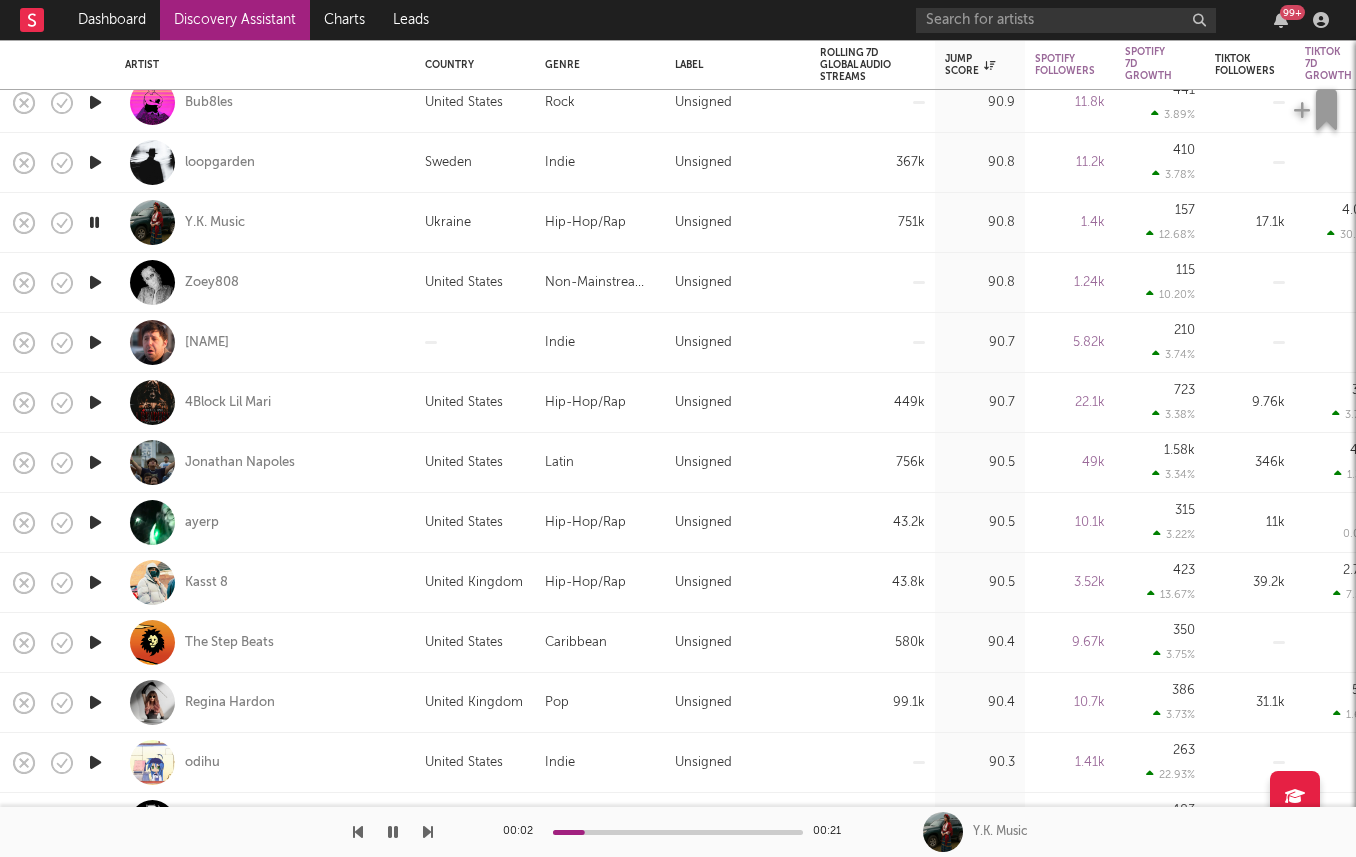 click at bounding box center (95, 522) 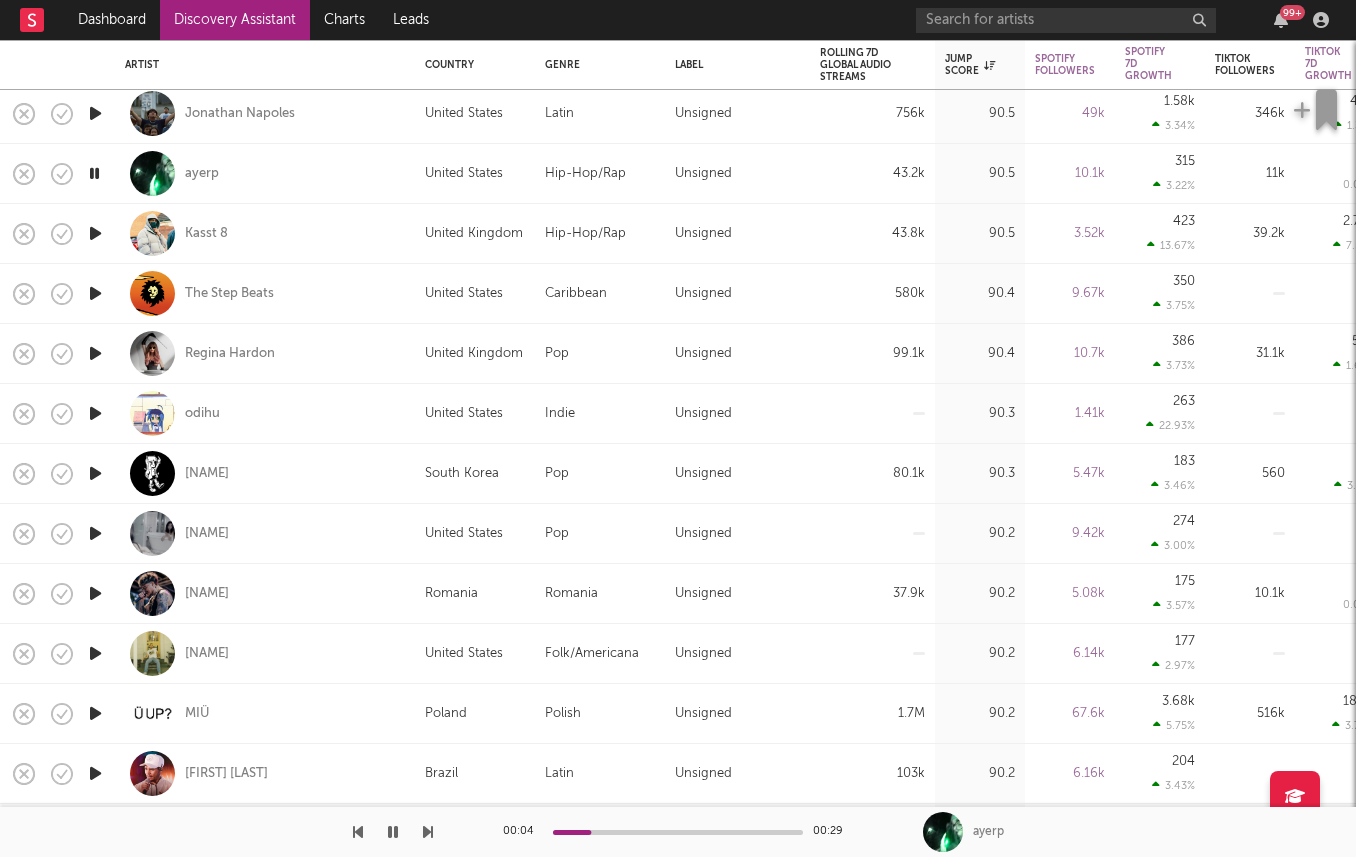 click at bounding box center [95, 593] 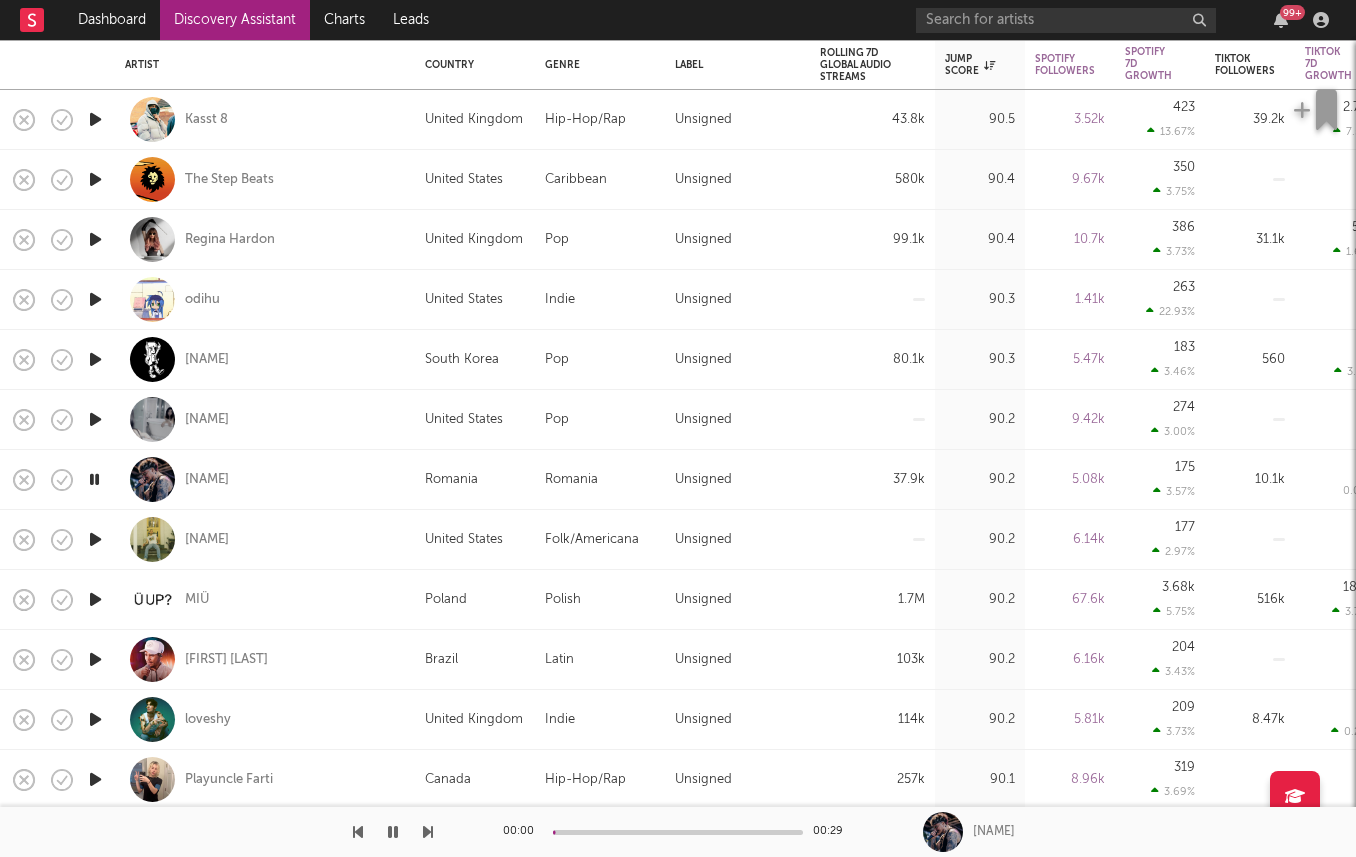 click at bounding box center [95, 659] 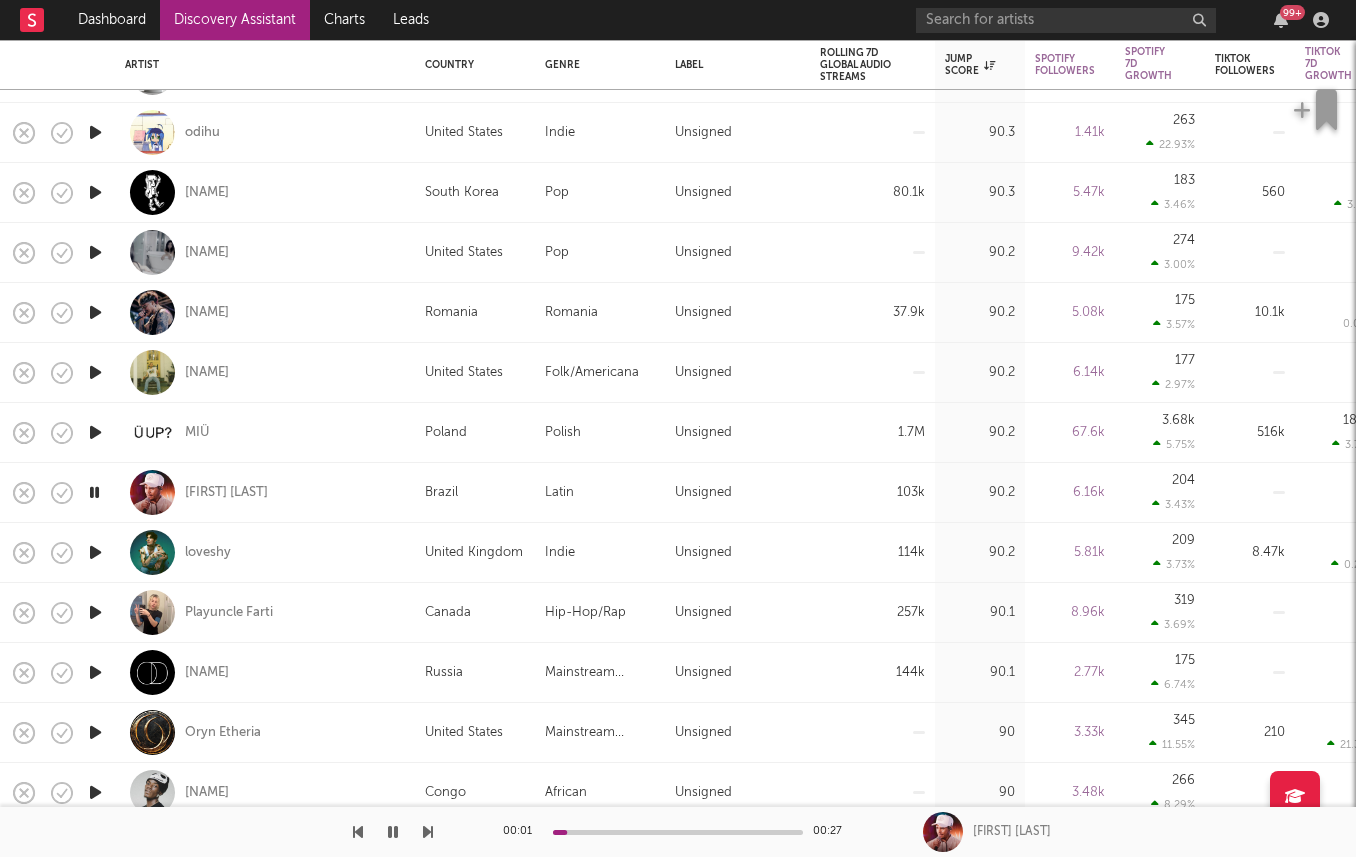 click at bounding box center (95, 672) 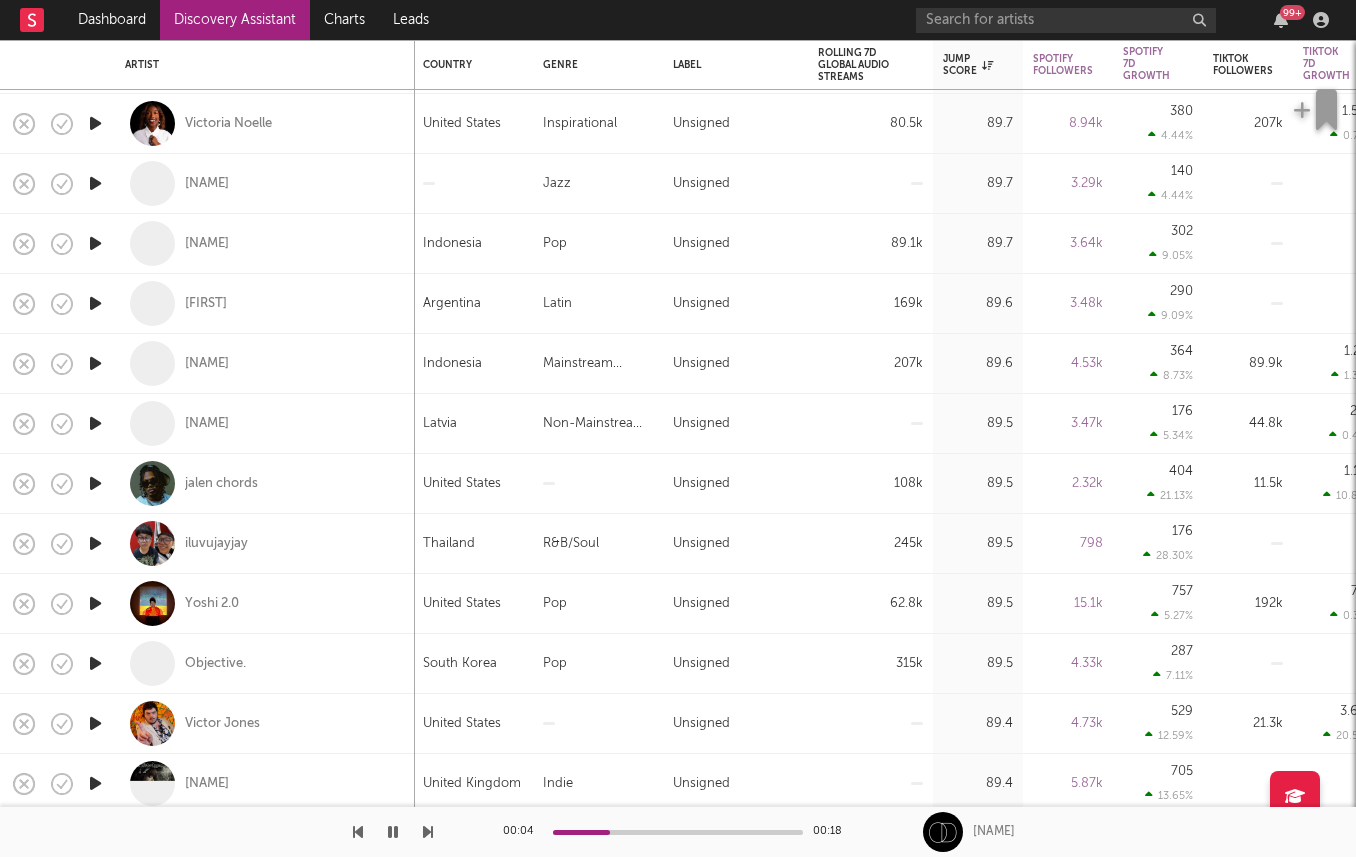 click at bounding box center (95, 483) 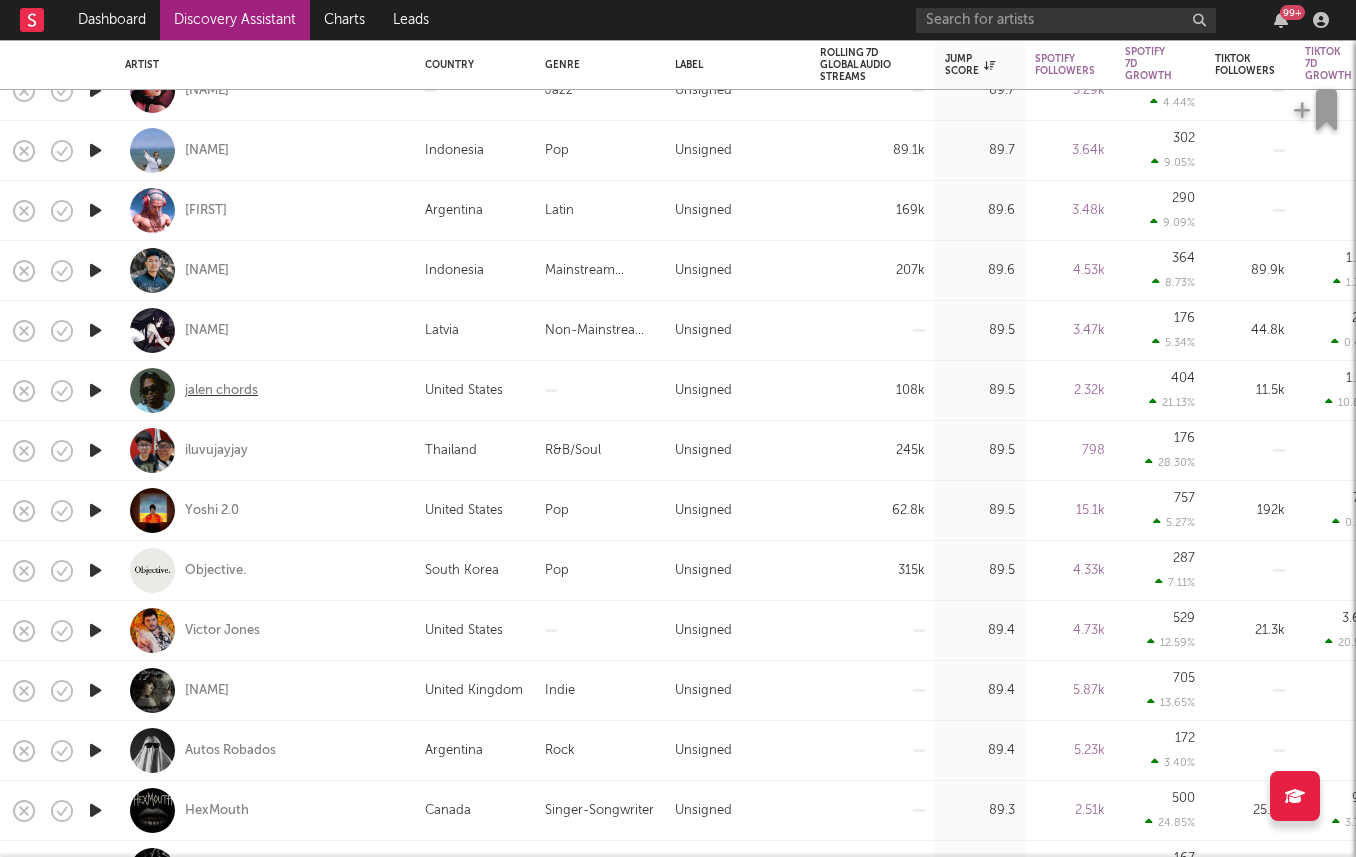 click on "jalen chords" at bounding box center [221, 391] 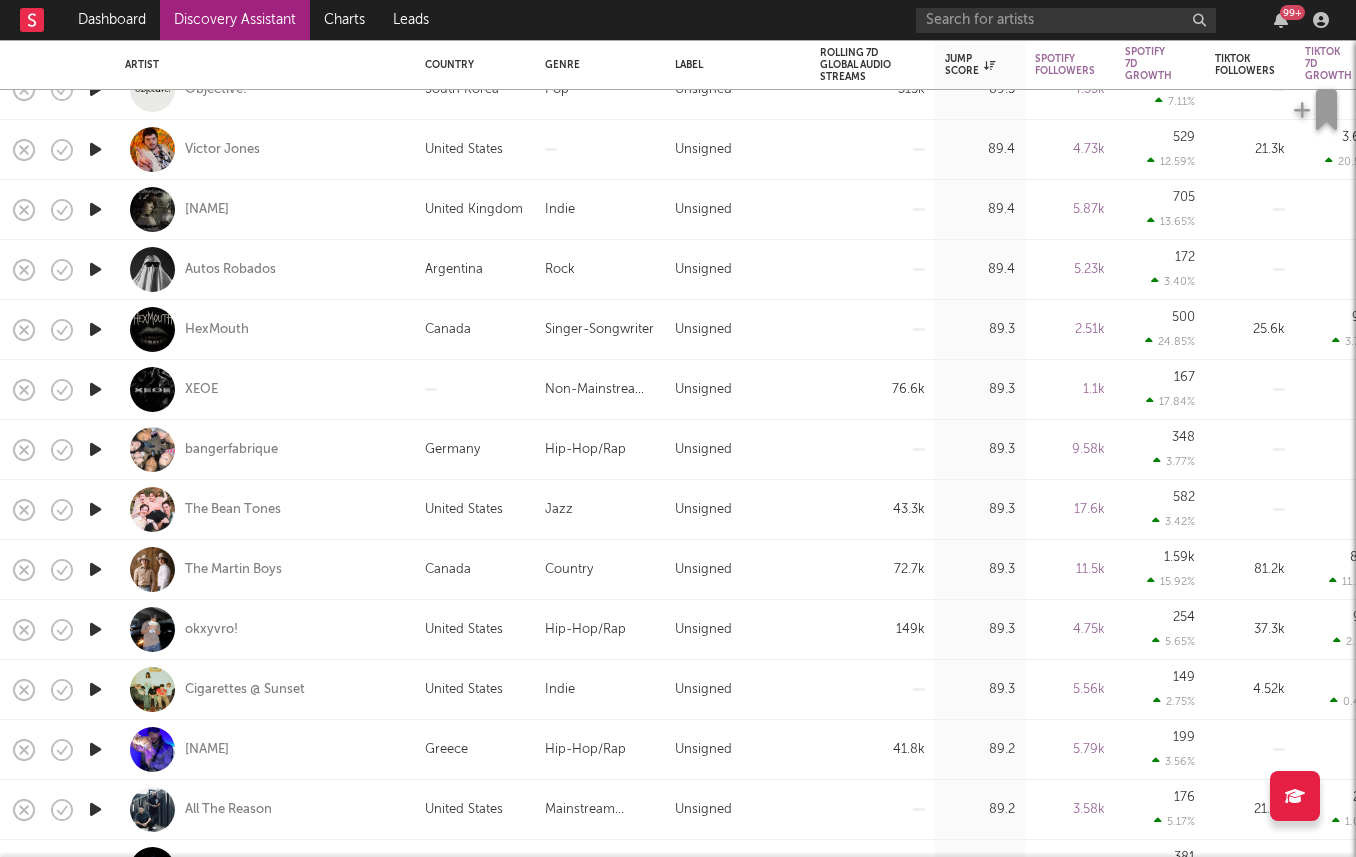 click at bounding box center (95, 509) 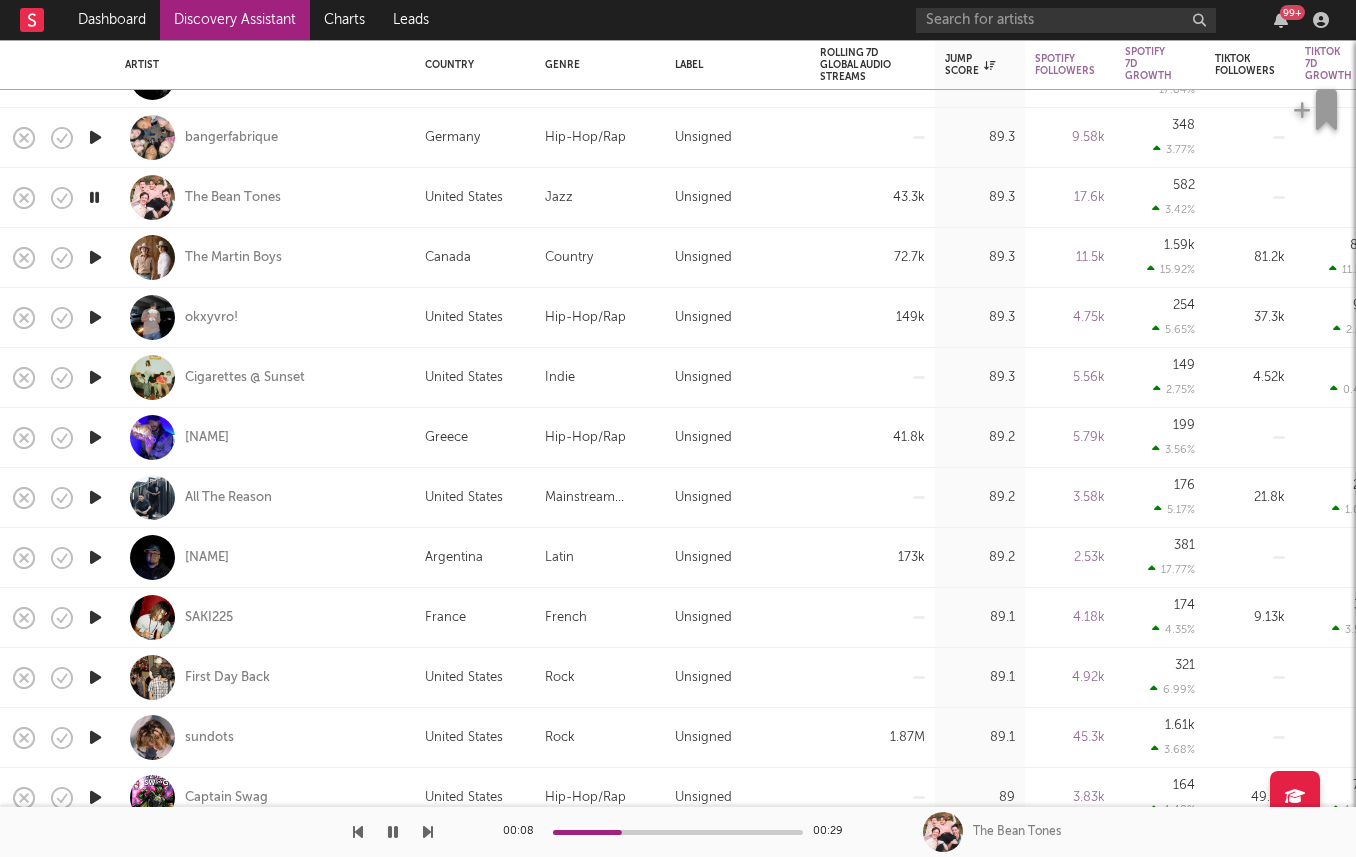 click at bounding box center (95, 437) 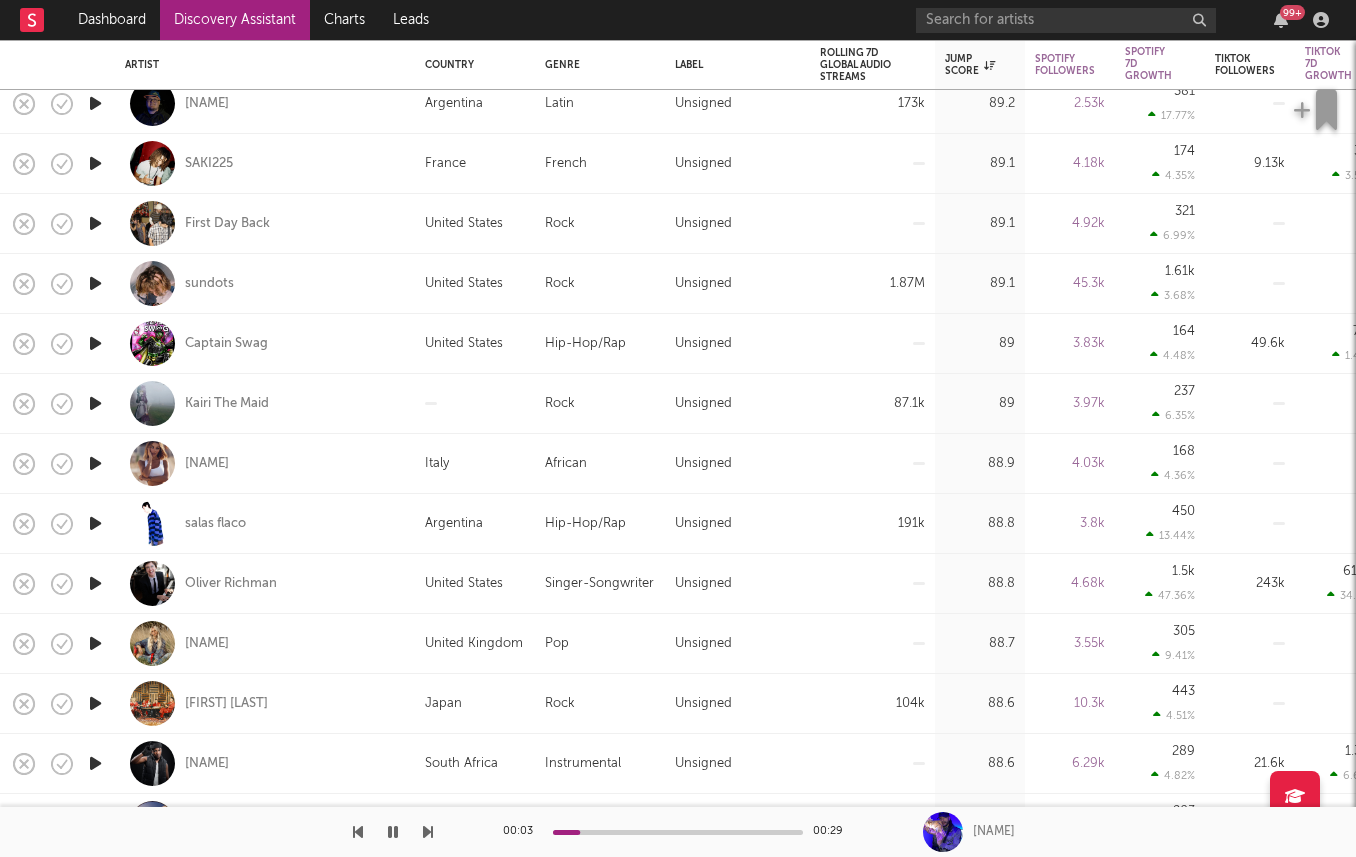 click at bounding box center [95, 523] 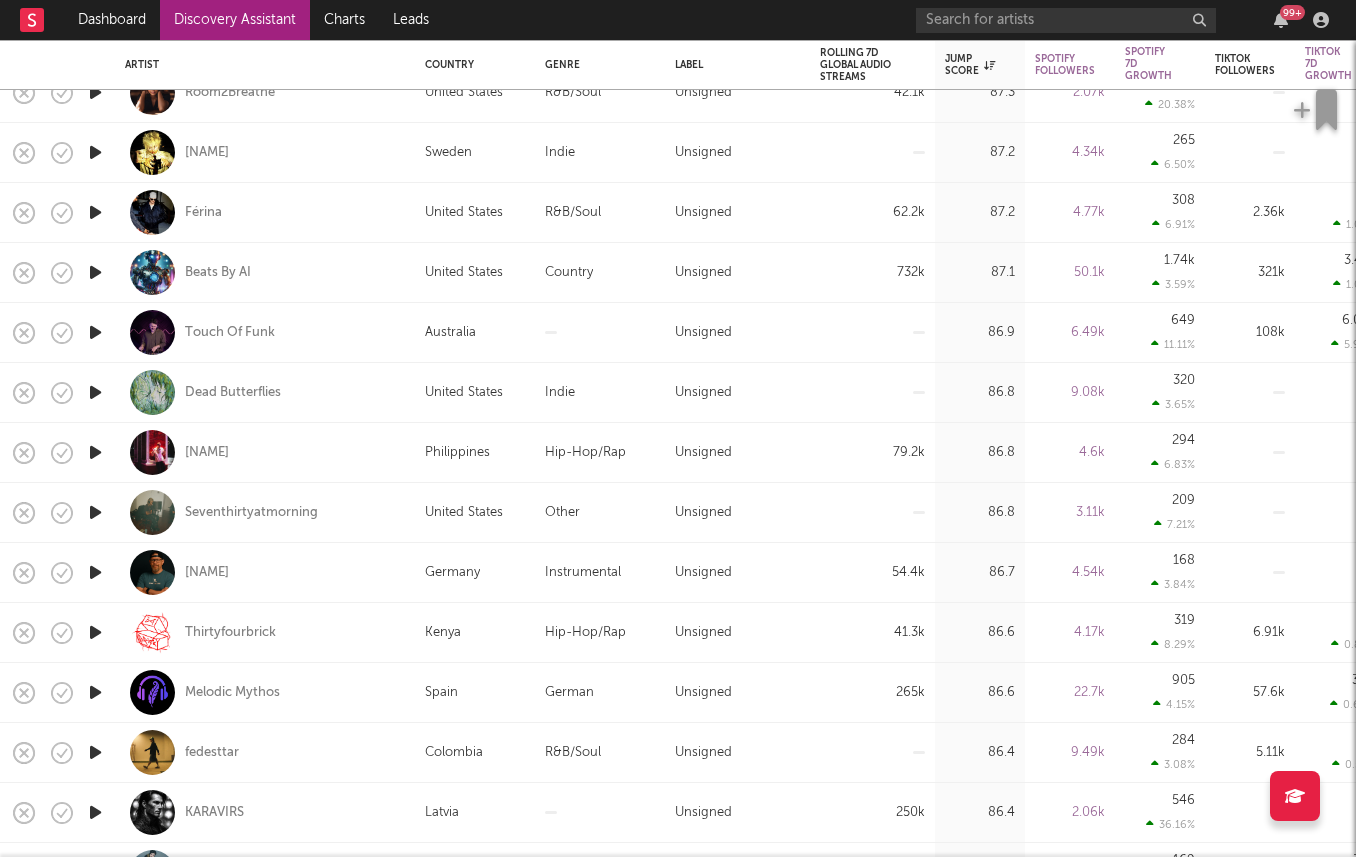 click at bounding box center [95, 632] 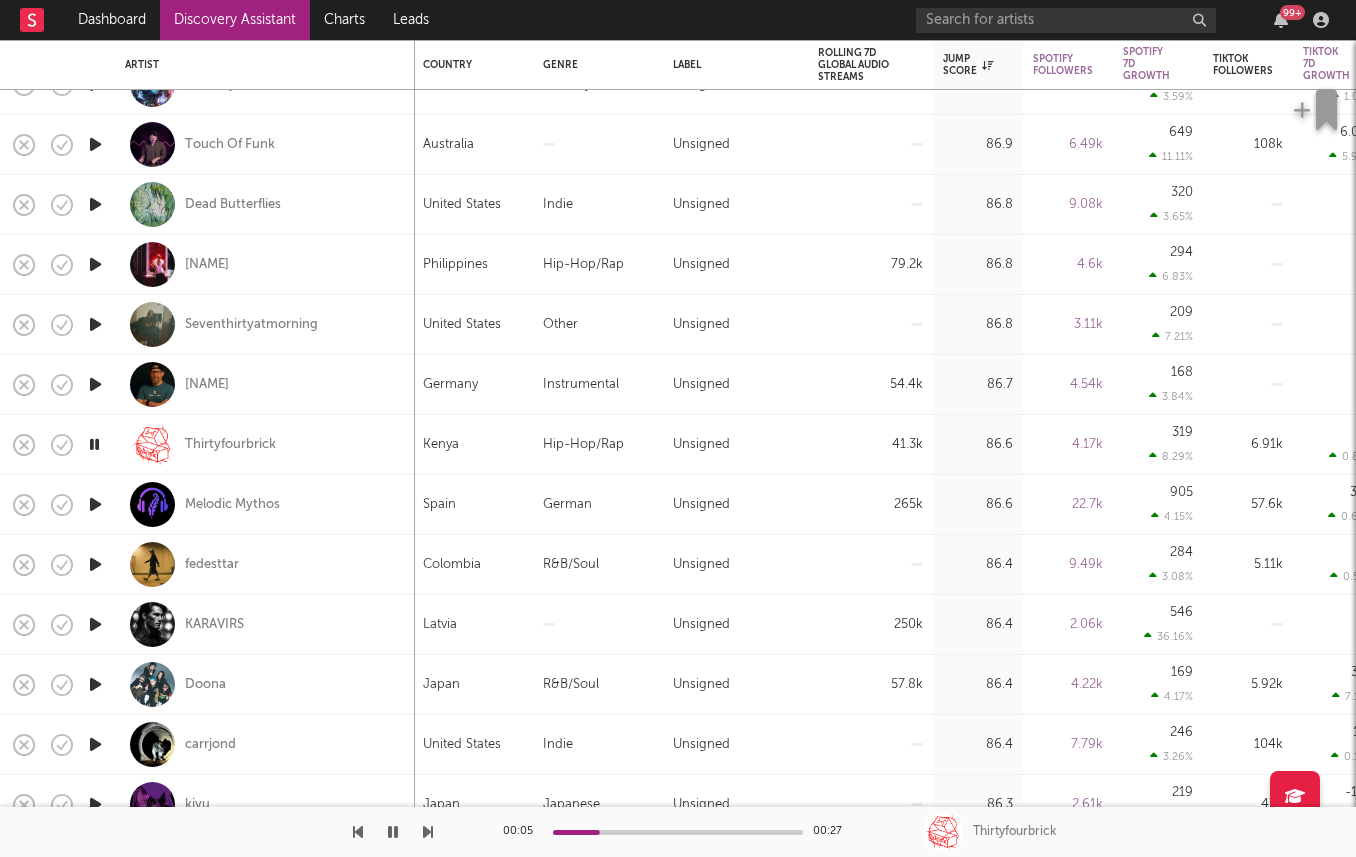 click at bounding box center (95, 624) 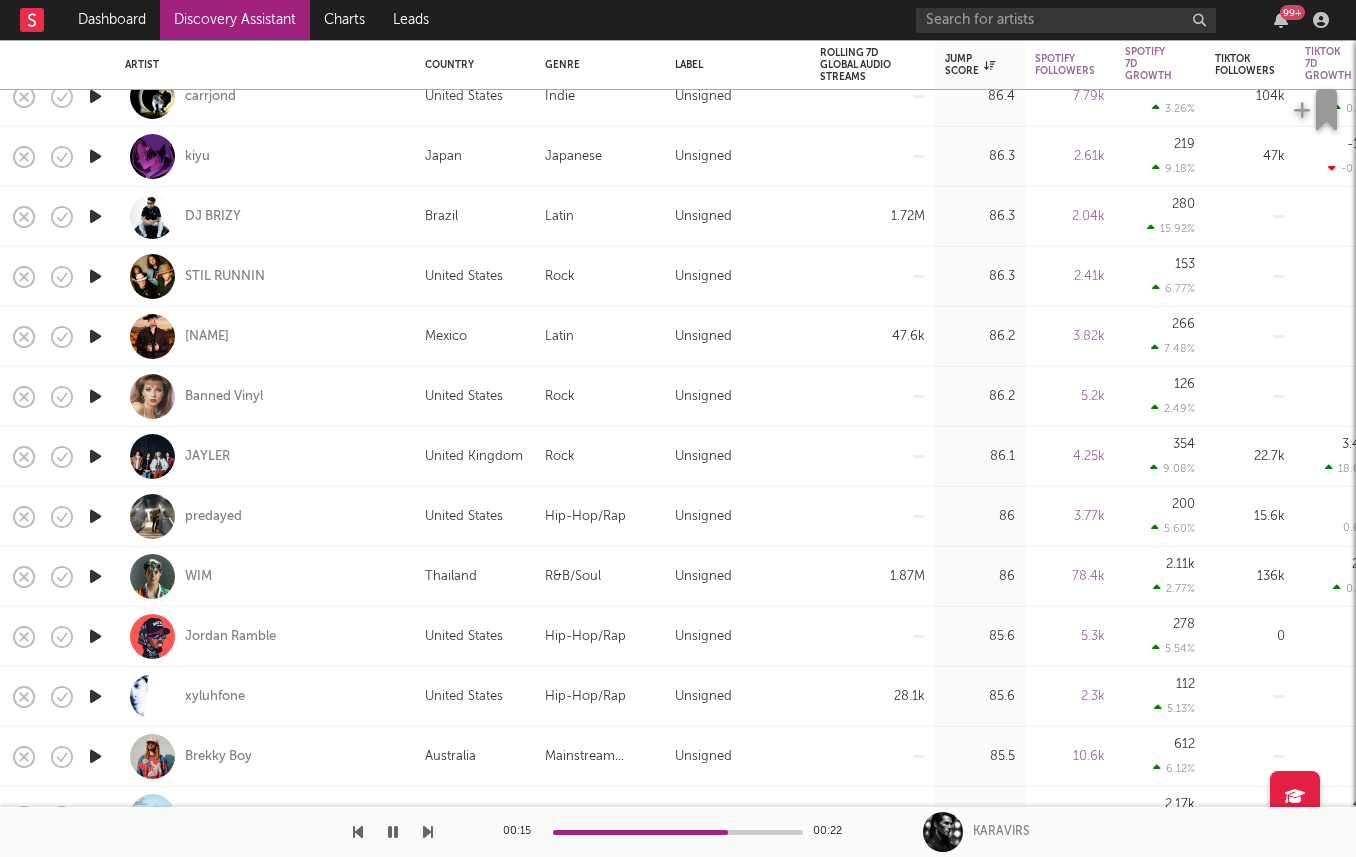 click at bounding box center [95, 576] 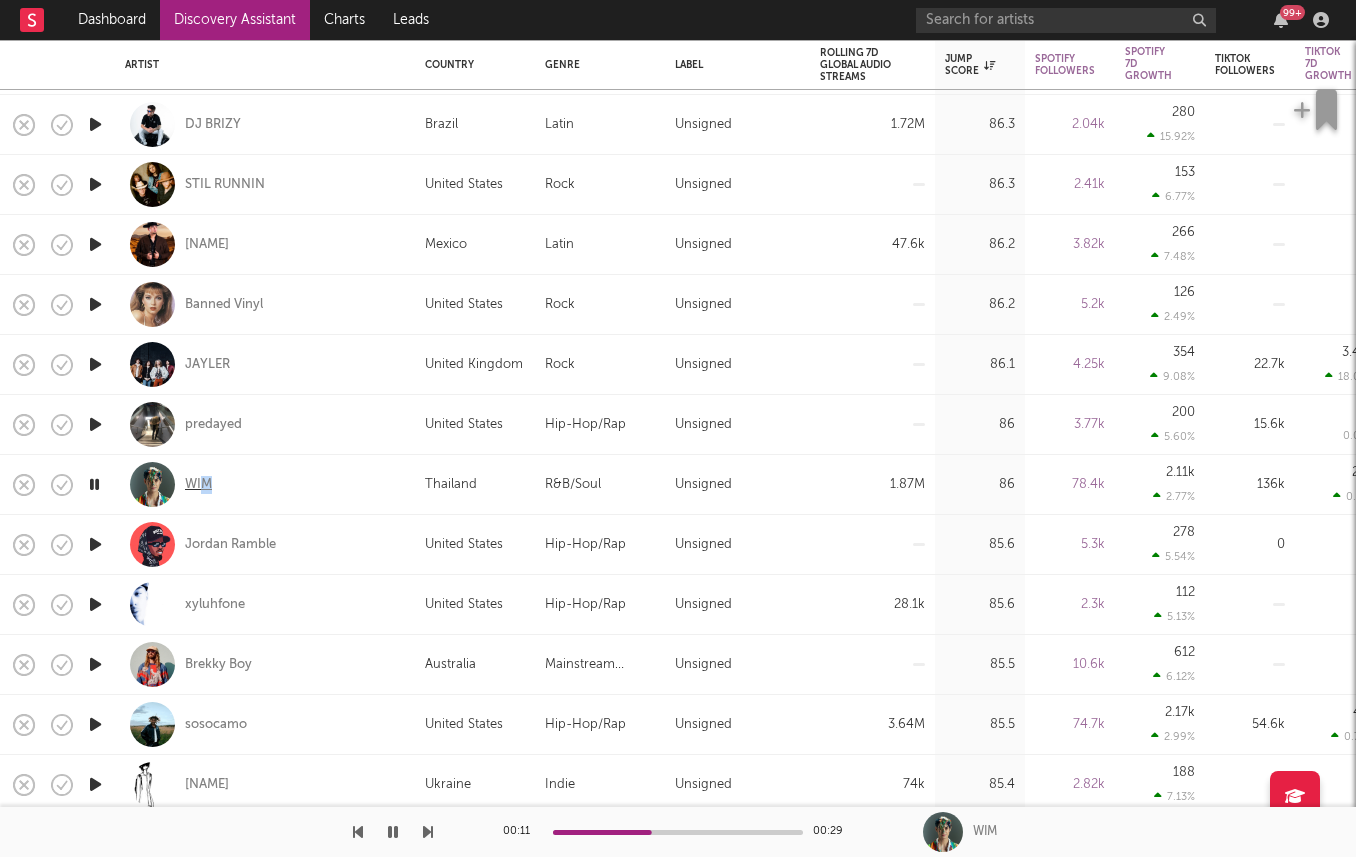 drag, startPoint x: 192, startPoint y: 496, endPoint x: 201, endPoint y: 483, distance: 15.811388 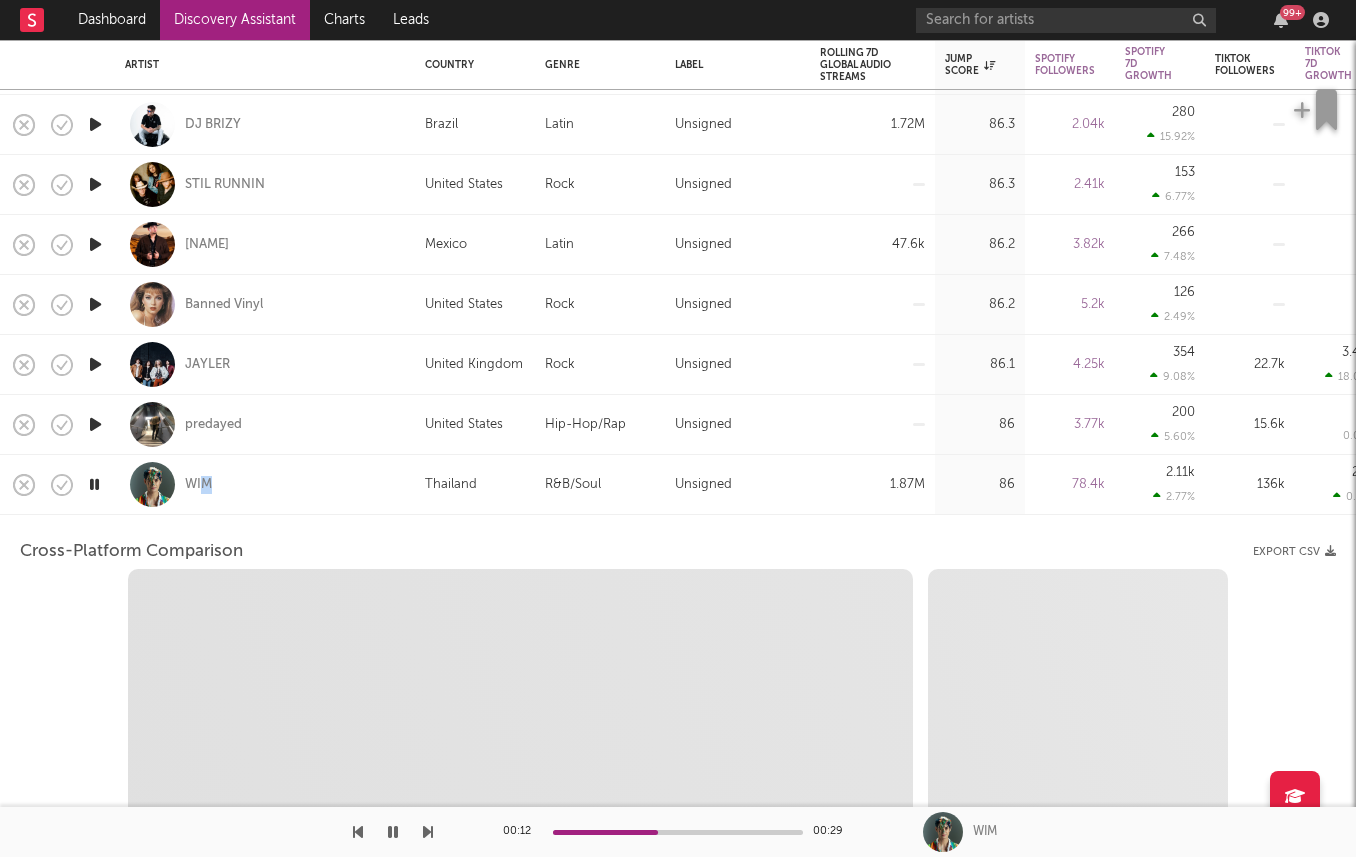 click on "WIM" at bounding box center (265, 484) 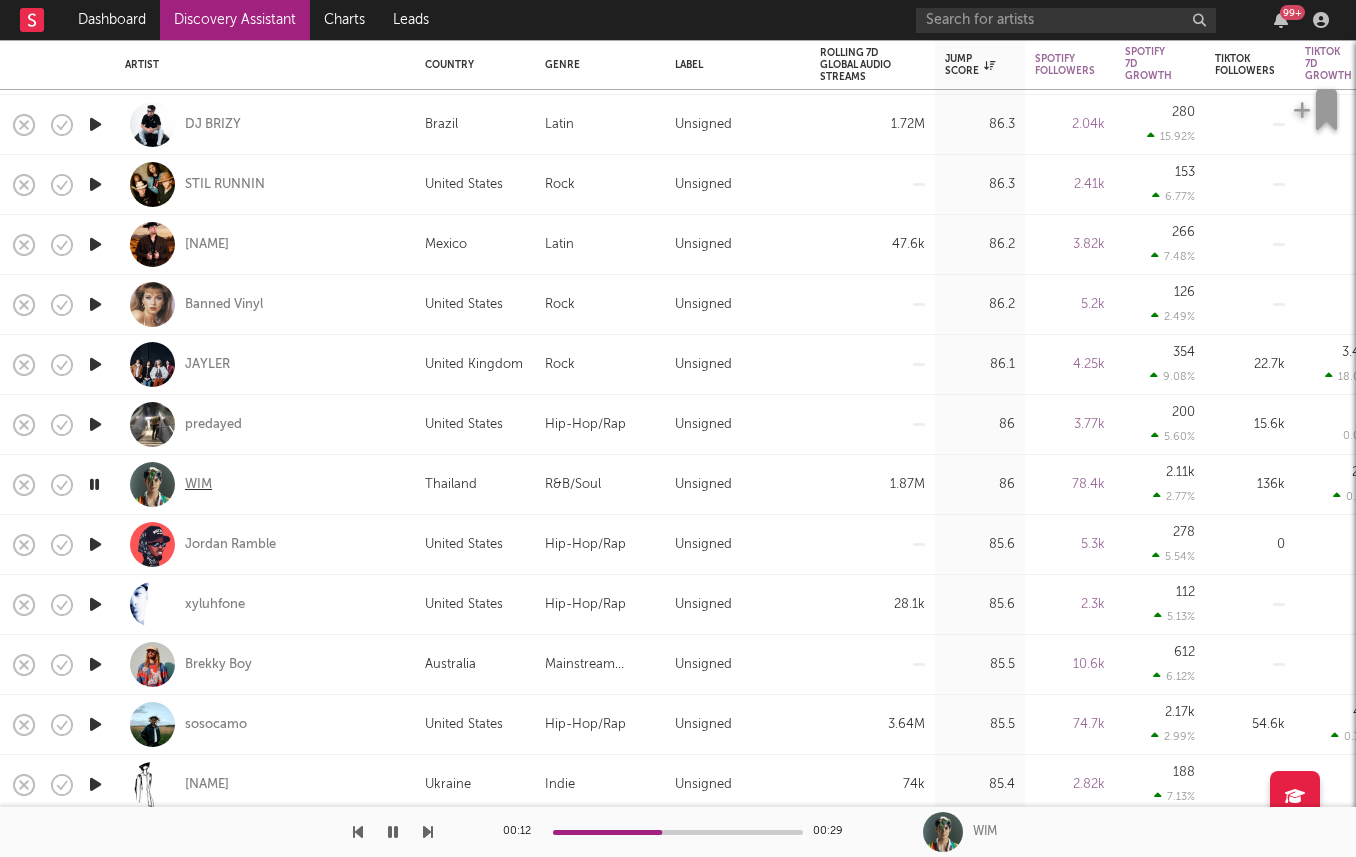 click on "WIM" at bounding box center [198, 485] 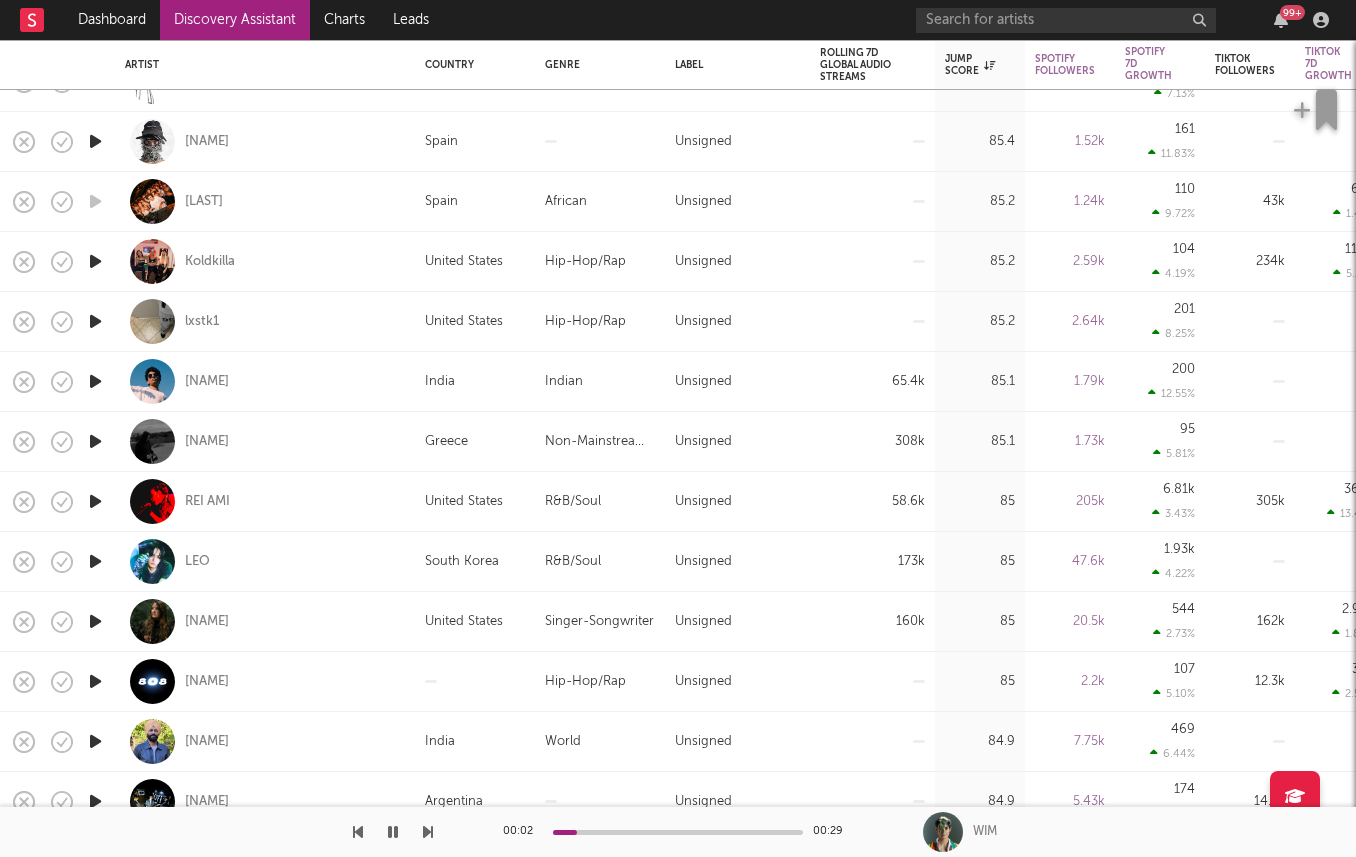 click at bounding box center [95, 561] 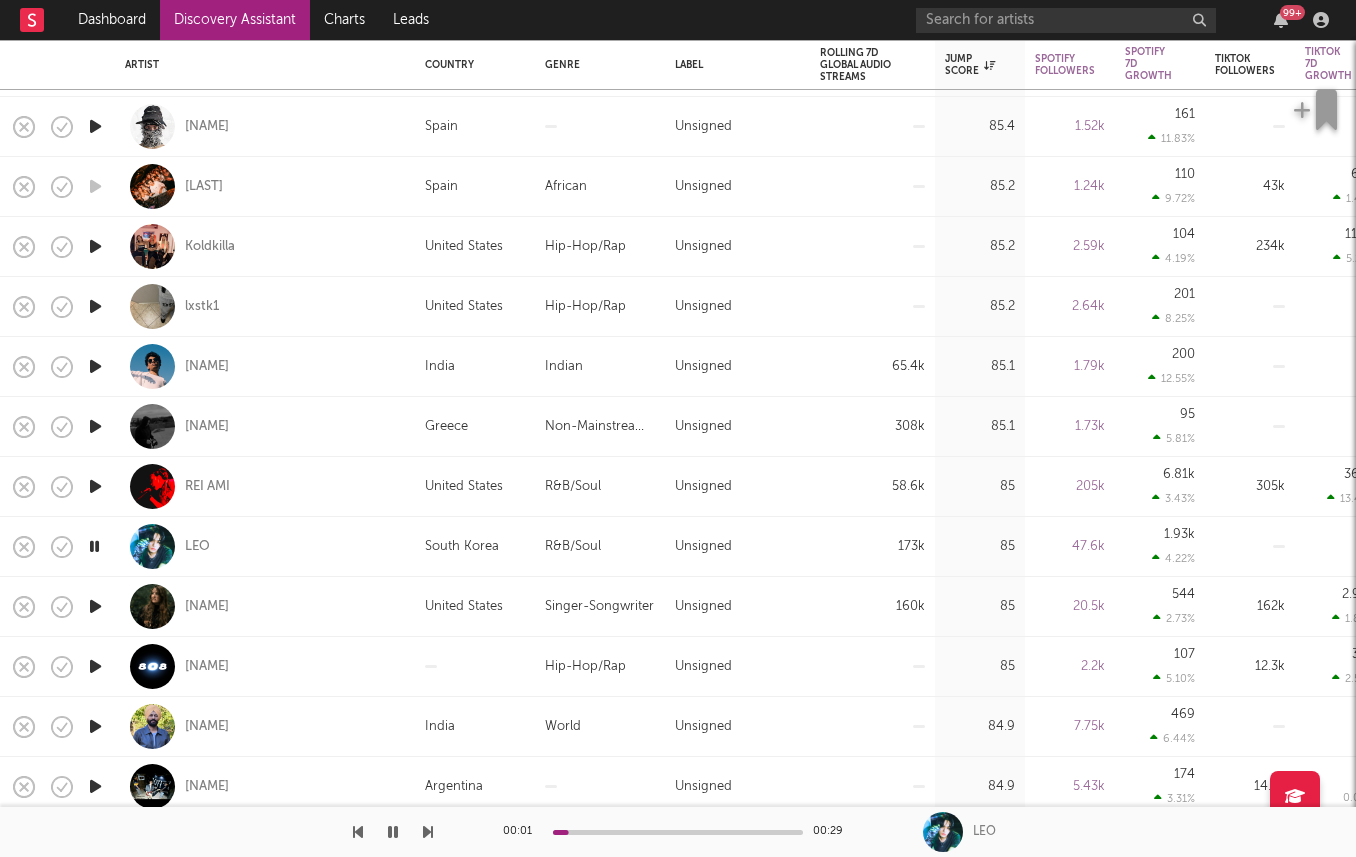 click at bounding box center (95, 606) 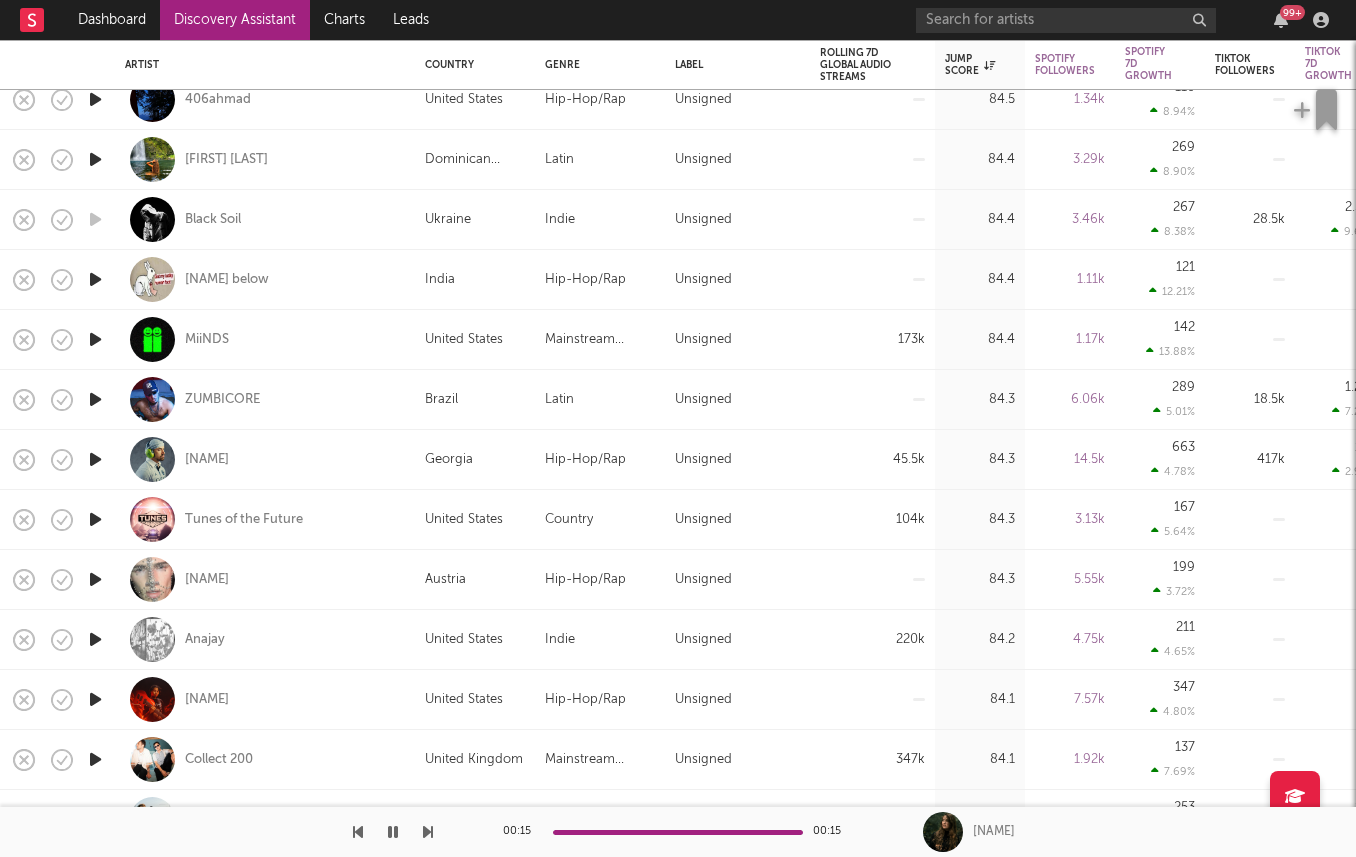 click at bounding box center (95, 459) 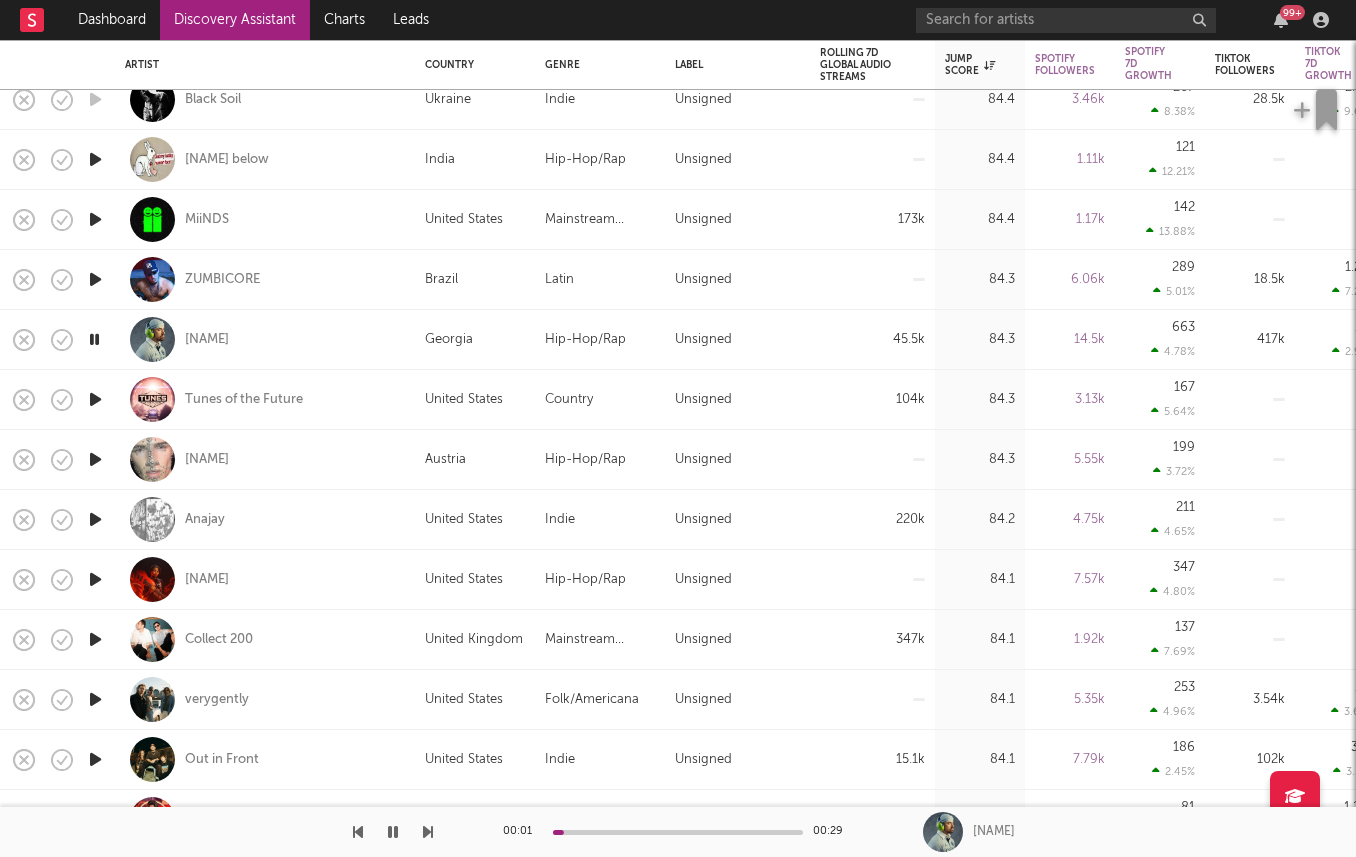 click at bounding box center (95, 519) 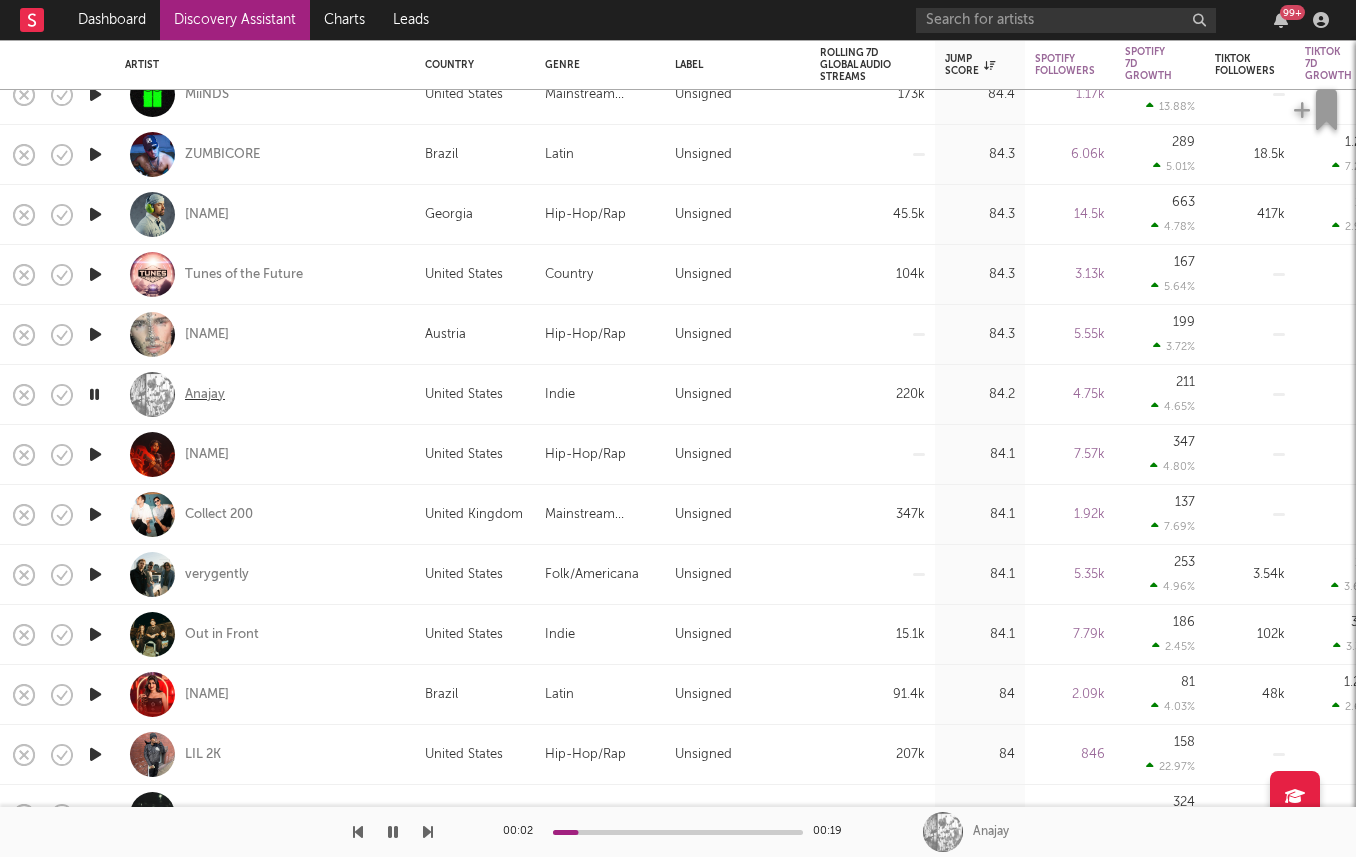 click on "Anajay" at bounding box center (205, 395) 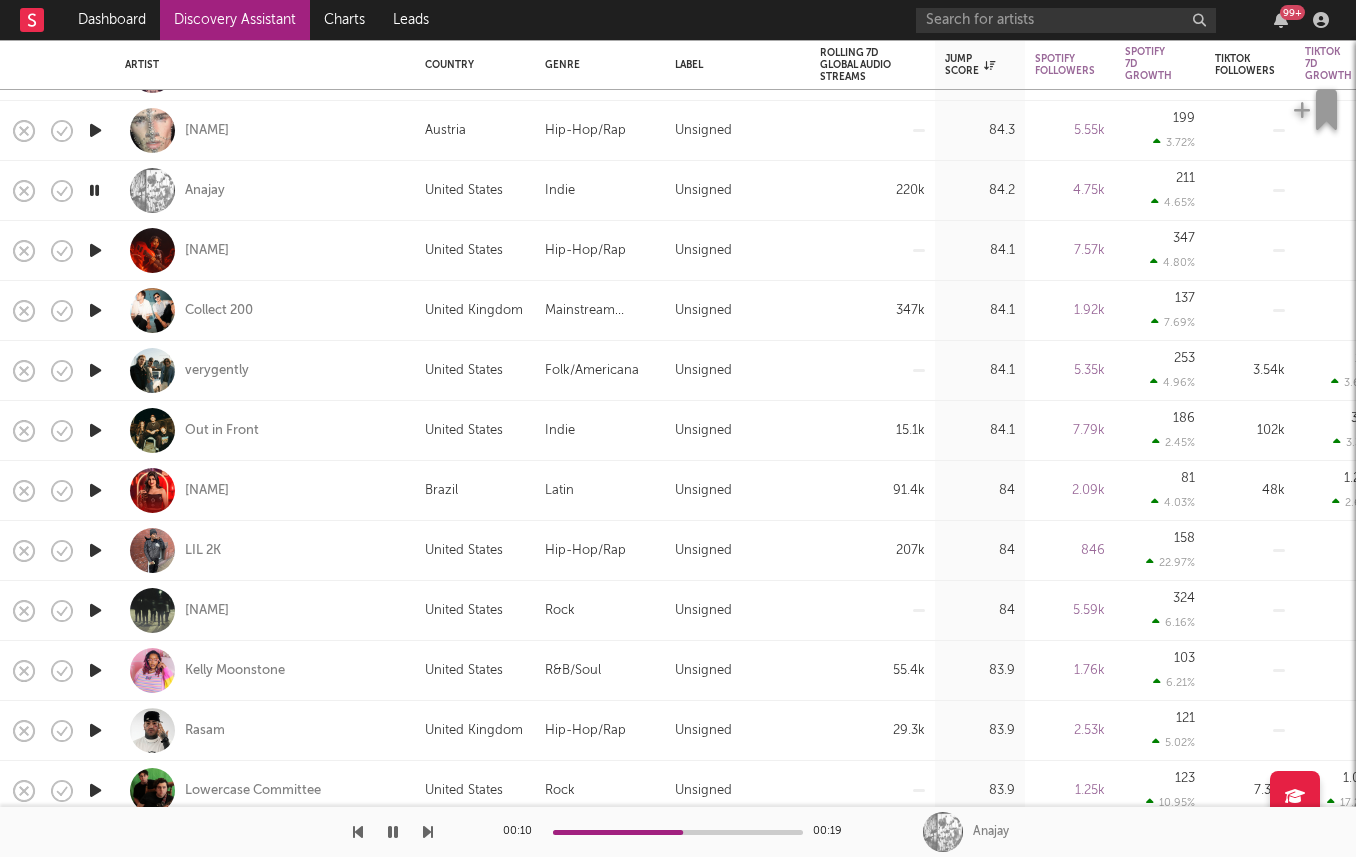 click at bounding box center [95, 730] 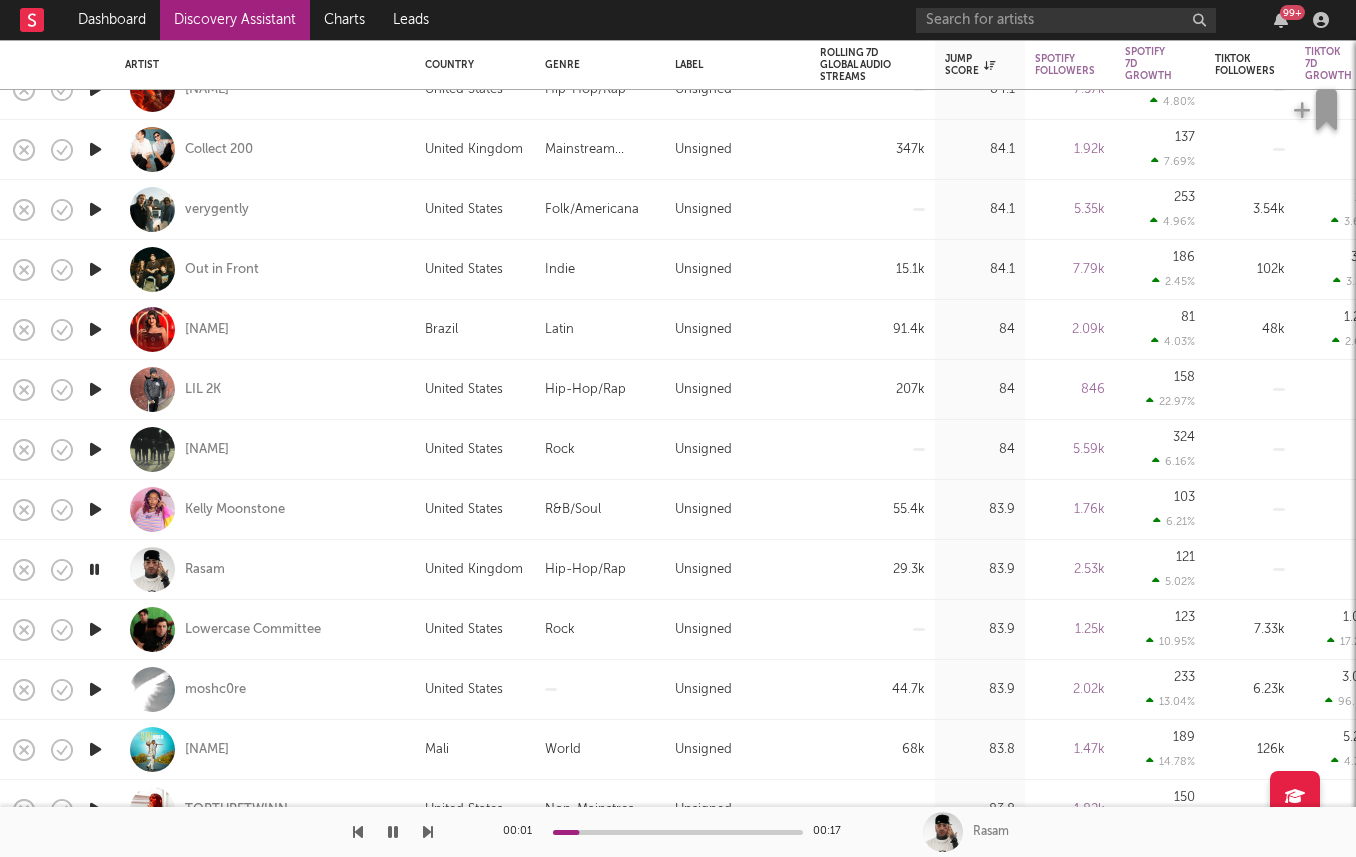 click at bounding box center (95, 509) 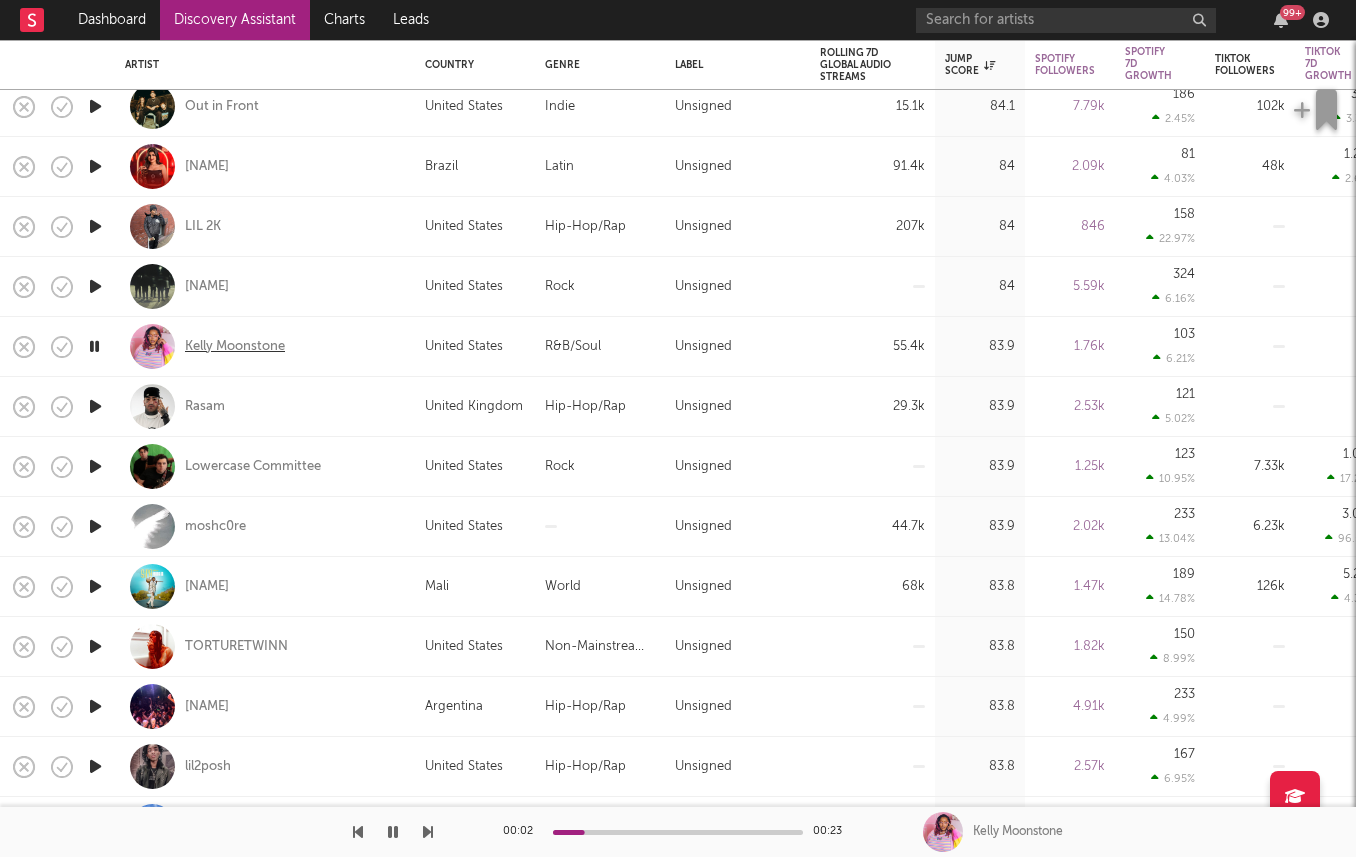 click on "Kelly Moonstone" at bounding box center [235, 347] 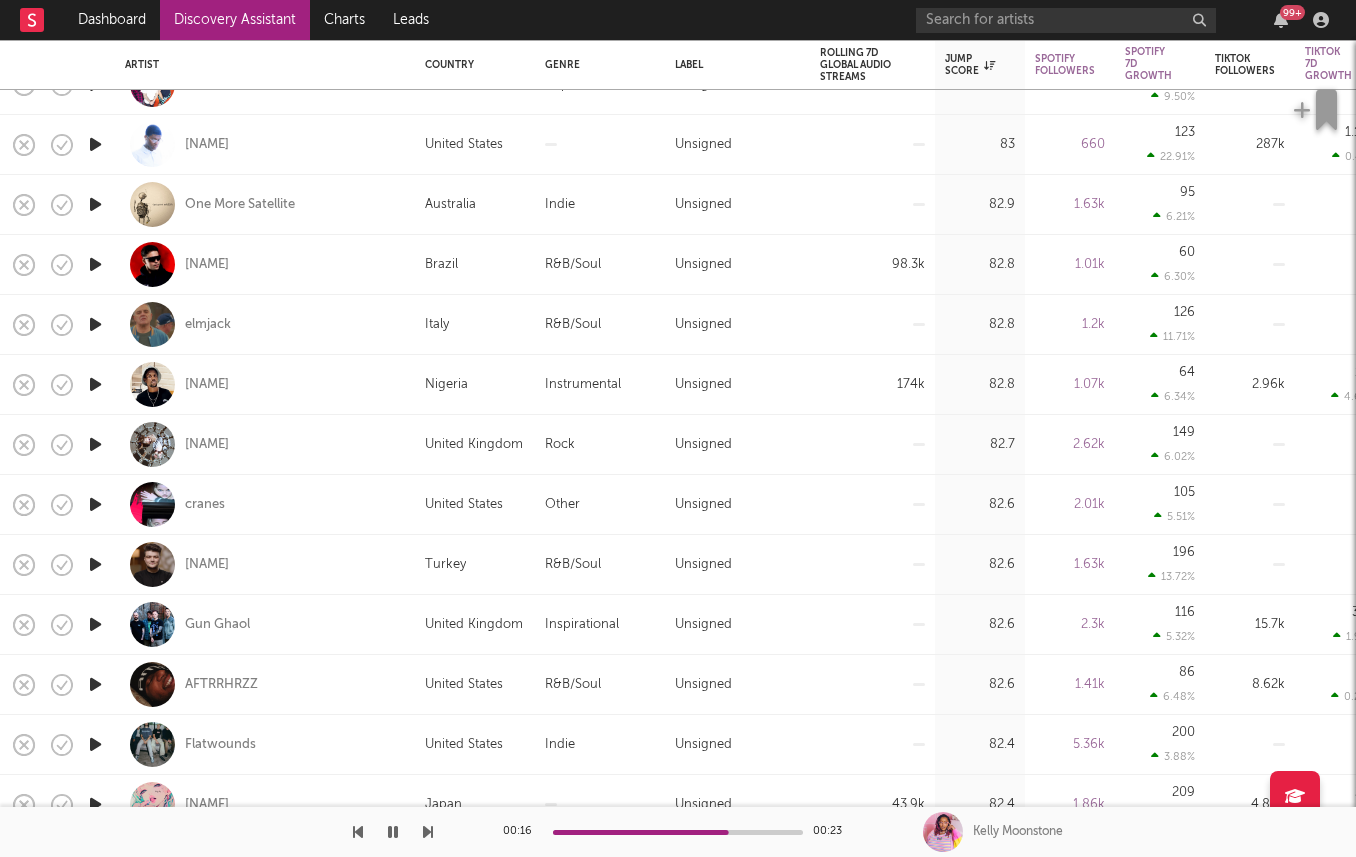 click at bounding box center (95, 504) 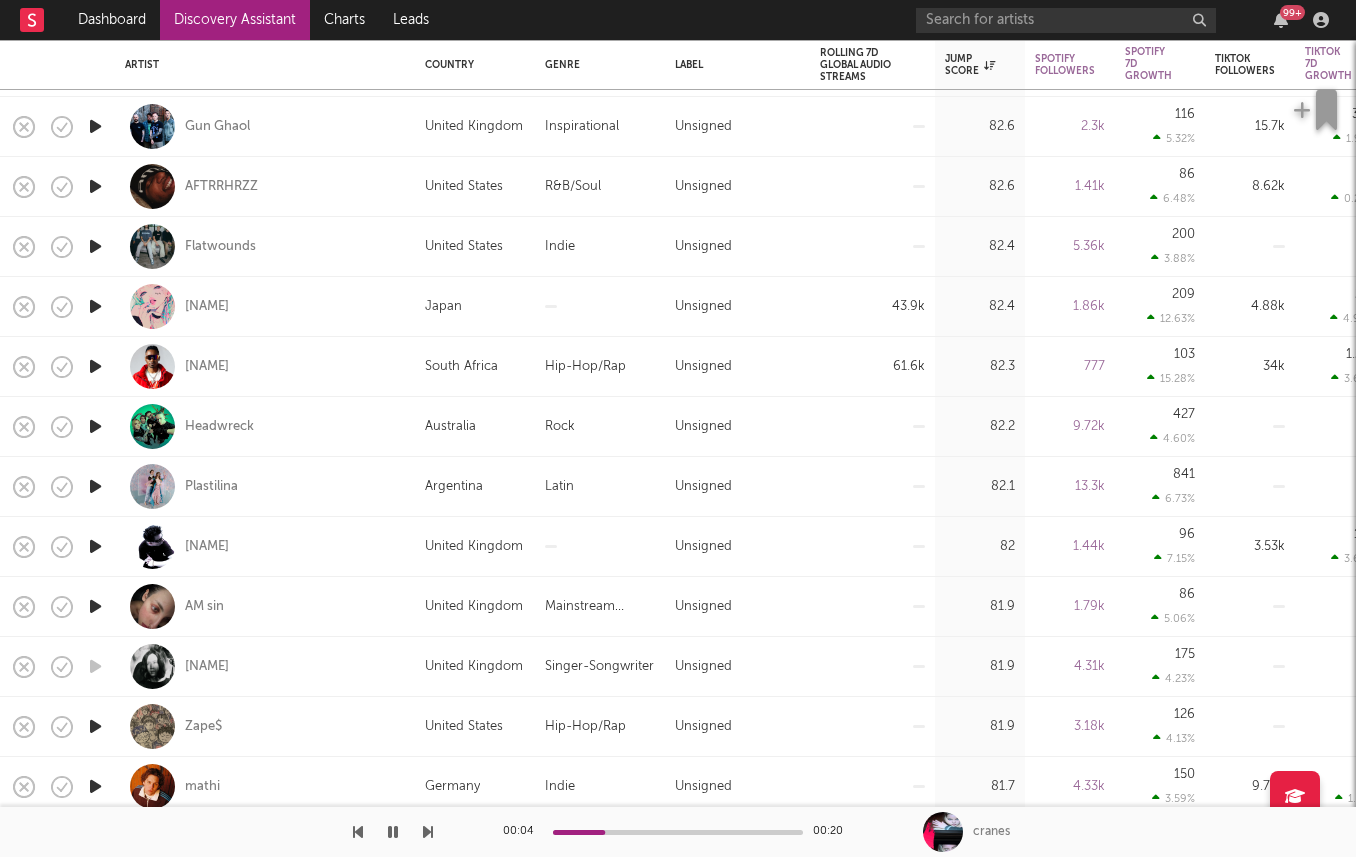 click at bounding box center [95, 246] 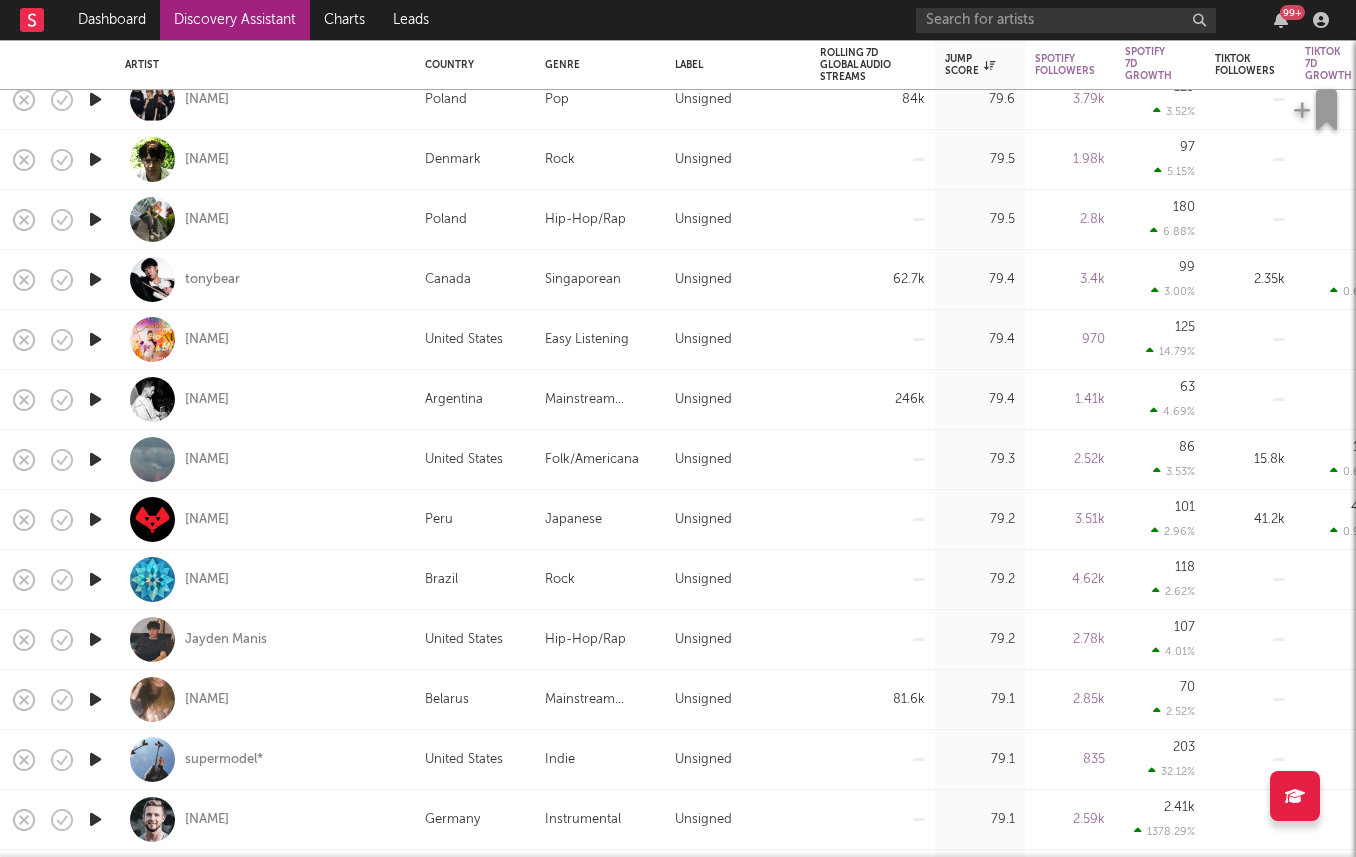 click at bounding box center [95, 699] 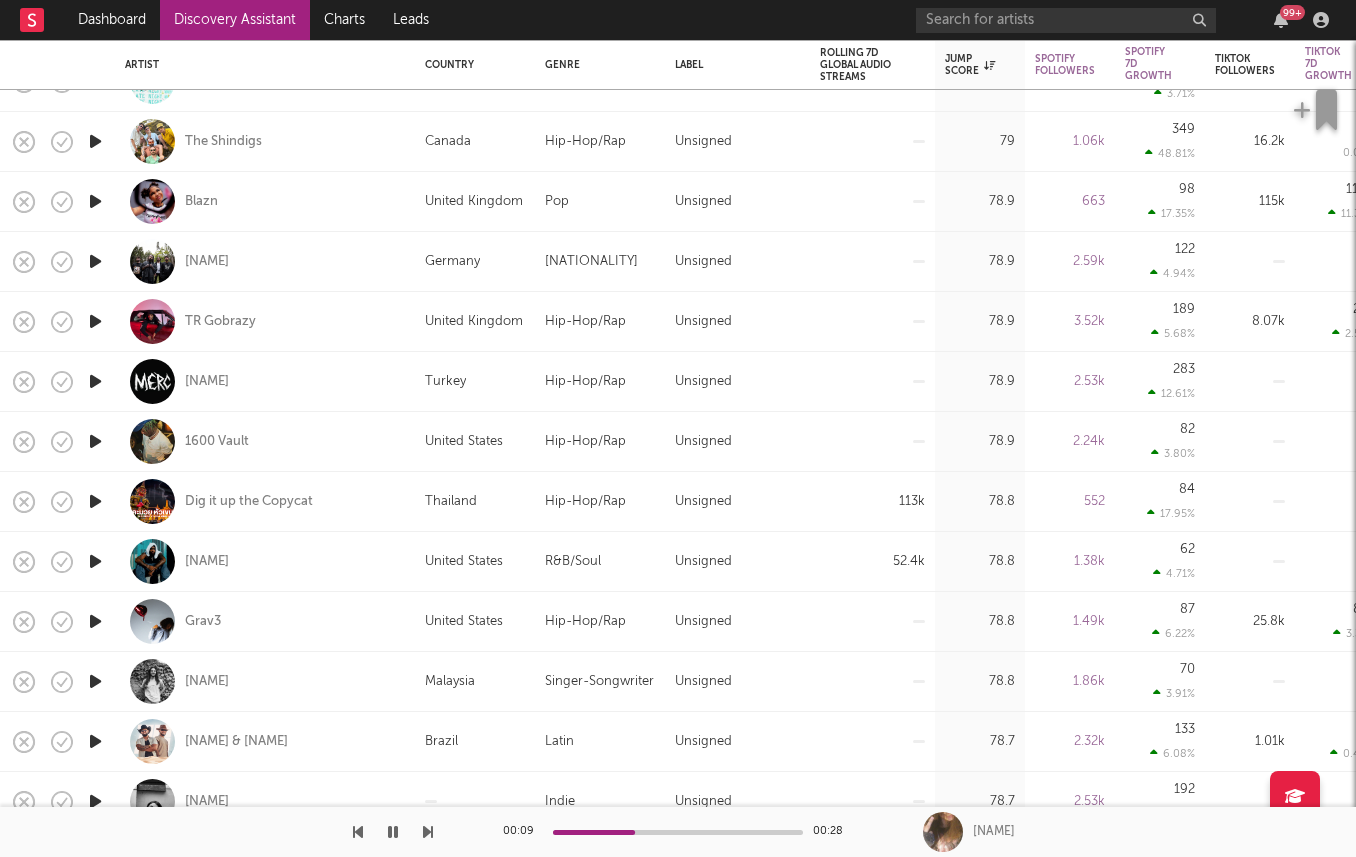 click at bounding box center (95, 561) 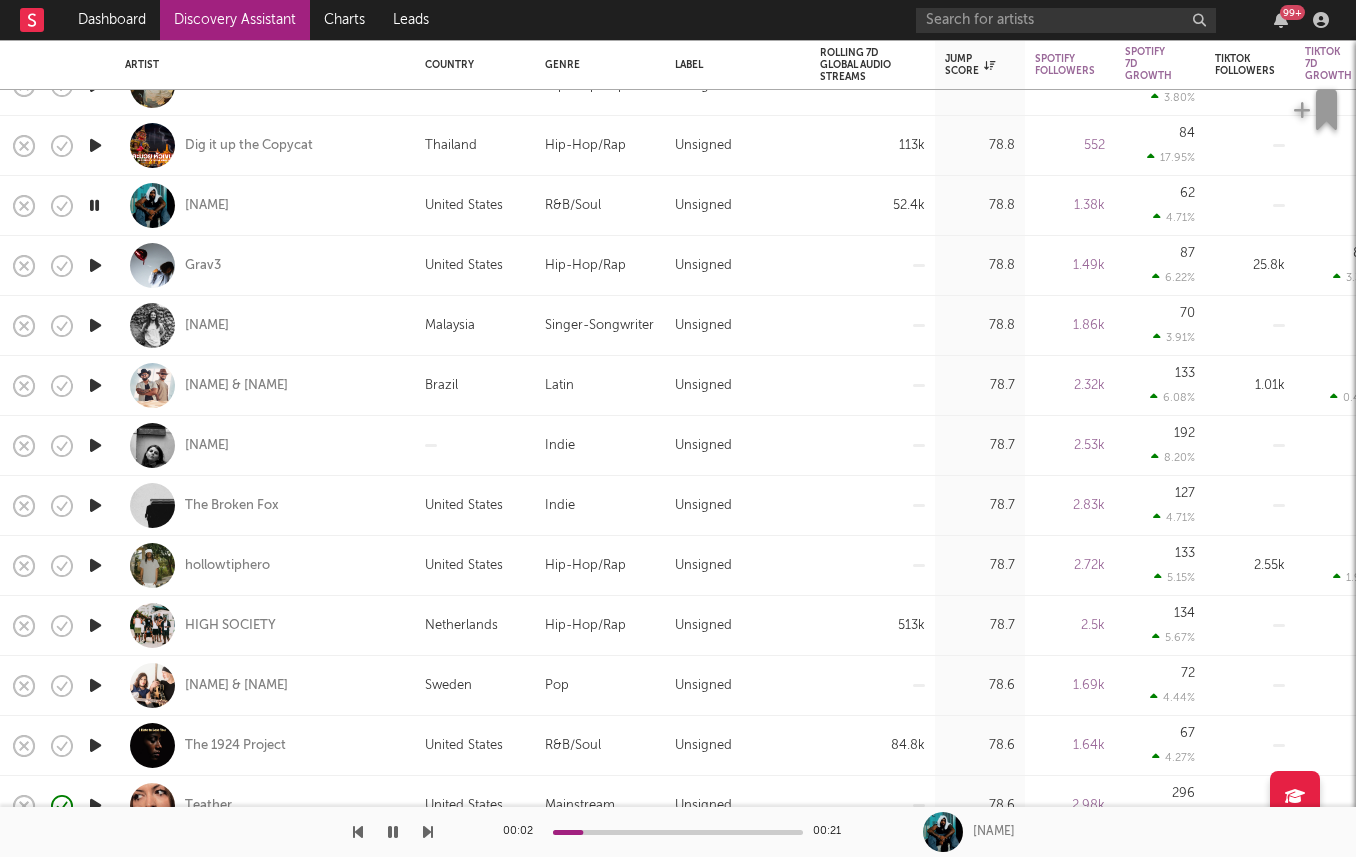 click at bounding box center [95, 625] 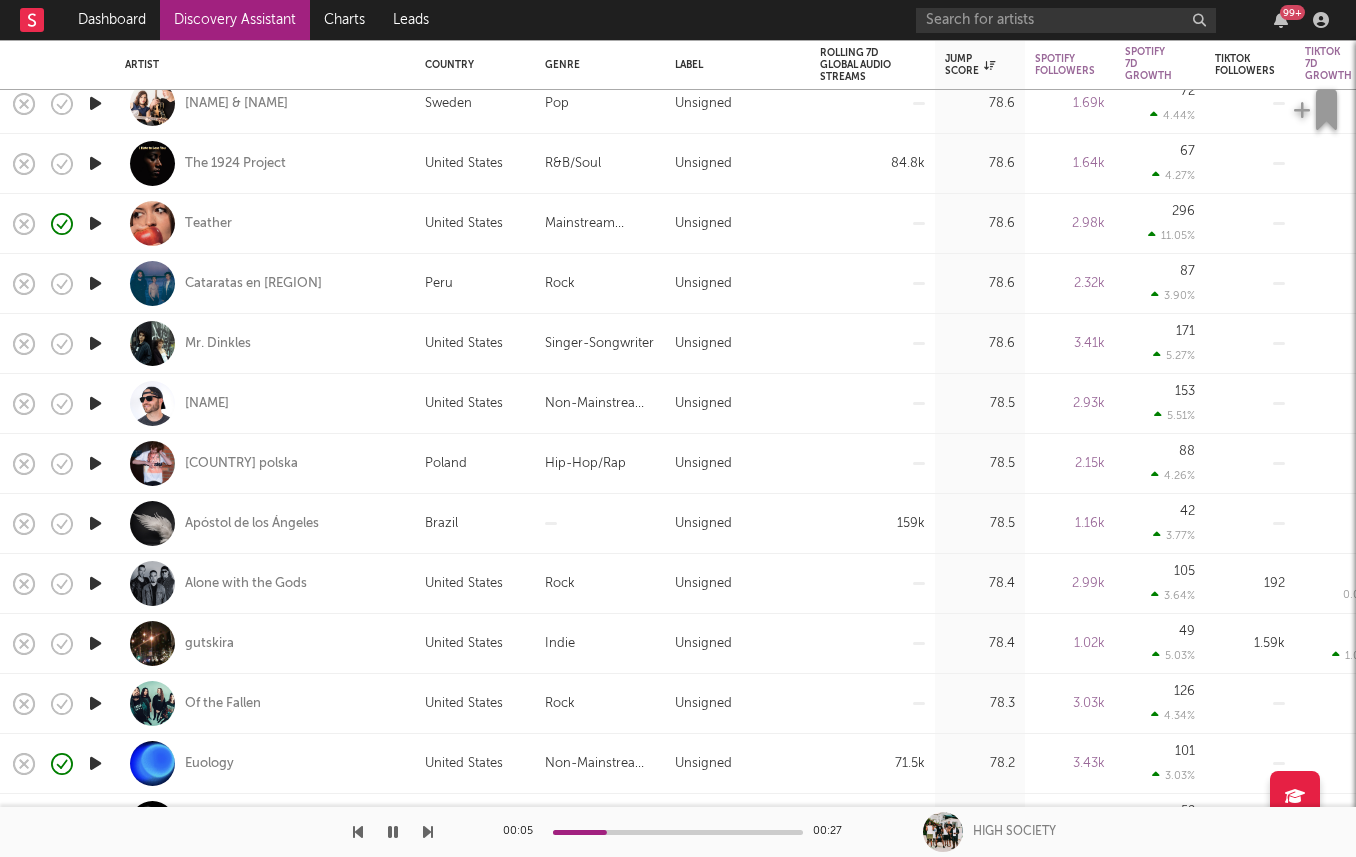 click at bounding box center (95, 523) 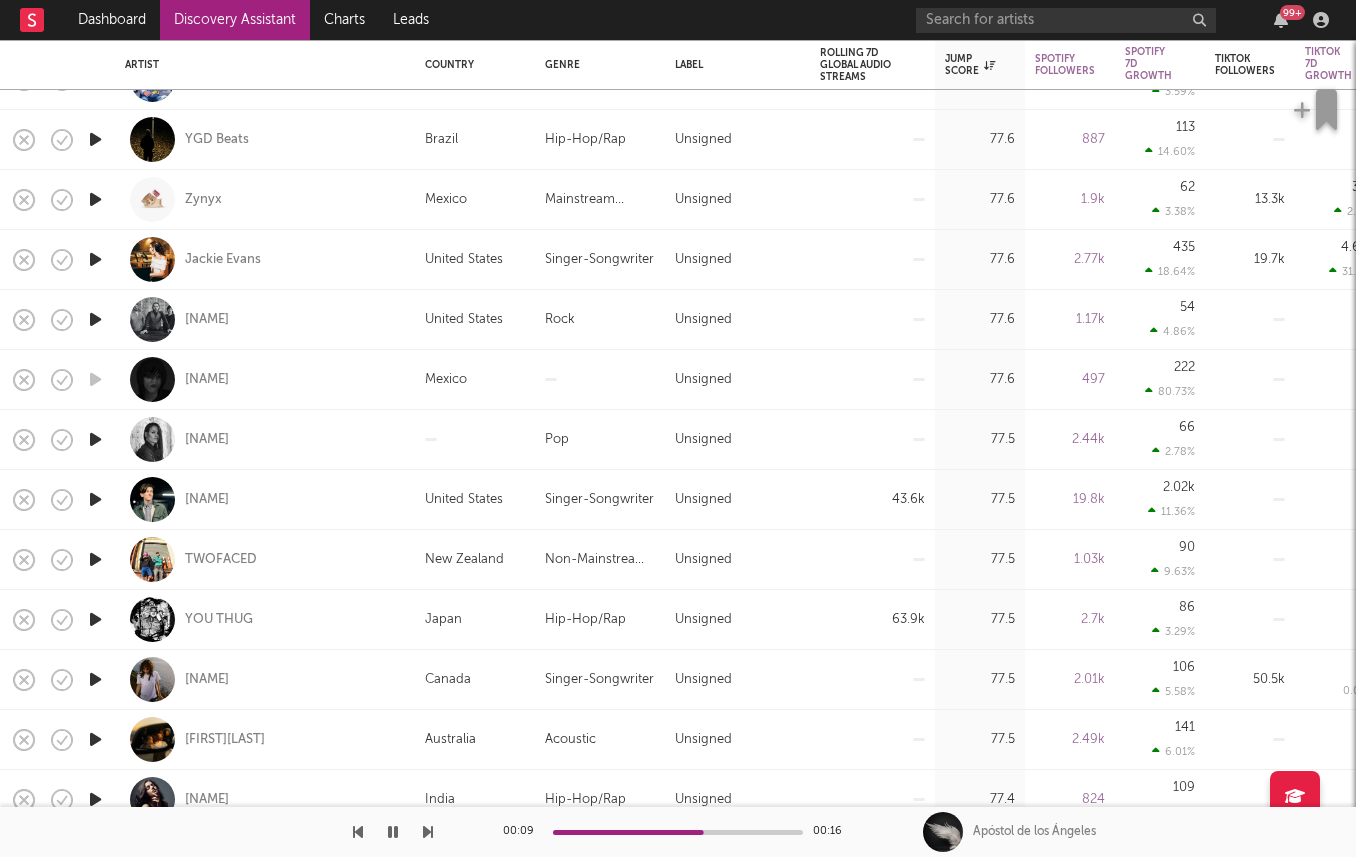 click at bounding box center [95, 619] 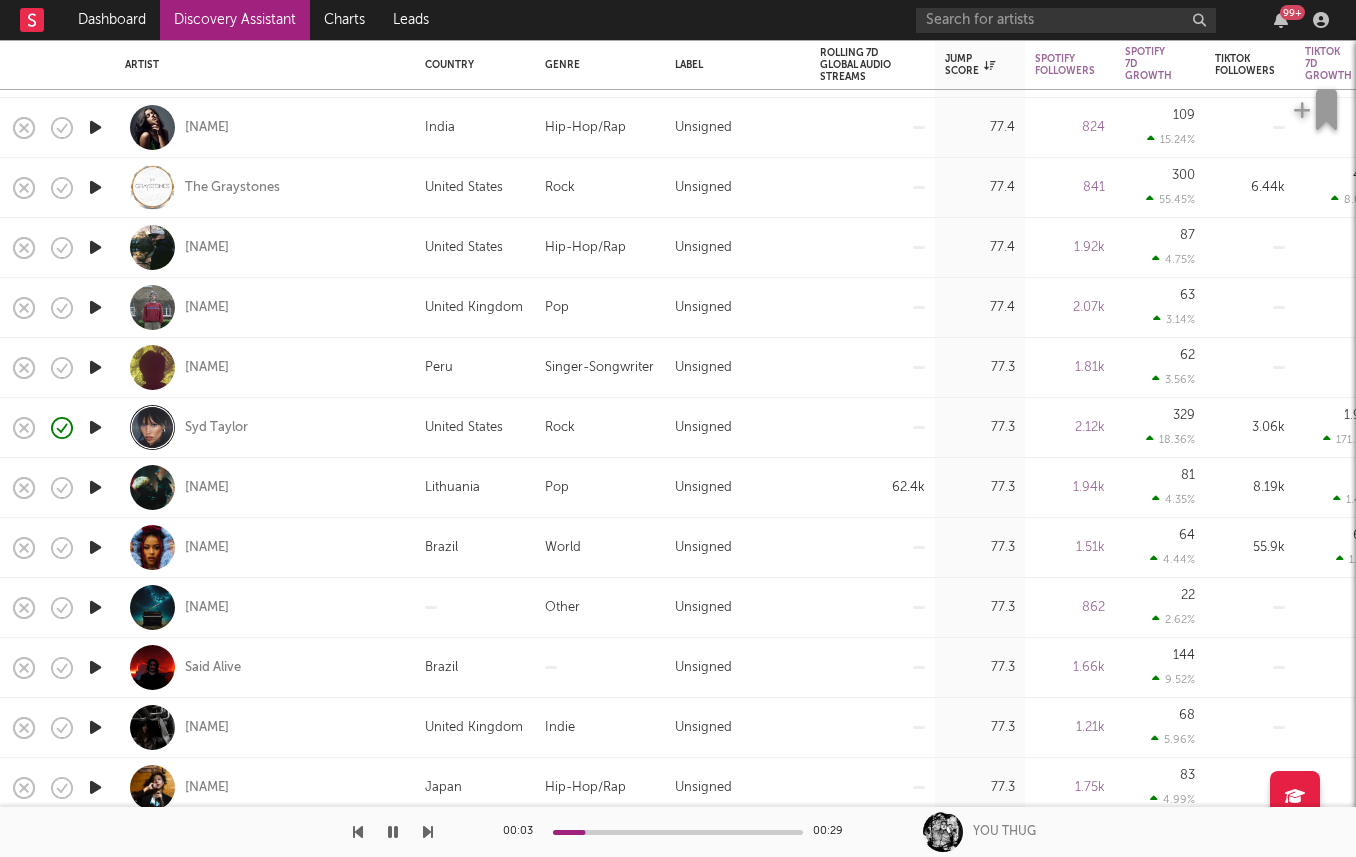 click at bounding box center [95, 487] 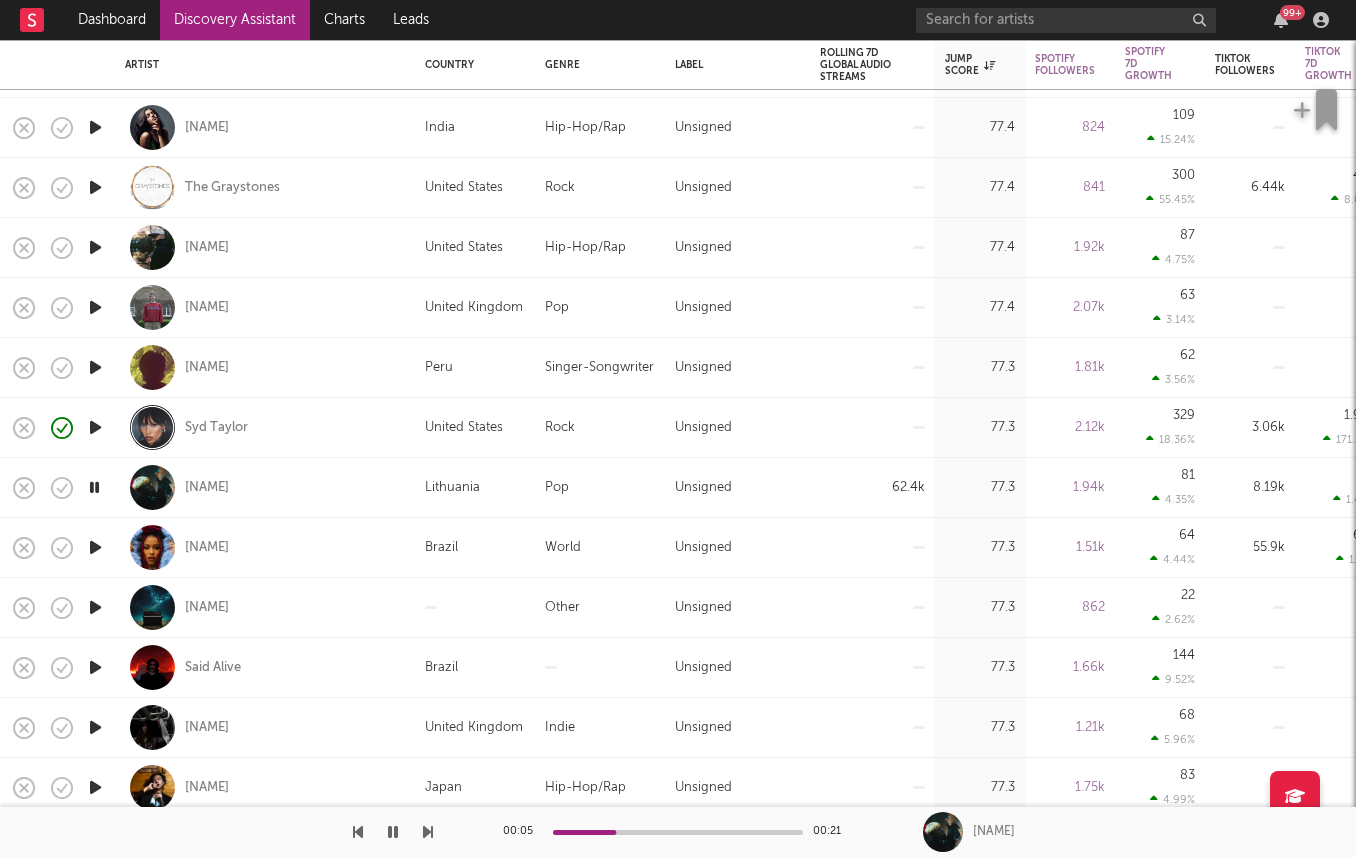 click at bounding box center (95, 428) 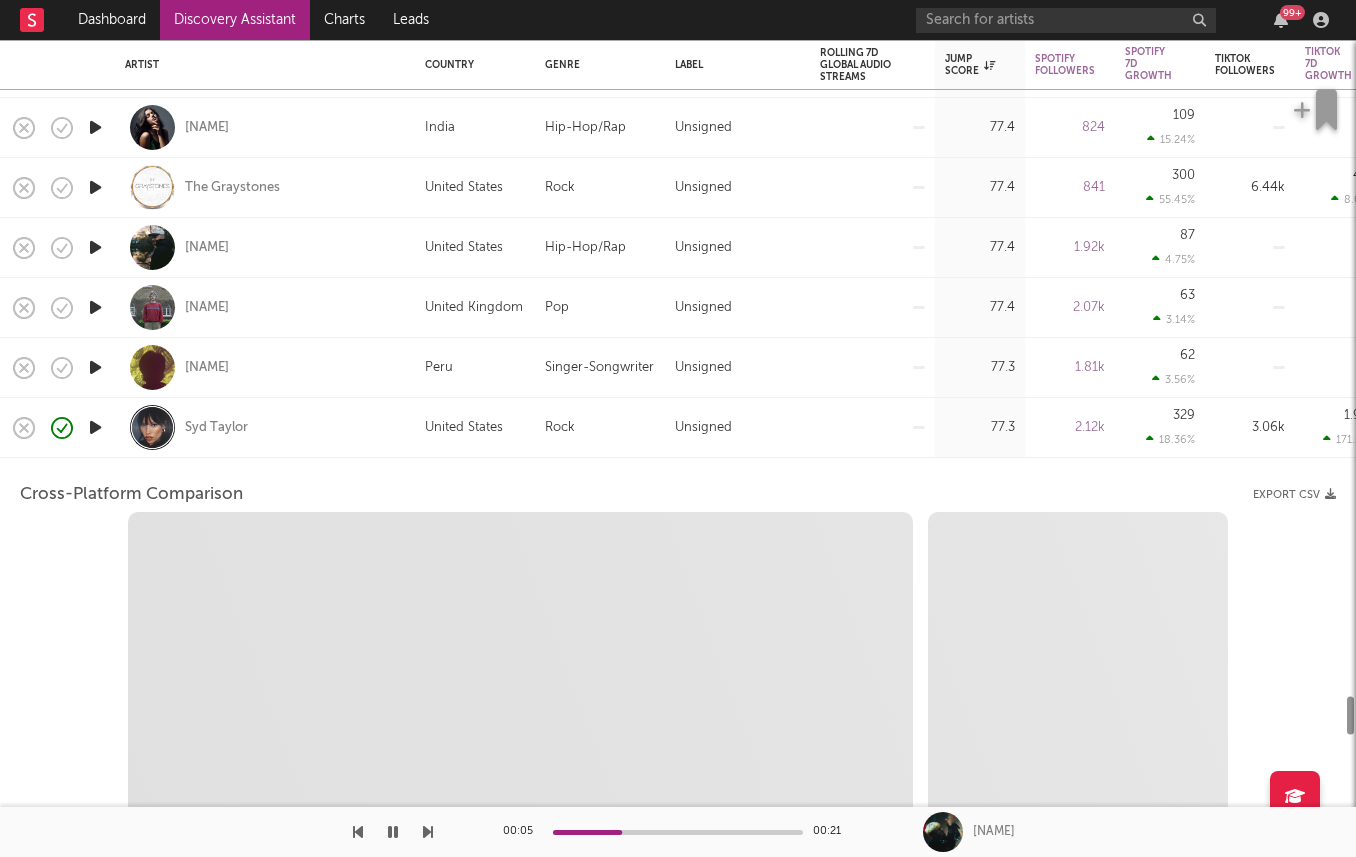 click at bounding box center [95, 428] 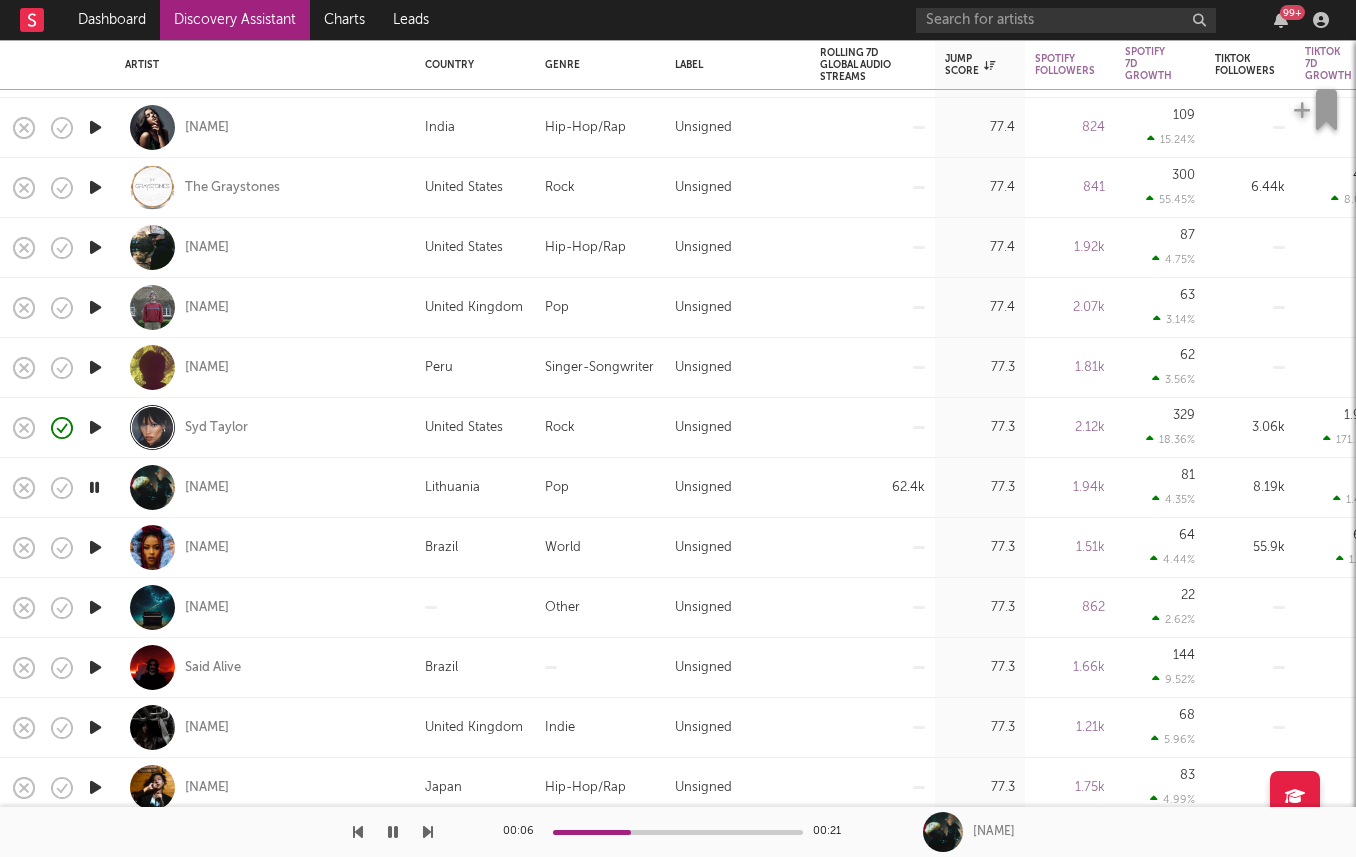 click at bounding box center [95, 427] 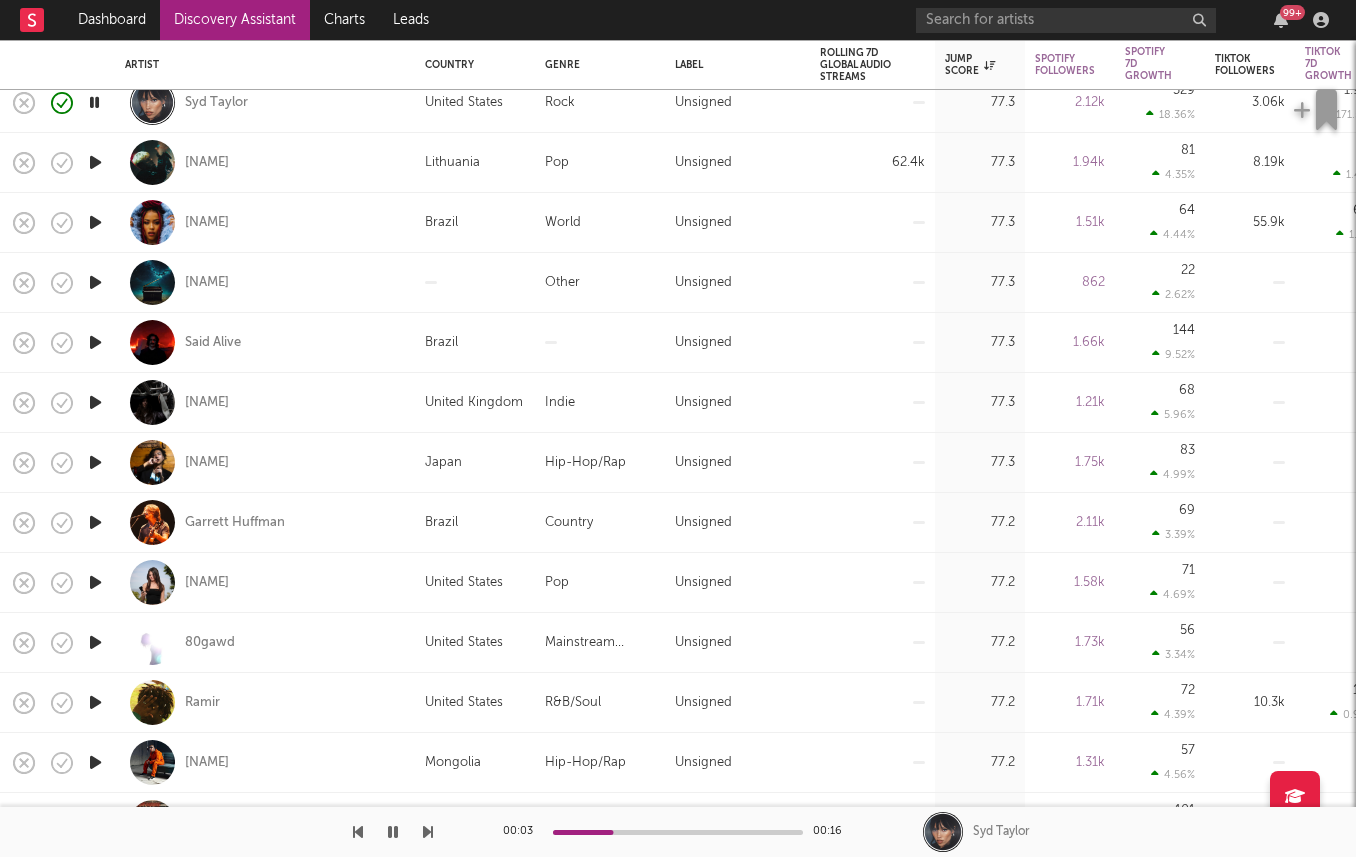 click at bounding box center [95, 522] 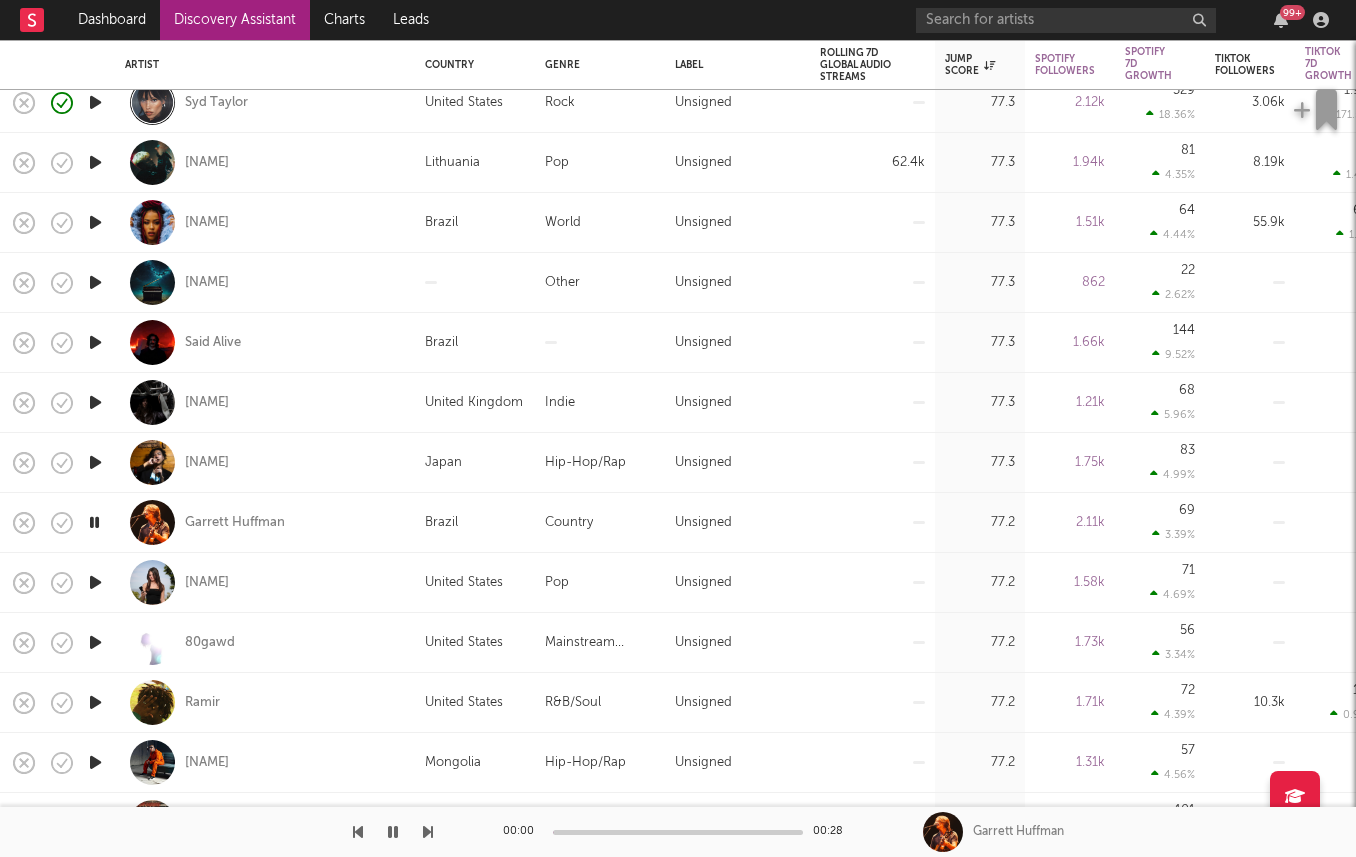 click at bounding box center [95, 582] 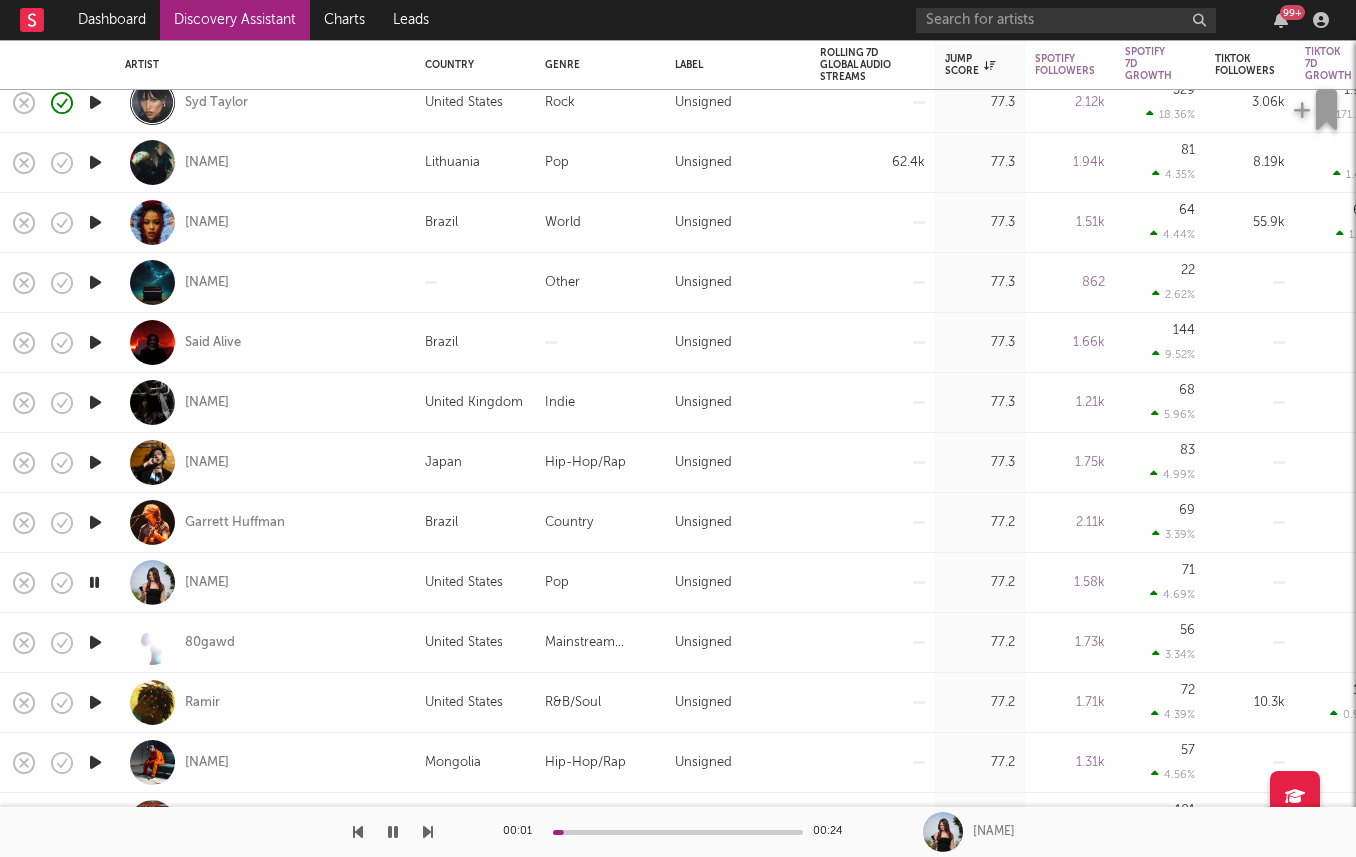 click at bounding box center (95, 642) 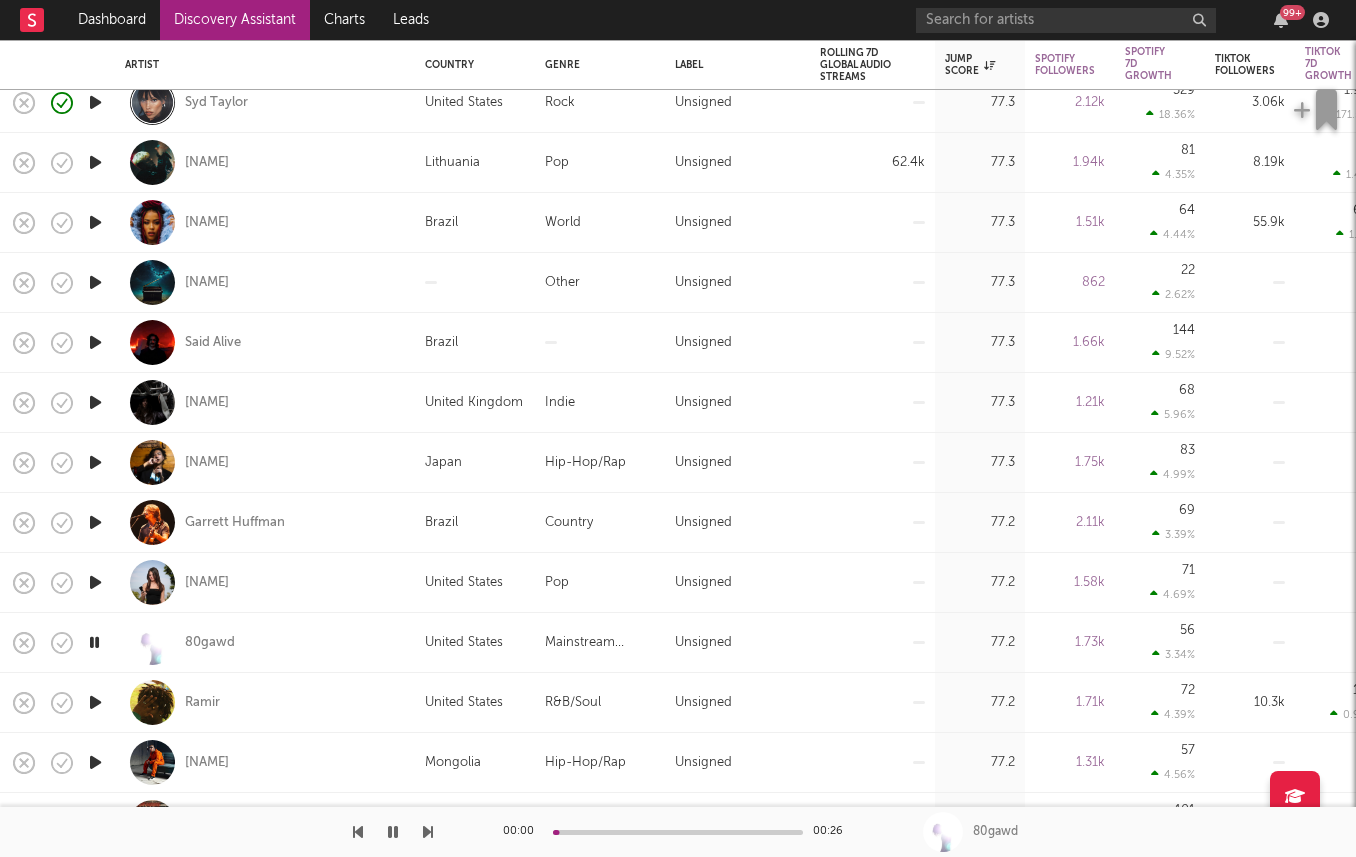 click at bounding box center [95, 702] 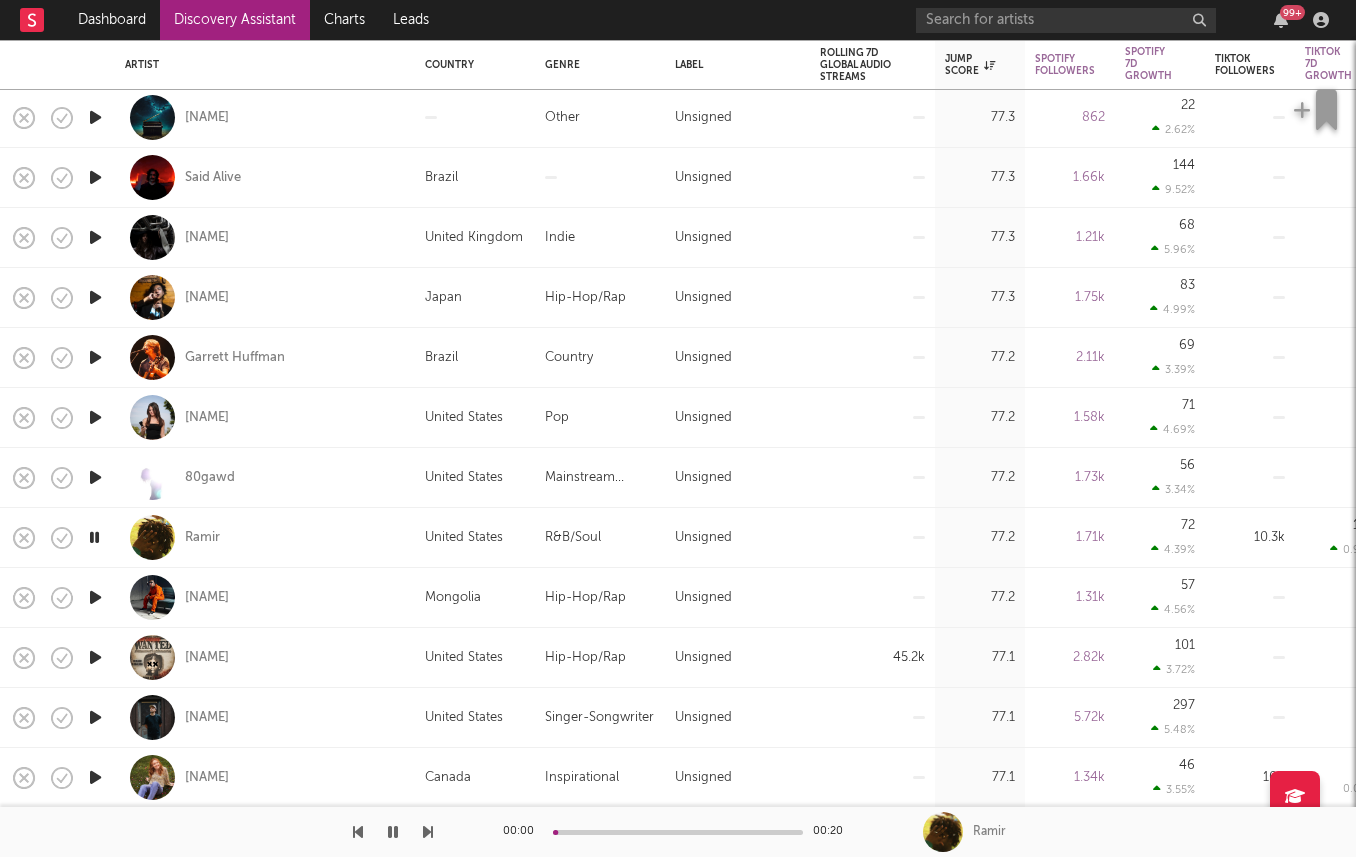 click at bounding box center (95, 657) 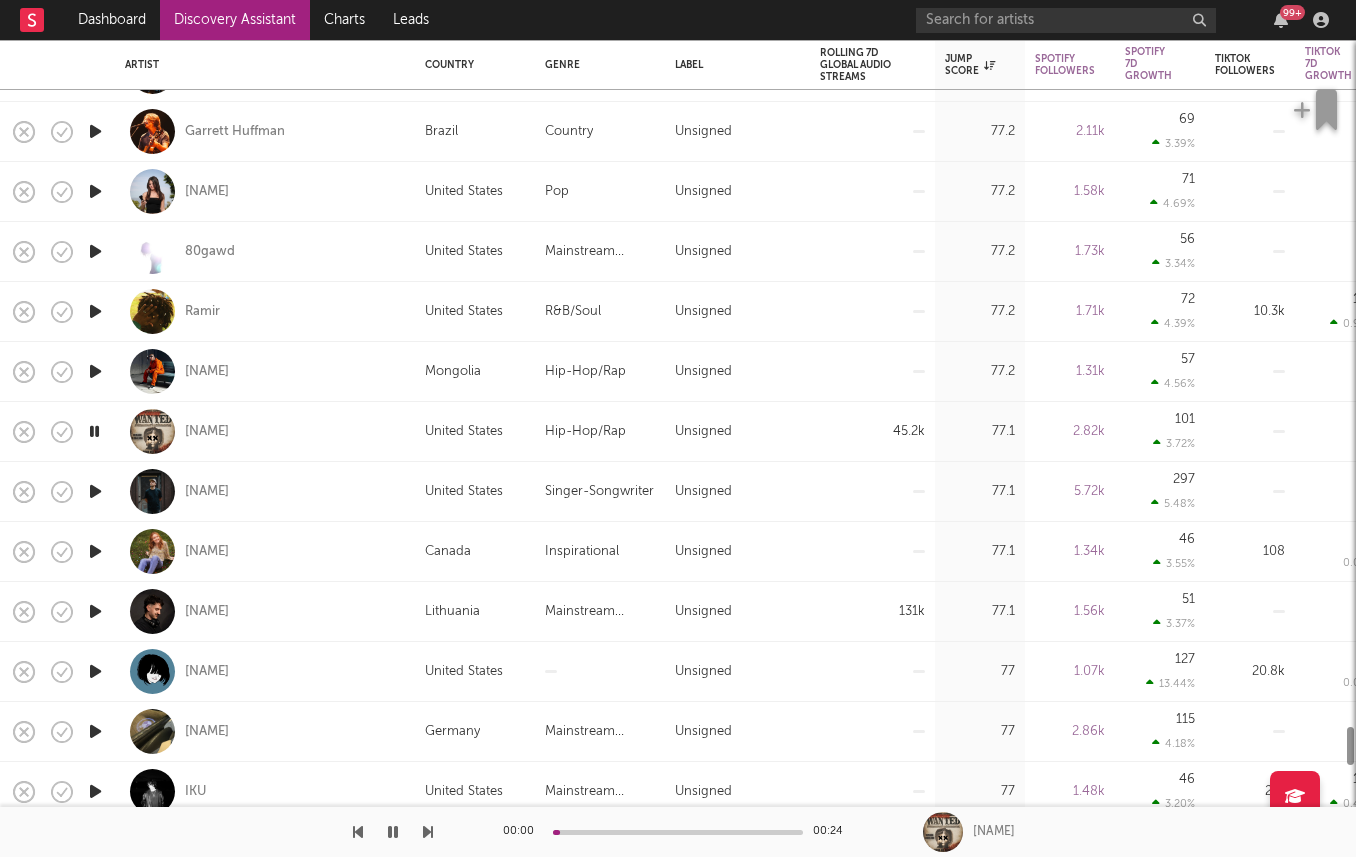 click at bounding box center [95, 612] 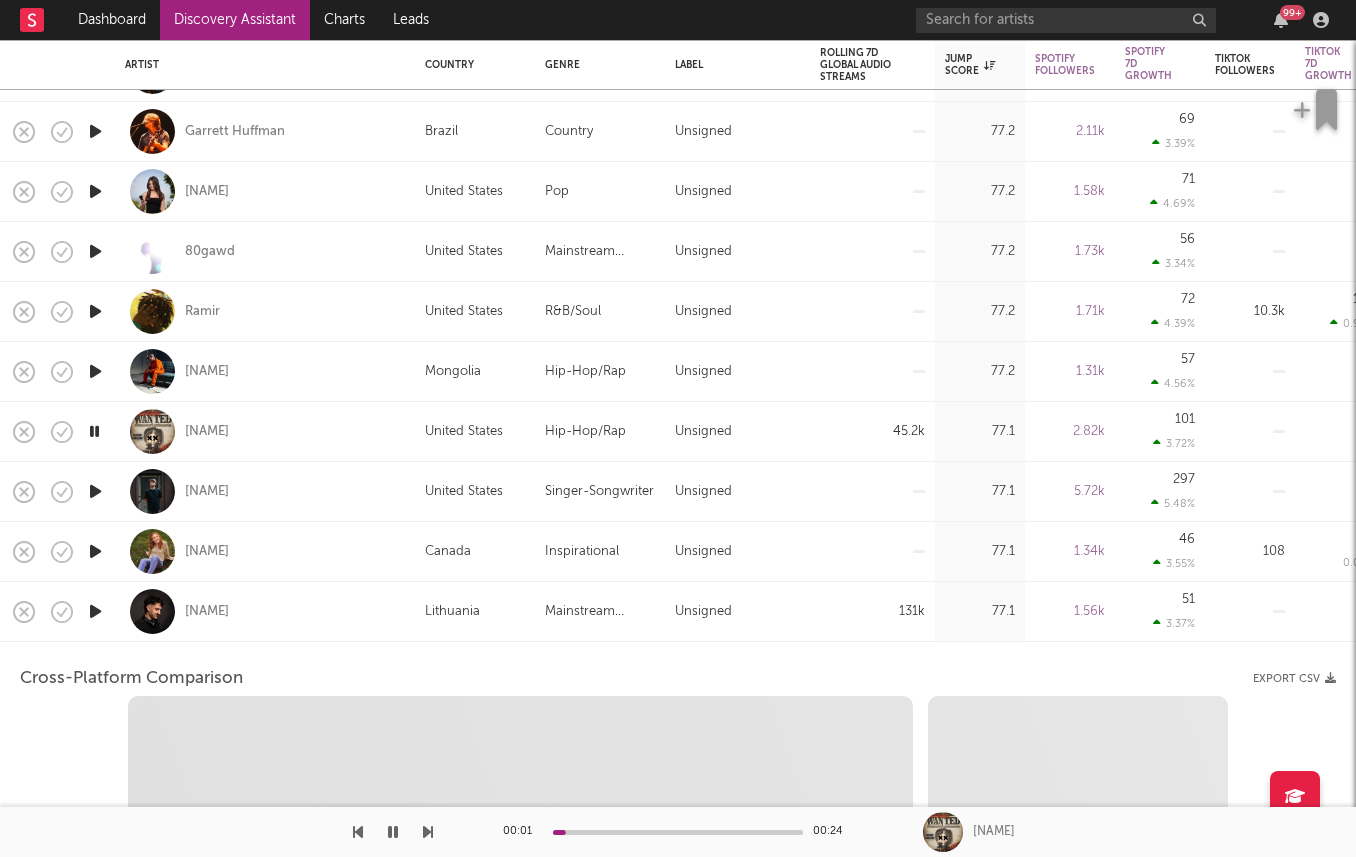 click at bounding box center (95, 612) 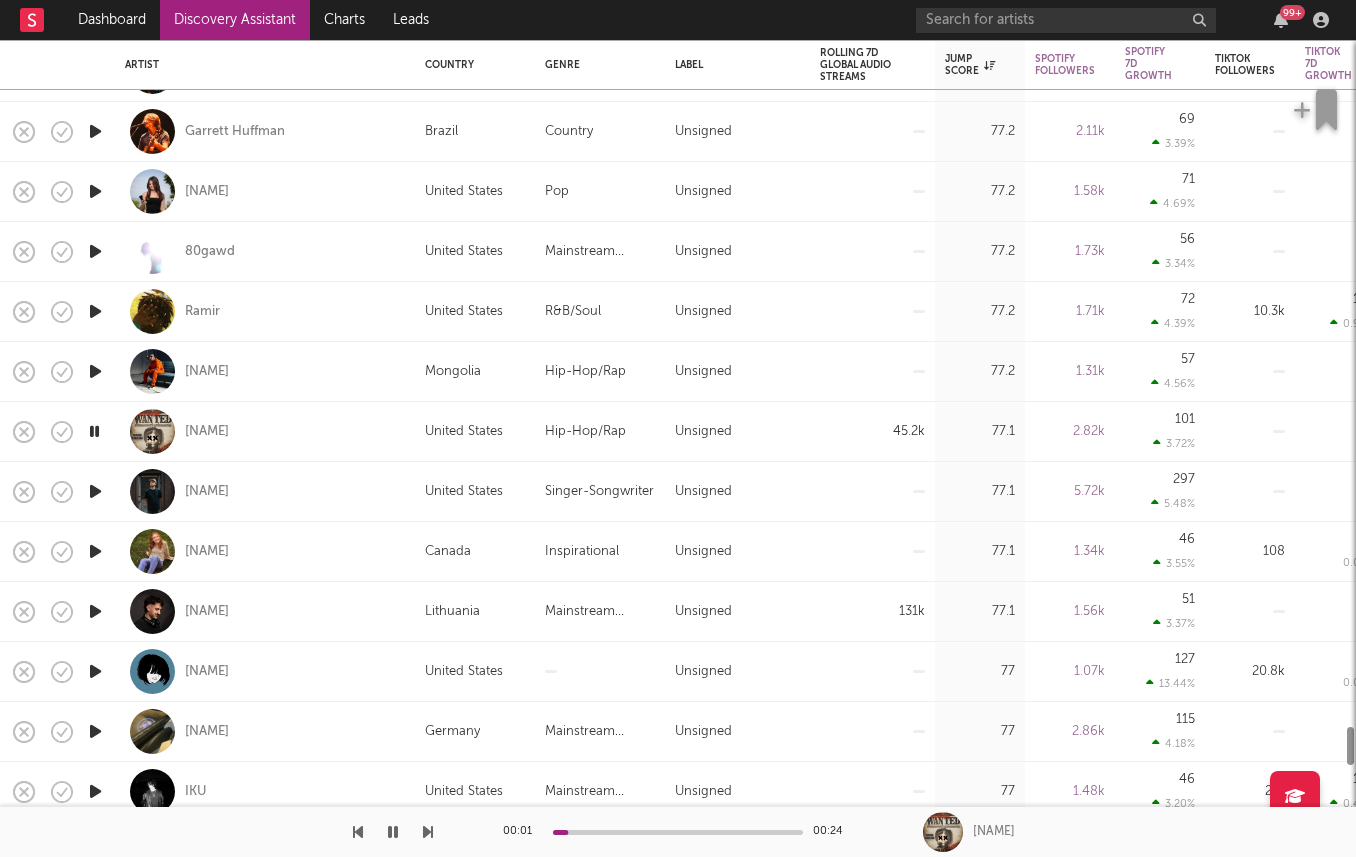 click at bounding box center (95, 611) 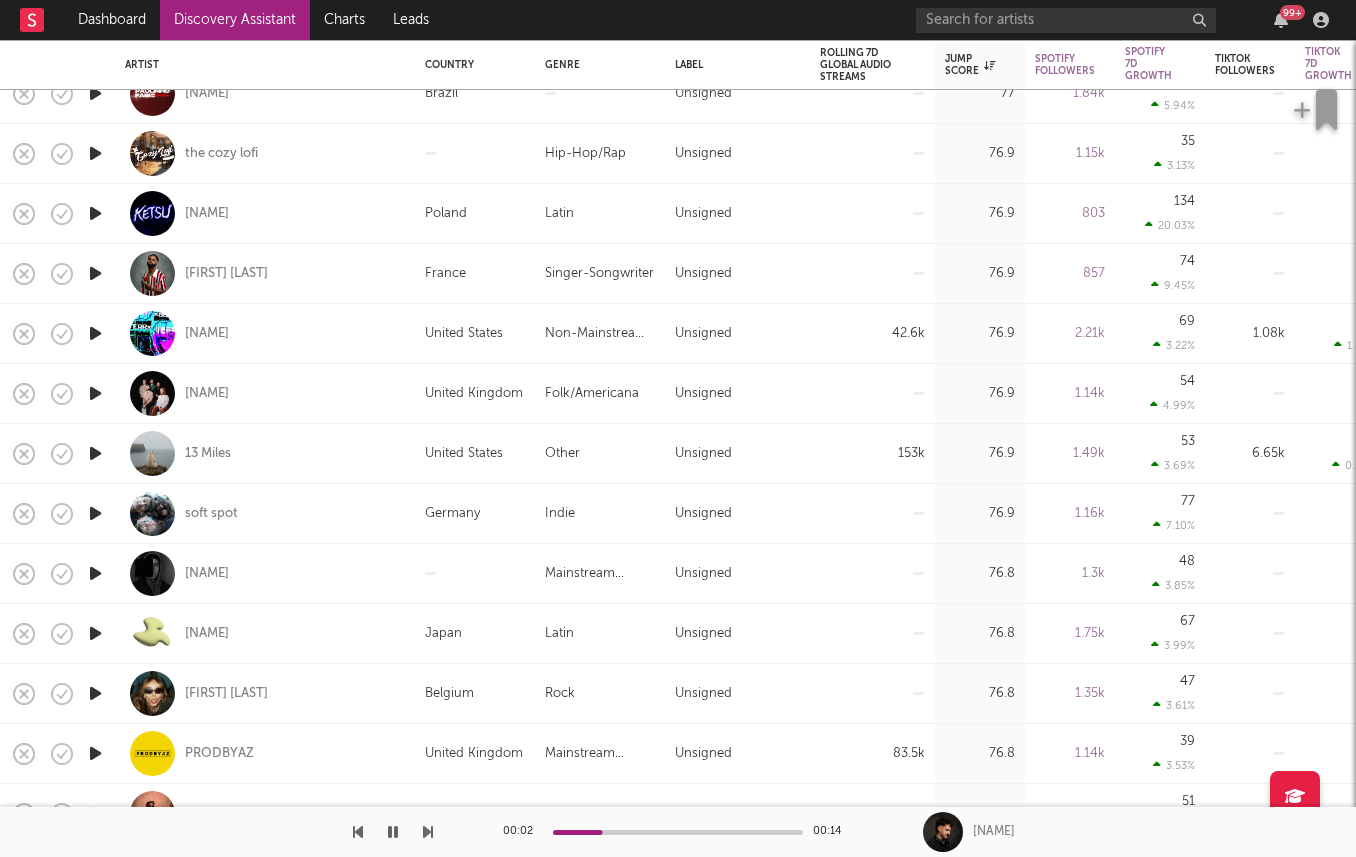 click at bounding box center (95, 633) 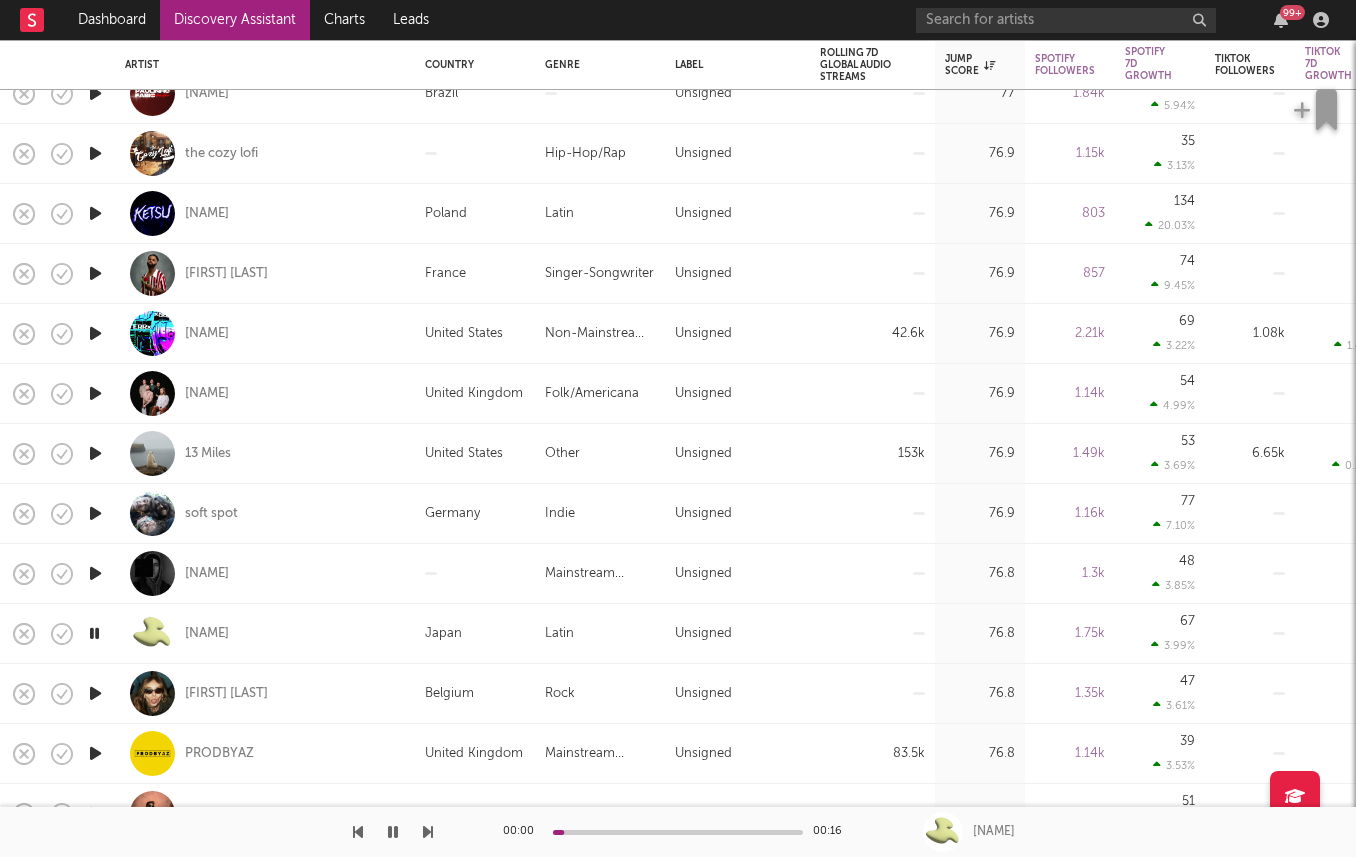 click on "Discovery Assistant" at bounding box center (235, 20) 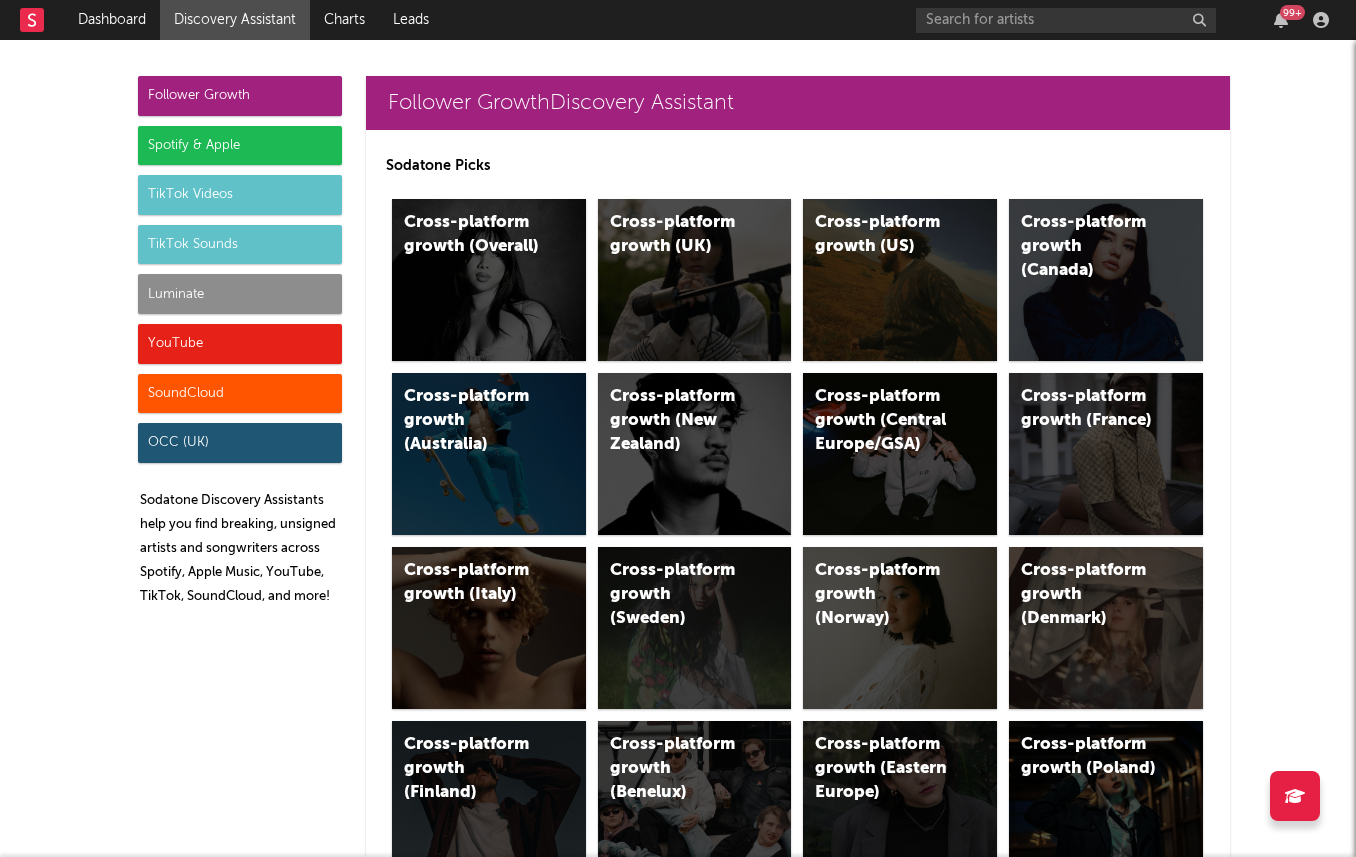 click on "Luminate" at bounding box center (240, 294) 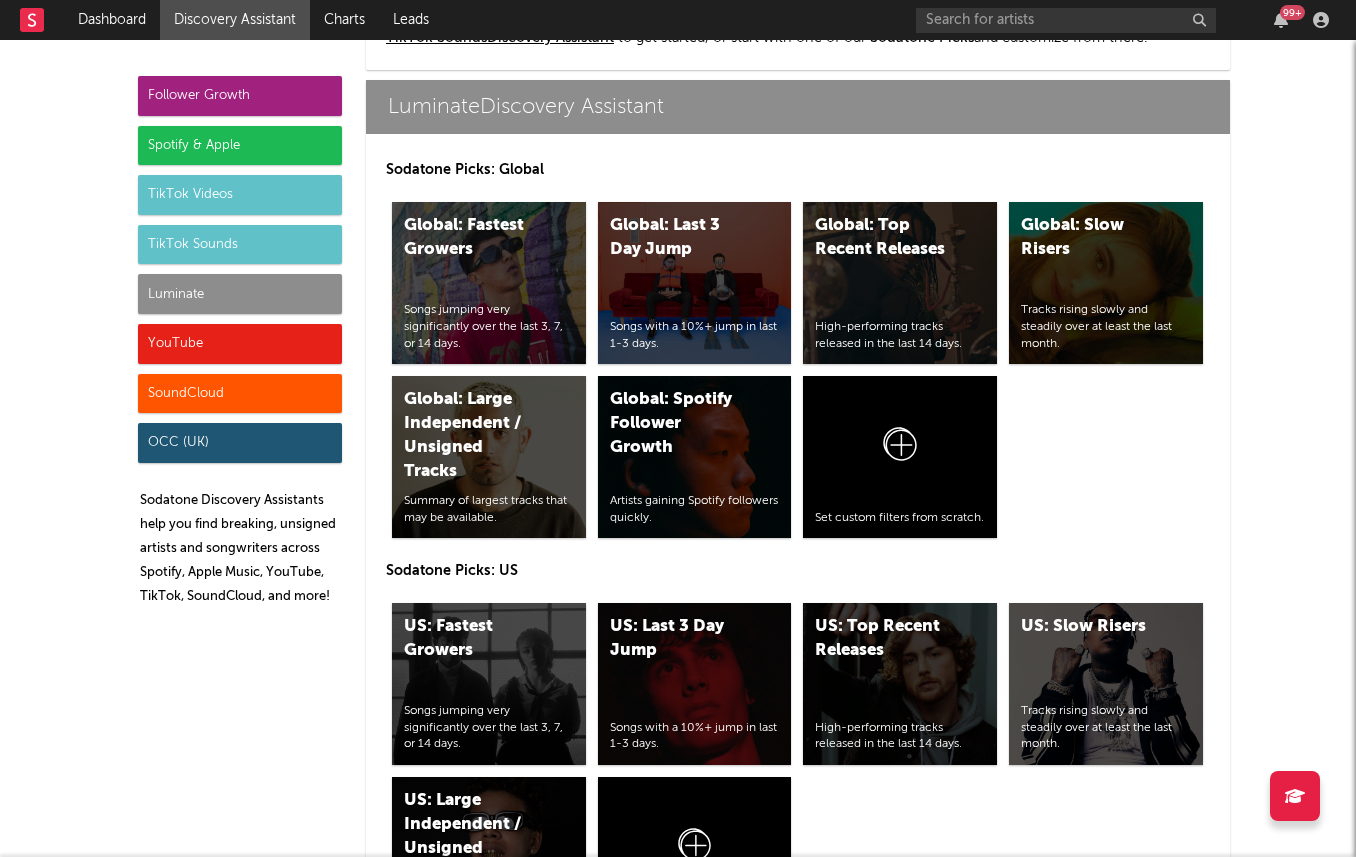 click on "Follower Growth Spotify & Apple TikTok Videos TikTok Sounds Luminate YouTube SoundCloud OCC (UK) Sodatone Discovery Assistants help you find breaking, unsigned artists and songwriters across Spotify, Apple Music, YouTube, TikTok, SoundCloud, and more!" at bounding box center (240, 349) 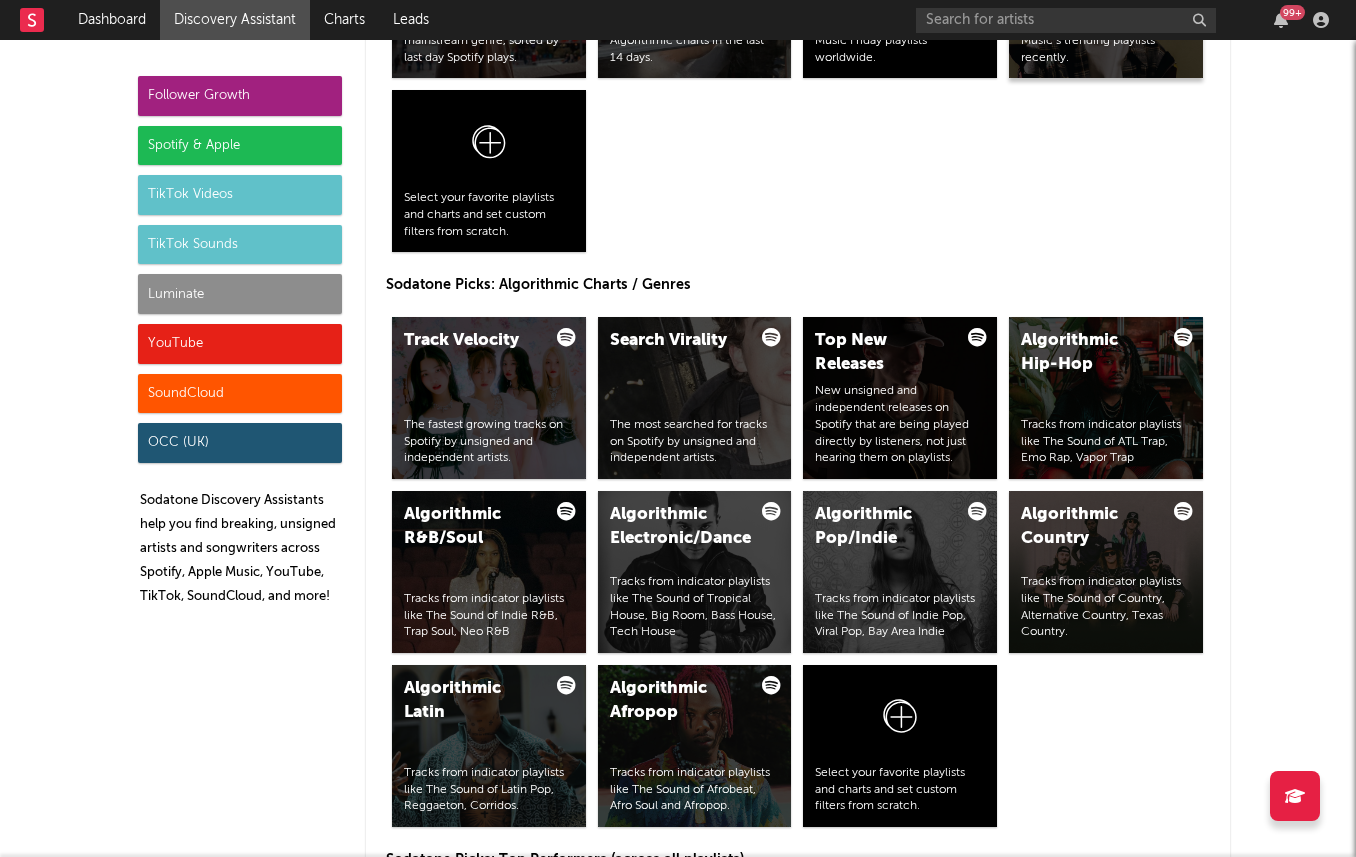 scroll, scrollTop: 1999, scrollLeft: 0, axis: vertical 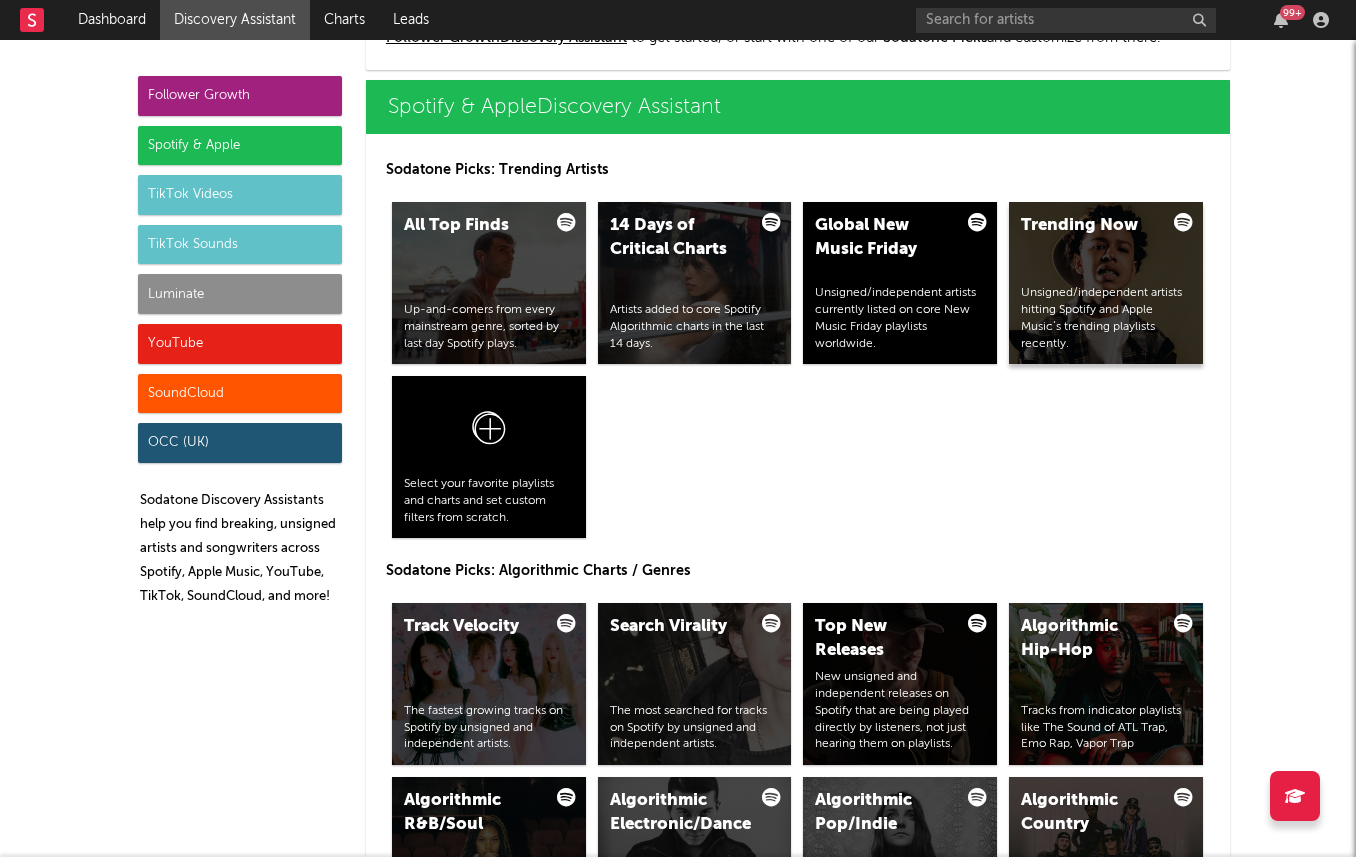 click on "Unsigned/independent artists hitting Spotify and Apple Music’s trending playlists recently." at bounding box center [1106, 318] 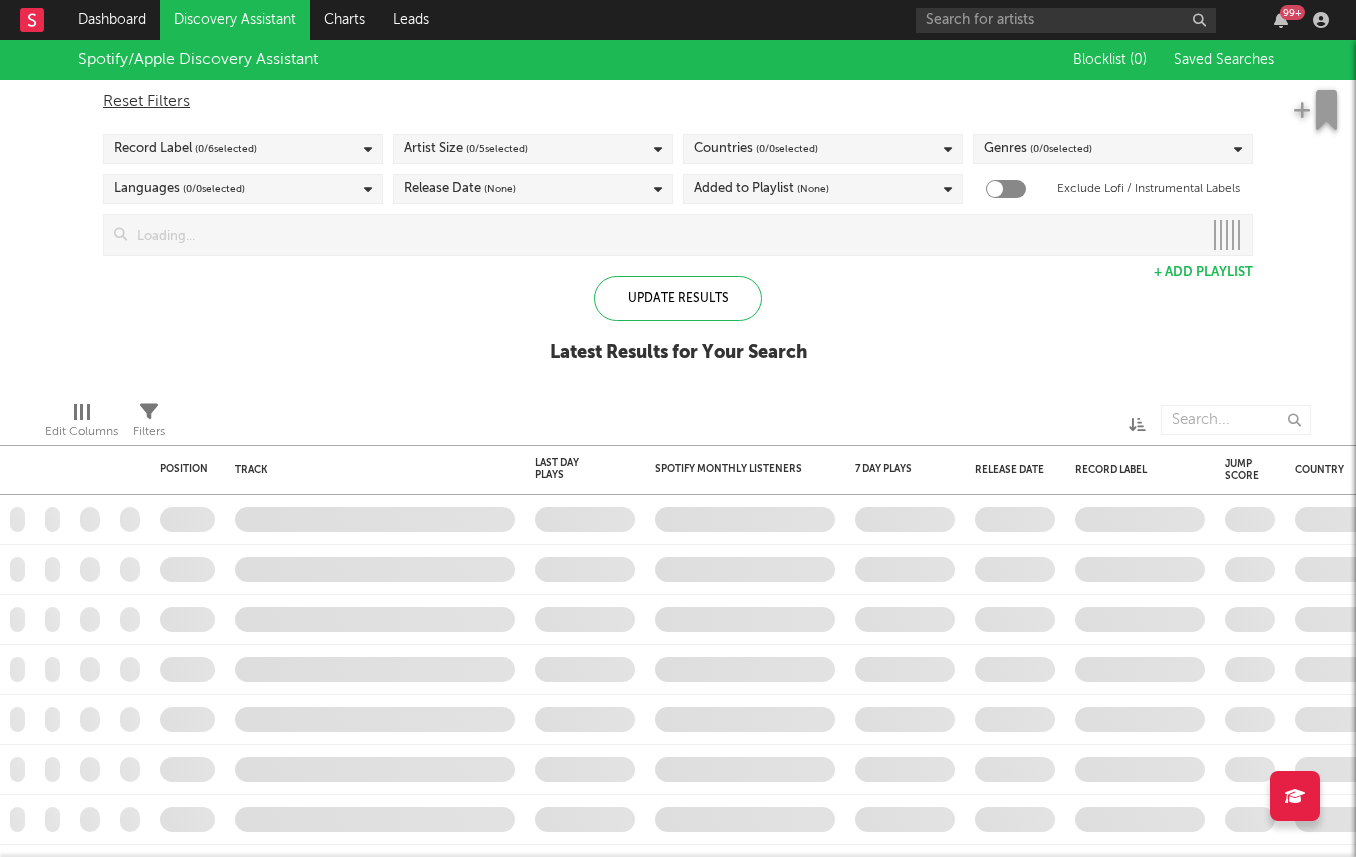 checkbox on "true" 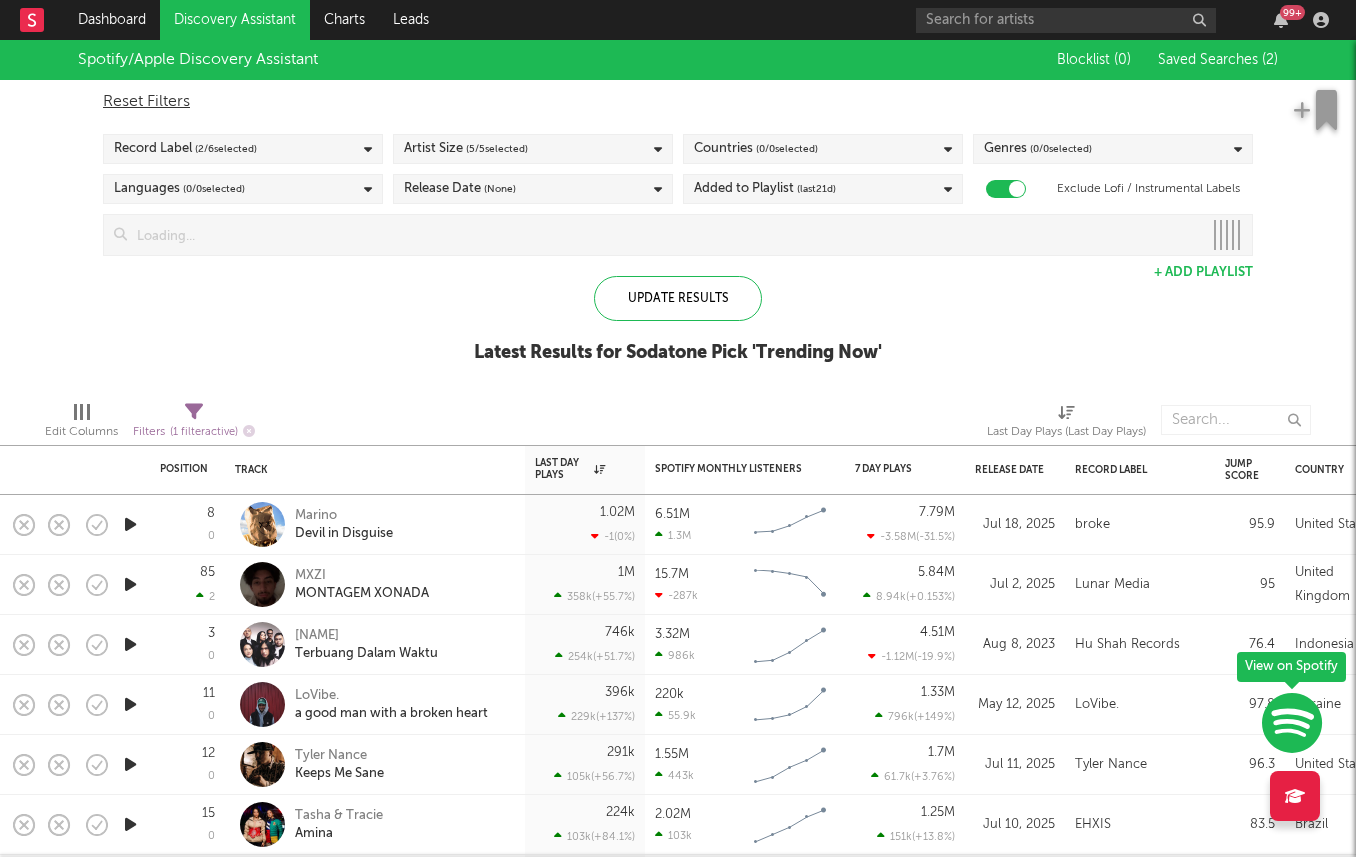 click on "( 2 / 6  selected)" at bounding box center [226, 149] 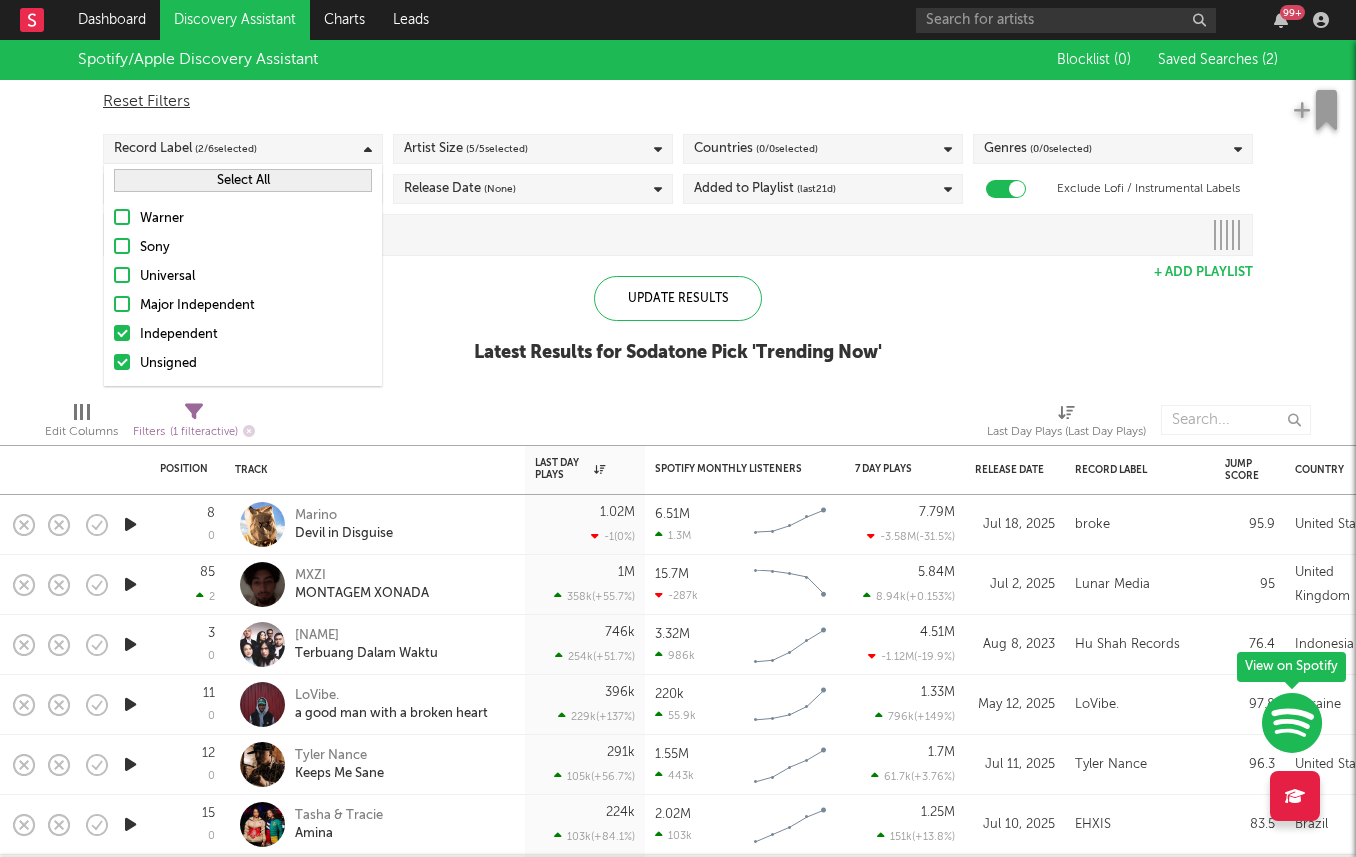 click on "Independent" at bounding box center (256, 335) 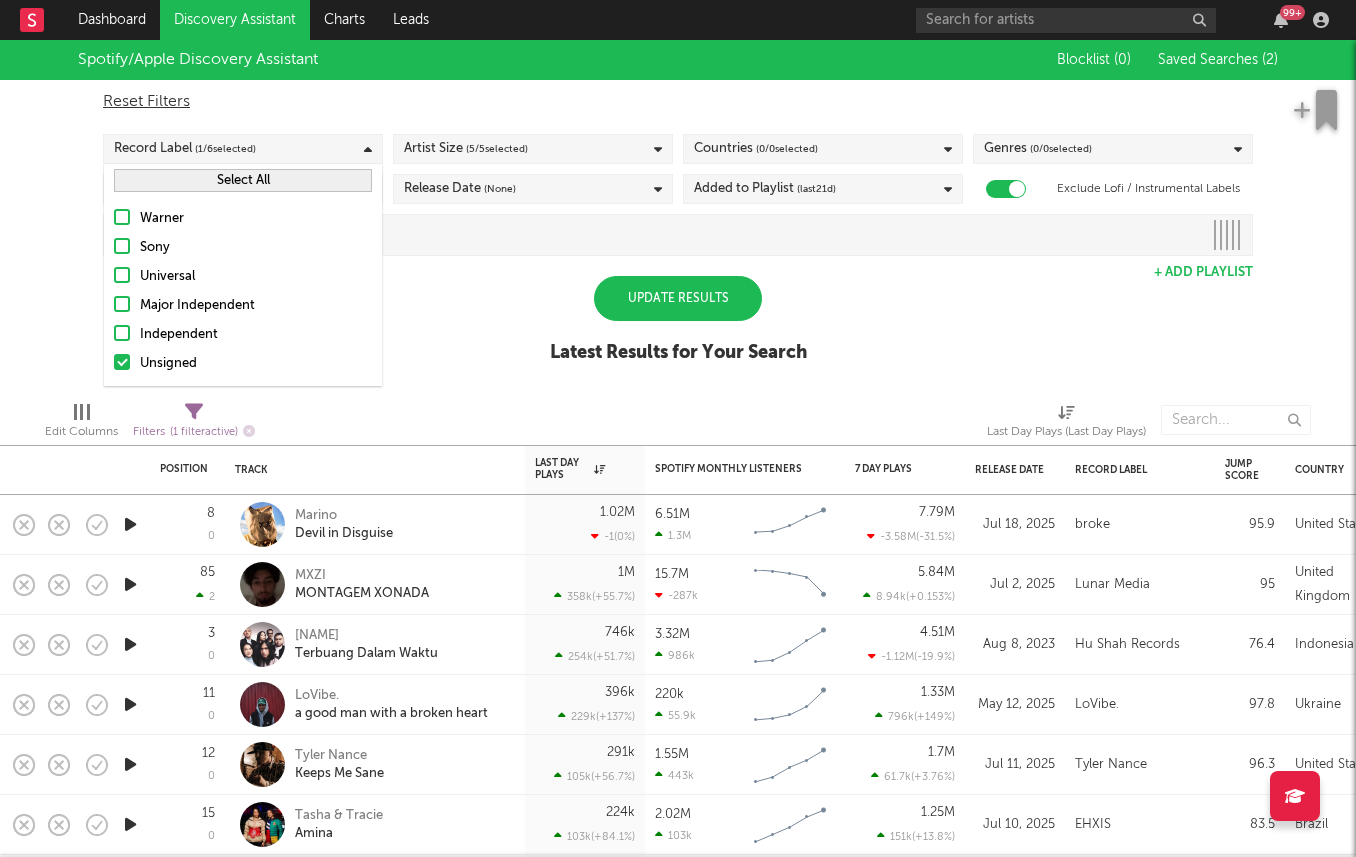 click on "Update Results" at bounding box center (678, 298) 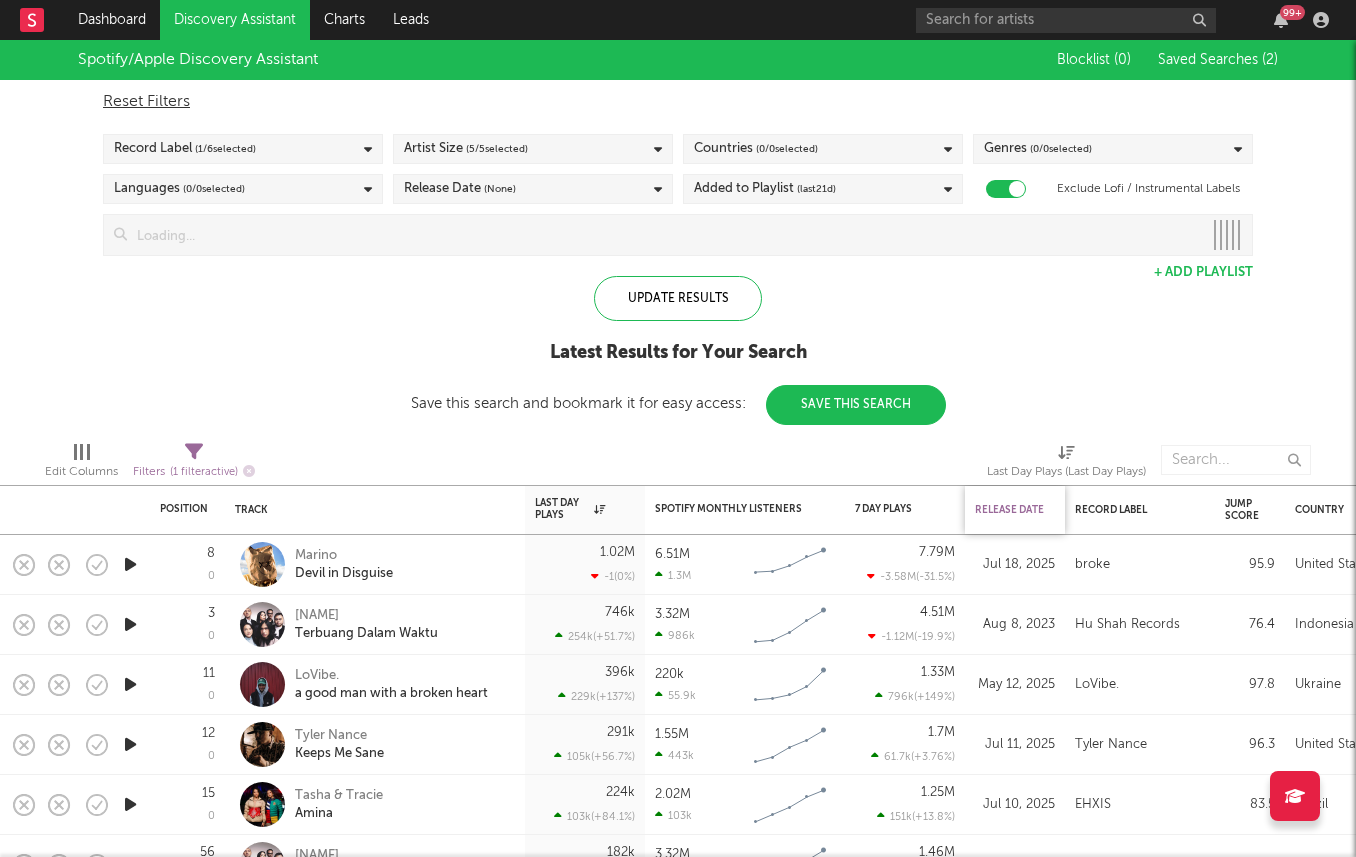 click on "Release Date" at bounding box center [1010, 510] 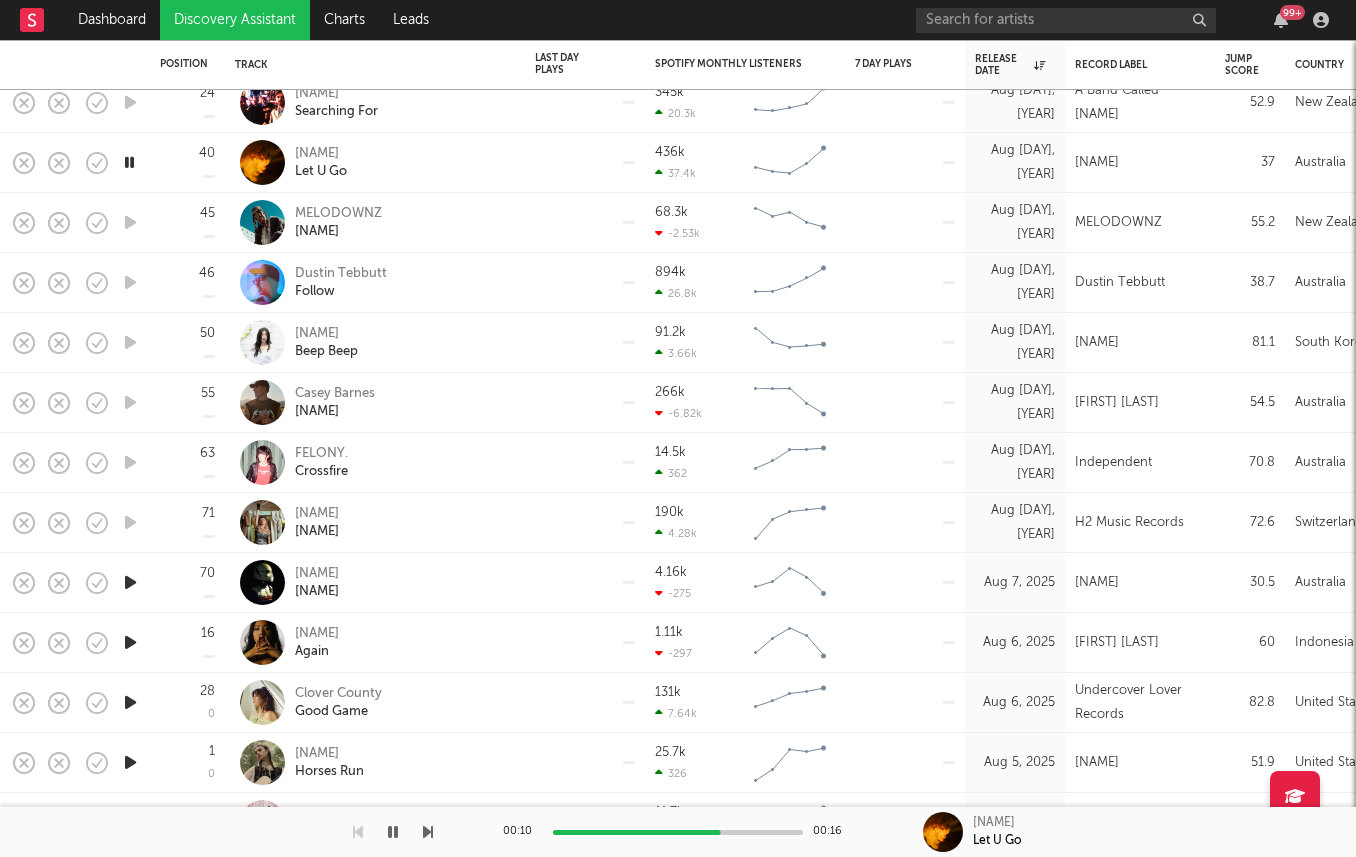 click at bounding box center [130, 702] 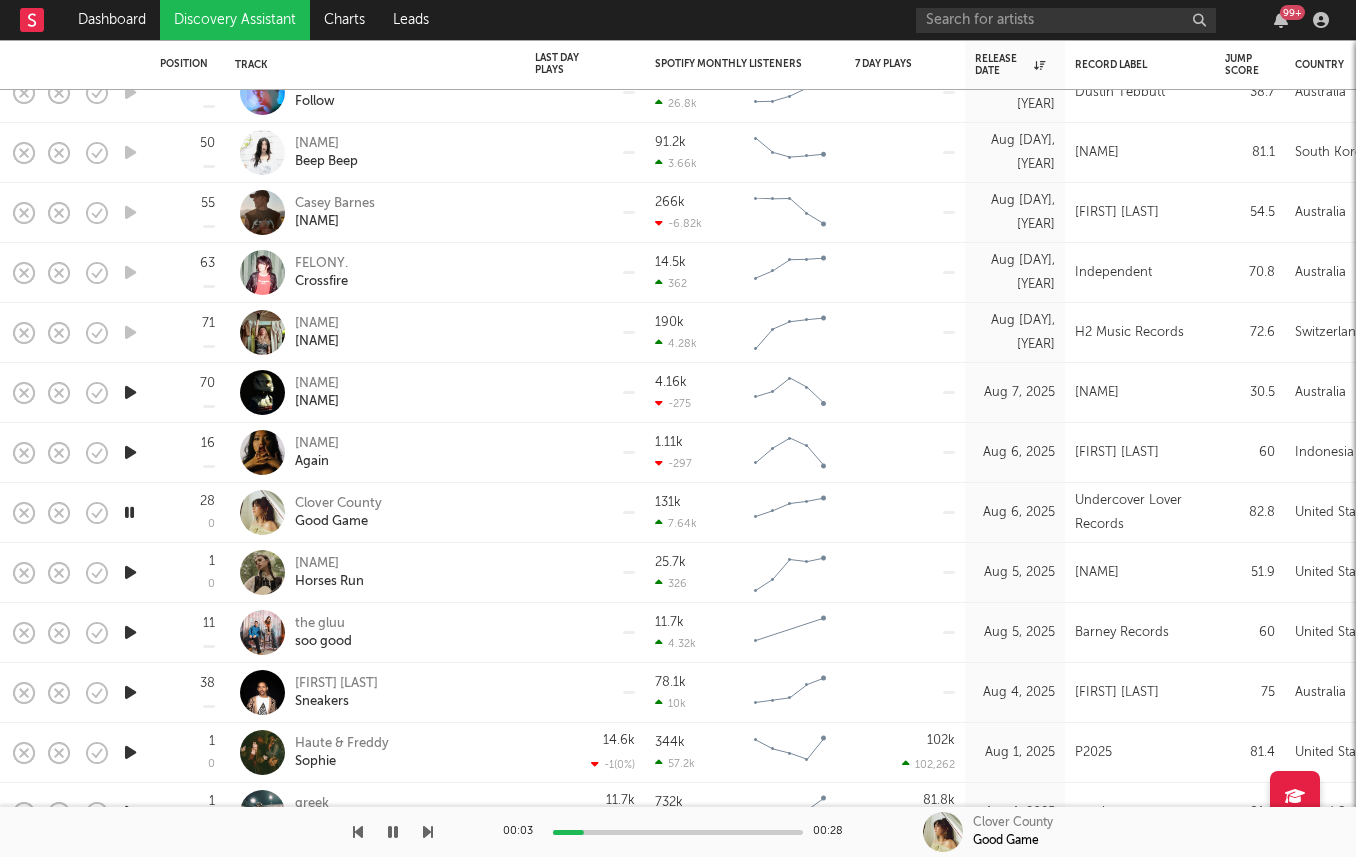click at bounding box center [130, 692] 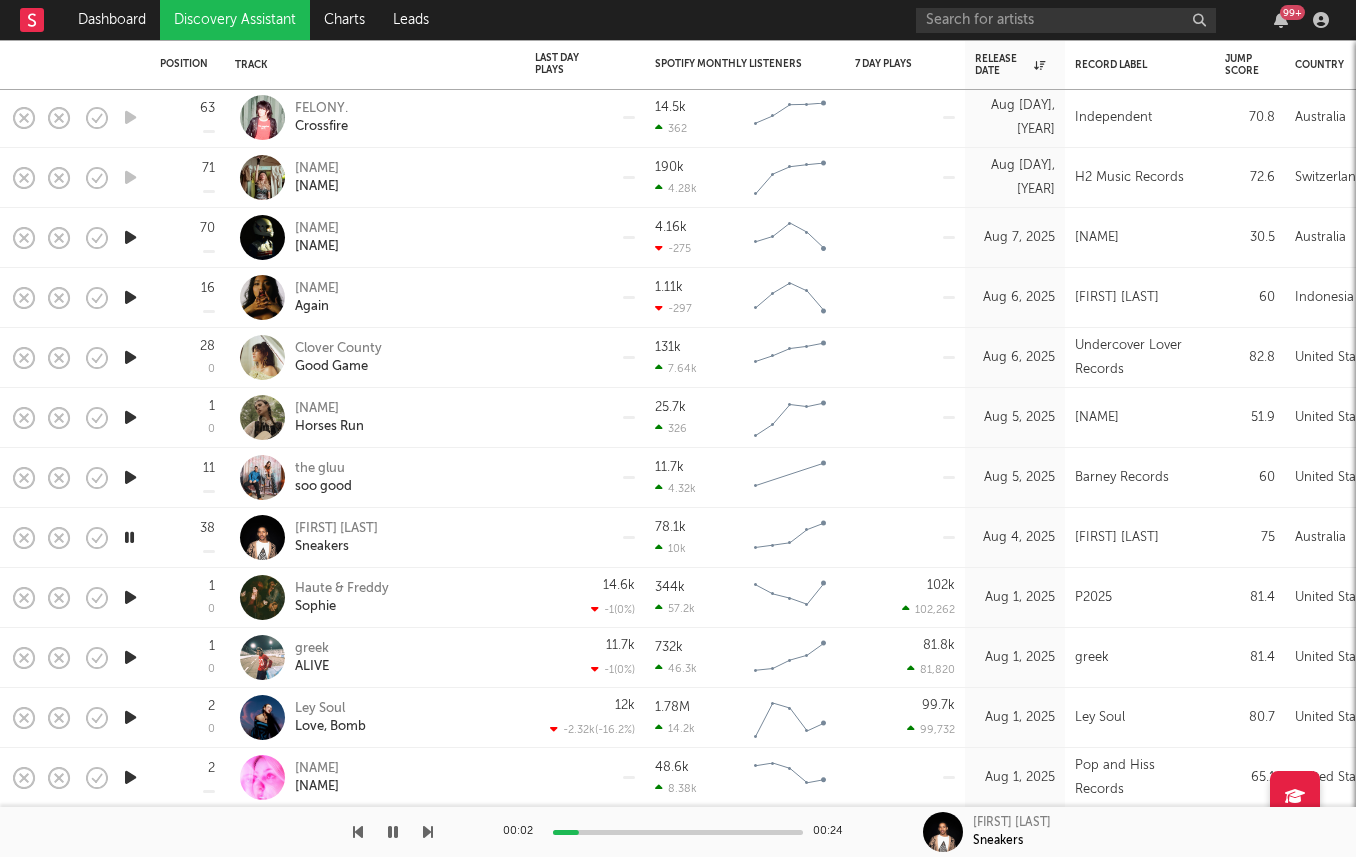 click at bounding box center (130, 658) 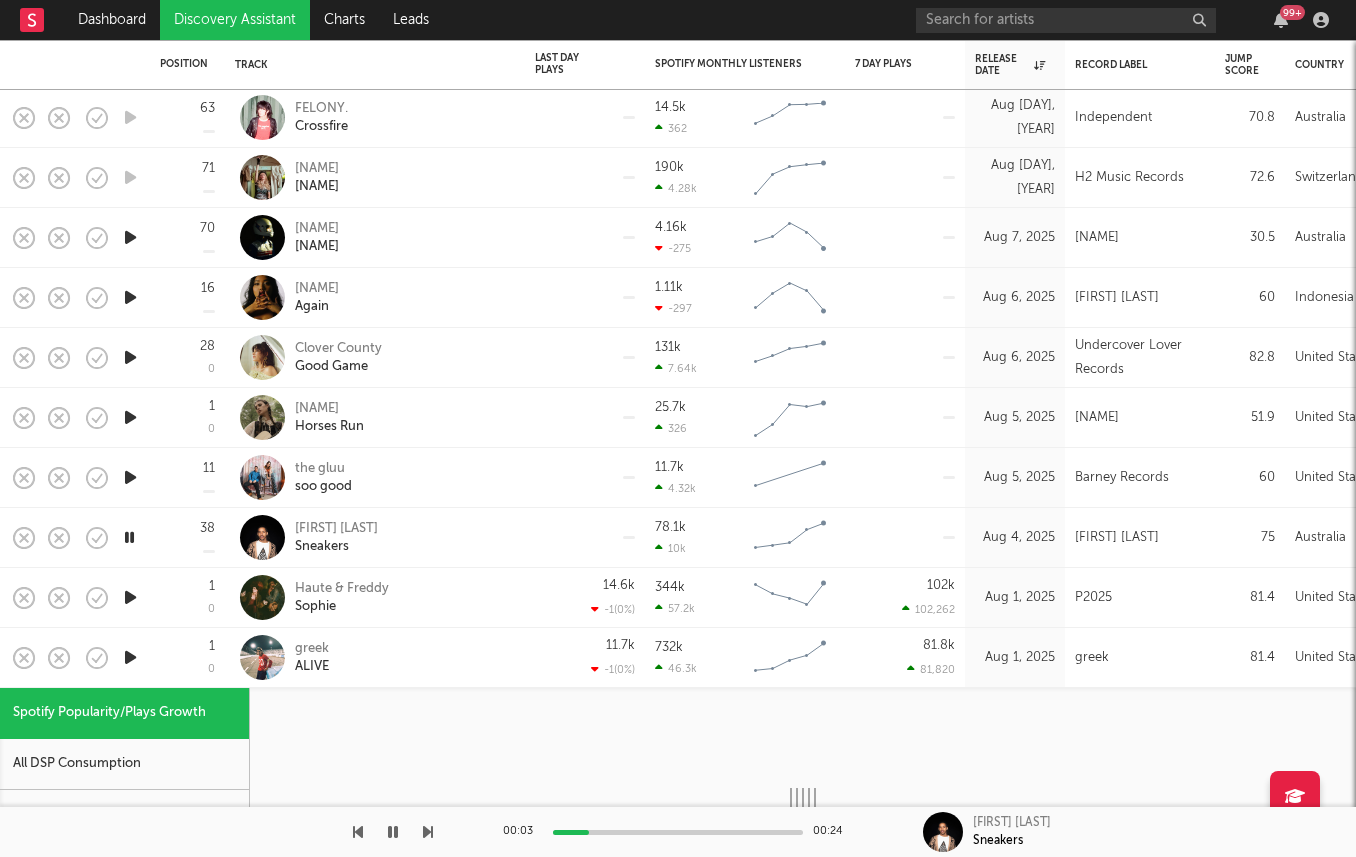click on "1 0" at bounding box center (187, 658) 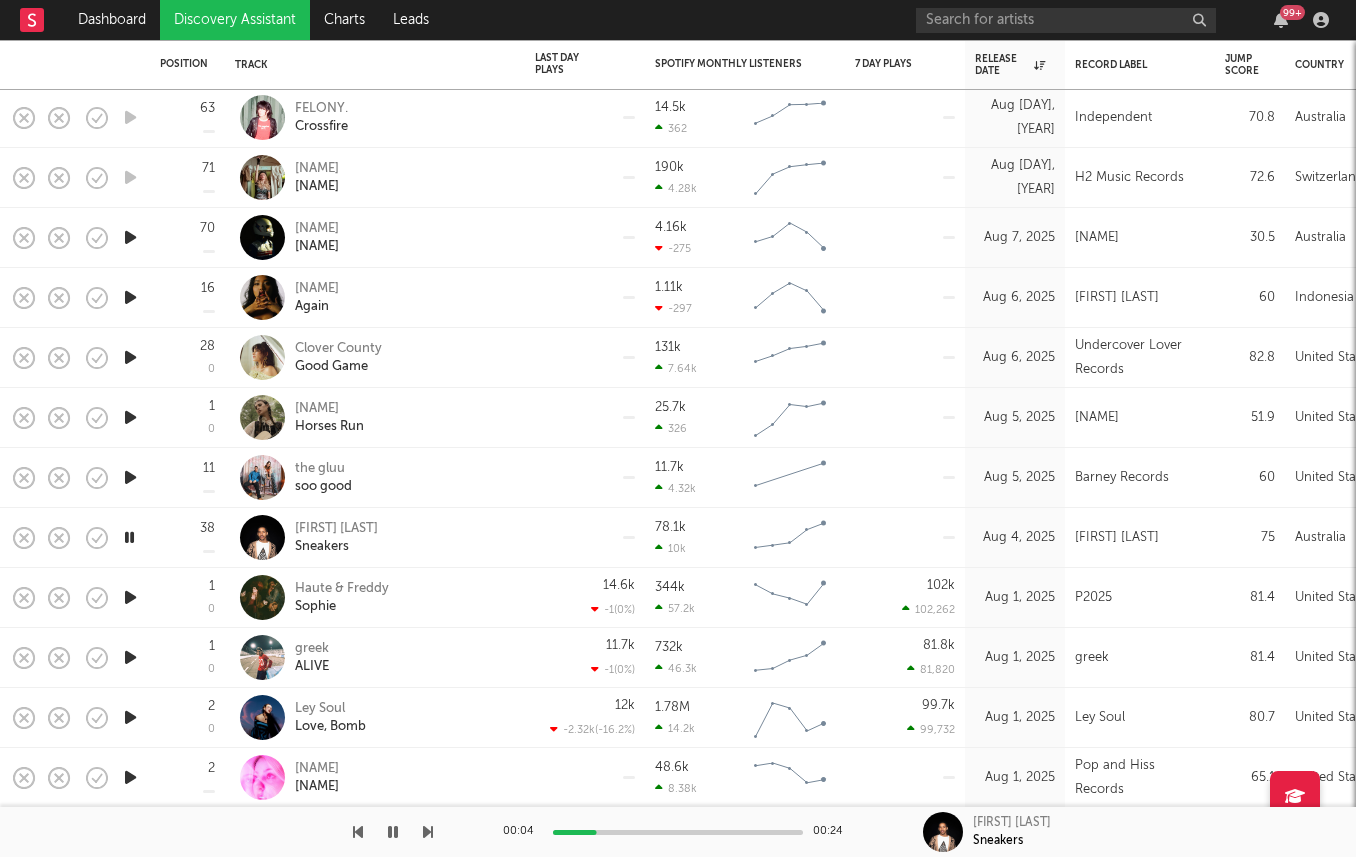 click at bounding box center (130, 657) 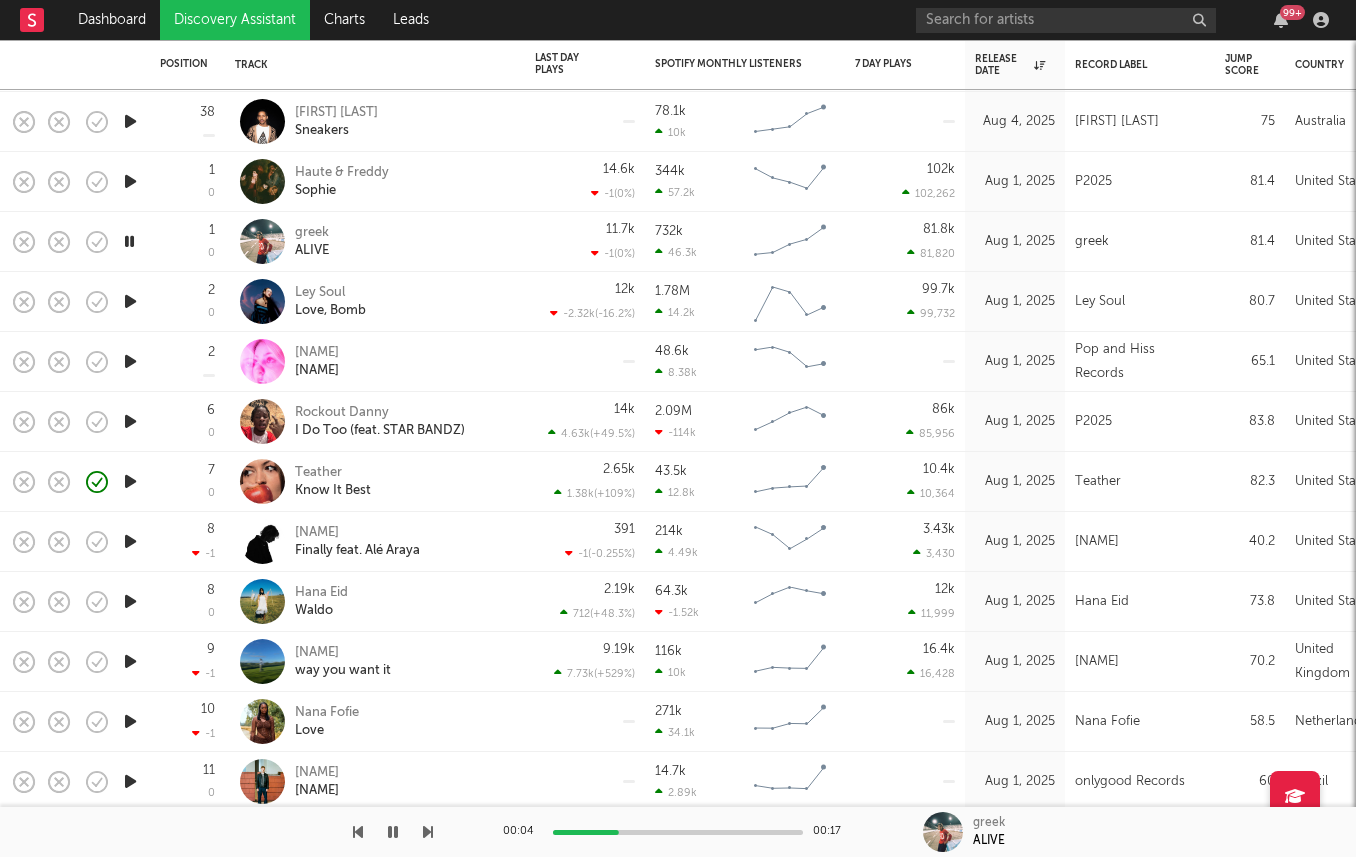 click at bounding box center (130, 661) 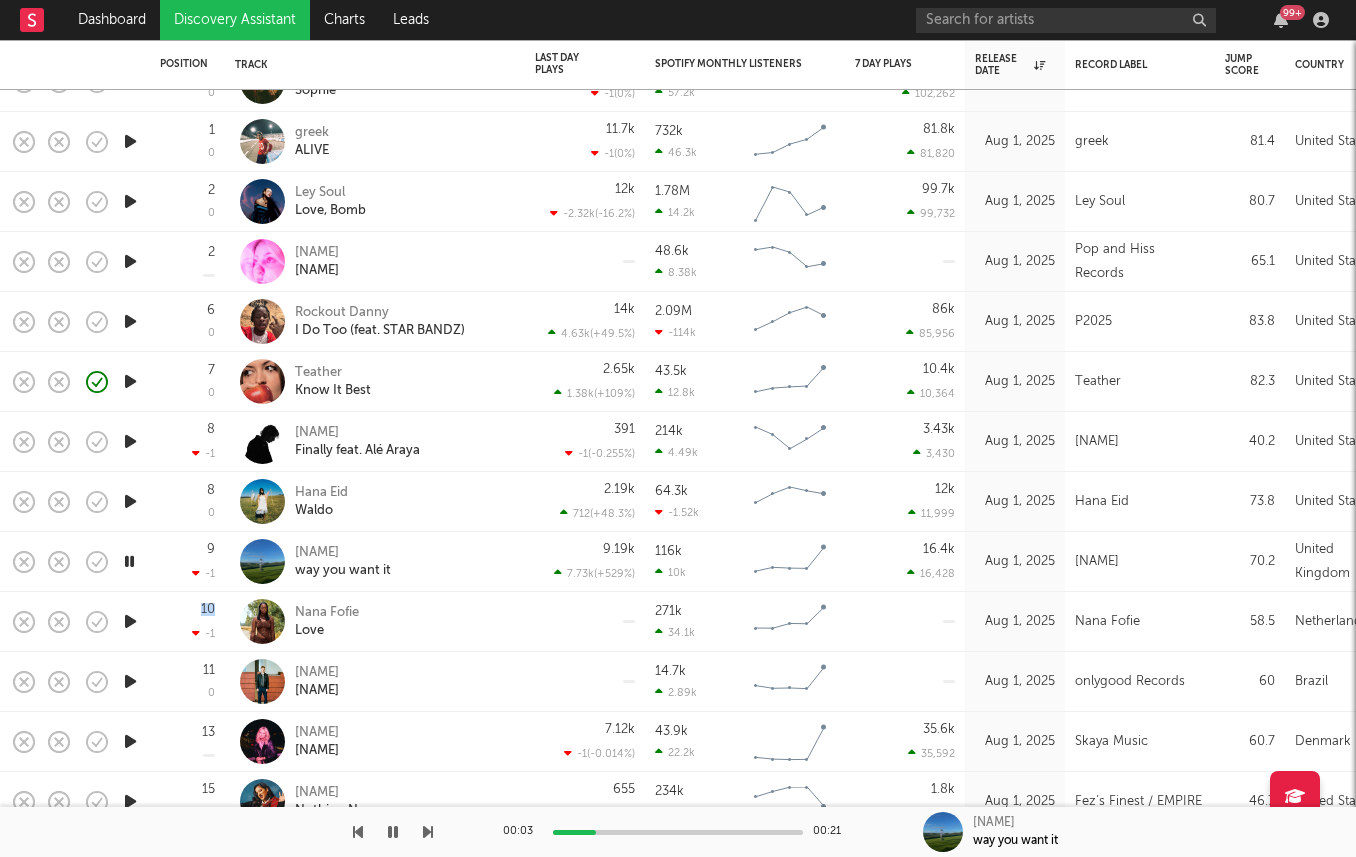 drag, startPoint x: 130, startPoint y: 608, endPoint x: 212, endPoint y: 613, distance: 82.1523 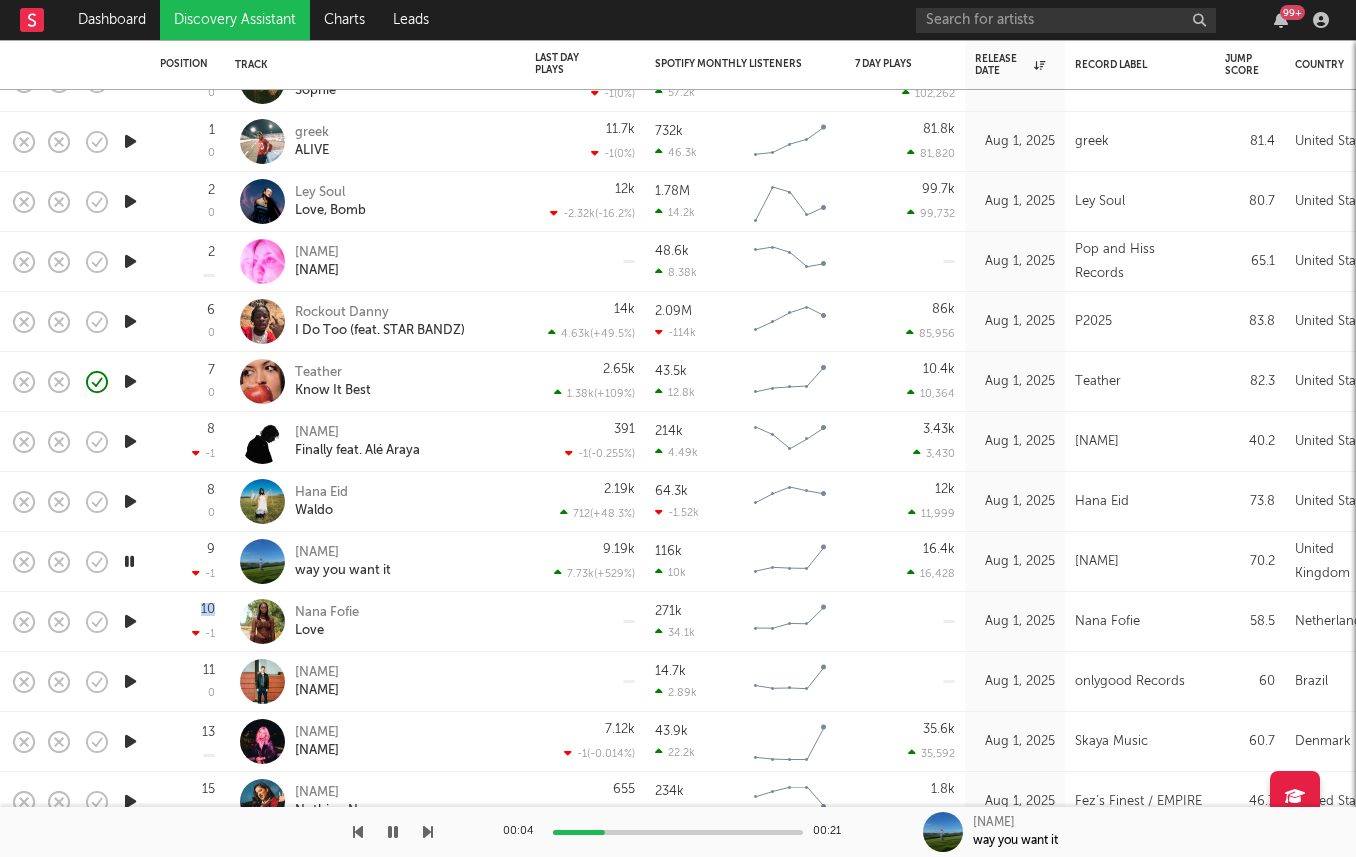 click on "10 -1" at bounding box center [187, 621] 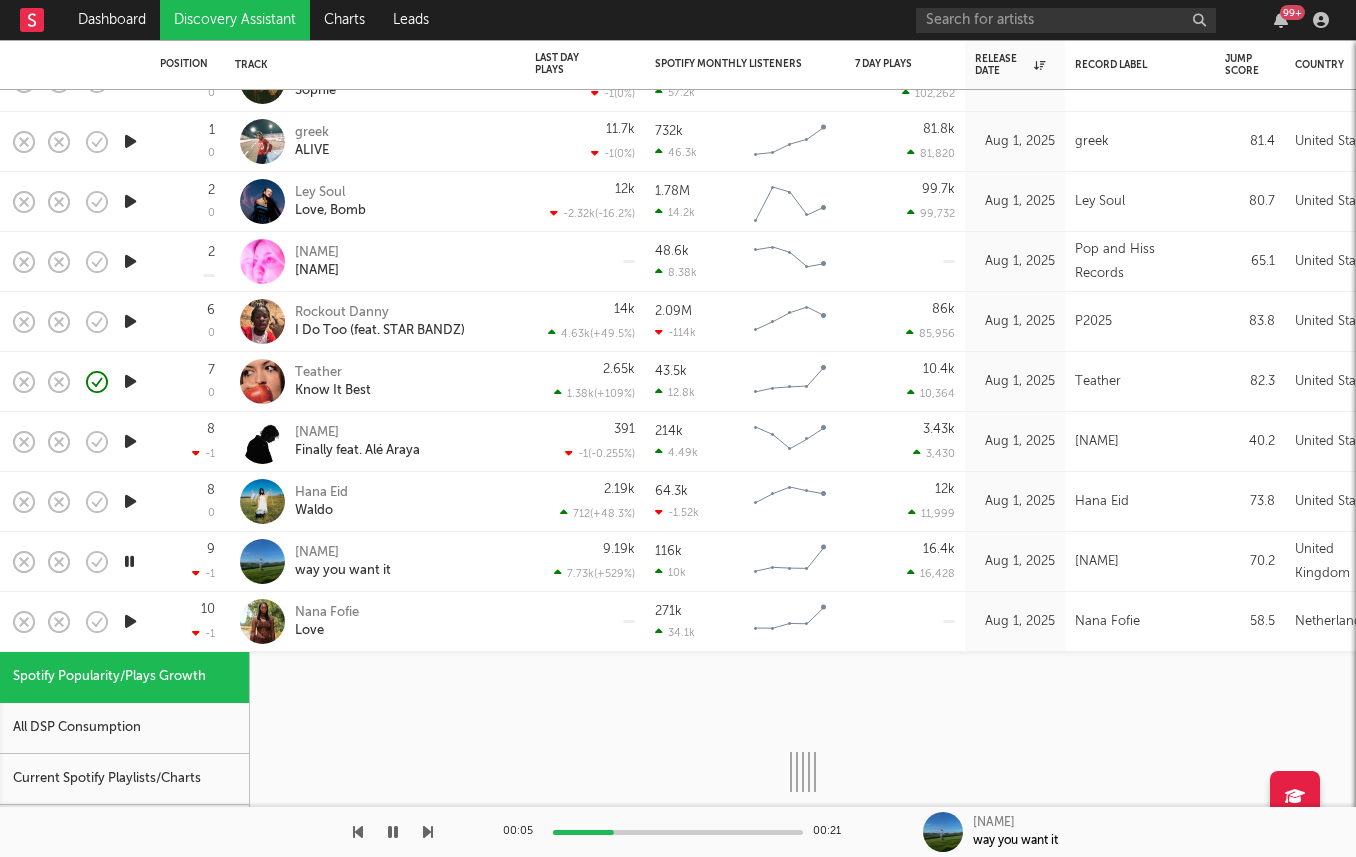 click on "10 -1" at bounding box center (187, 621) 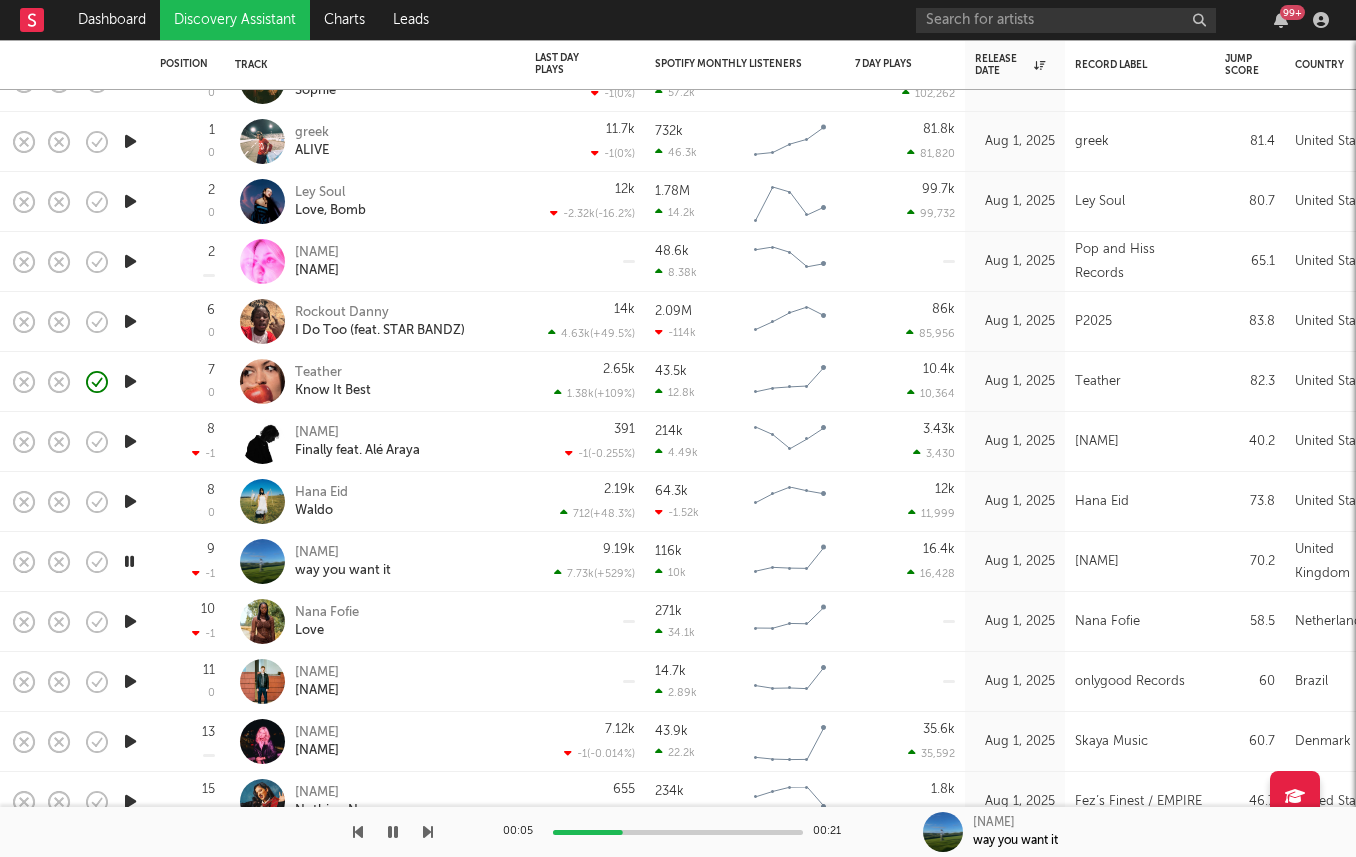 click at bounding box center [130, 621] 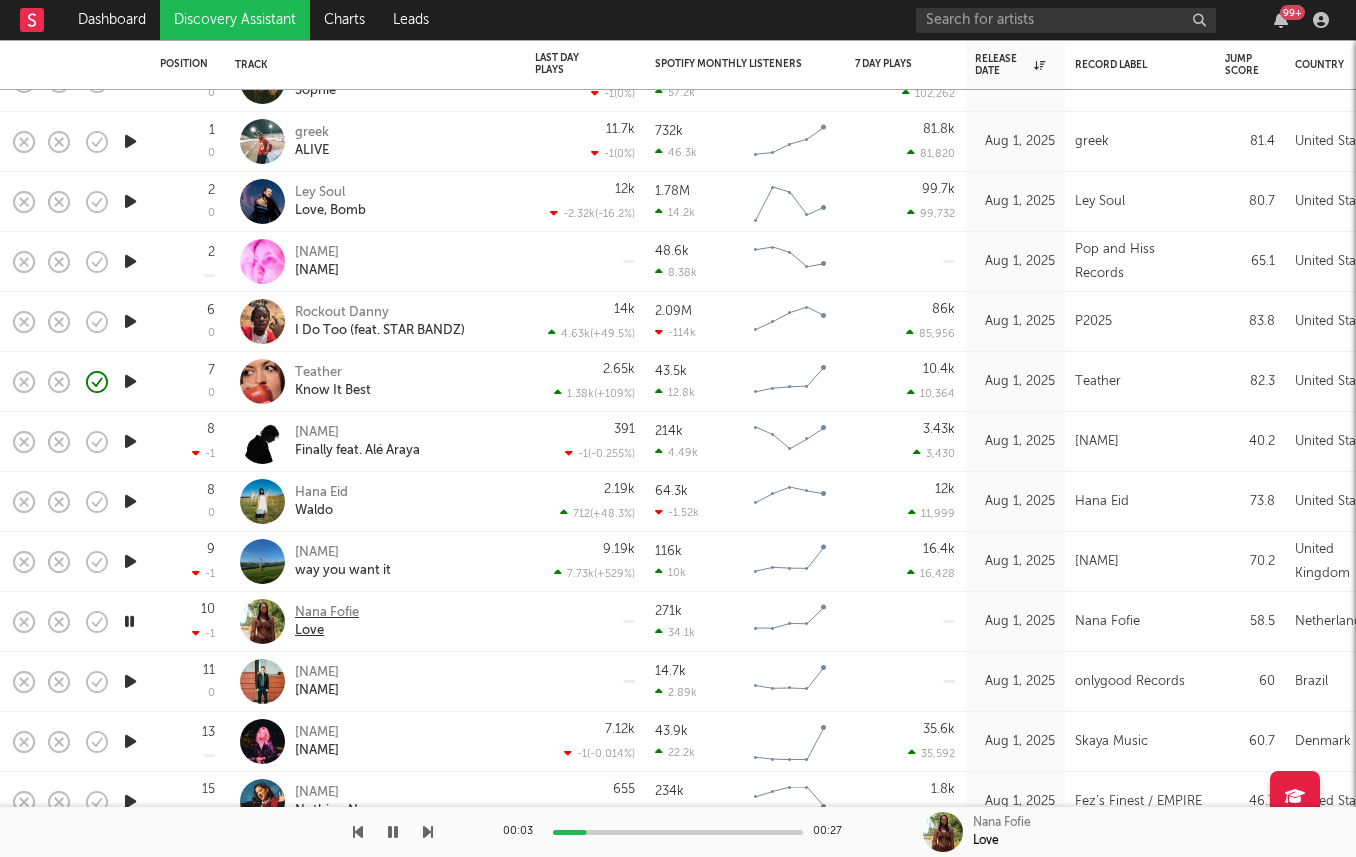 click on "Nana Fofie" at bounding box center [327, 613] 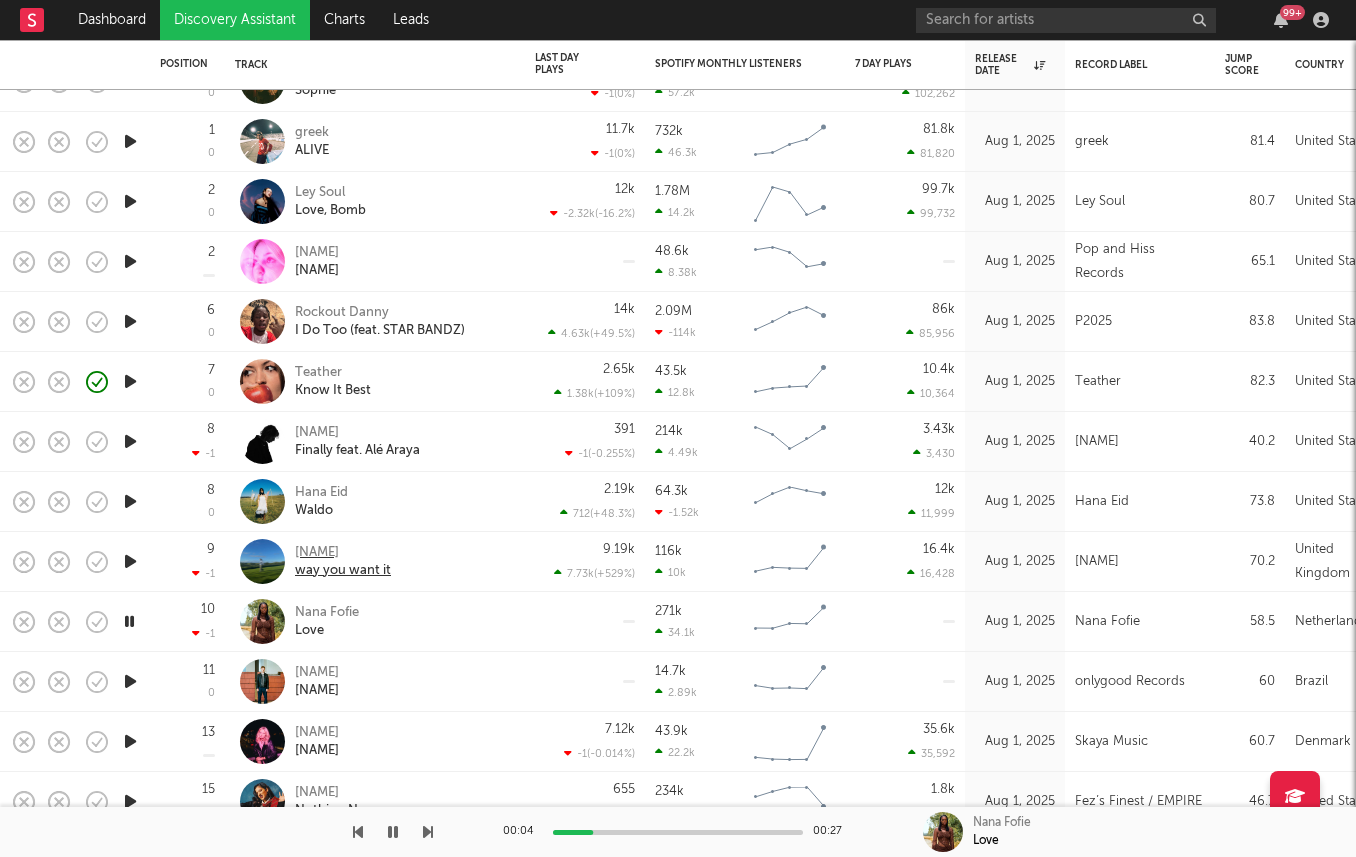 click on "Amelia Rose" at bounding box center (343, 553) 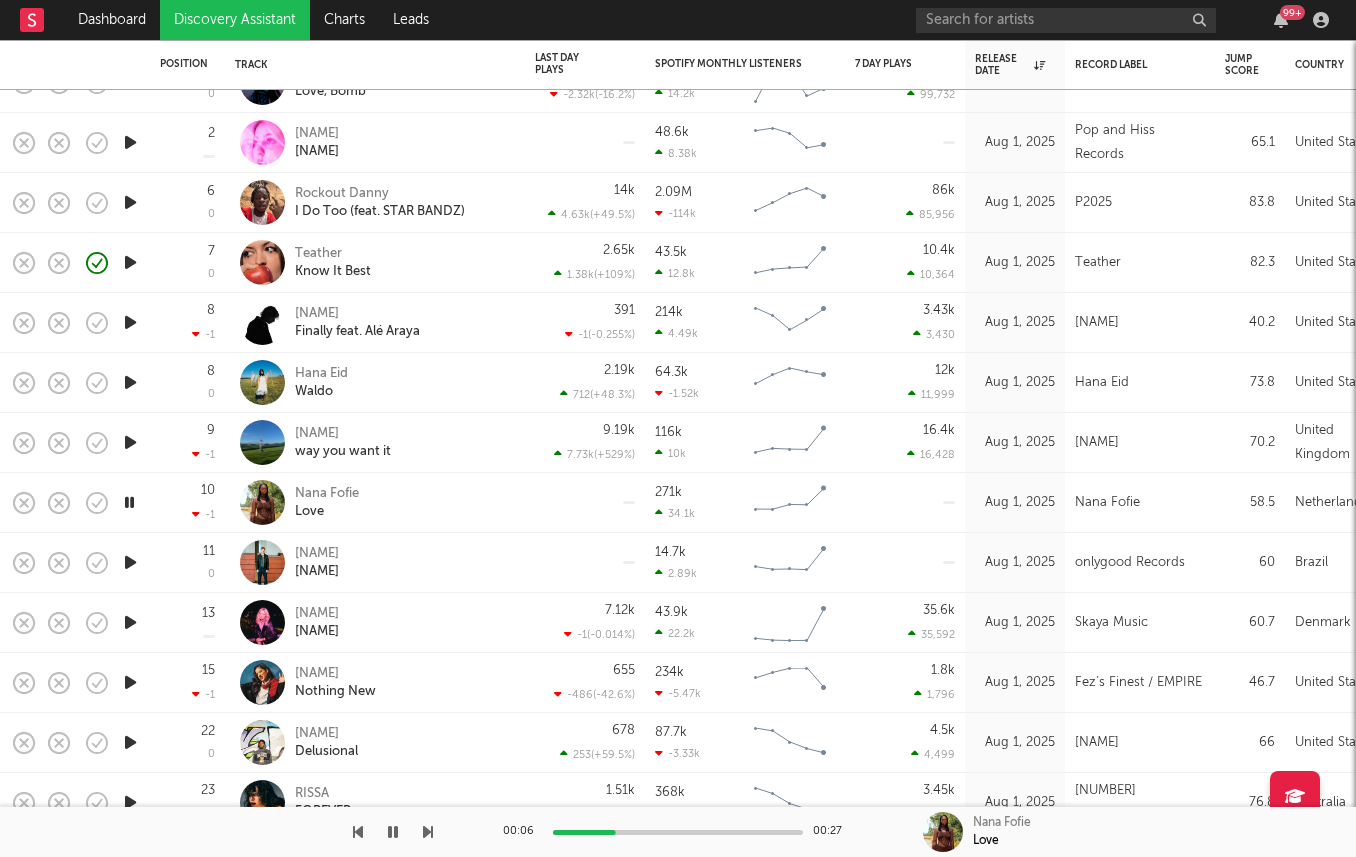 click at bounding box center [130, 562] 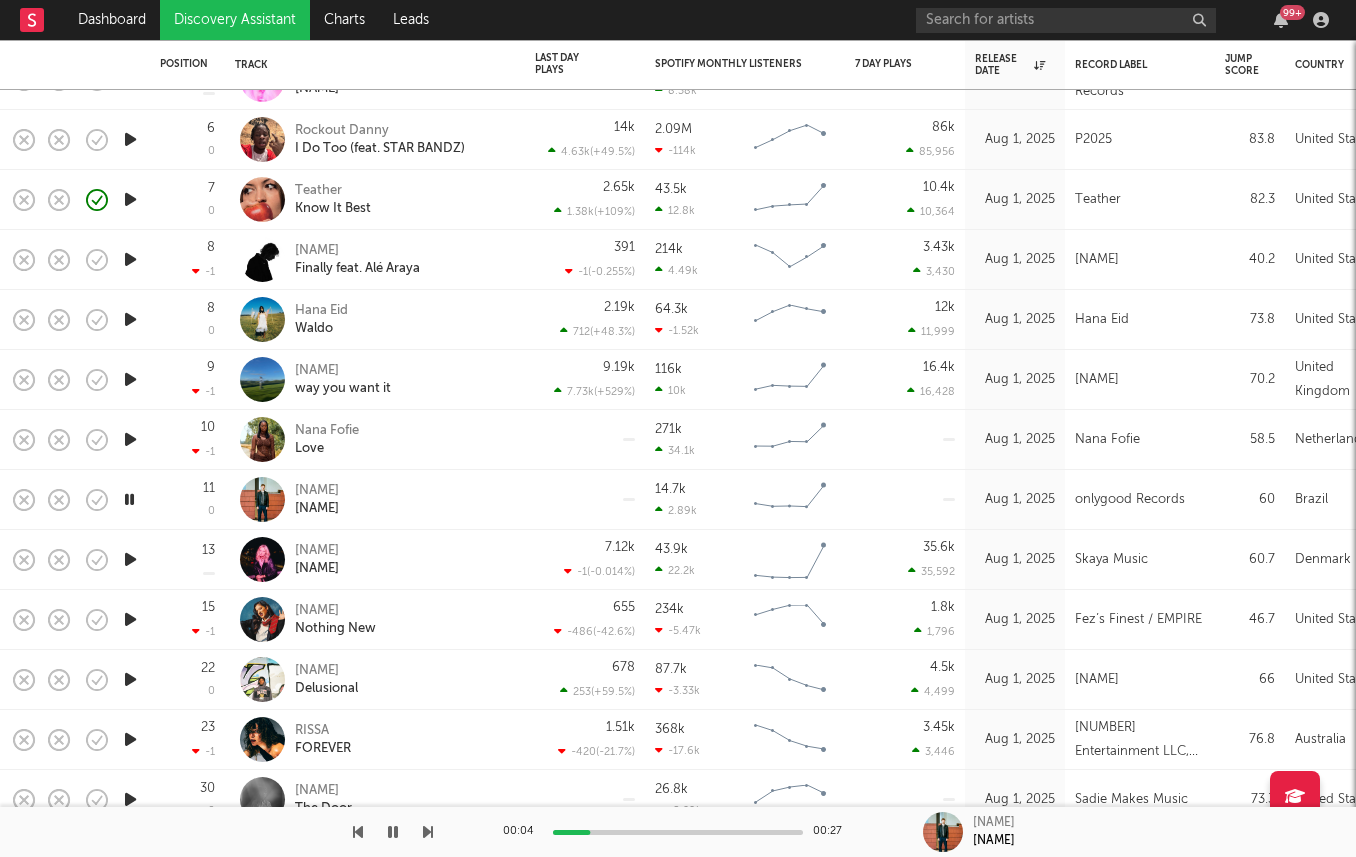 click at bounding box center (130, 559) 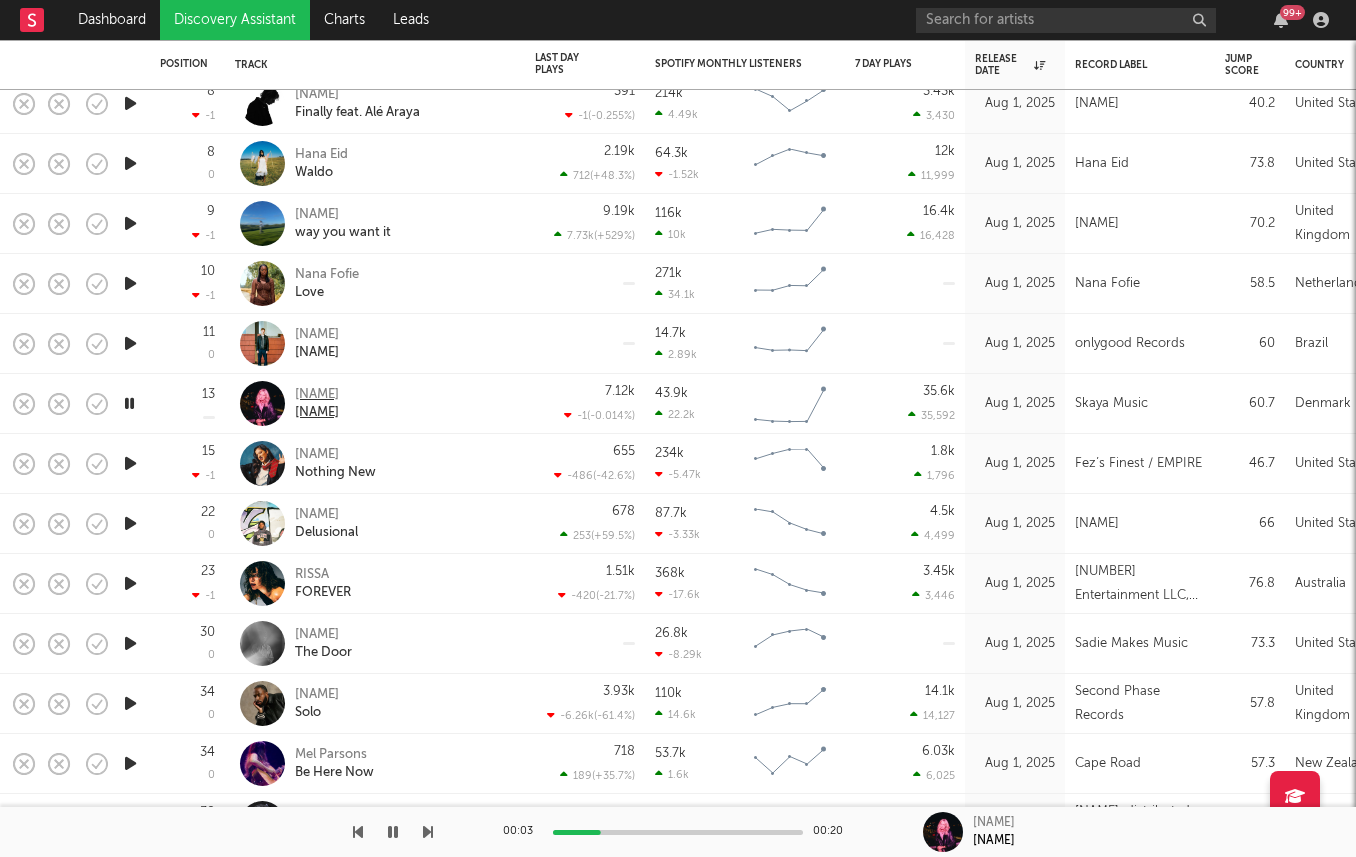 click on "SKAYA" at bounding box center (317, 395) 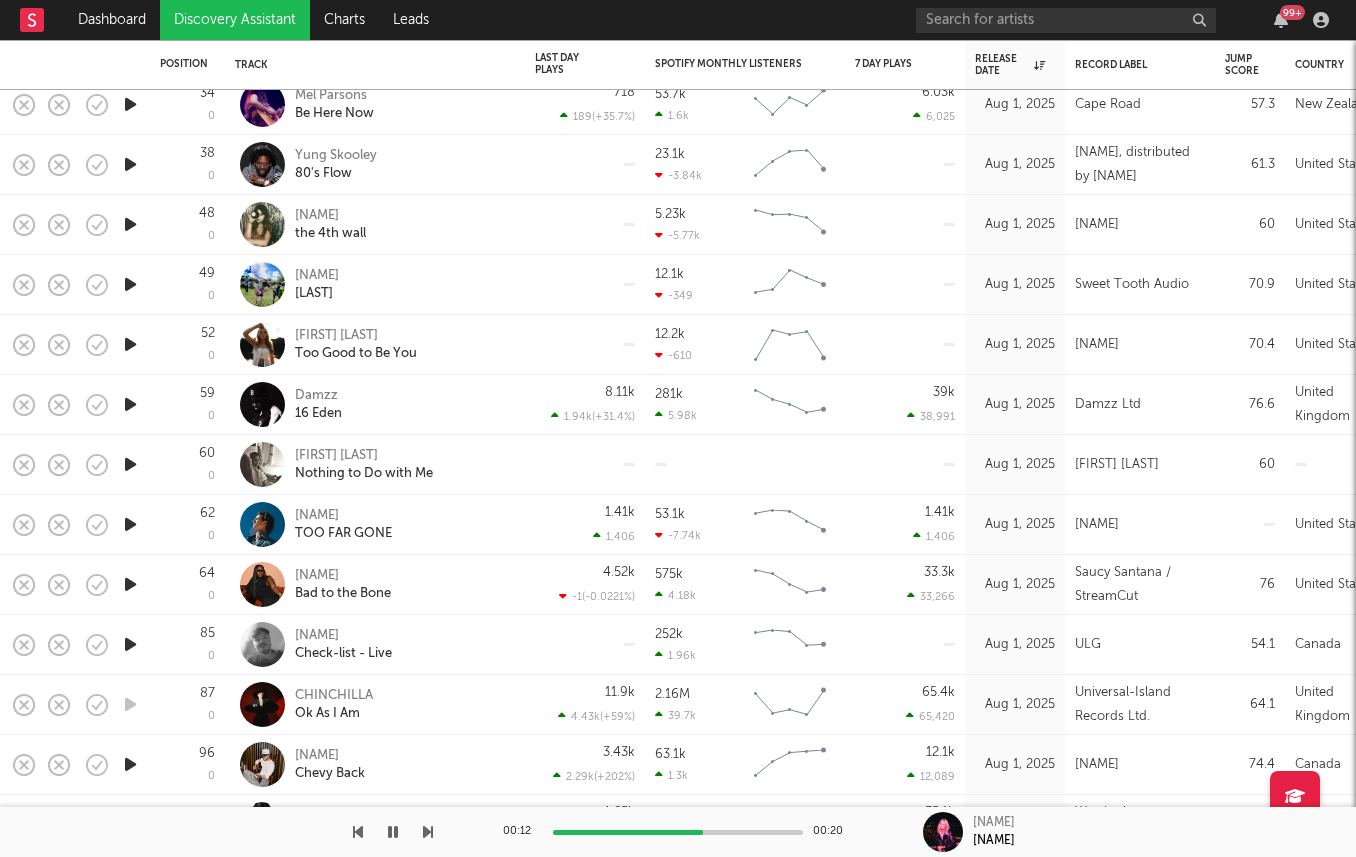click at bounding box center [130, 584] 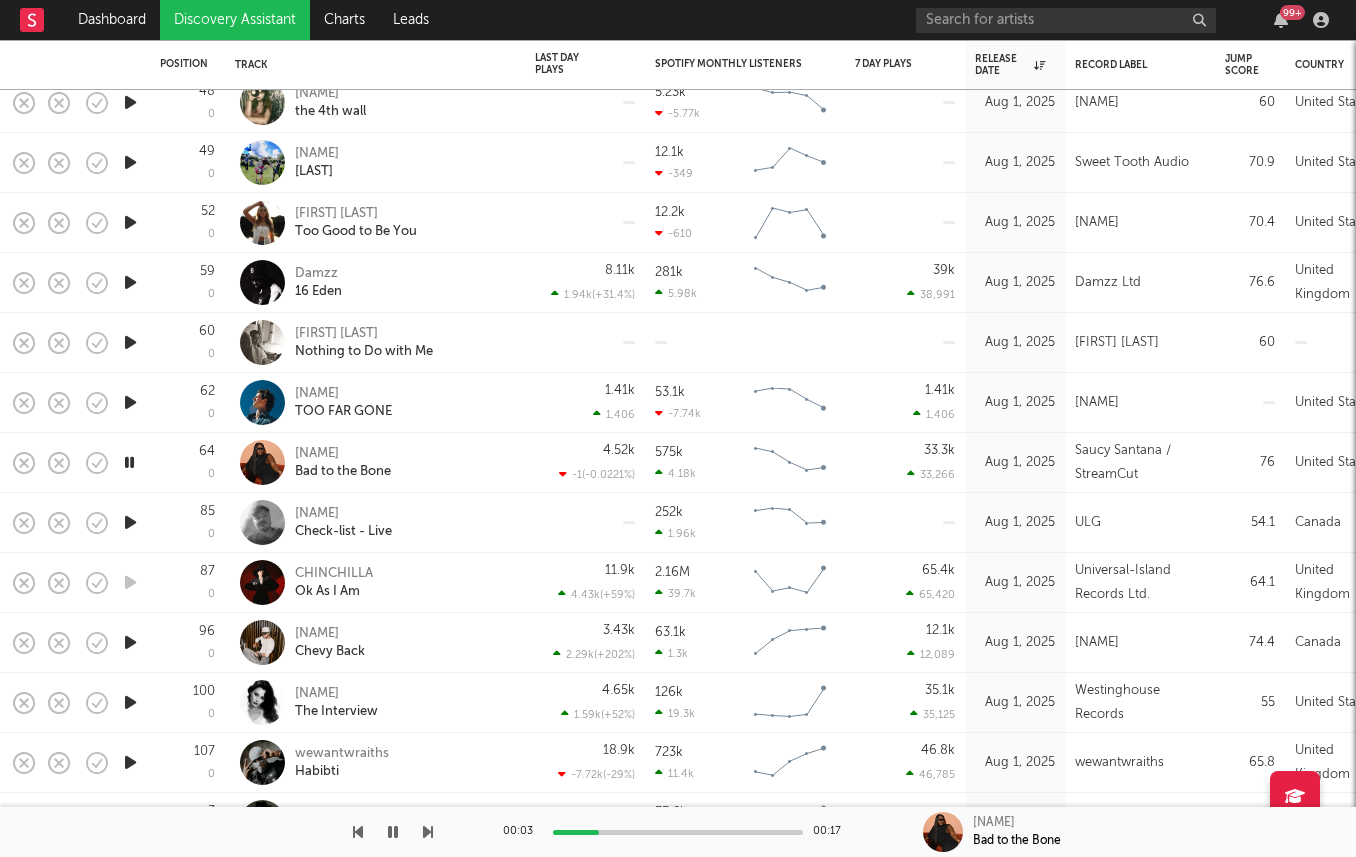 click at bounding box center [130, 642] 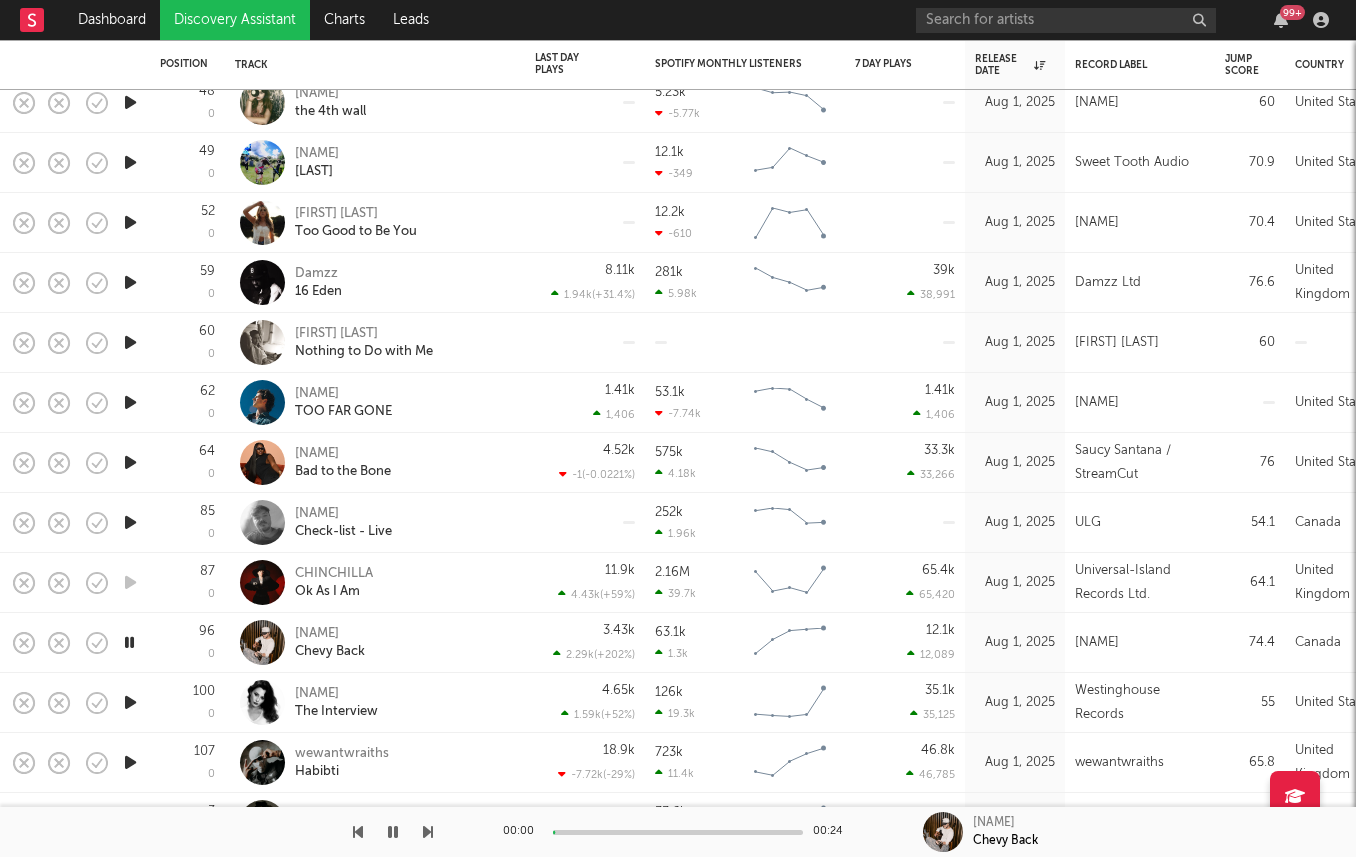 click at bounding box center (130, 702) 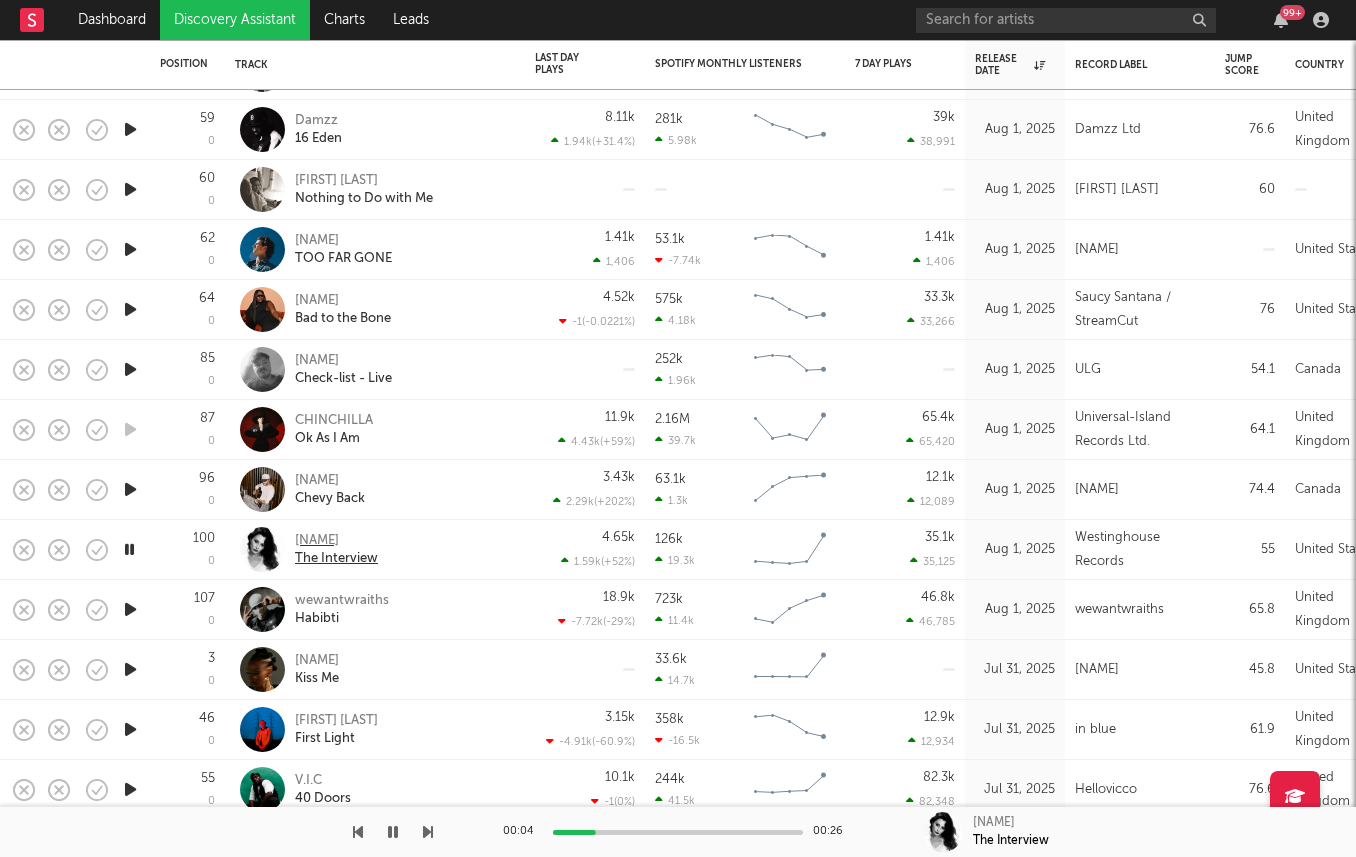 click on "Anna Bates" at bounding box center (336, 541) 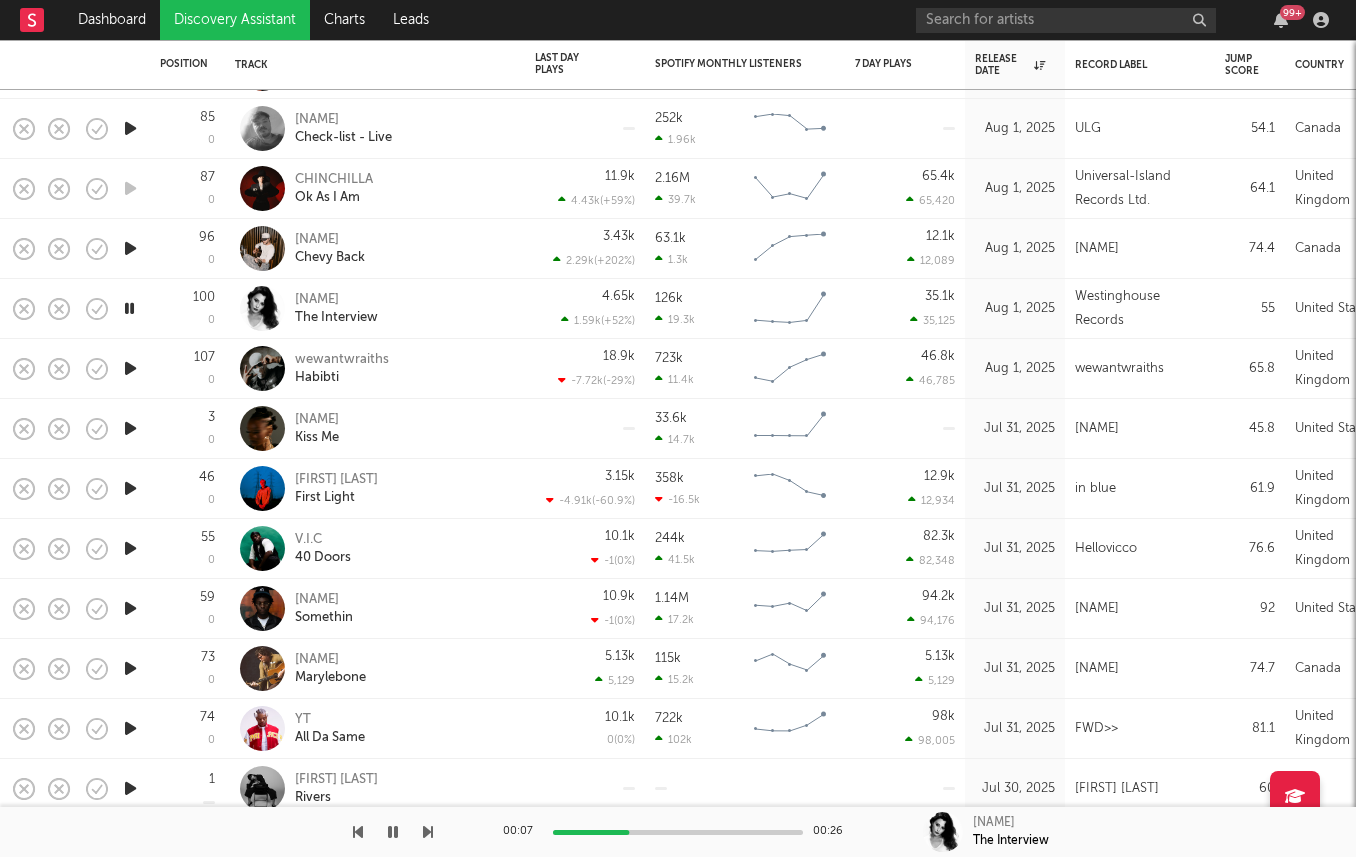 click at bounding box center [130, 428] 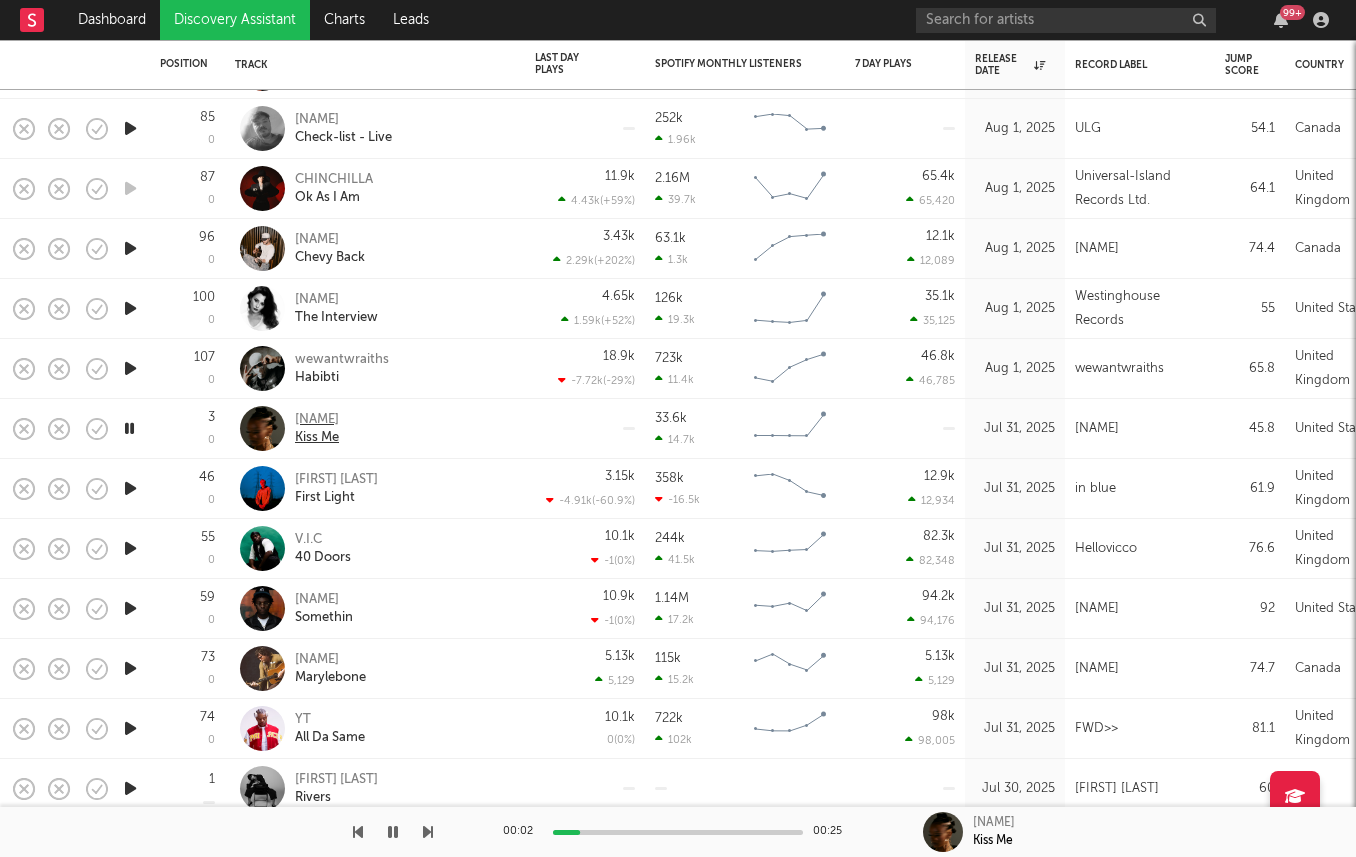 click on "Kiss Me" at bounding box center (317, 438) 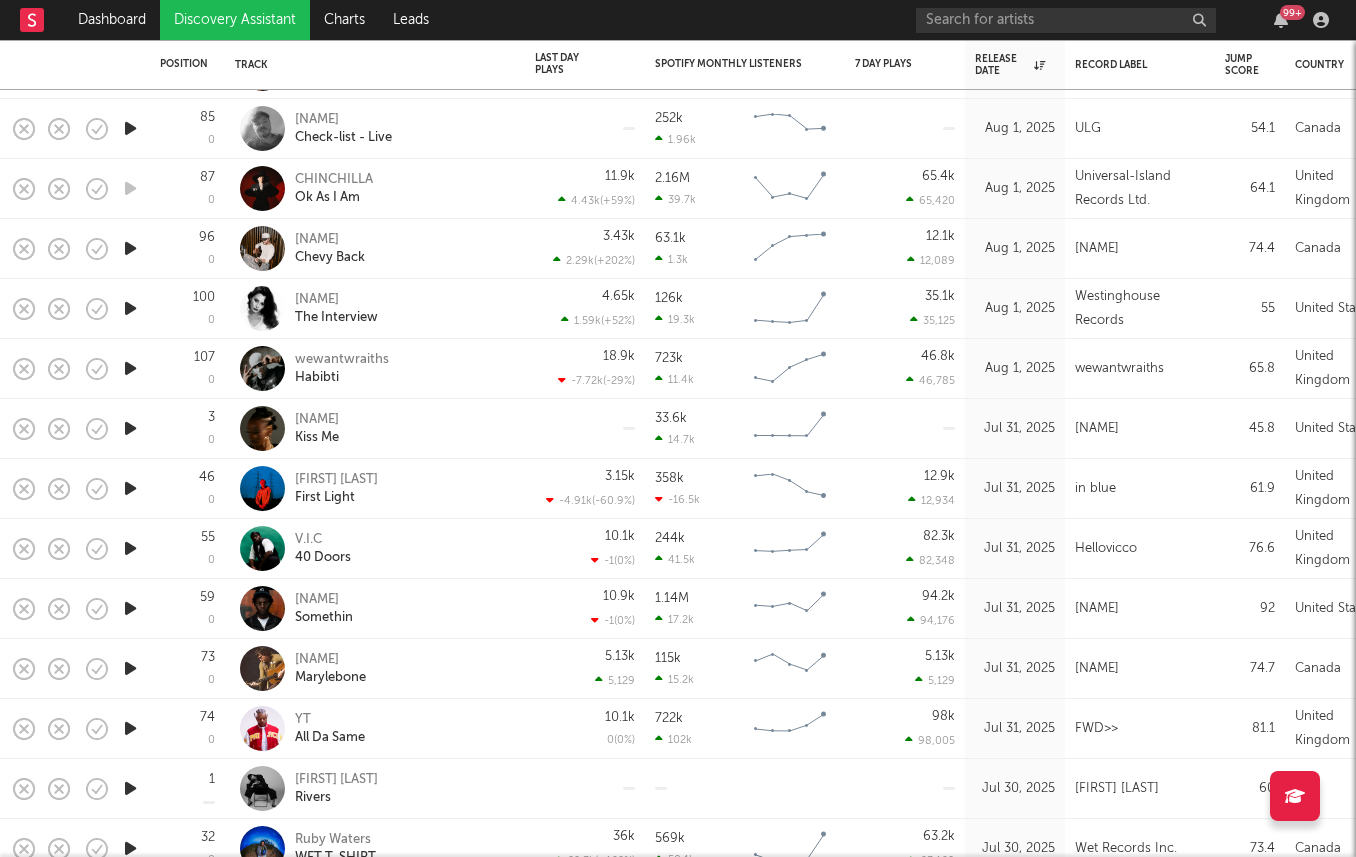 click on "Tiara Thomas Kiss Me" at bounding box center [402, 429] 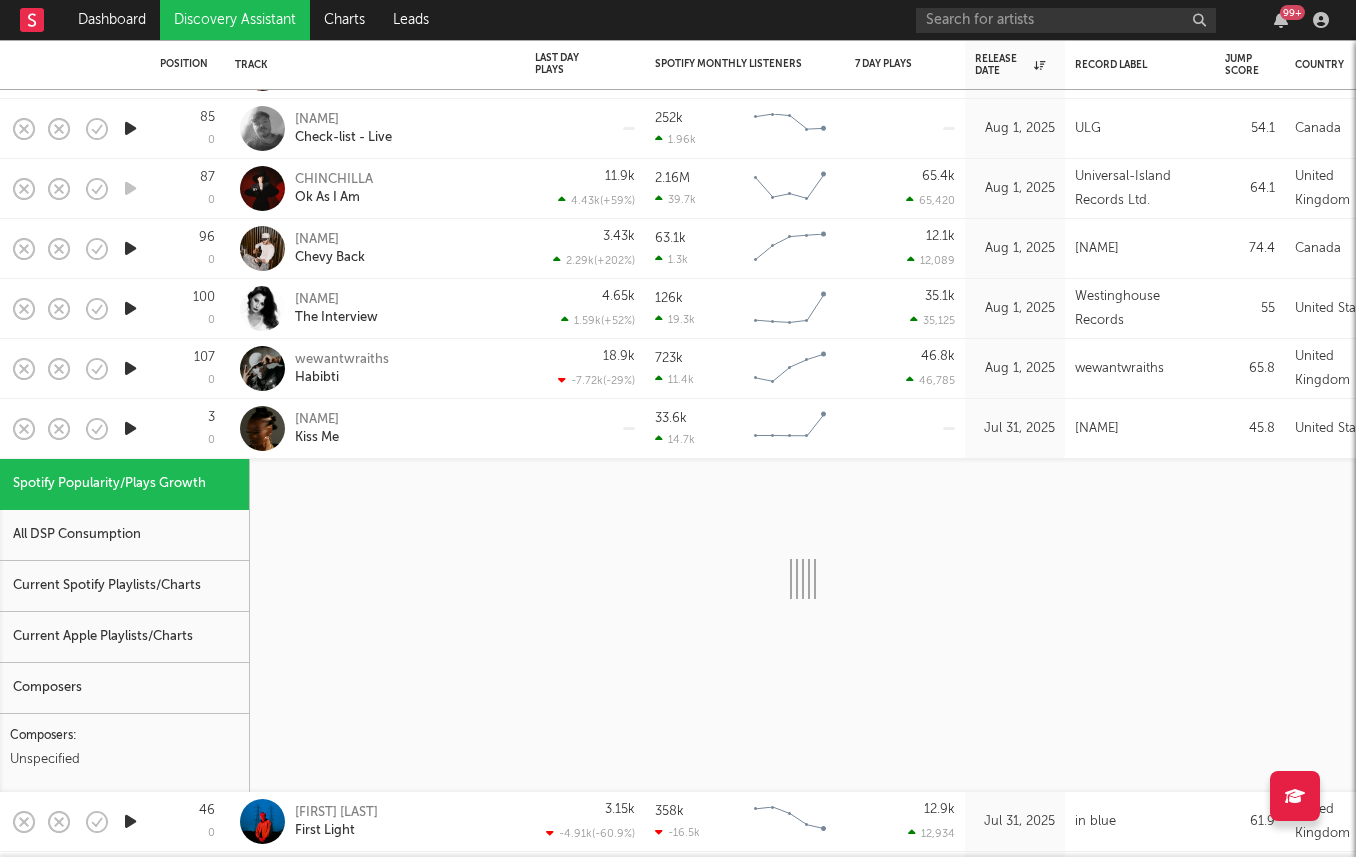 click on "Tiara Thomas Kiss Me" at bounding box center (402, 429) 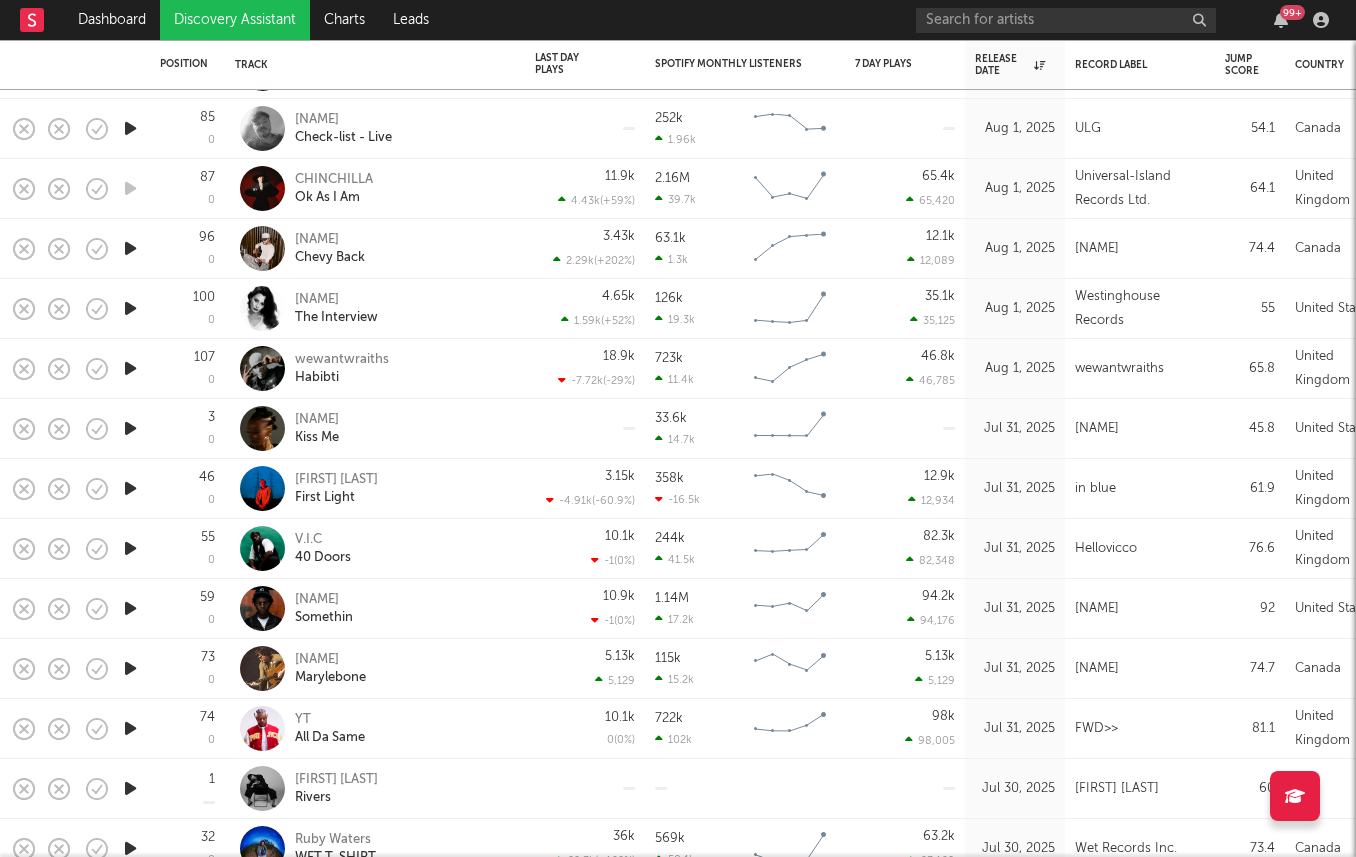 click at bounding box center [130, 728] 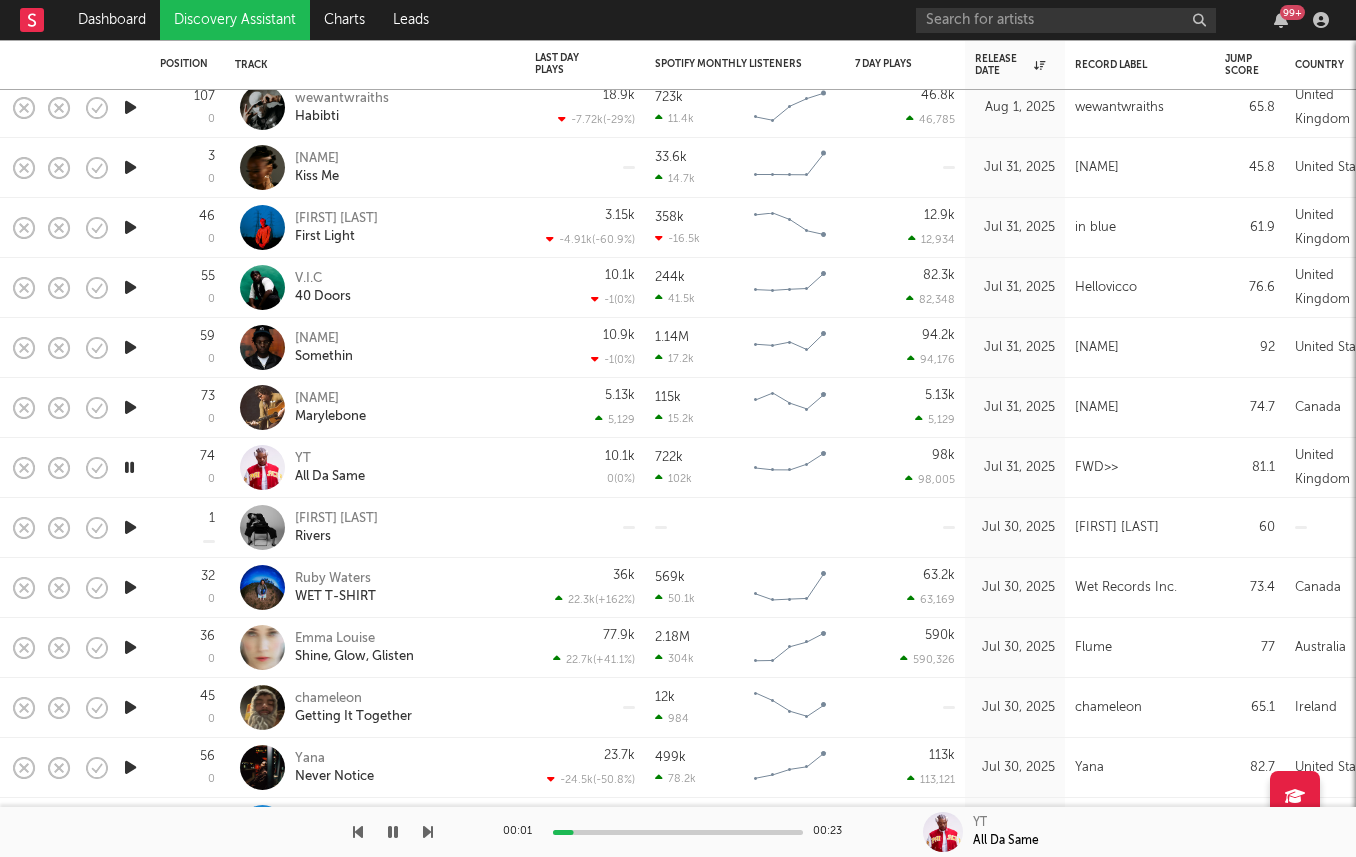 click at bounding box center (130, 527) 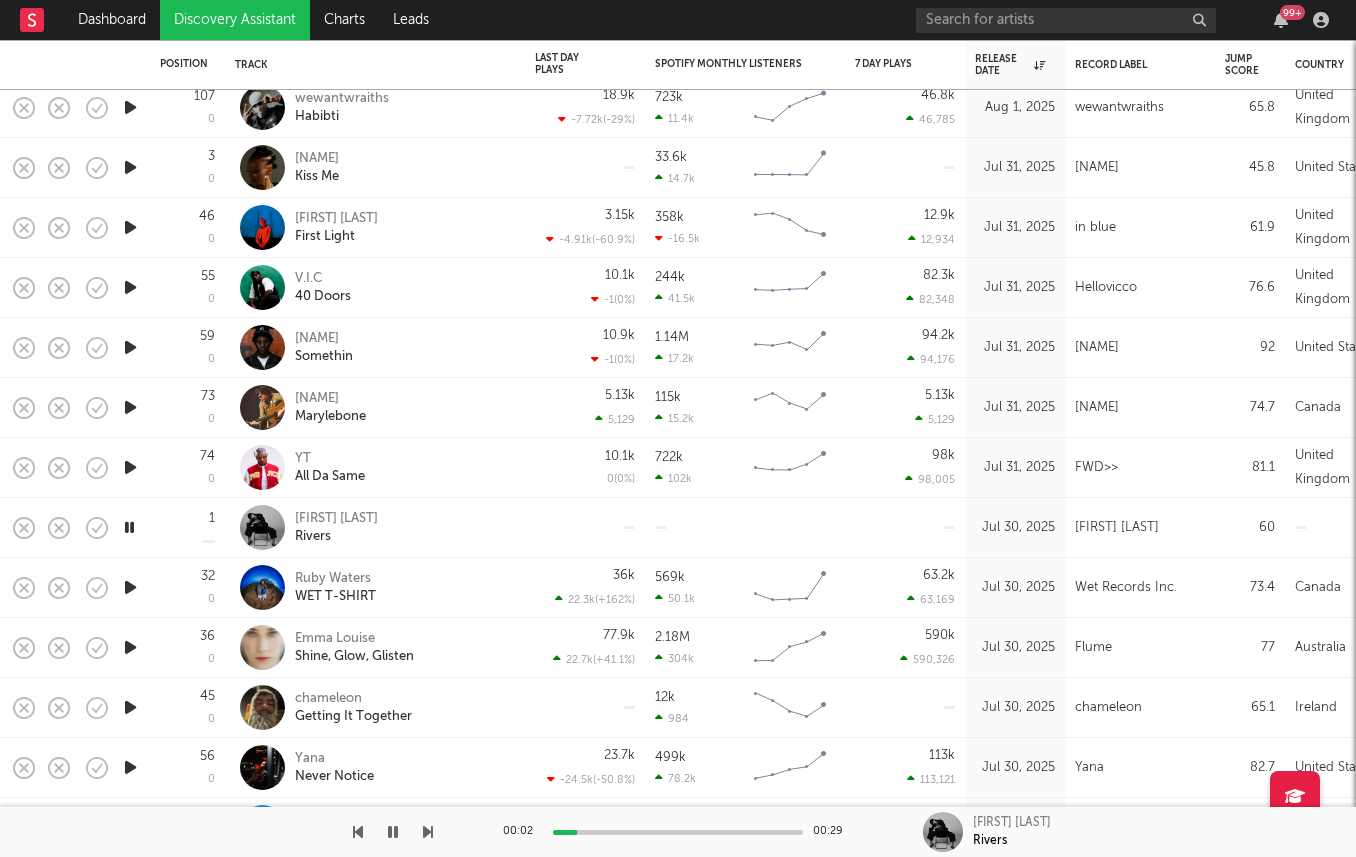 click at bounding box center (130, 587) 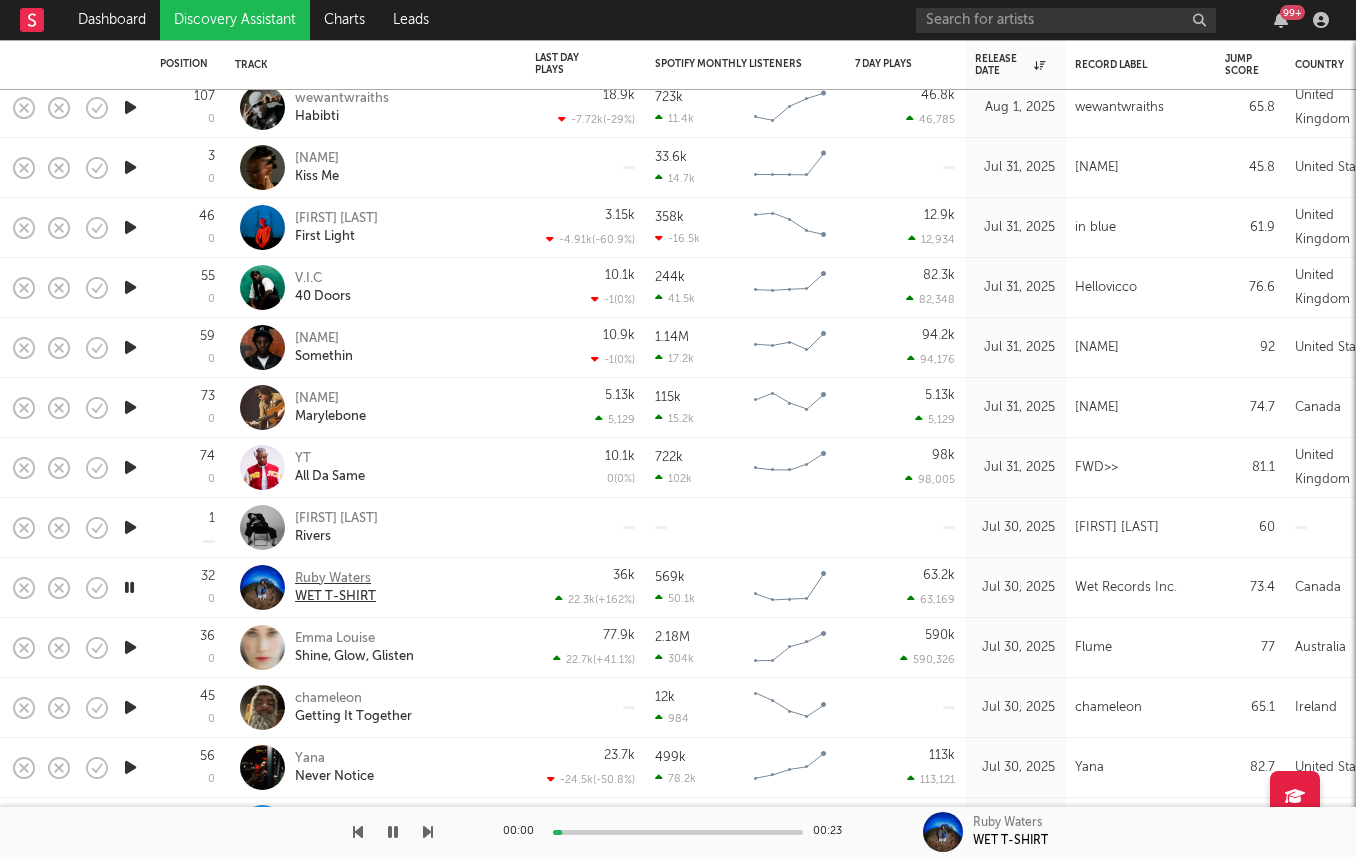 click on "WET T-SHIRT" at bounding box center [335, 597] 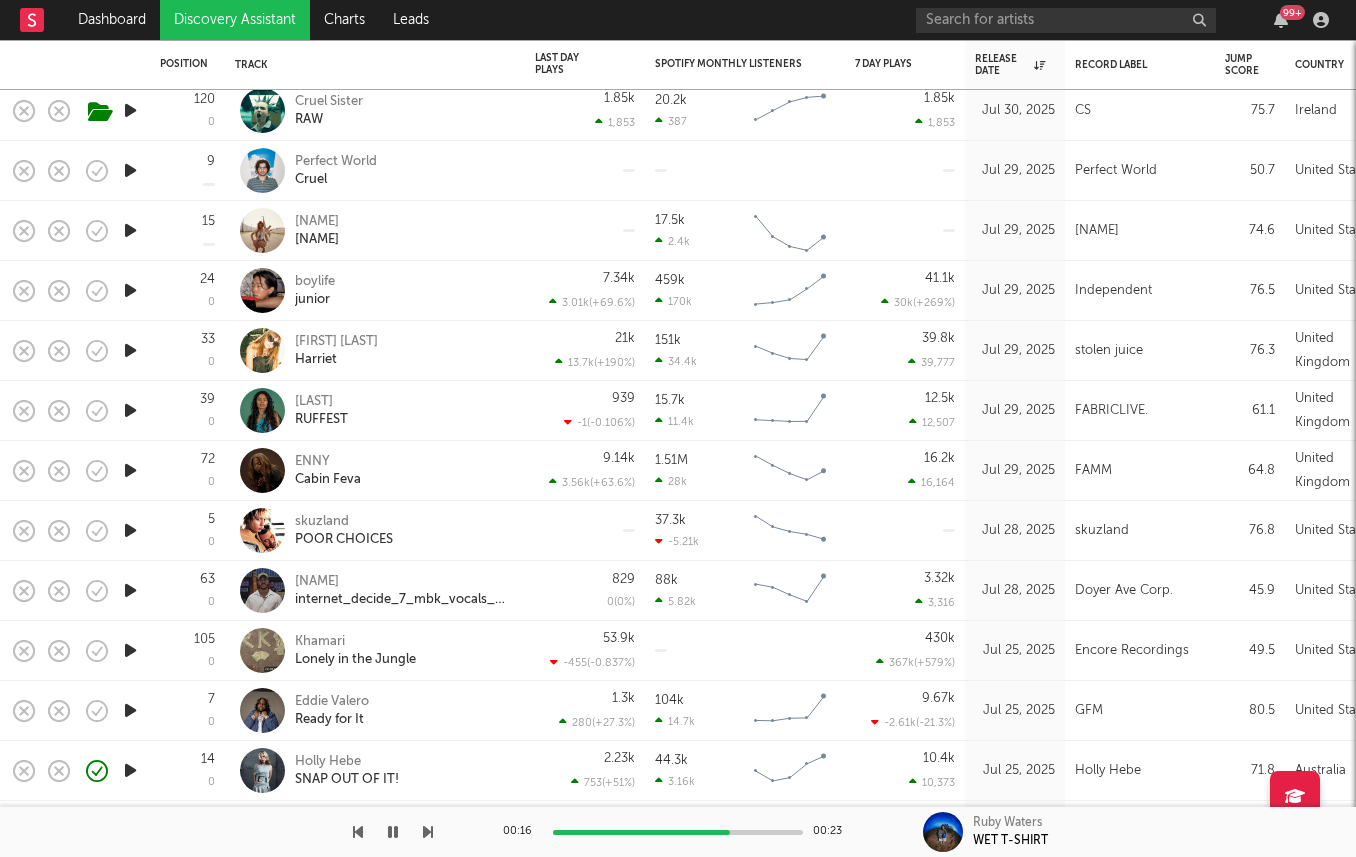 click at bounding box center [130, 590] 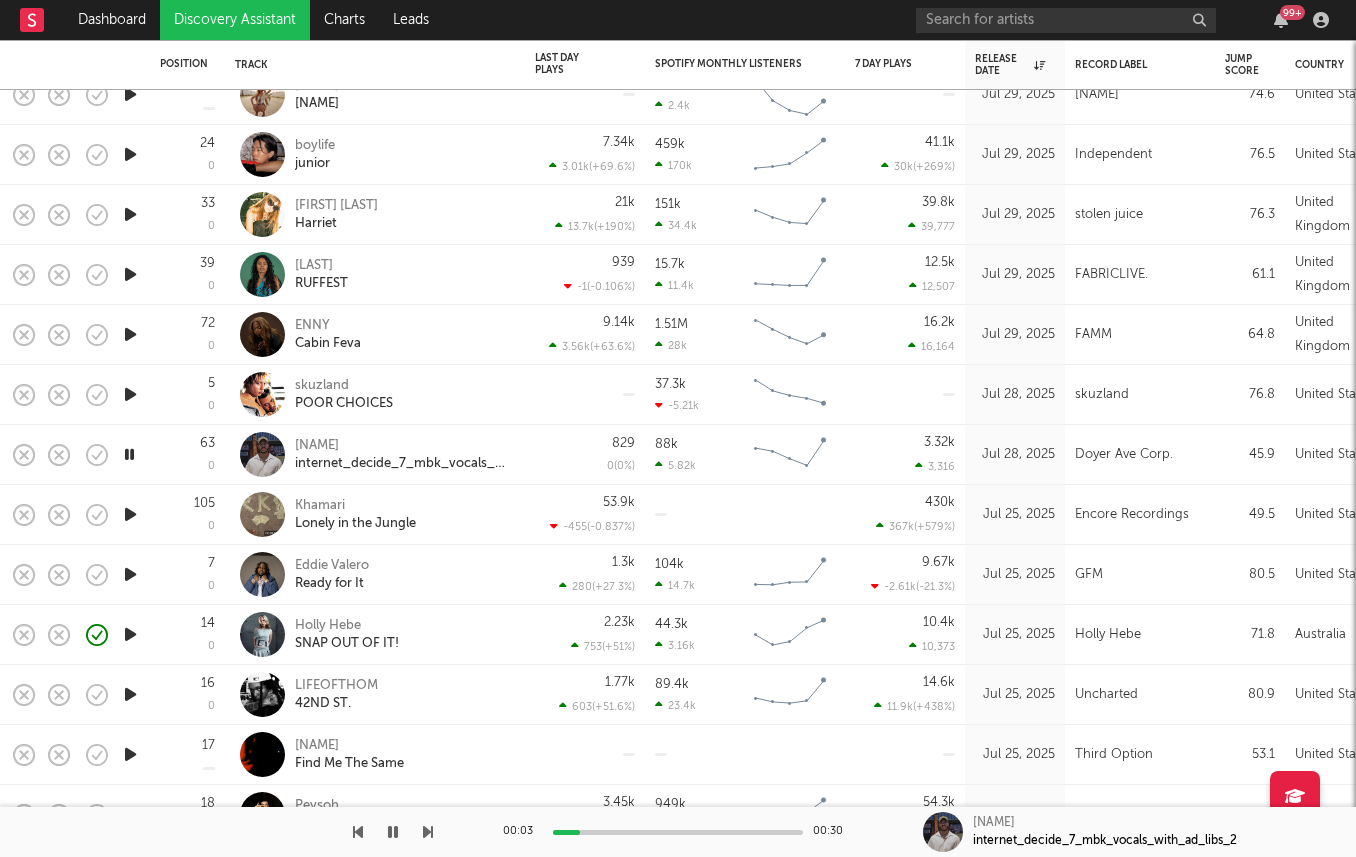 click at bounding box center (130, 574) 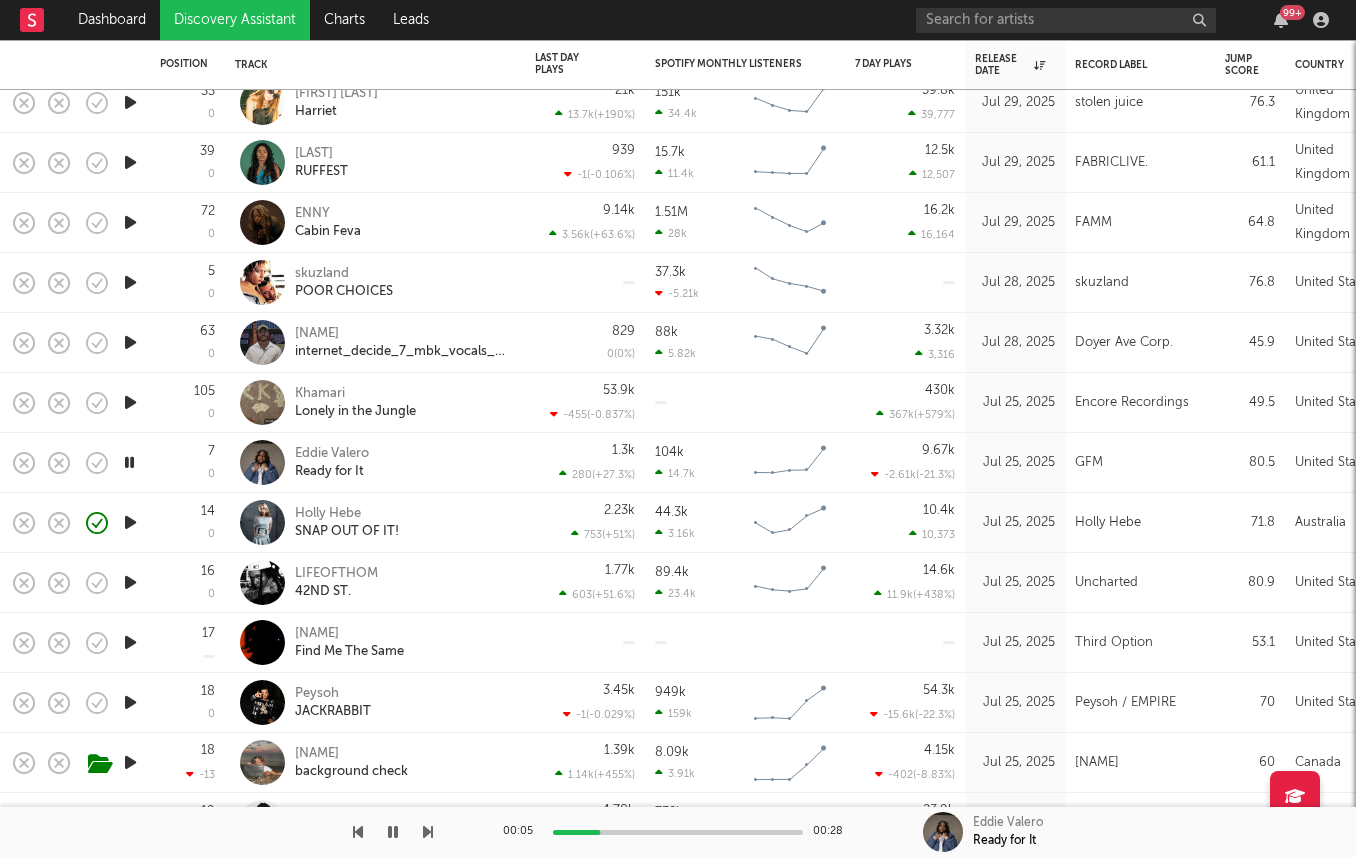 click at bounding box center (130, 522) 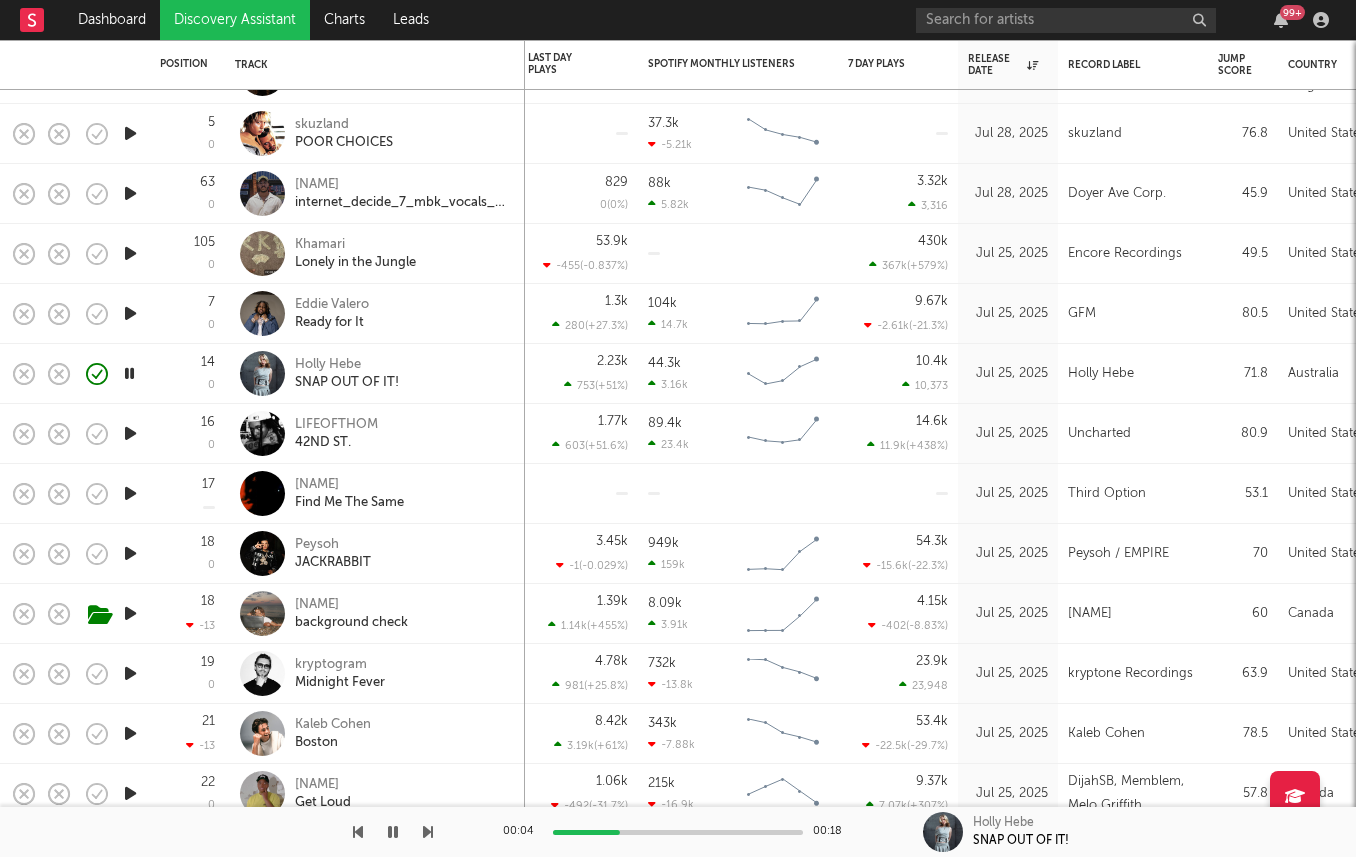 click at bounding box center [130, 613] 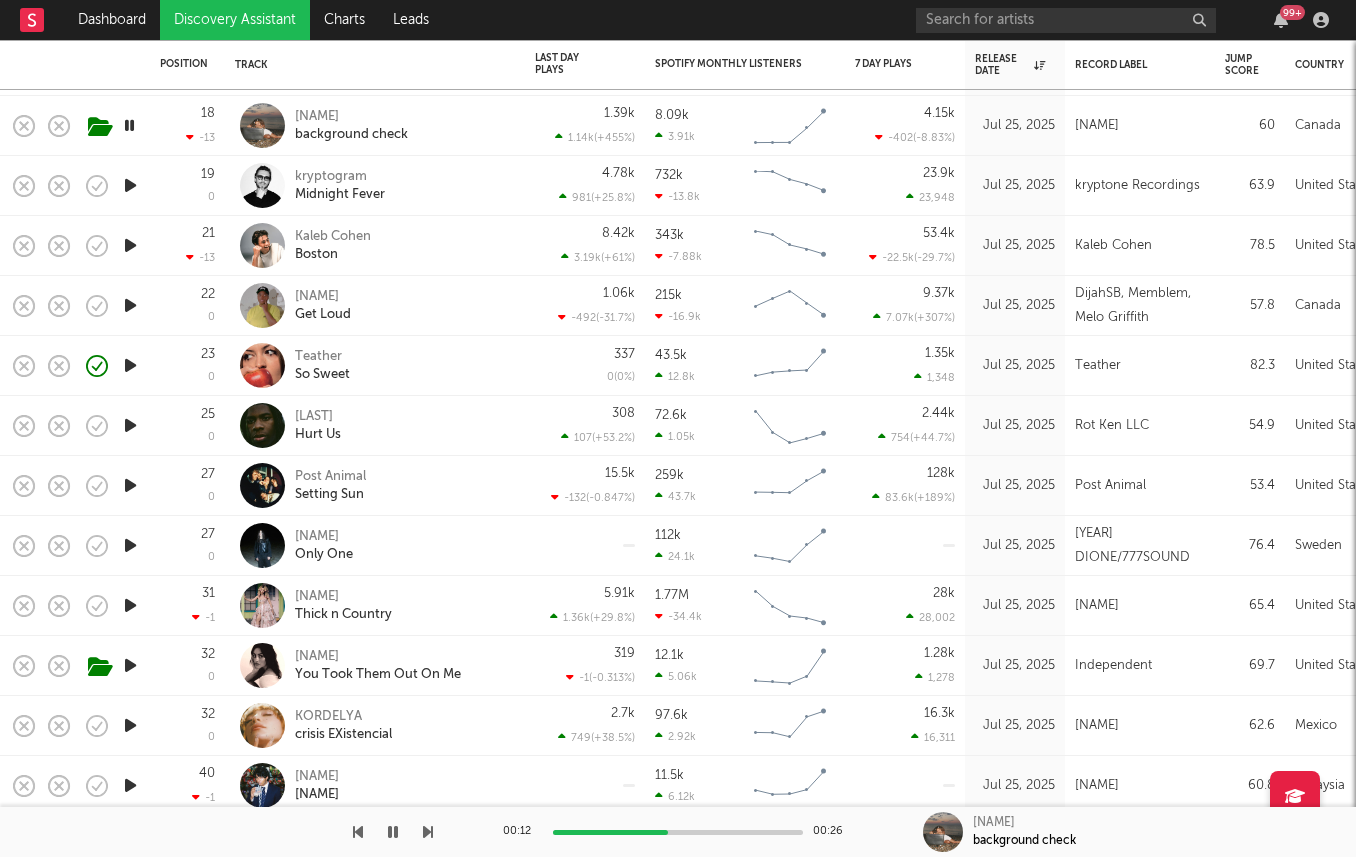click at bounding box center (130, 545) 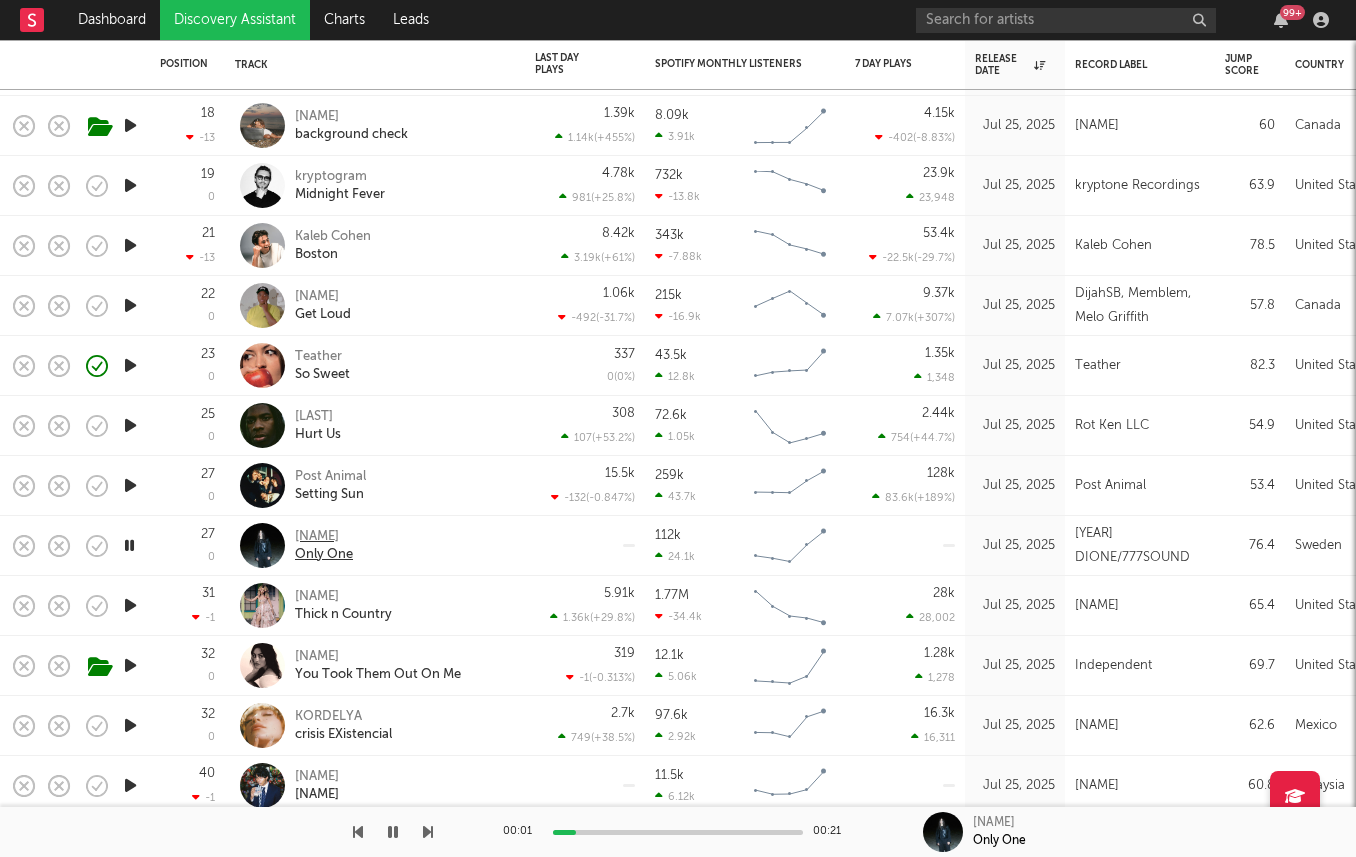 click on "Dione" at bounding box center [324, 537] 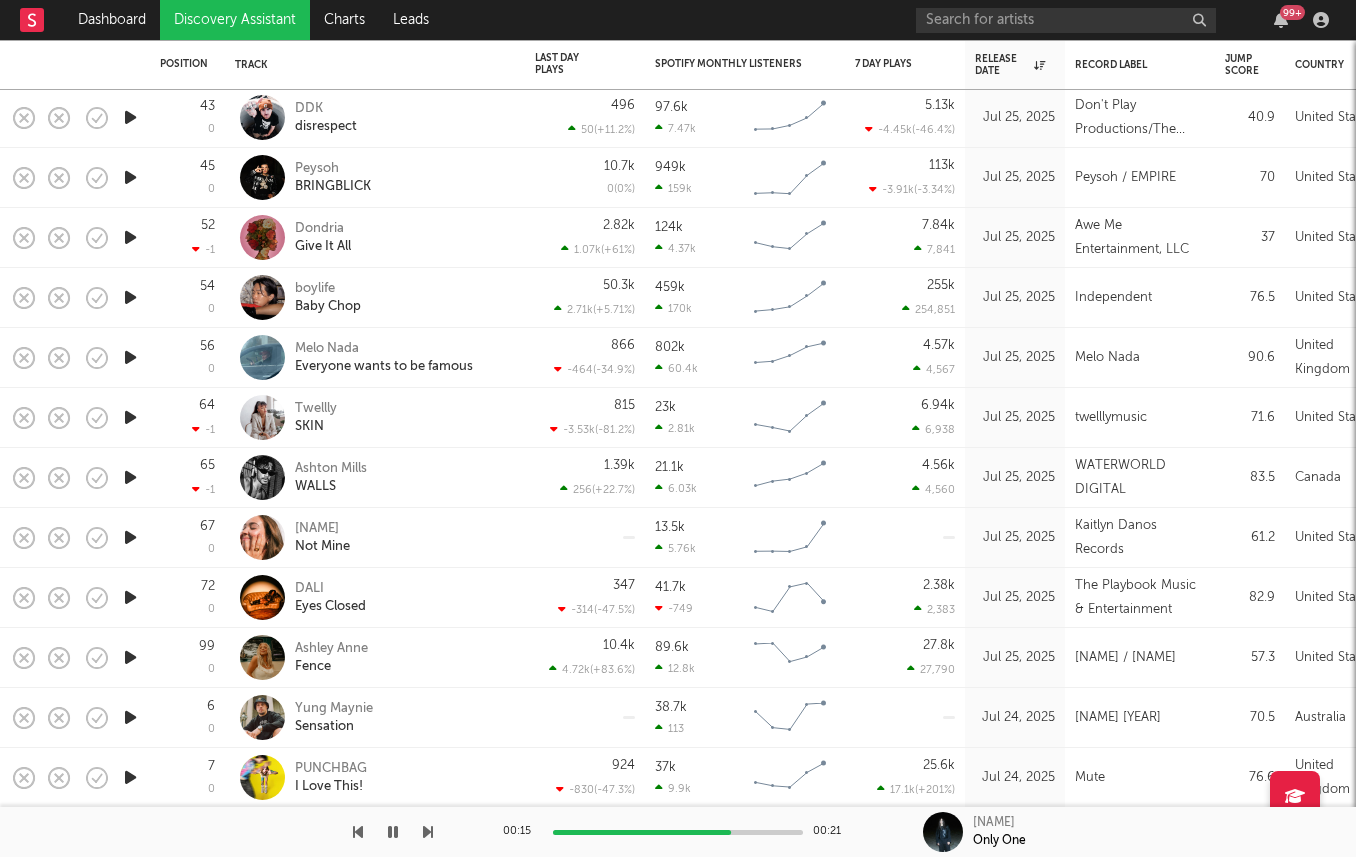 click at bounding box center [130, 537] 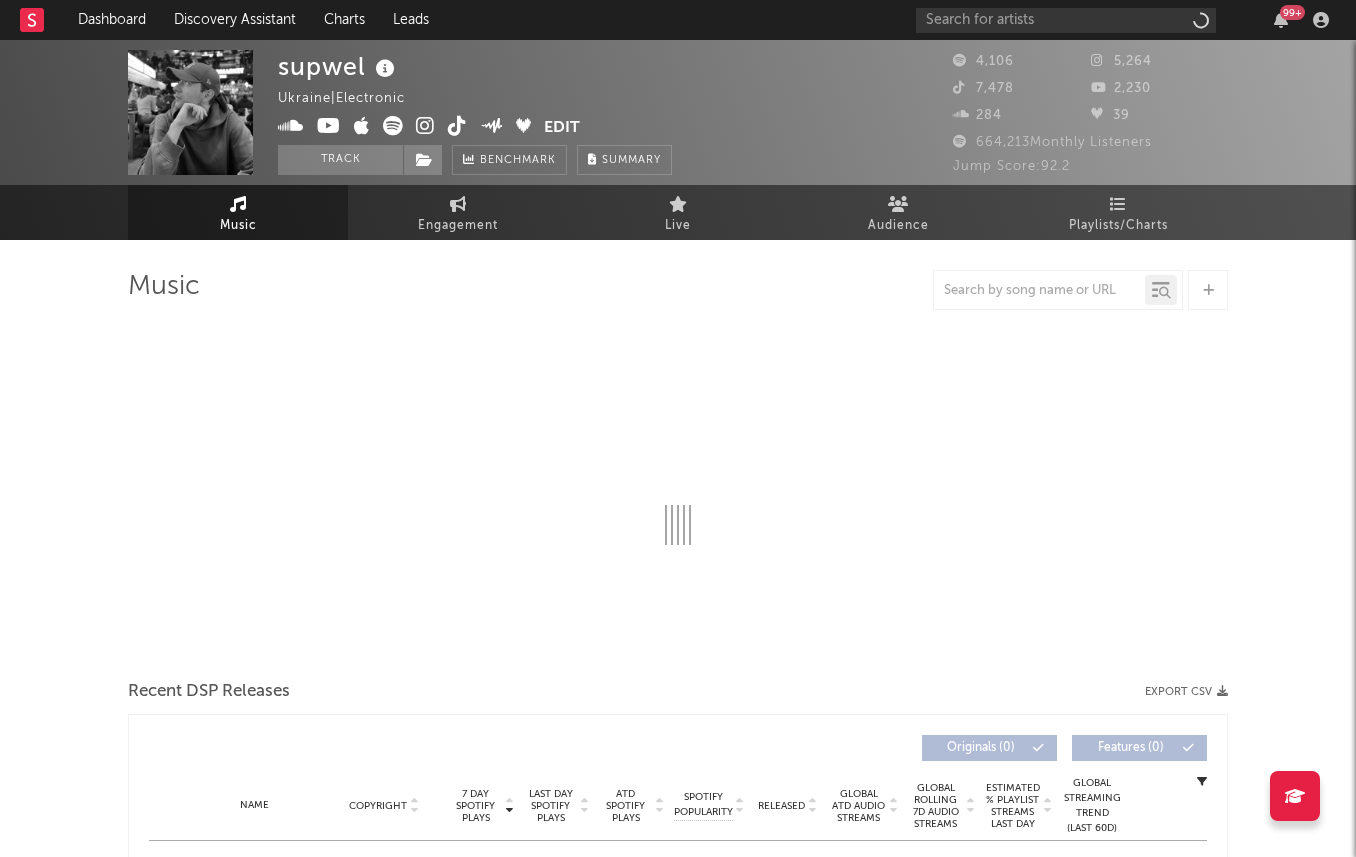 select on "6m" 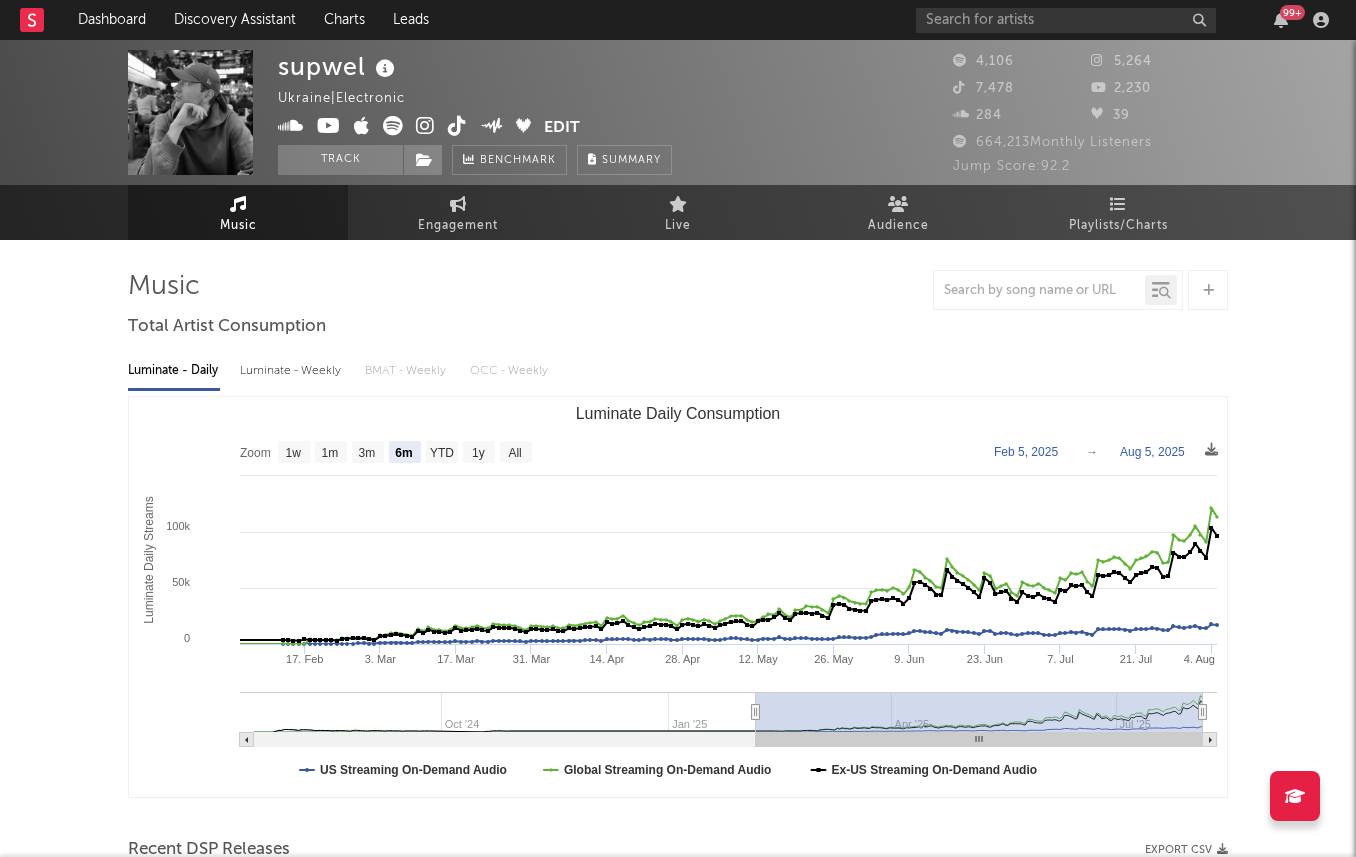 scroll, scrollTop: 0, scrollLeft: 0, axis: both 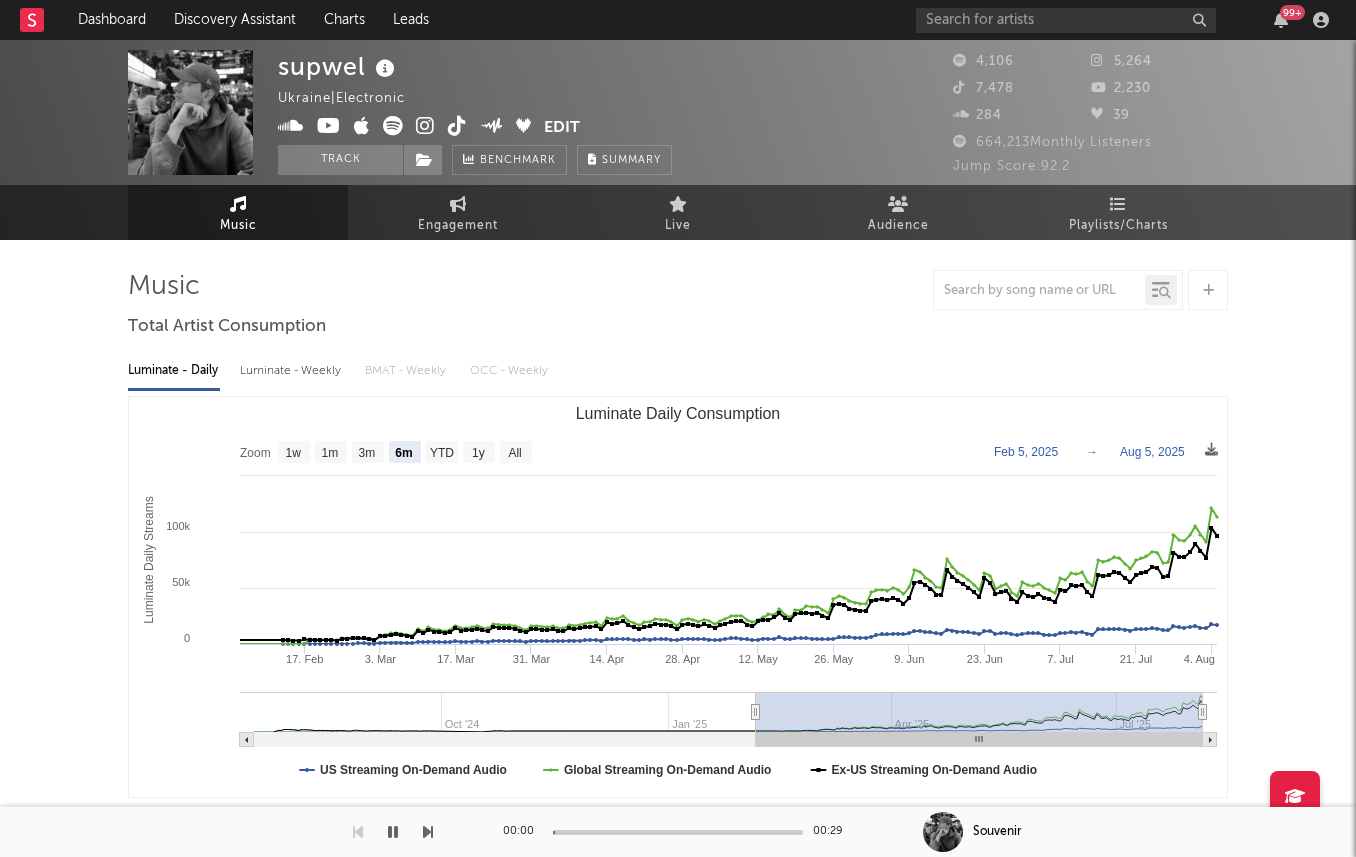 click on "Luminate - Weekly" at bounding box center [292, 371] 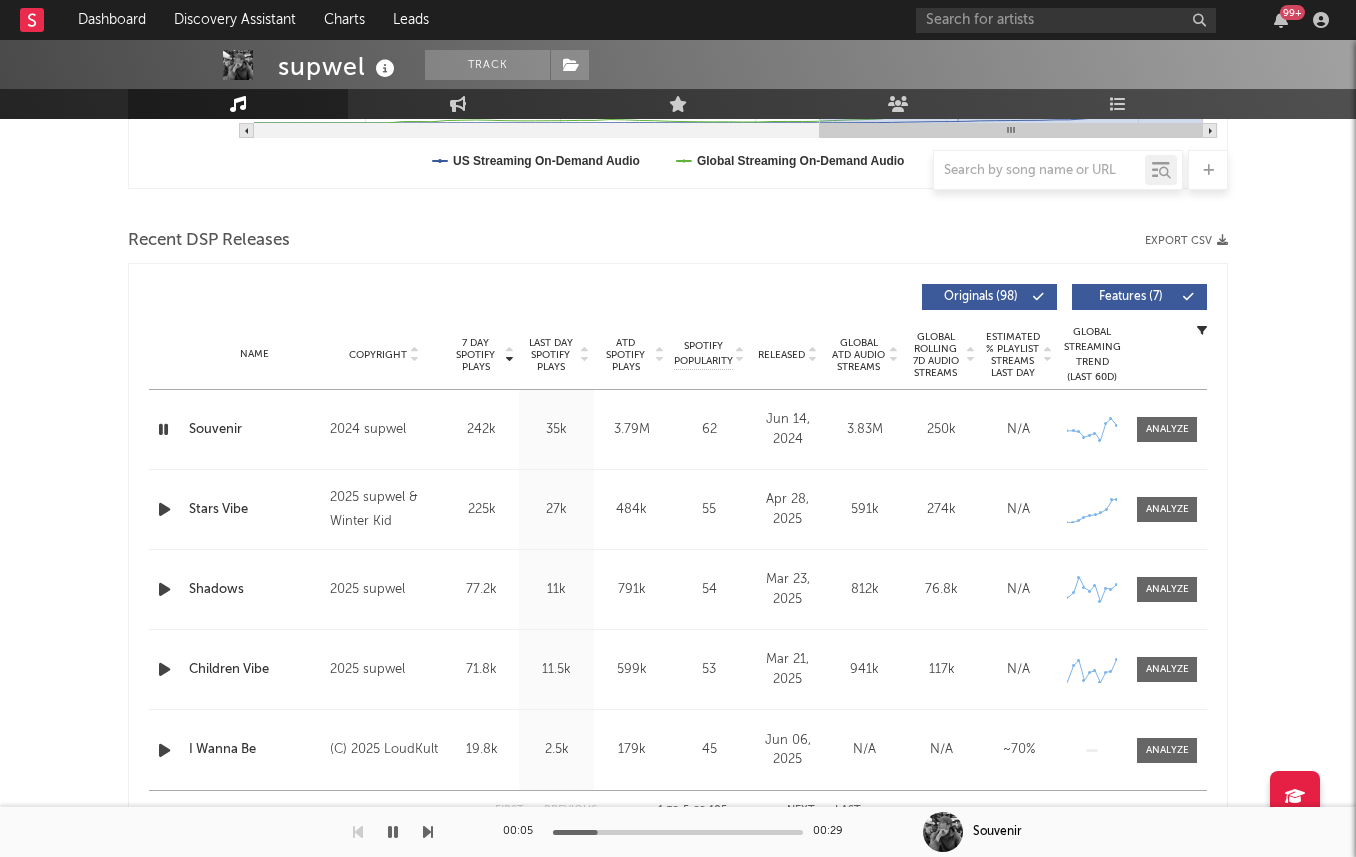scroll, scrollTop: 625, scrollLeft: 0, axis: vertical 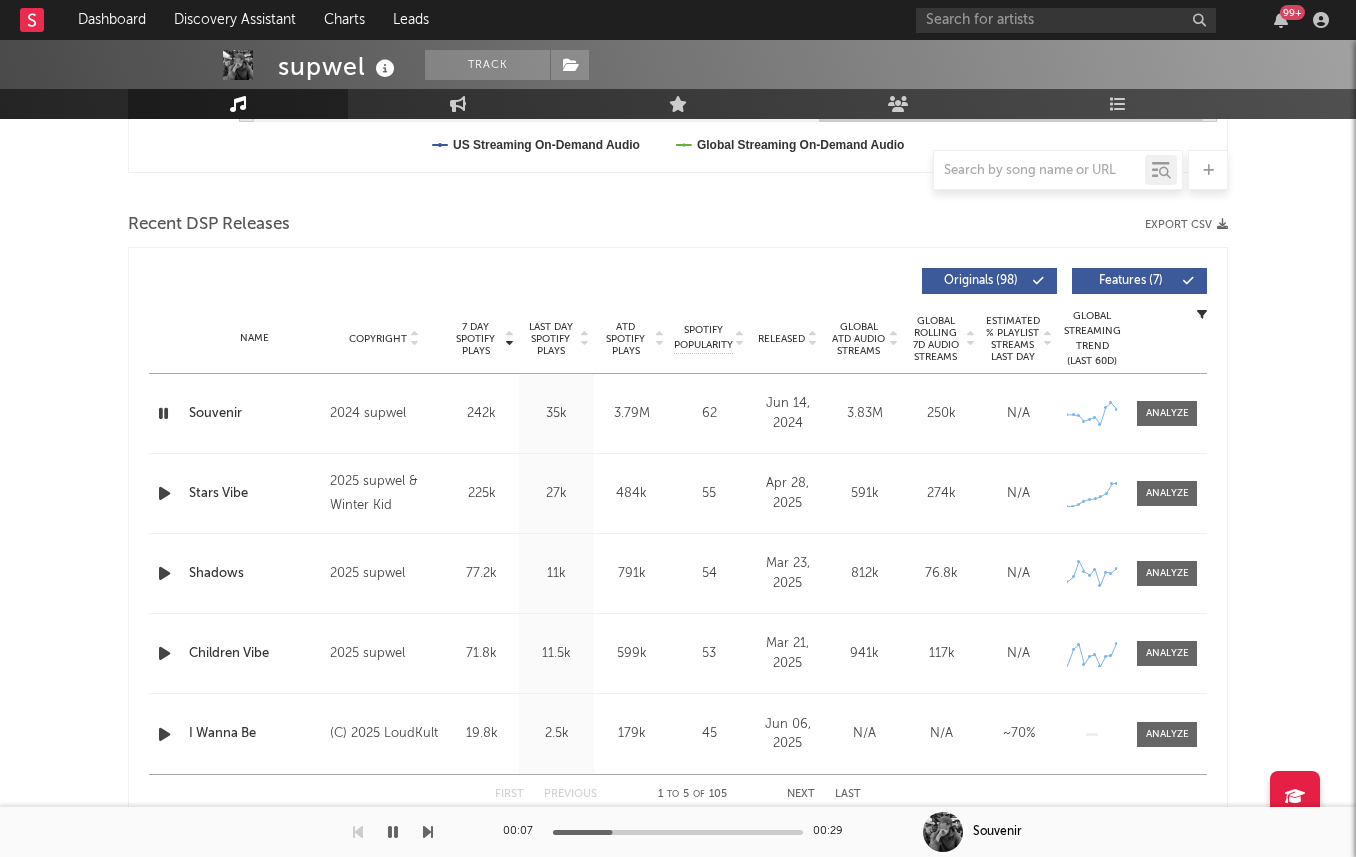 click on "Released" at bounding box center (781, 339) 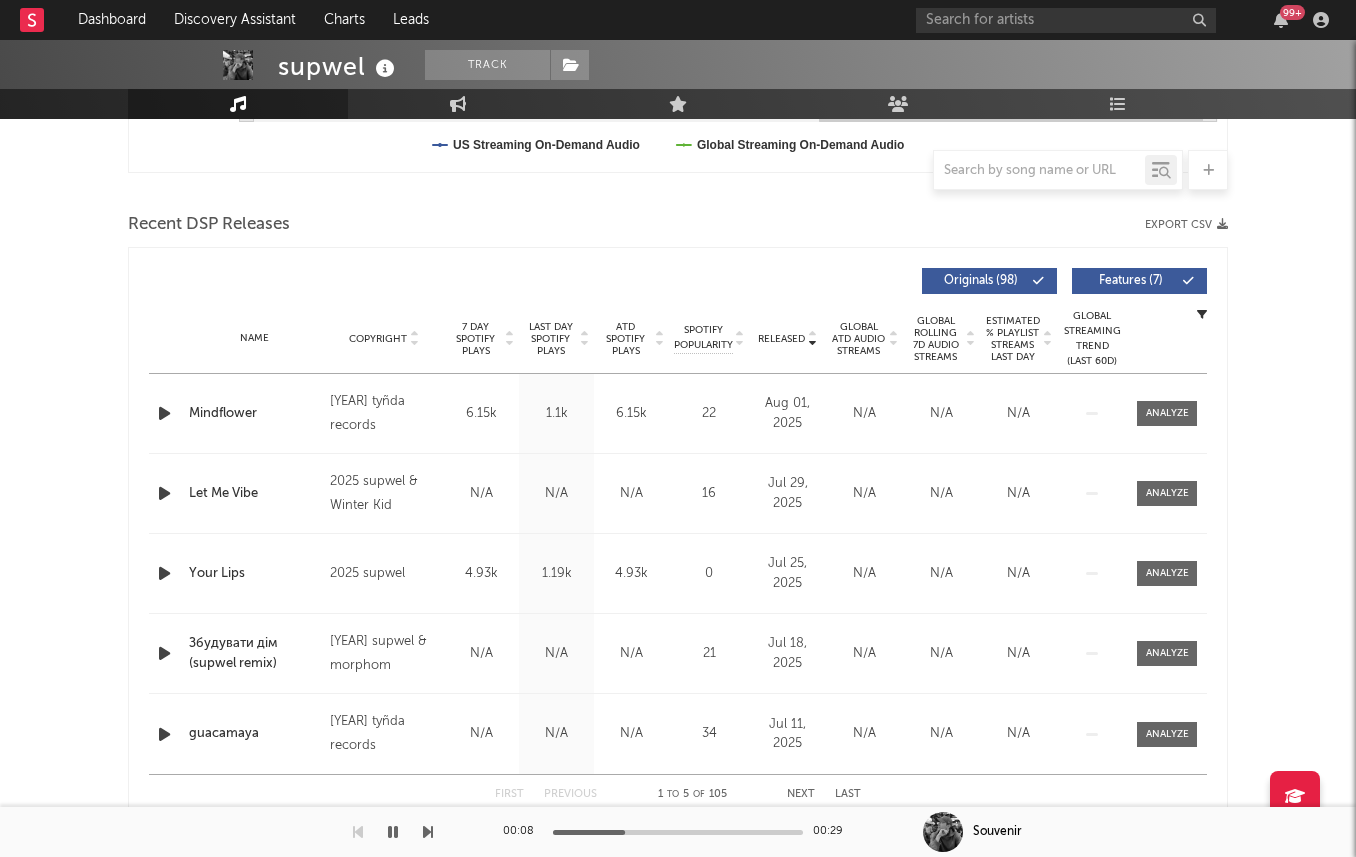 click at bounding box center [166, 413] 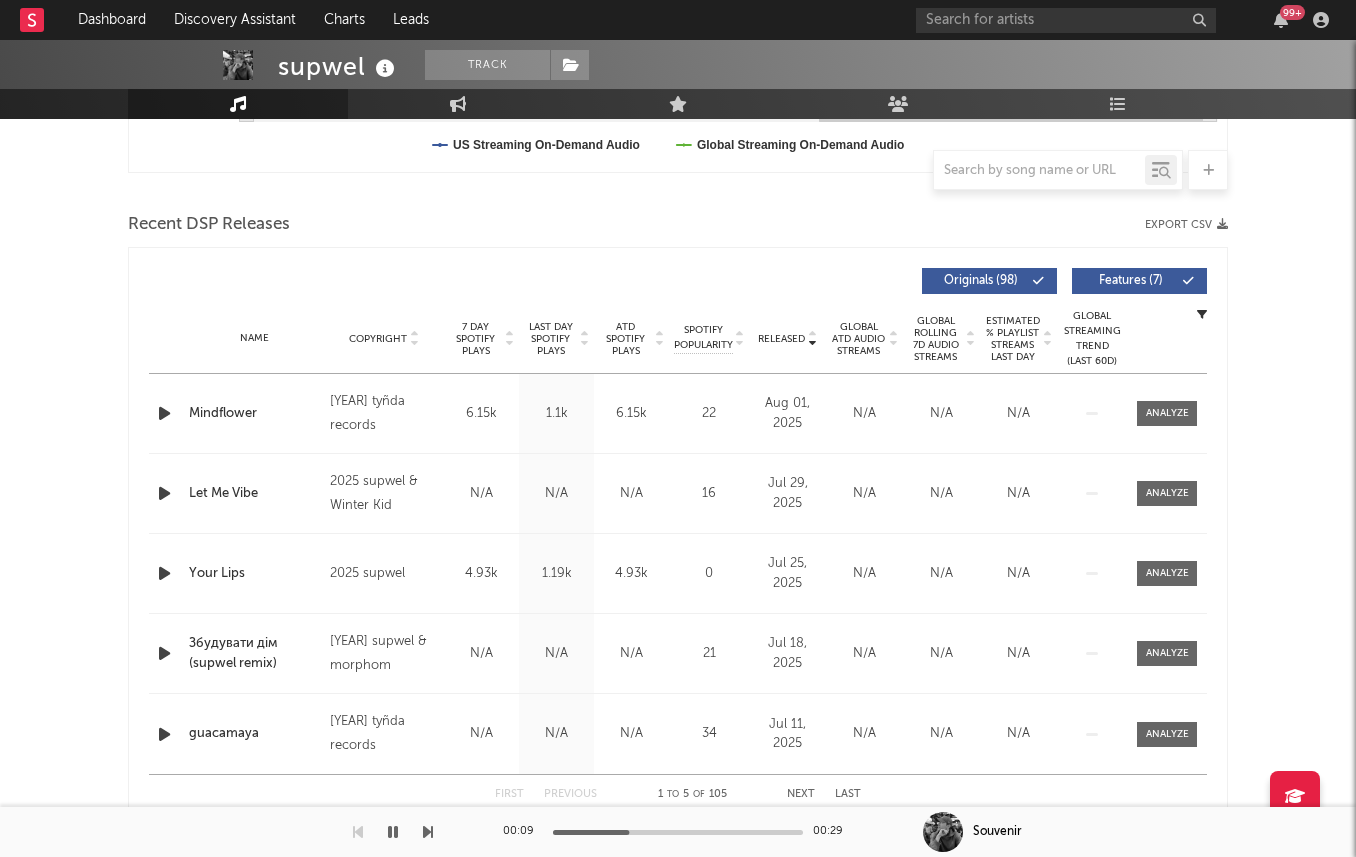 click at bounding box center [164, 413] 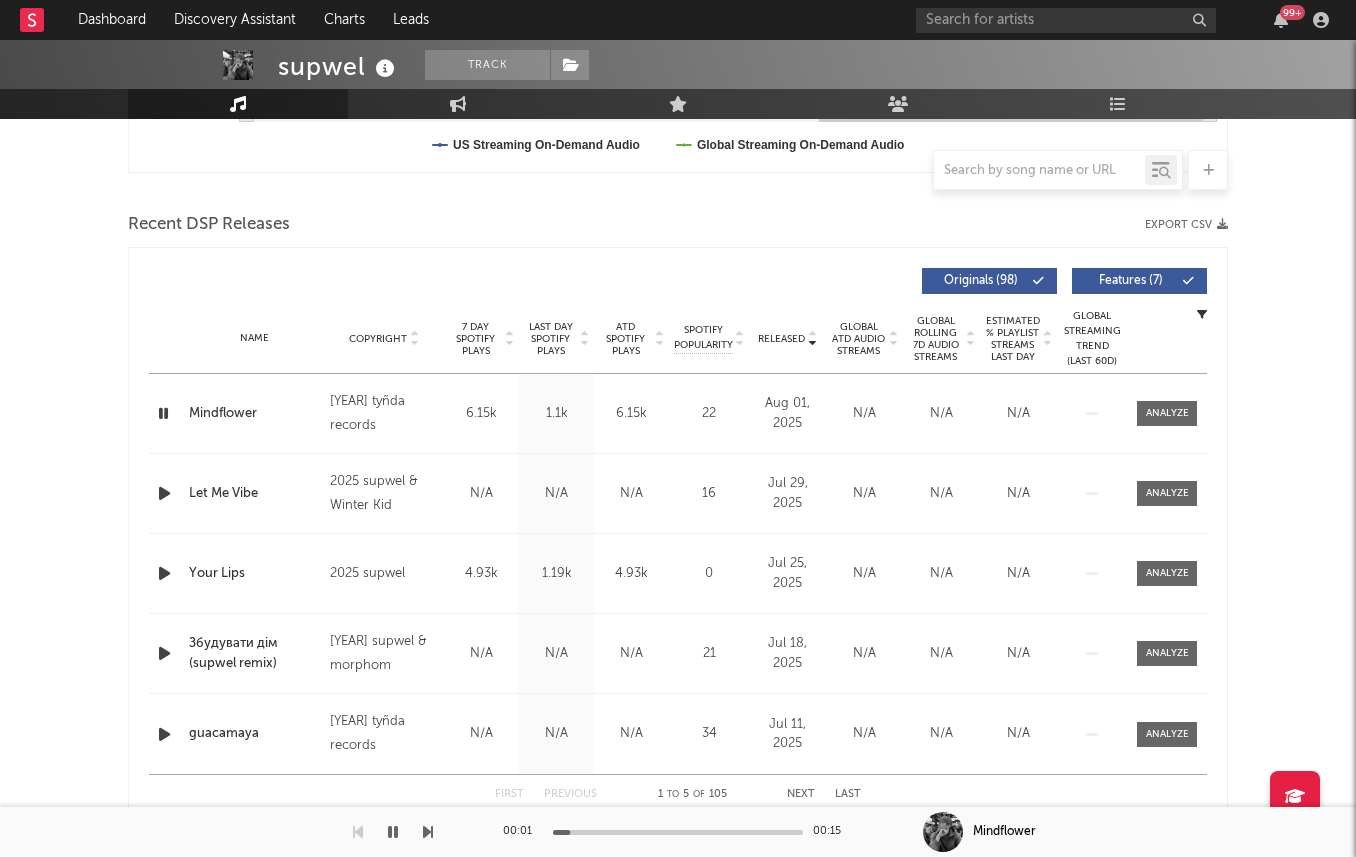click at bounding box center [164, 573] 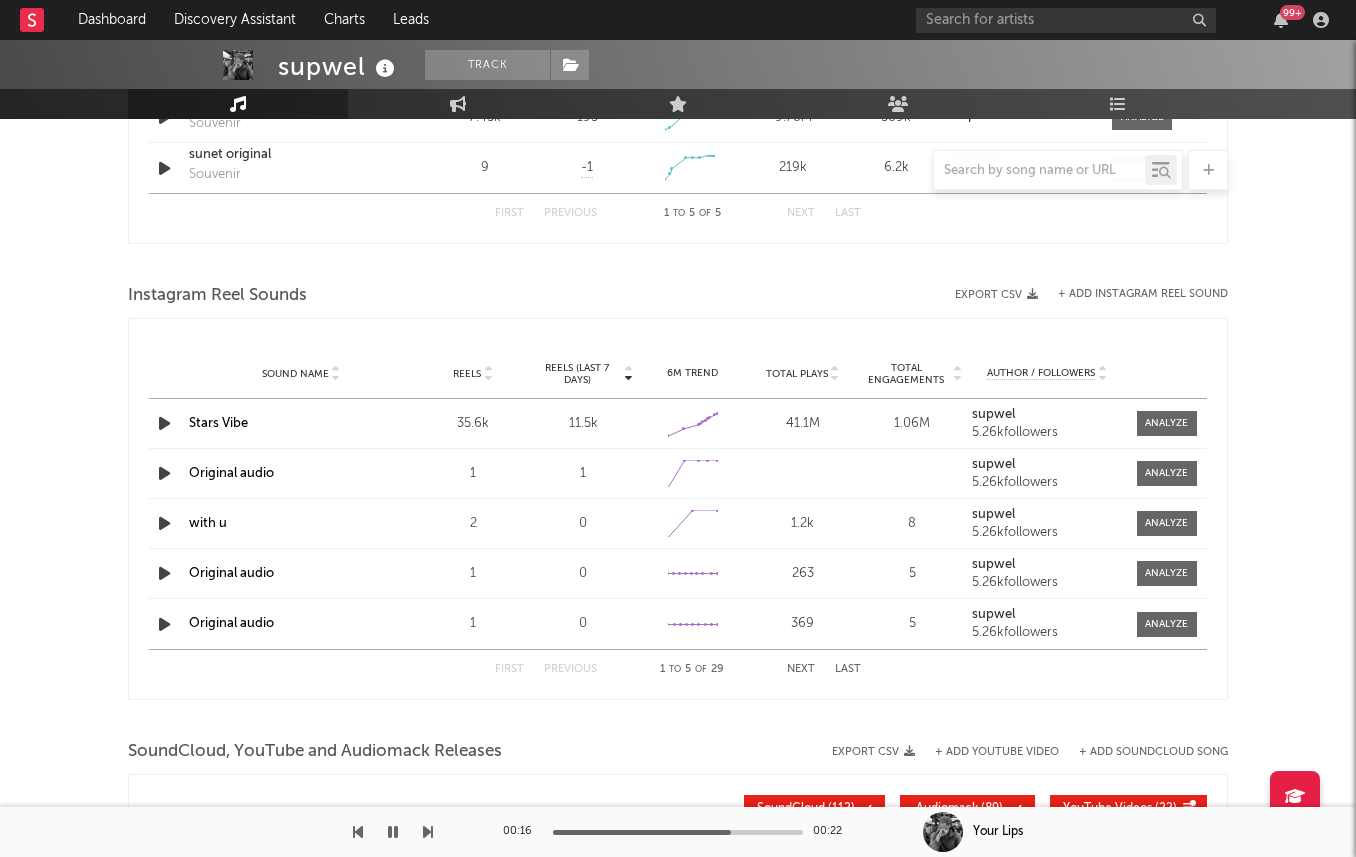 scroll, scrollTop: 1829, scrollLeft: 0, axis: vertical 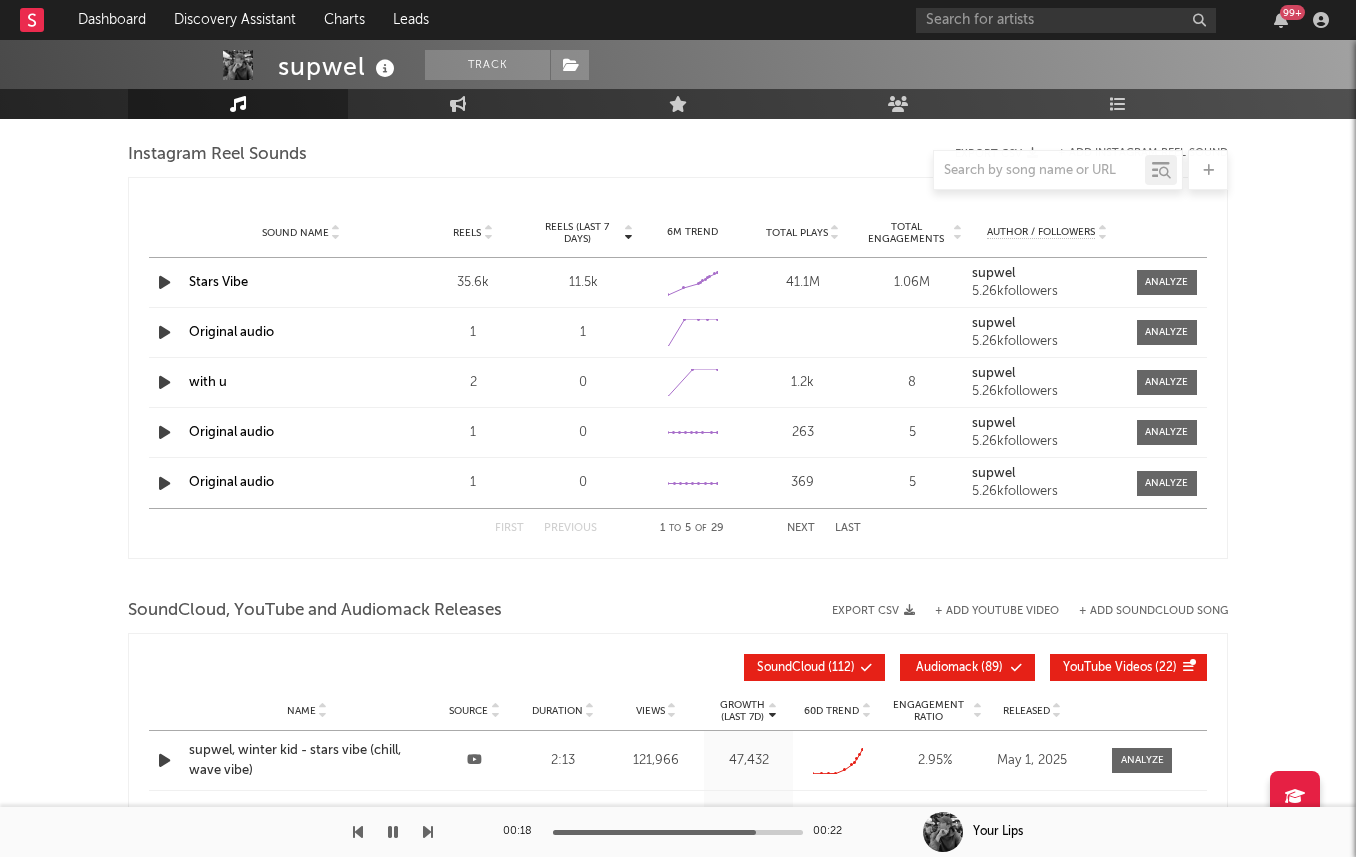 click at bounding box center (164, 282) 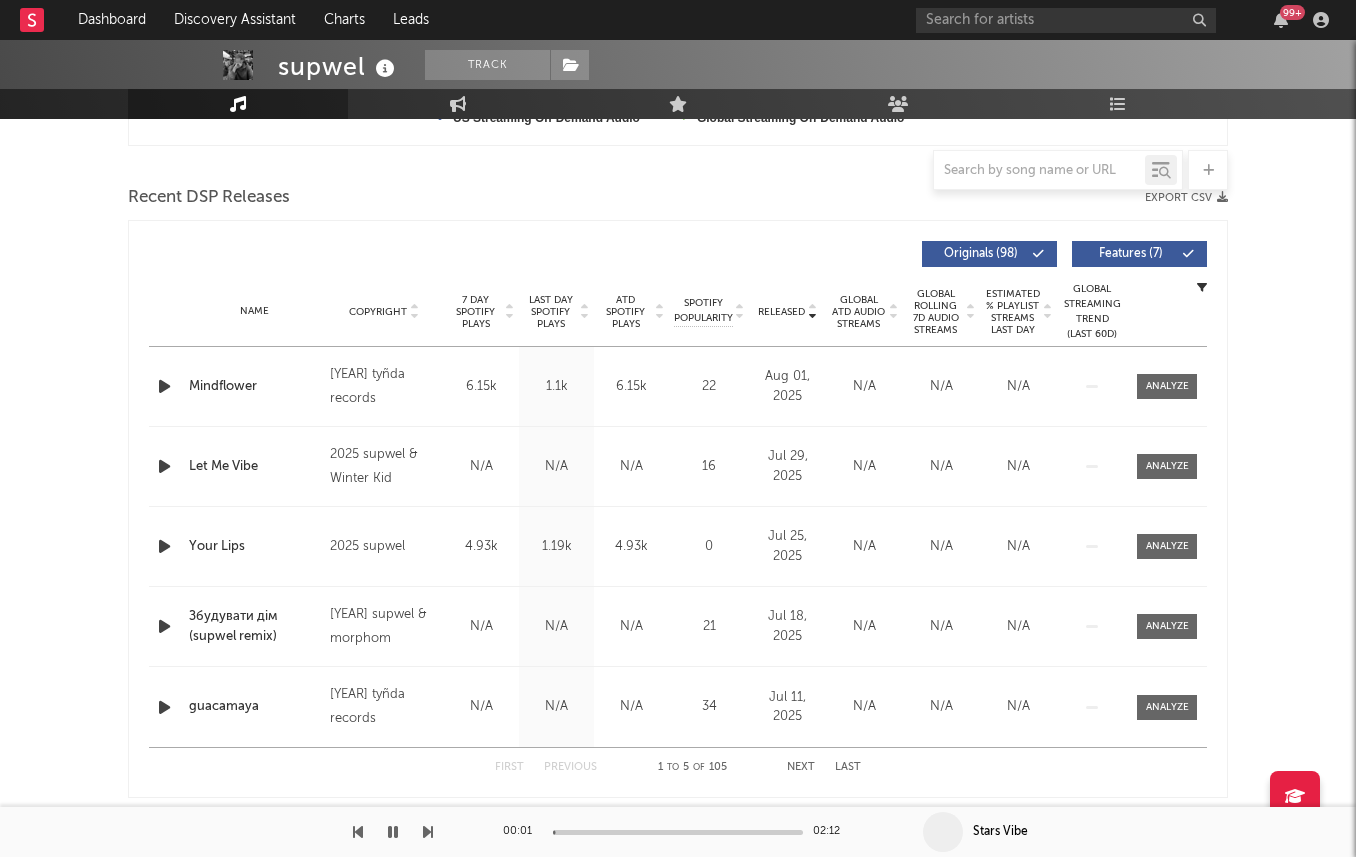 scroll, scrollTop: 607, scrollLeft: 0, axis: vertical 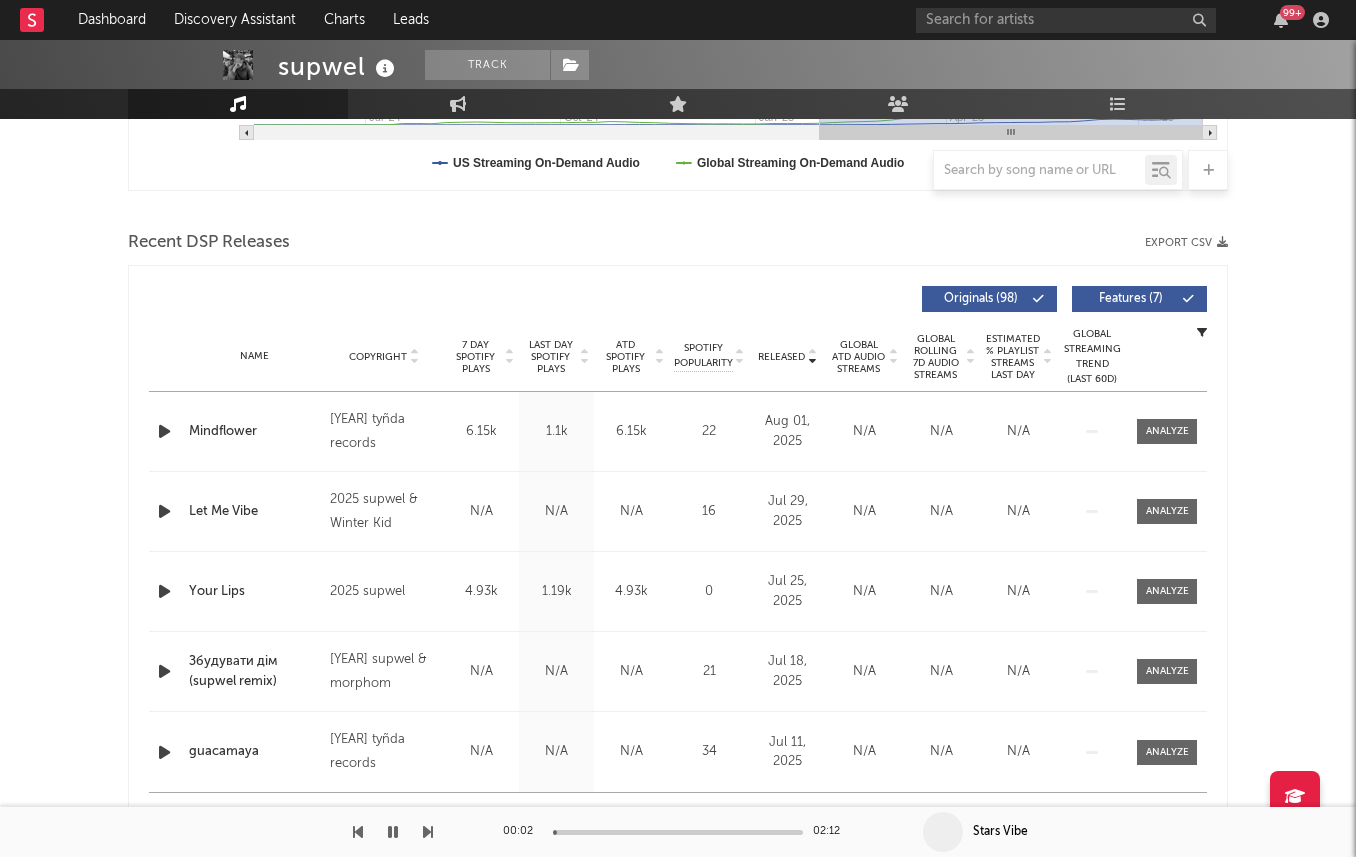 click on "7 Day Spotify Plays" at bounding box center [475, 357] 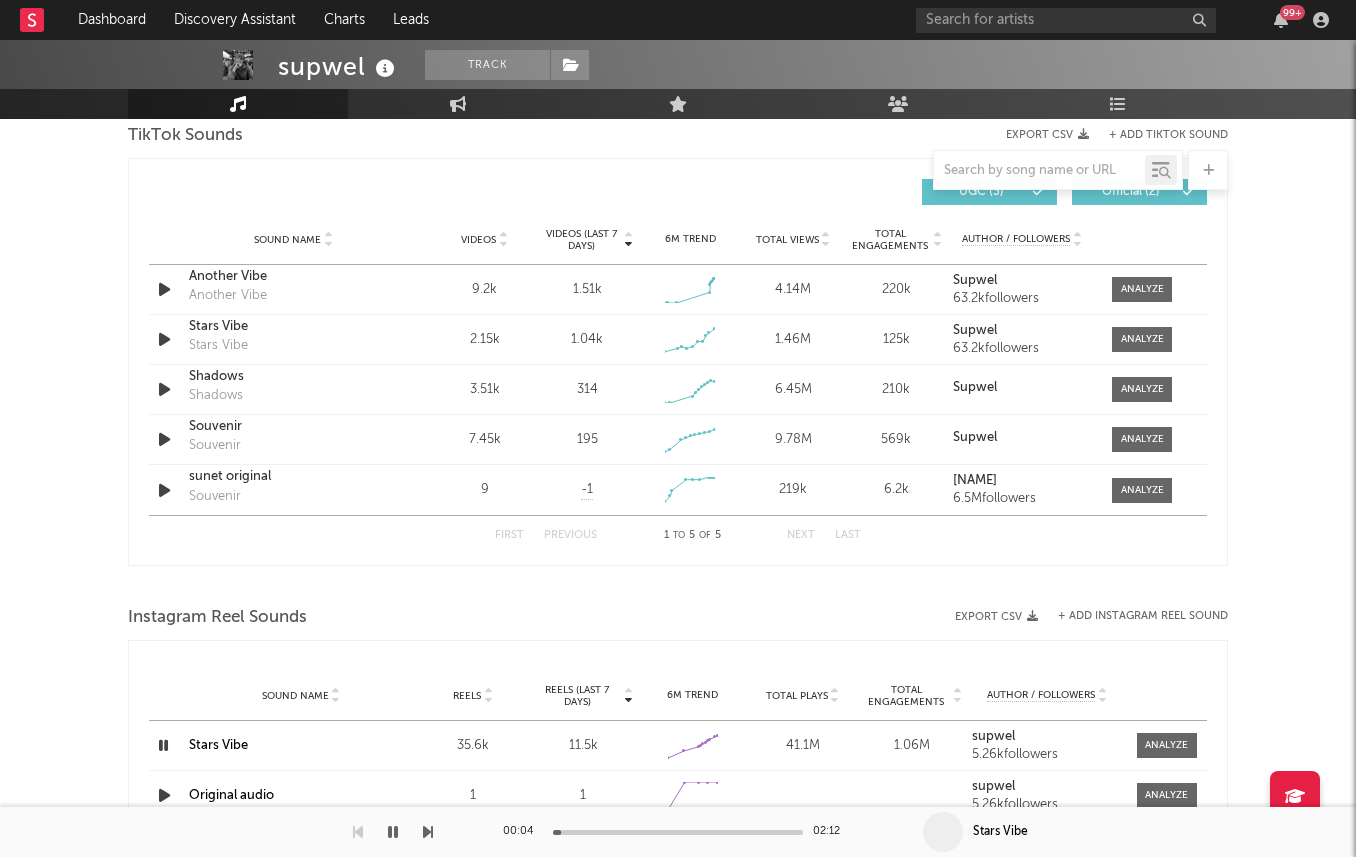scroll, scrollTop: 1616, scrollLeft: 0, axis: vertical 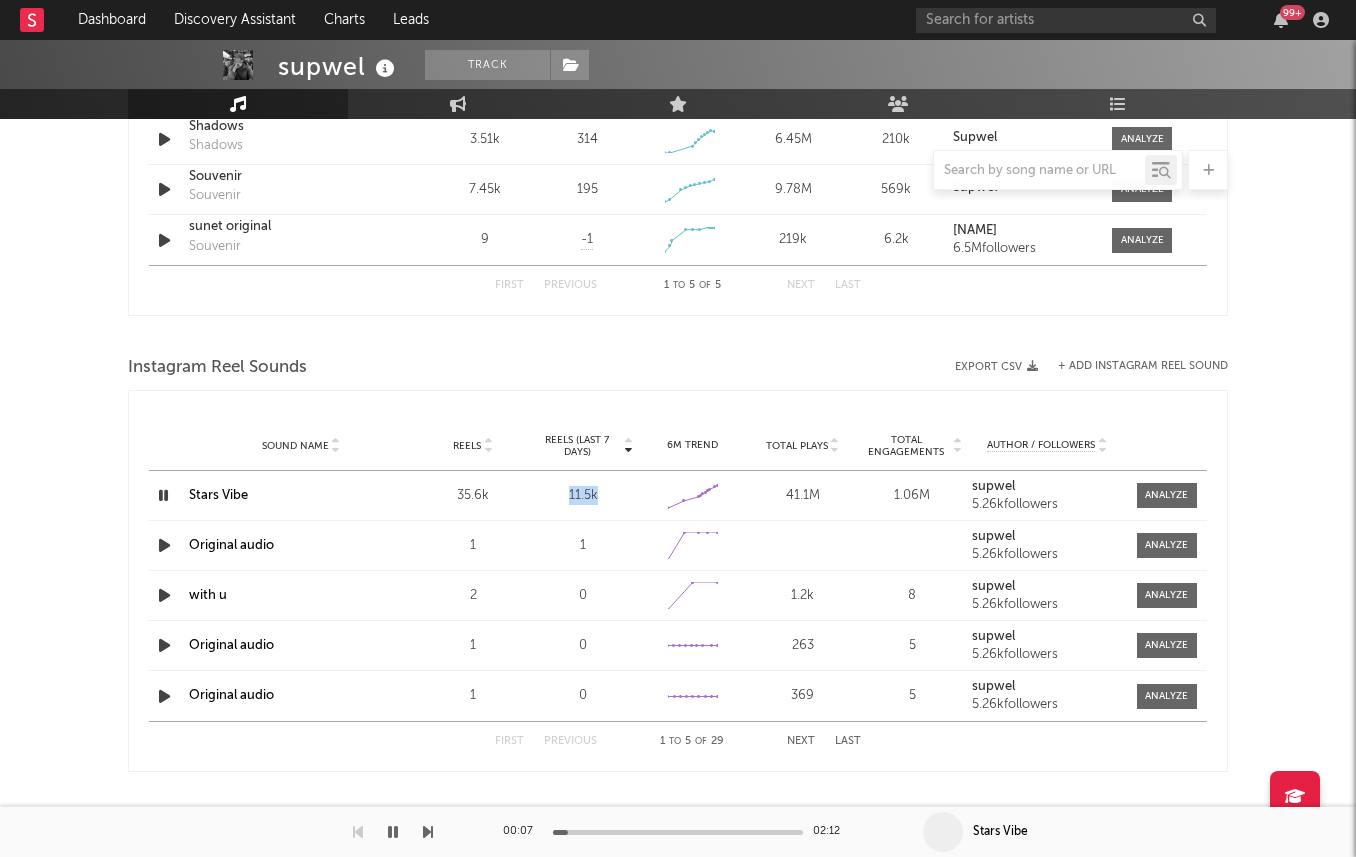 drag, startPoint x: 549, startPoint y: 494, endPoint x: 607, endPoint y: 495, distance: 58.00862 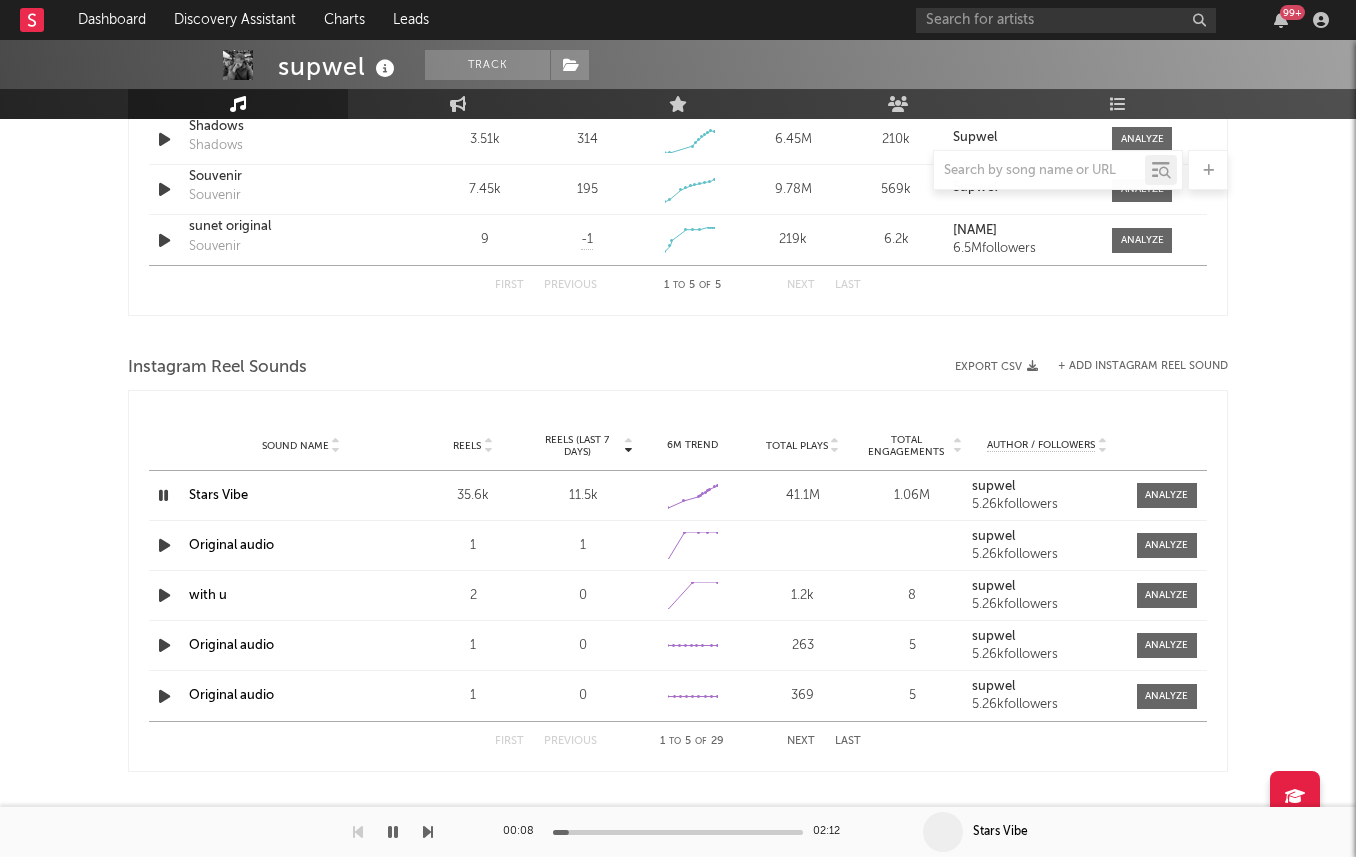 click on "First Previous 1   to   5   of   5 Next Last" at bounding box center (678, 285) 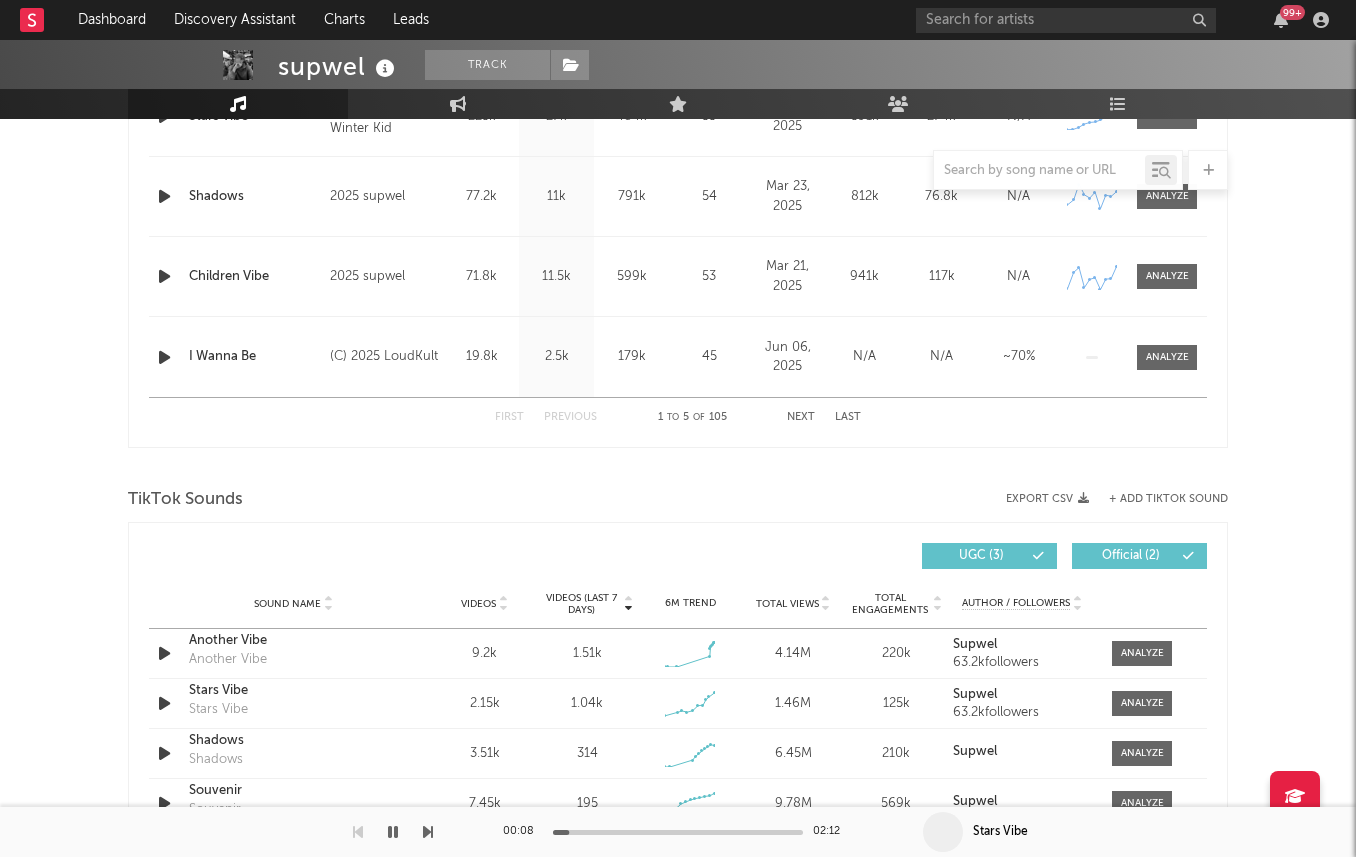 scroll, scrollTop: 804, scrollLeft: 0, axis: vertical 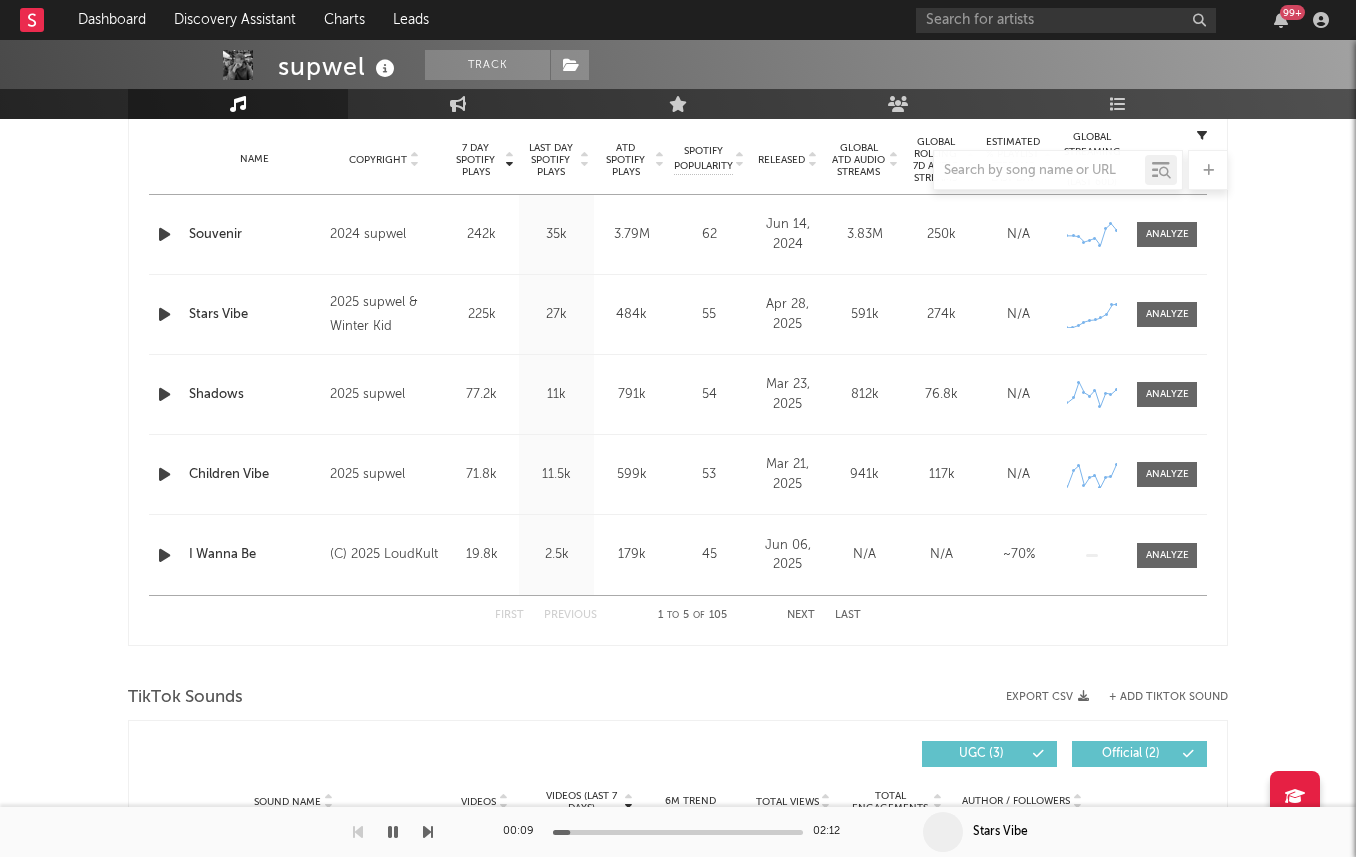 click at bounding box center [385, 69] 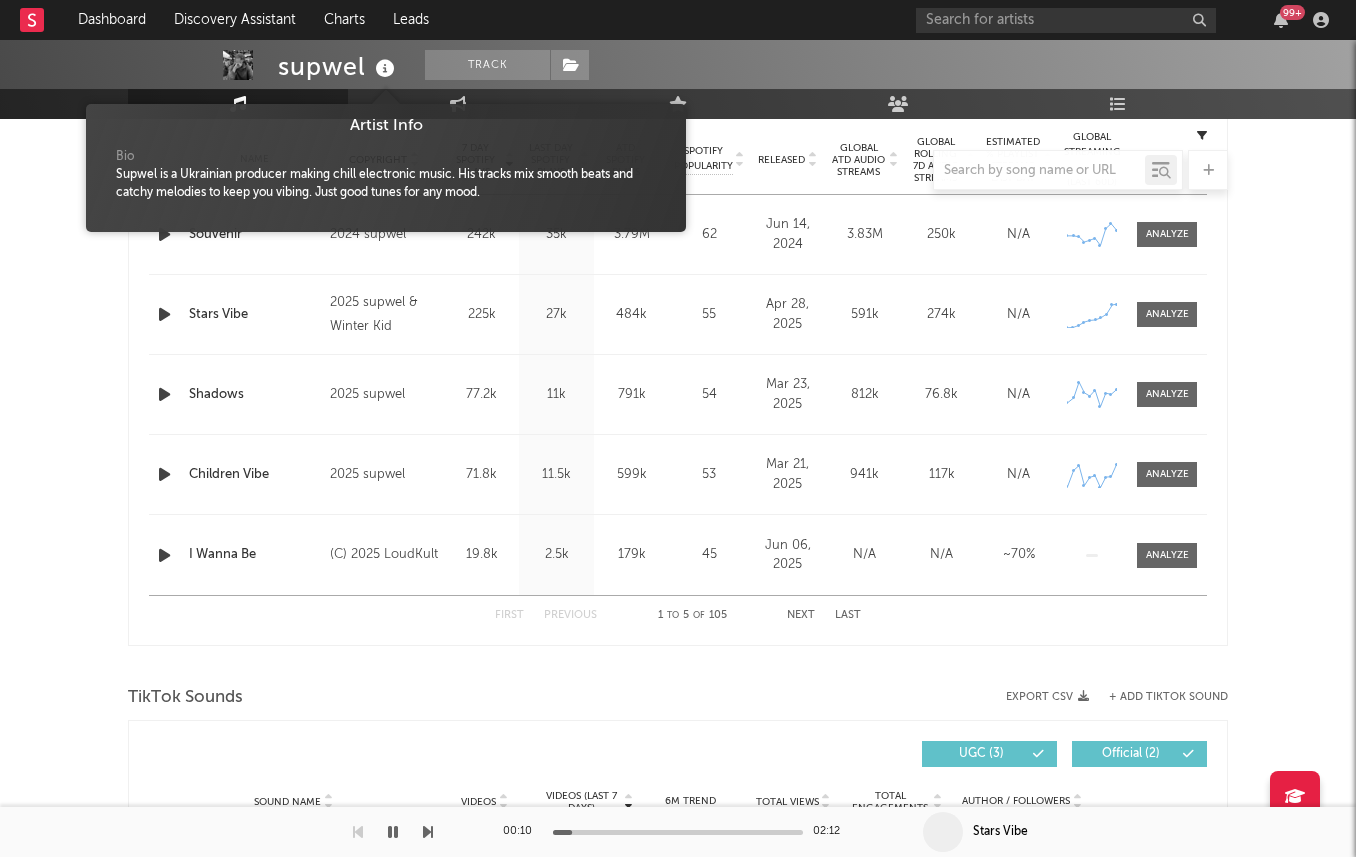 click on "Supwel is a Ukrainian producer making chill electronic music. His tracks mix smooth beats and catchy melodies to keep you vibing. Just good tunes for any mood." at bounding box center (386, 184) 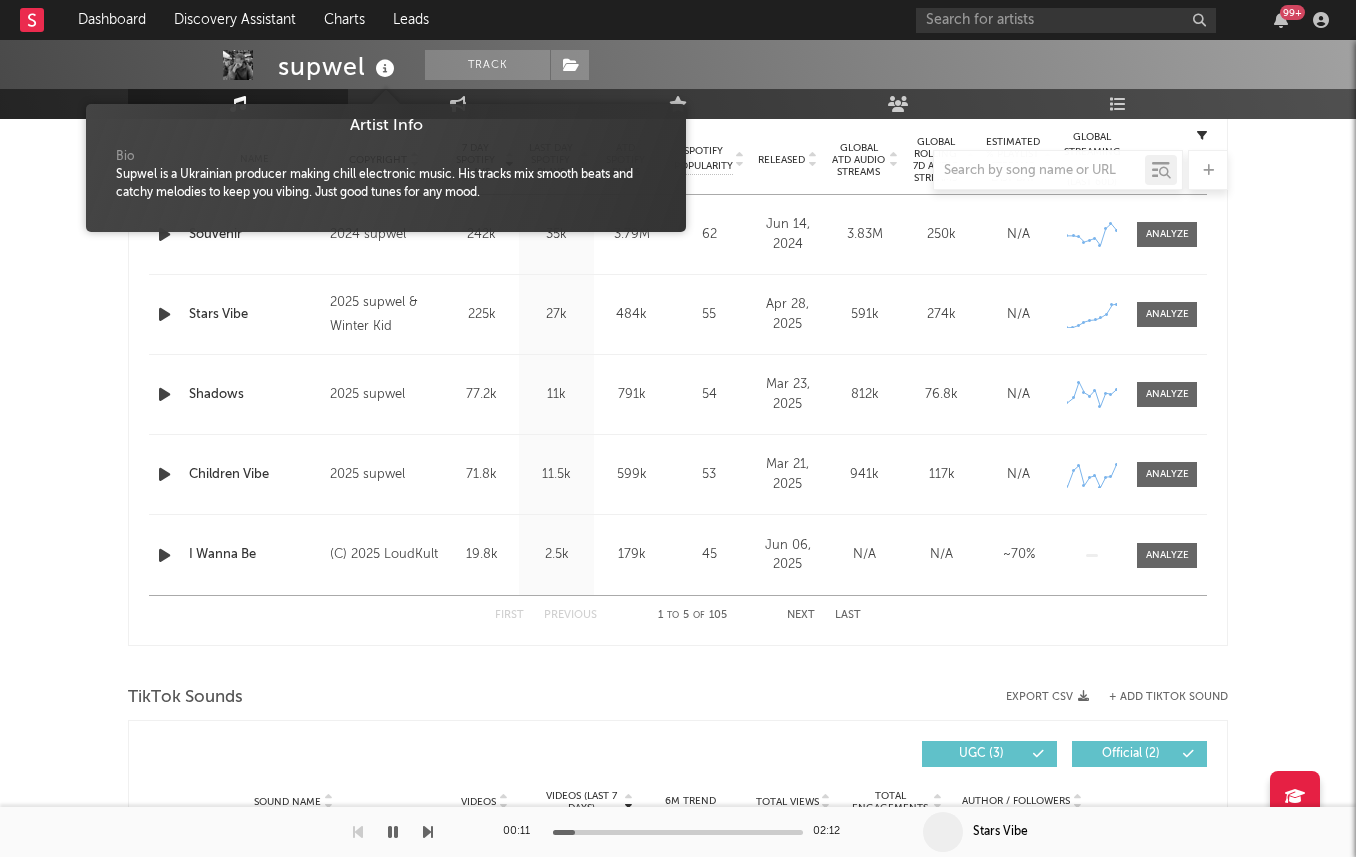 click at bounding box center [385, 69] 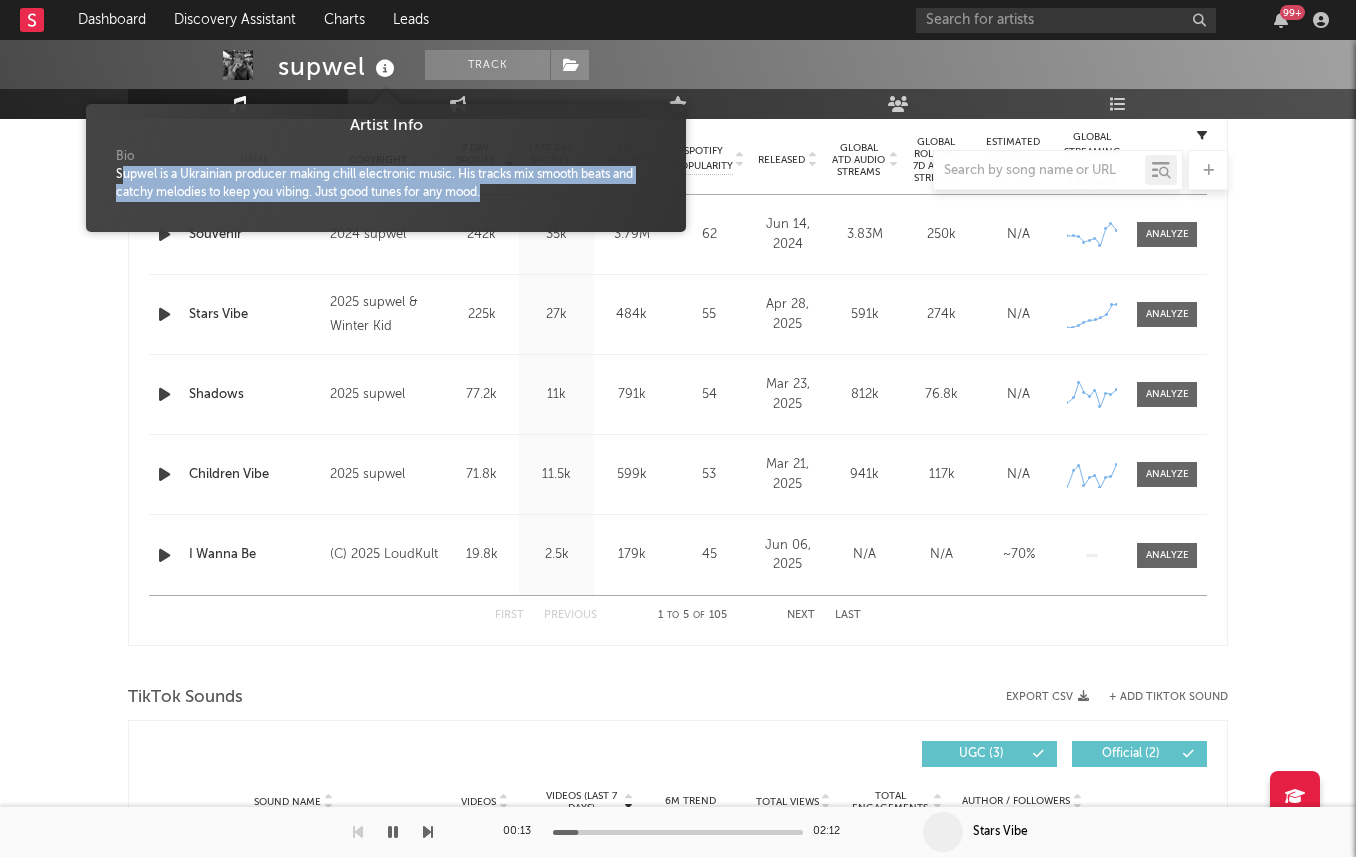 drag, startPoint x: 120, startPoint y: 174, endPoint x: 504, endPoint y: 207, distance: 385.41537 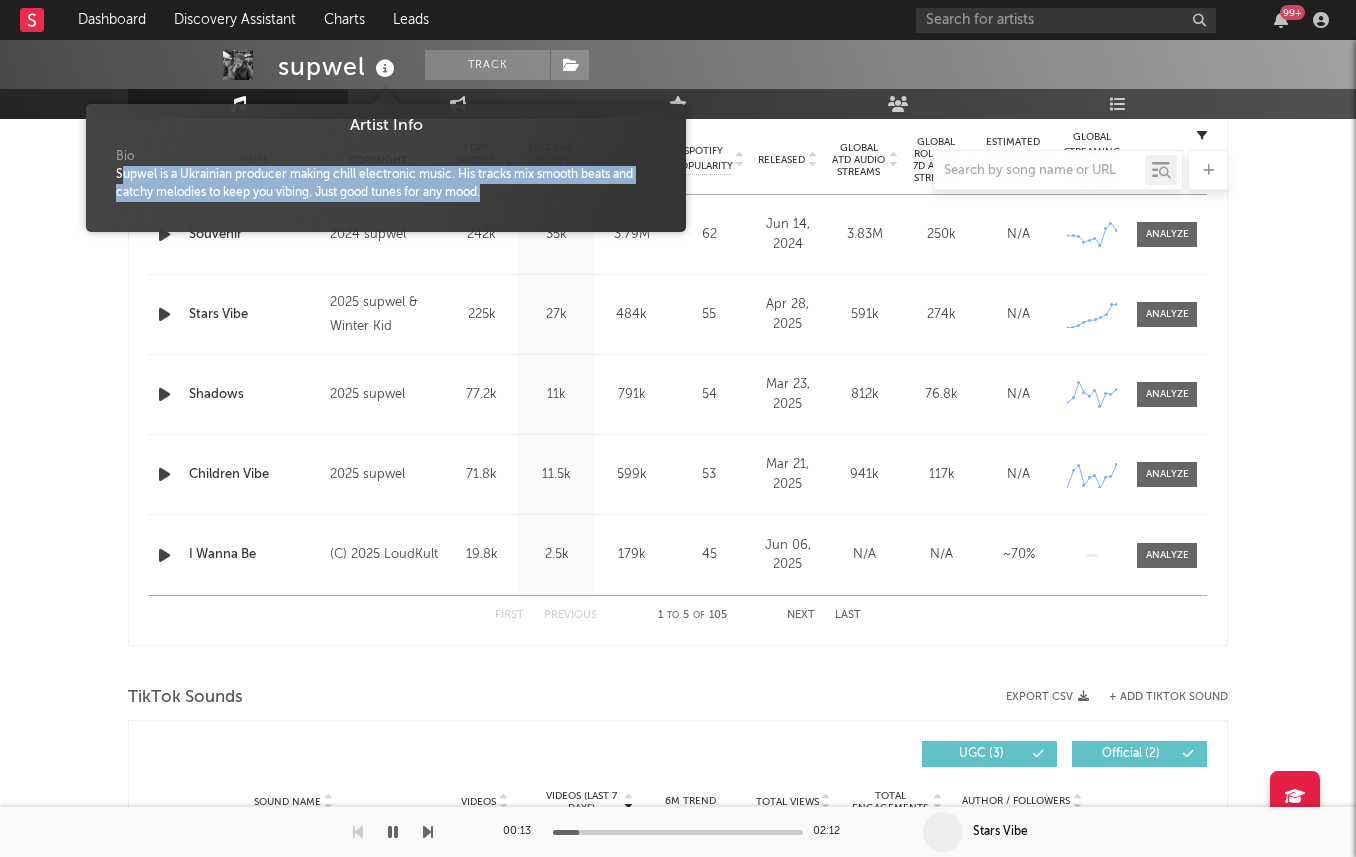 click at bounding box center [386, 207] 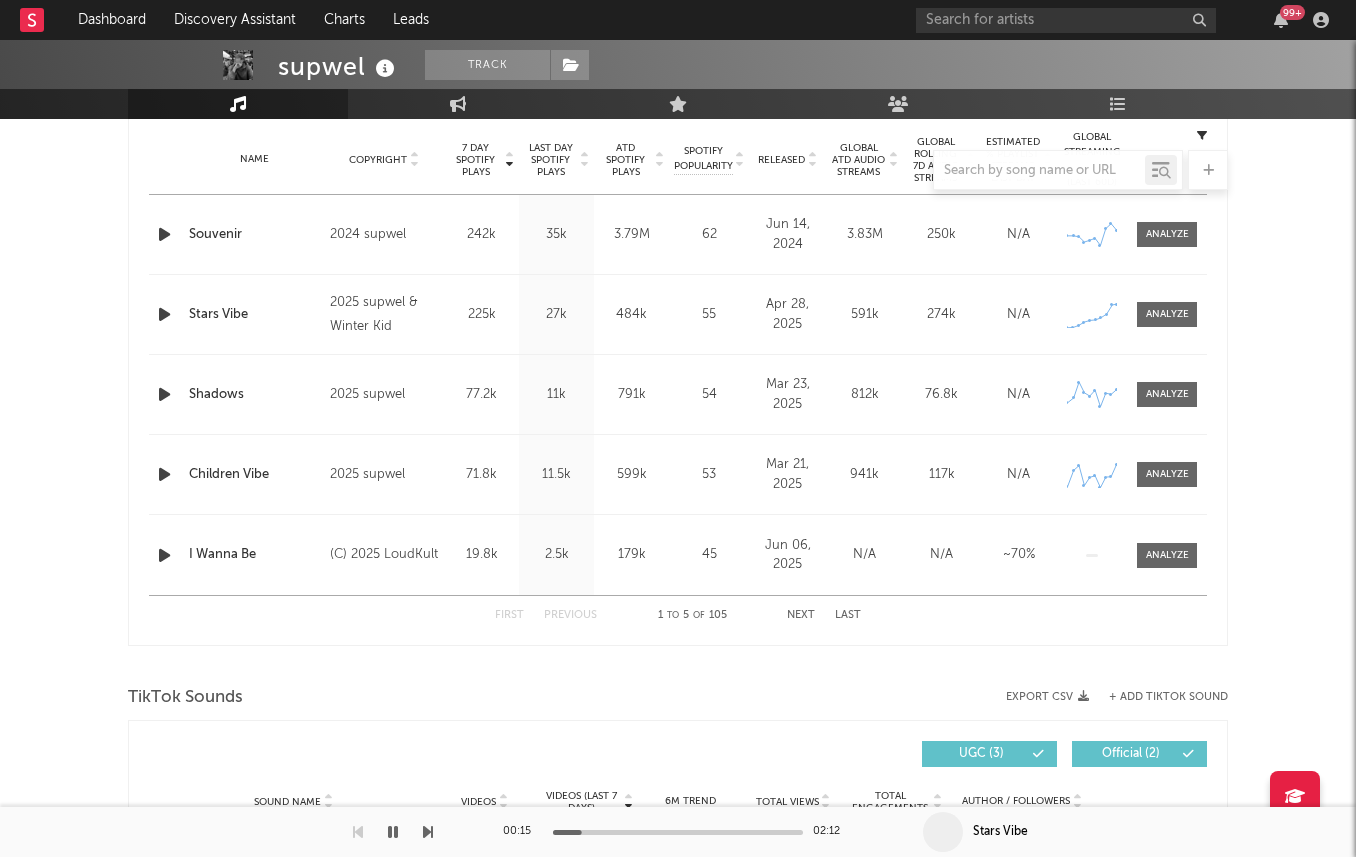 click on "supwel Track Ukraine  |  Electronic Edit Track Benchmark Summary 4,106 5,264 7,478 2,230 284 39 664,213  Monthly Listeners Jump Score:  92.2 Music Engagement Live Audience Playlists/Charts Music Total Artist Consumption Luminate - Daily Luminate - Weekly BMAT - Weekly OCC - Weekly Zoom 1w 1m 3m 6m YTD 1y All 2025-01-31 2025-07-31 Created with Highcharts 10.3.3 Luminate Weekly Streams Luminate Weekly Consumption 10. Feb 24. Feb 10. Mar 24. Mar 7. Apr 21. Apr 5. May 19. May 2. Jun 16. Jun 30. Jun 14. Jul 28. Jul Jul '24 Oct '24 Jan '25 Apr '25 Jul '25 0 500k 250k 750k Zoom 1w 1m 3m 6m YTD 1y All Jan 31, 2025 → Jul 31, 2025 US Streaming On-Demand Audio Global Streaming On-Demand Audio Thursday, Jul 24, 2025 ​ US Streaming On-Demand Audio :  95,363 ​ Global Streaming On-Demand Audio :  500,035 ​ Recent DSP Releases Export CSV  7 Day Spotify Plays Copyright 7 Day Spotify Plays Last Day Spotify Plays ATD Spotify Plays Spotify Popularity Released Global ATD Audio Streams Global Rolling 7D Audio Streams   (" at bounding box center (678, 746) 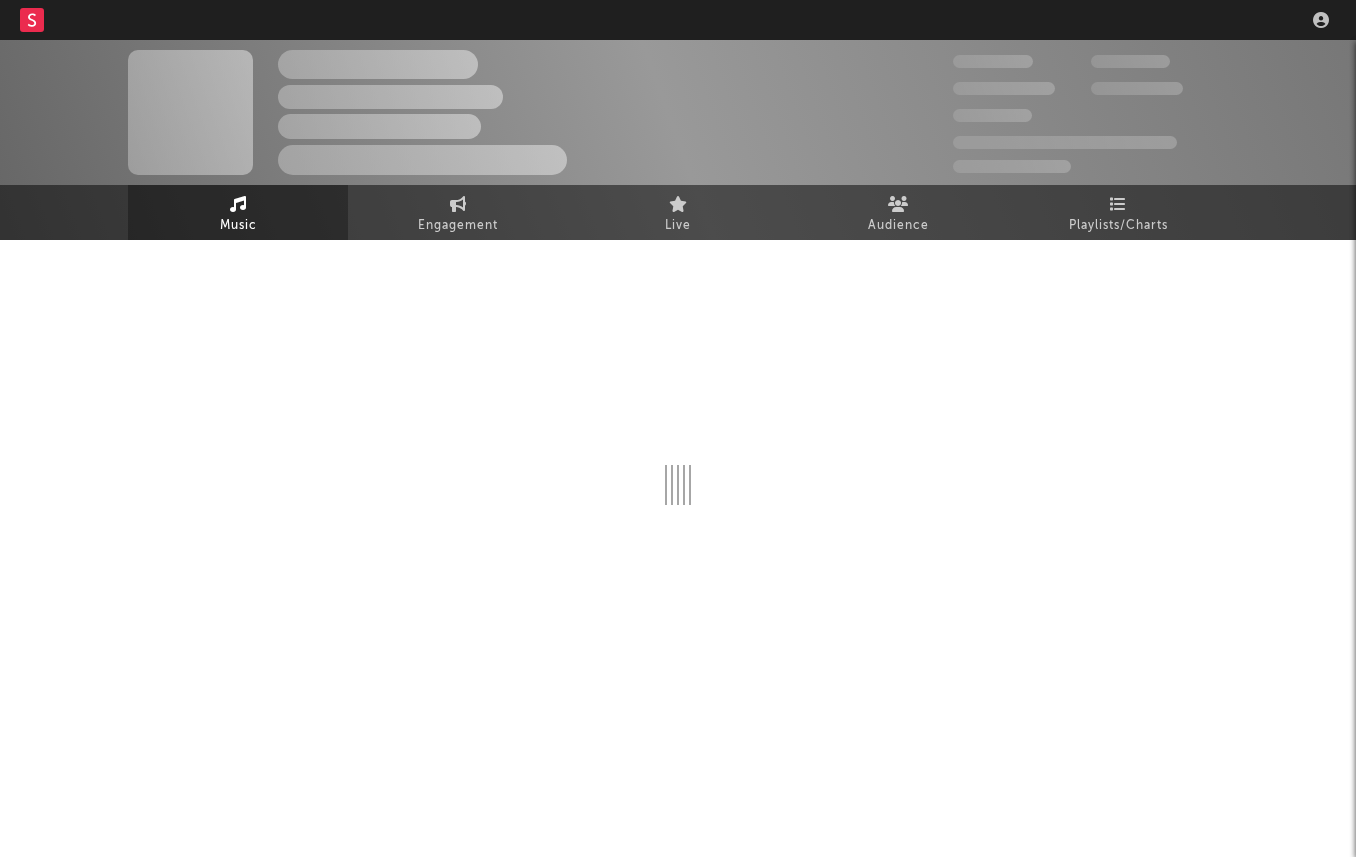 scroll, scrollTop: 0, scrollLeft: 0, axis: both 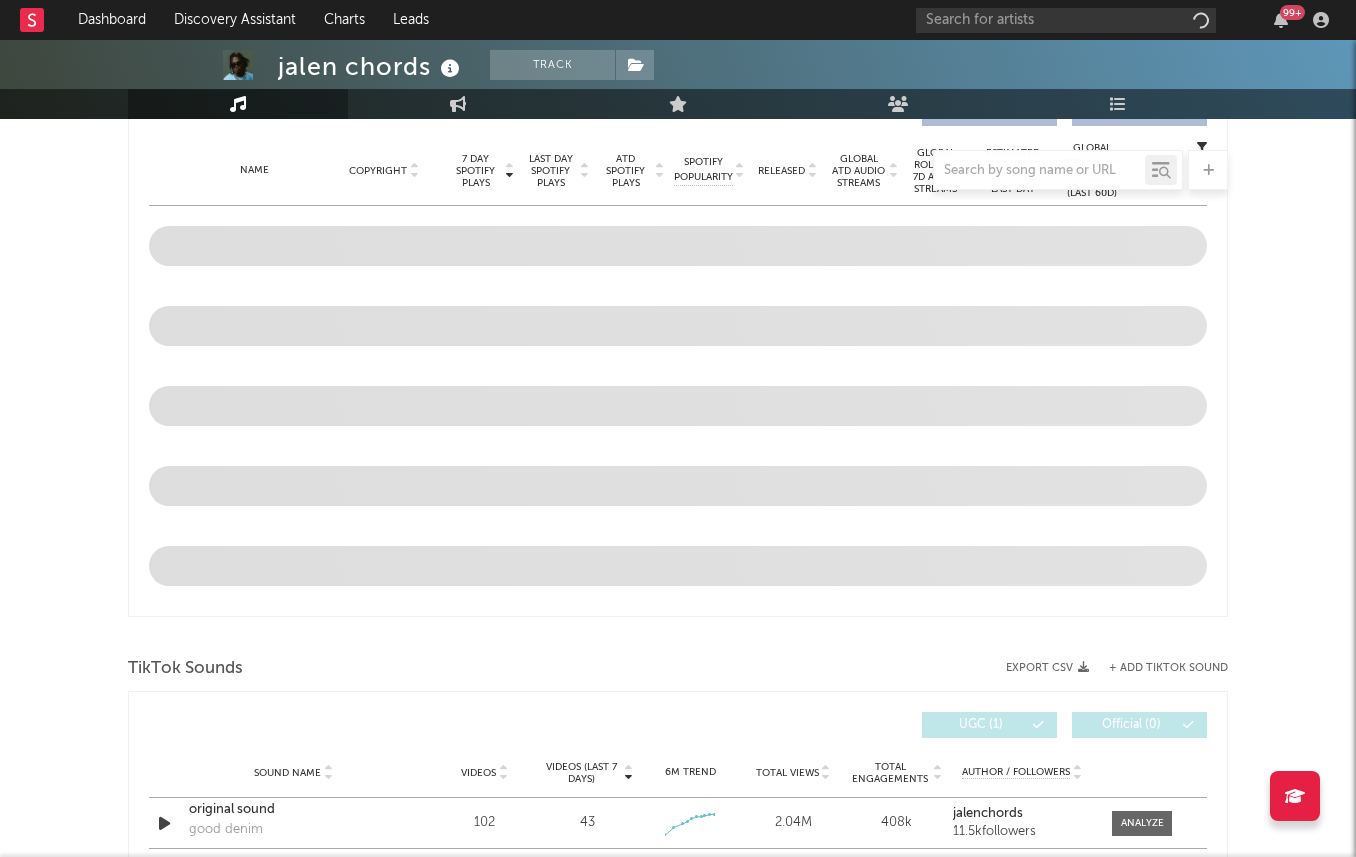 select on "1w" 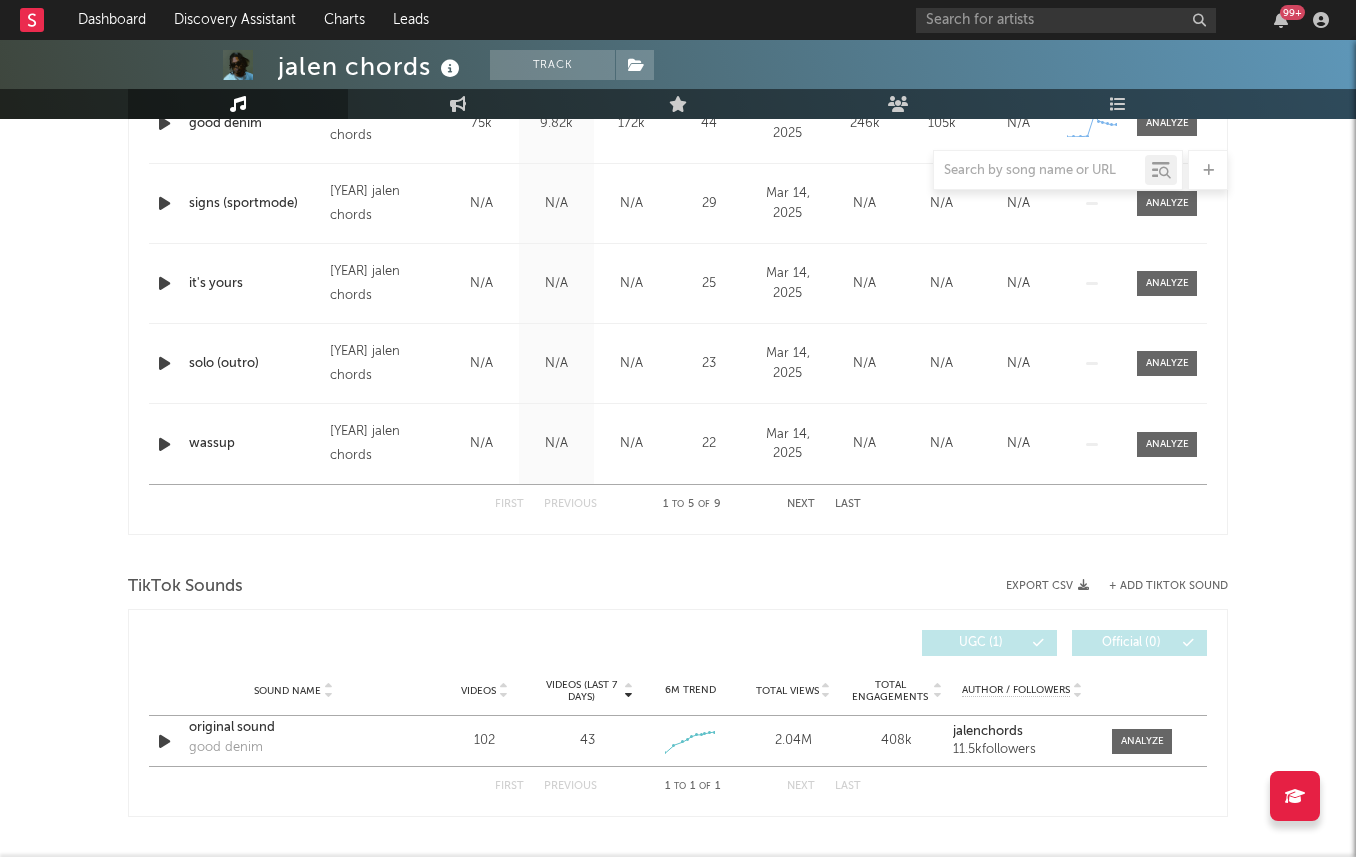 scroll, scrollTop: 924, scrollLeft: 0, axis: vertical 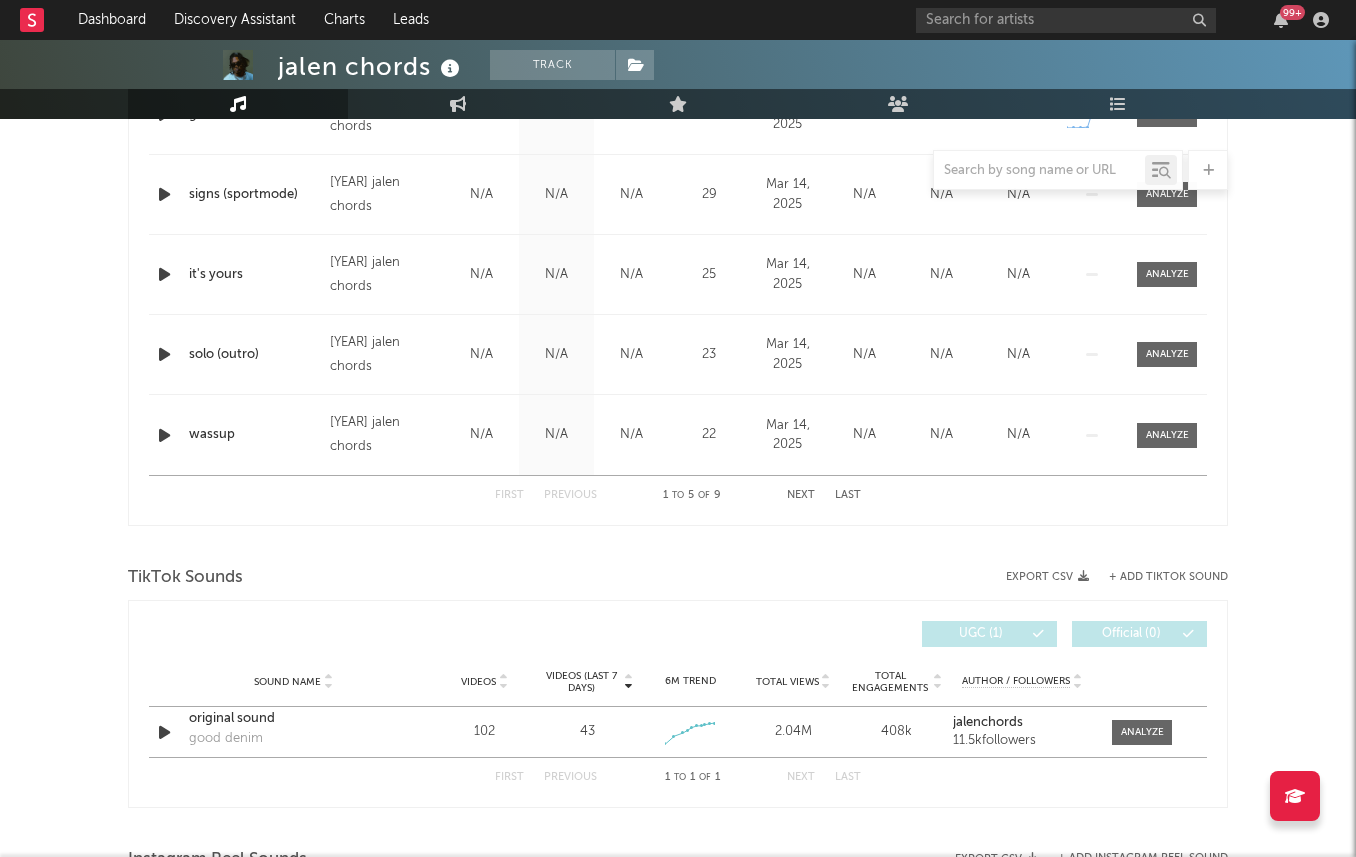click on "7 Day Spotify Plays Copyright 7 Day Spotify Plays Last Day Spotify Plays ATD Spotify Plays Spotify Popularity Released Global ATD Audio Streams Global Rolling 7D Audio Streams Estimated % Playlist Streams Last Day Spotify Popularity Streams / 7d Growth Originals   ( 9 ) Features   ( 0 ) Name Copyright Label Album Names Composer Names 7 Day Spotify Plays Last Day Spotify Plays ATD Spotify Plays Spotify Popularity Total US Streams Total US SES Total UK Streams Total UK Audio Streams UK Weekly Streams UK Weekly Audio Streams Released US ATD Audio Streams US Rolling 7D Audio Streams US Rolling WoW % Chg Global ATD Audio Streams Global Rolling 7D Audio Streams Global Rolling WoW % Chg Estimated % Playlist Streams Last Day Global Streaming Trend (Last 60D) Ex-US Streaming Trend (Last 60D) US Streaming Trend (Last 60D) Global Latest Day Audio Streams US Latest Day Audio Streams Name good denim Copyright 2025 jalen chords Label jalen chords Album Names good denim Composer Names Jalen Norton 7 Day Spotify Plays 75k" at bounding box center [678, 237] 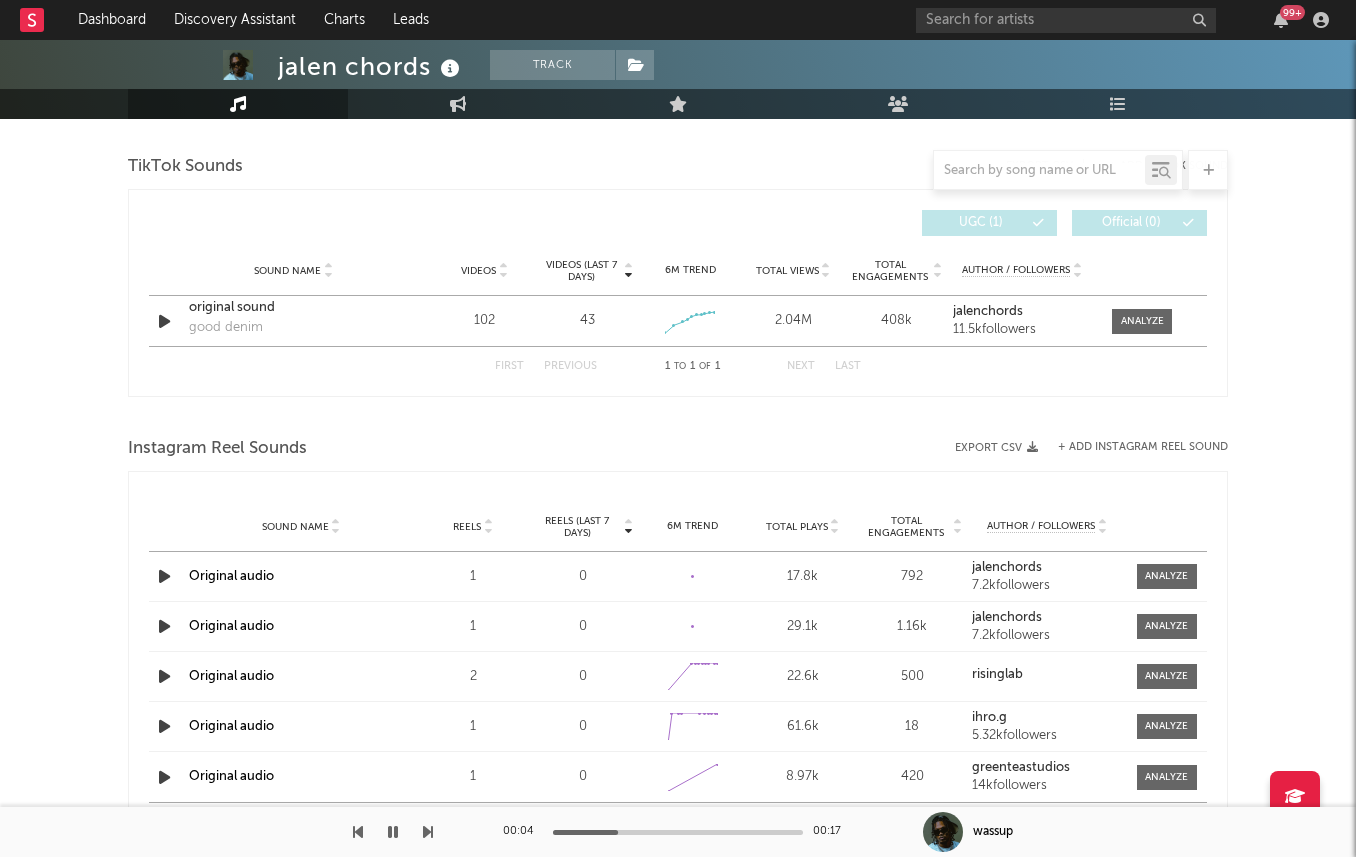 scroll, scrollTop: 1426, scrollLeft: 0, axis: vertical 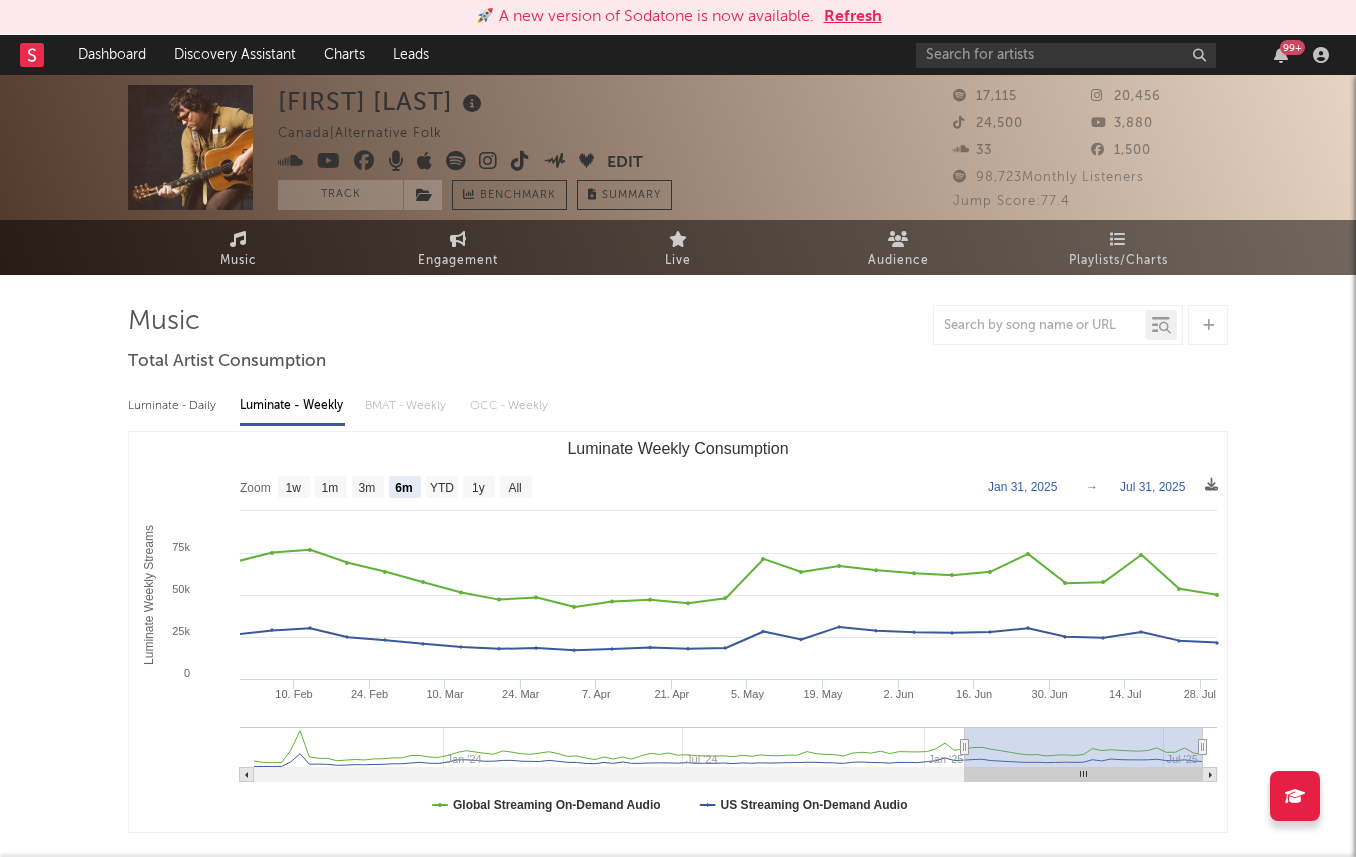 select on "6m" 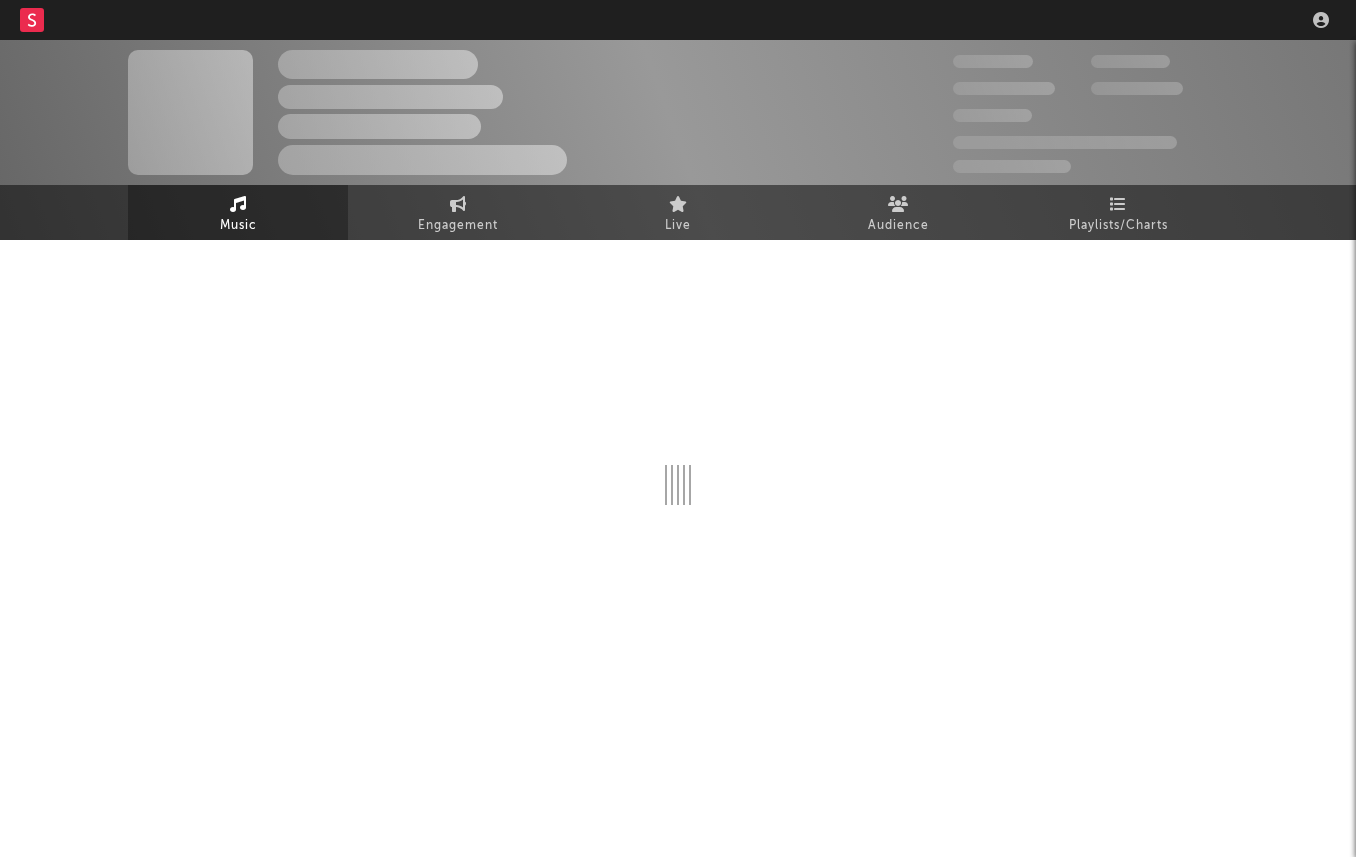 scroll, scrollTop: 0, scrollLeft: 0, axis: both 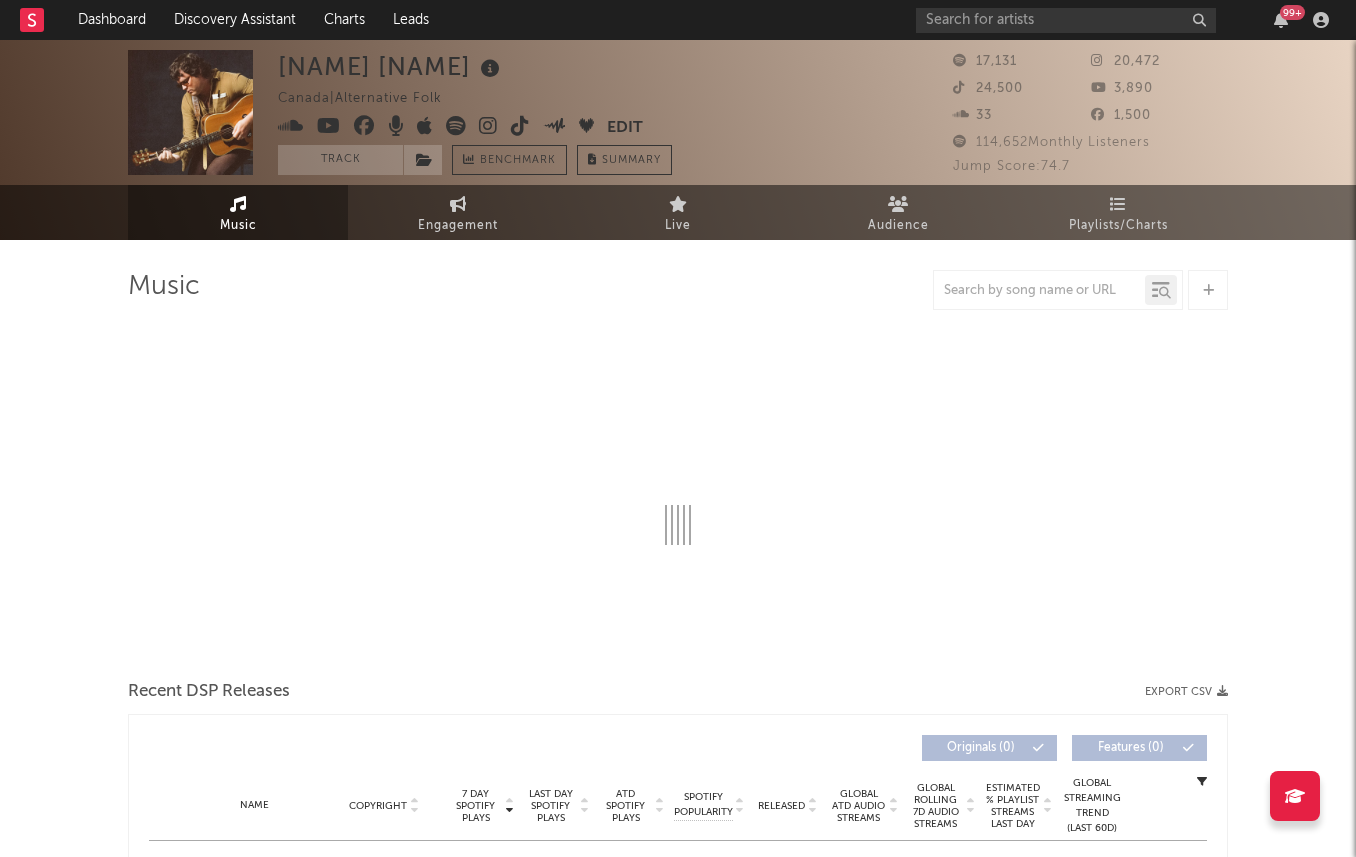 select on "6m" 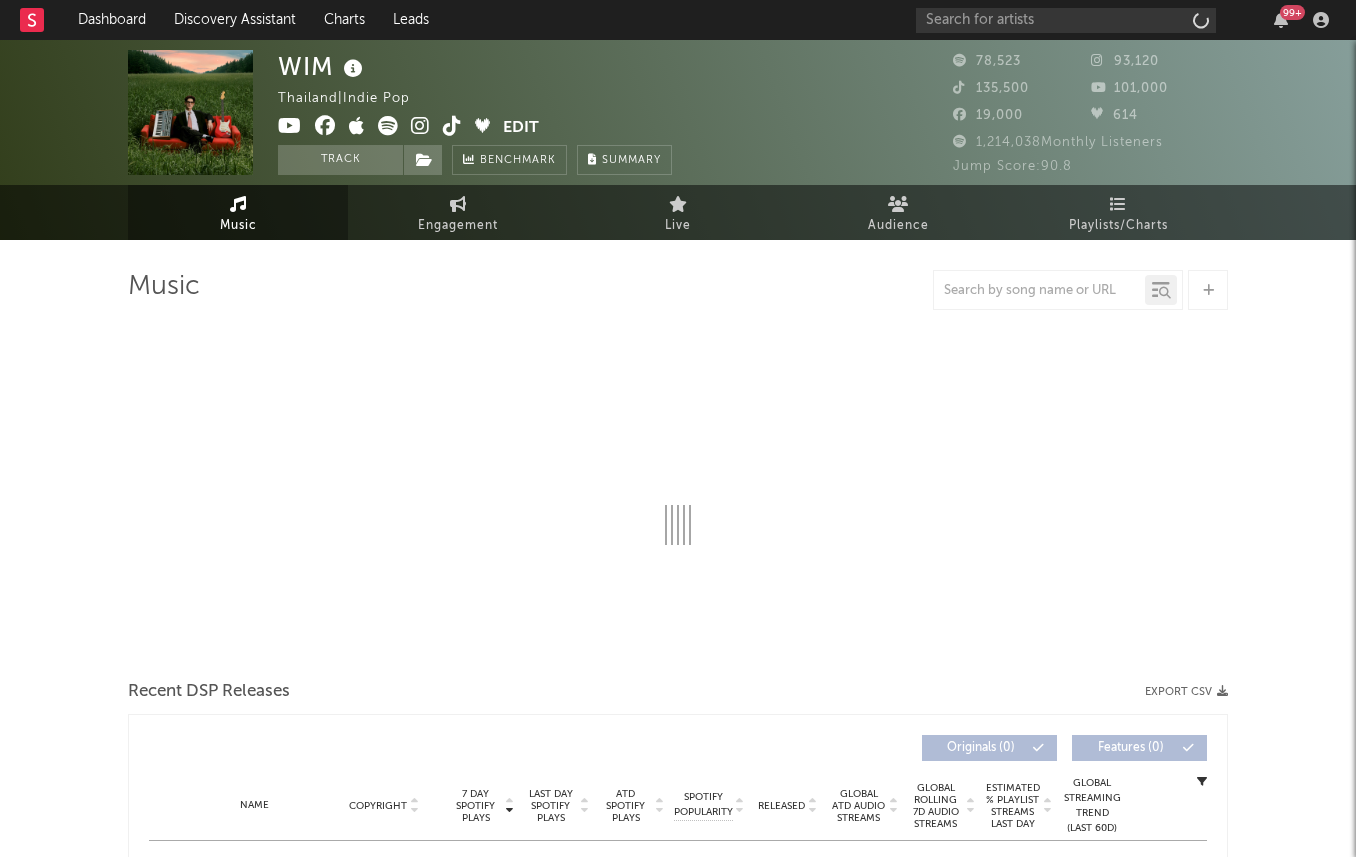 scroll, scrollTop: 0, scrollLeft: 0, axis: both 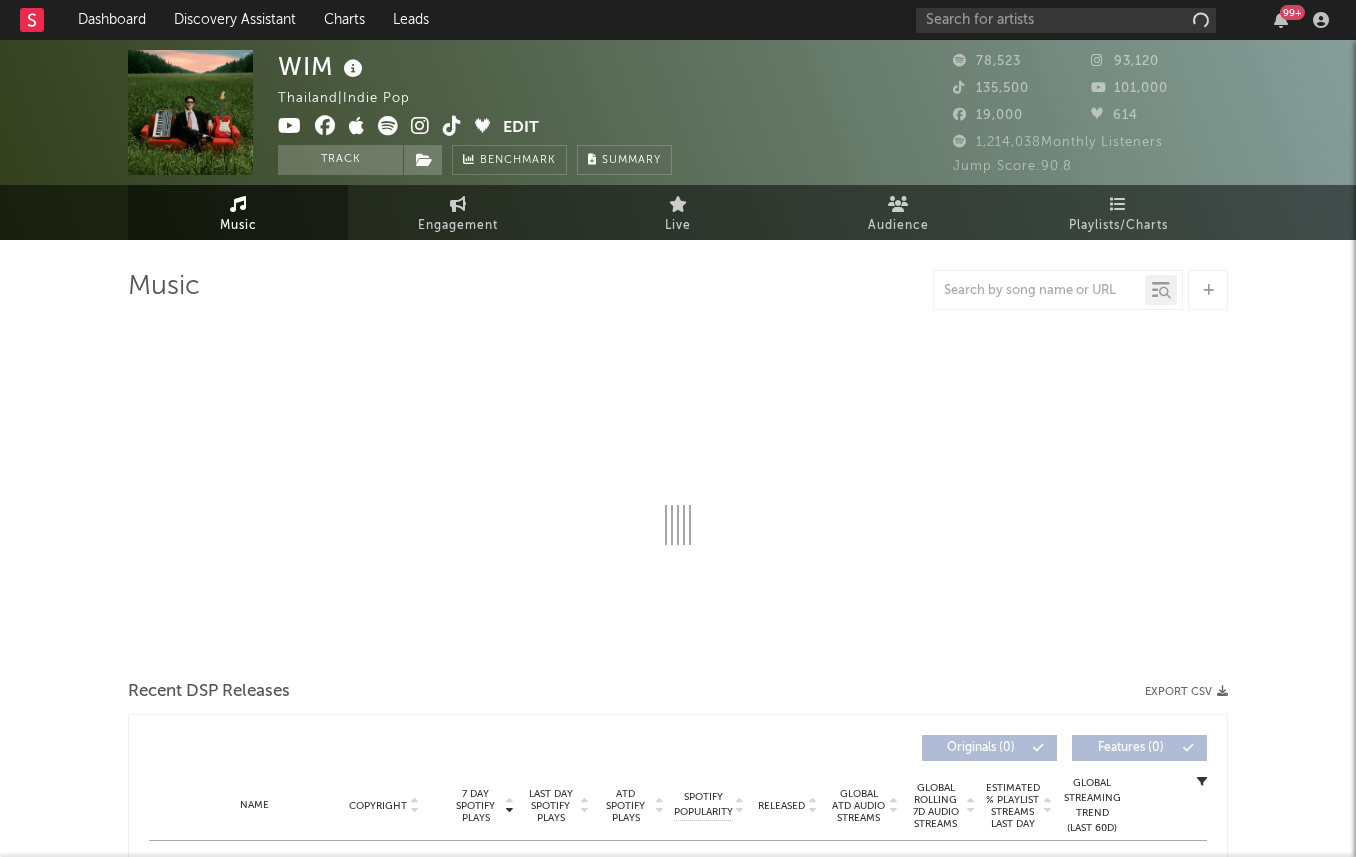 select on "6m" 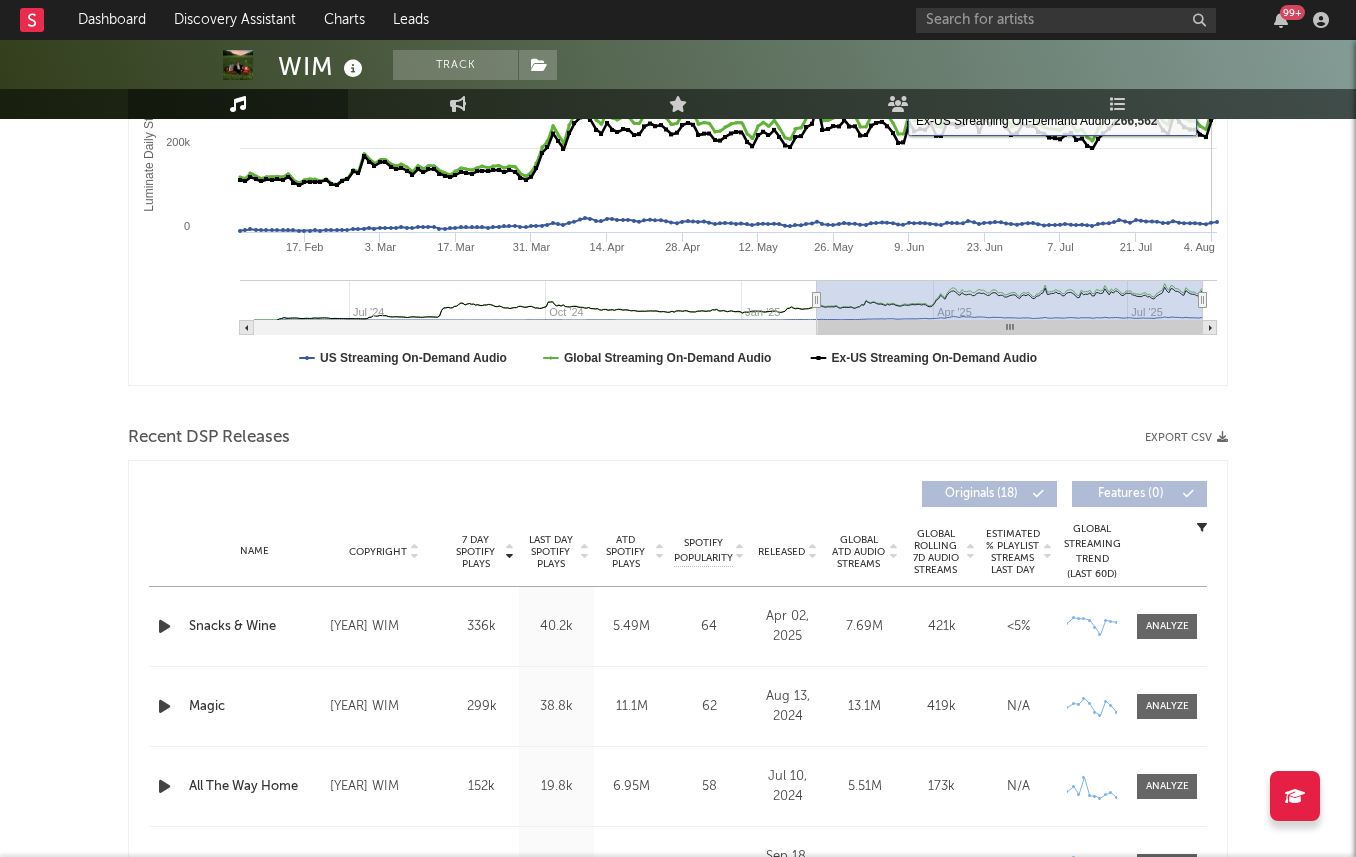 scroll, scrollTop: 567, scrollLeft: 0, axis: vertical 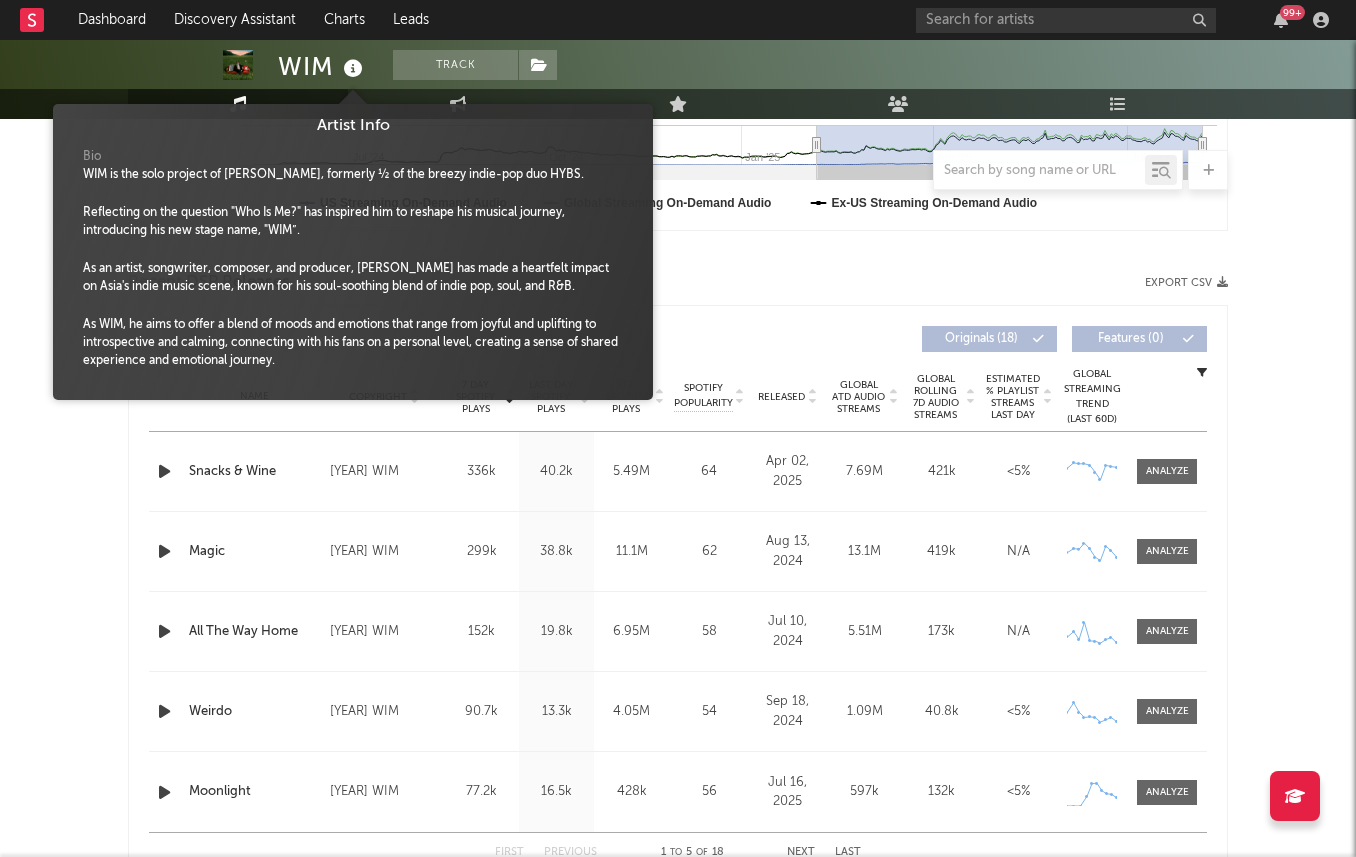 click at bounding box center (353, 69) 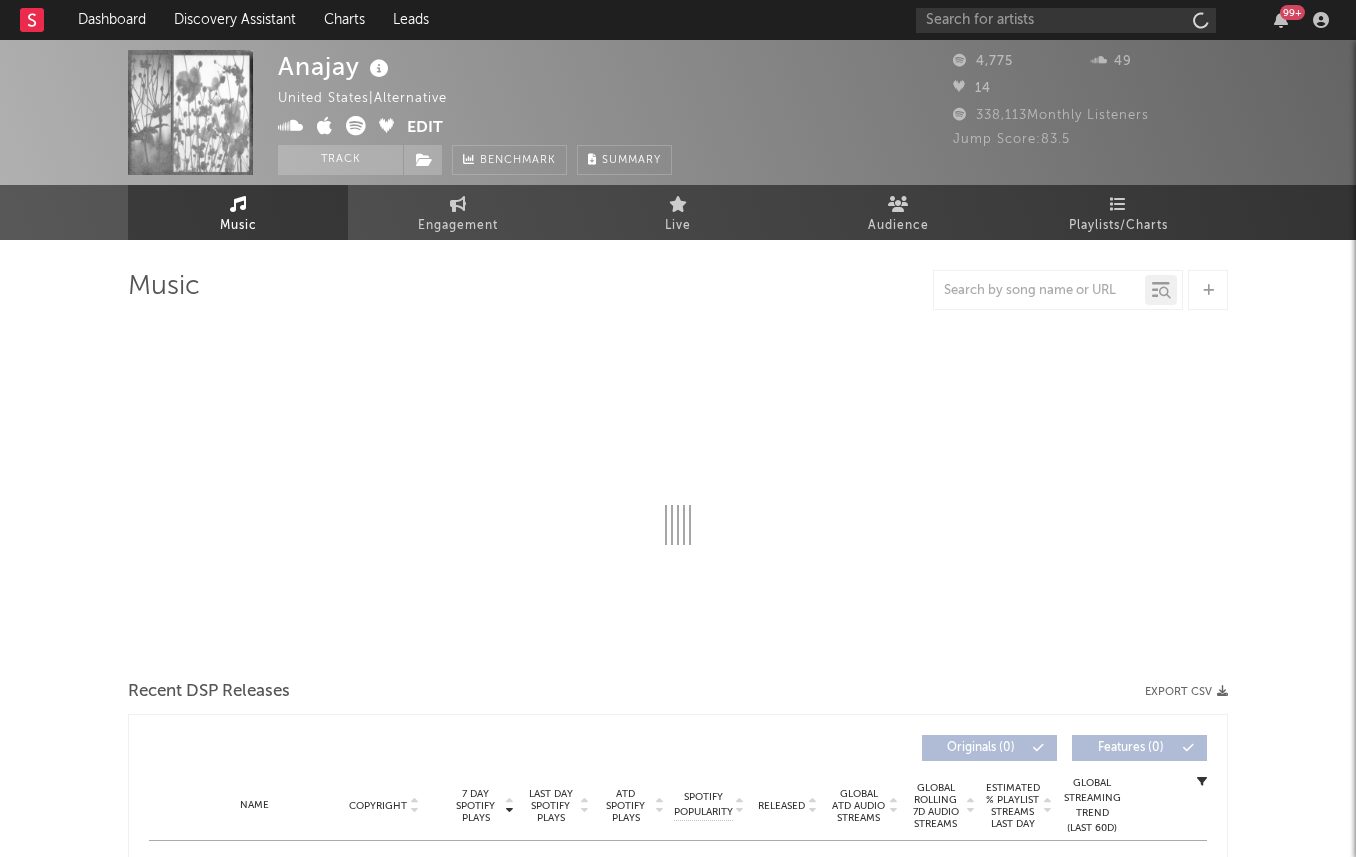 select on "6m" 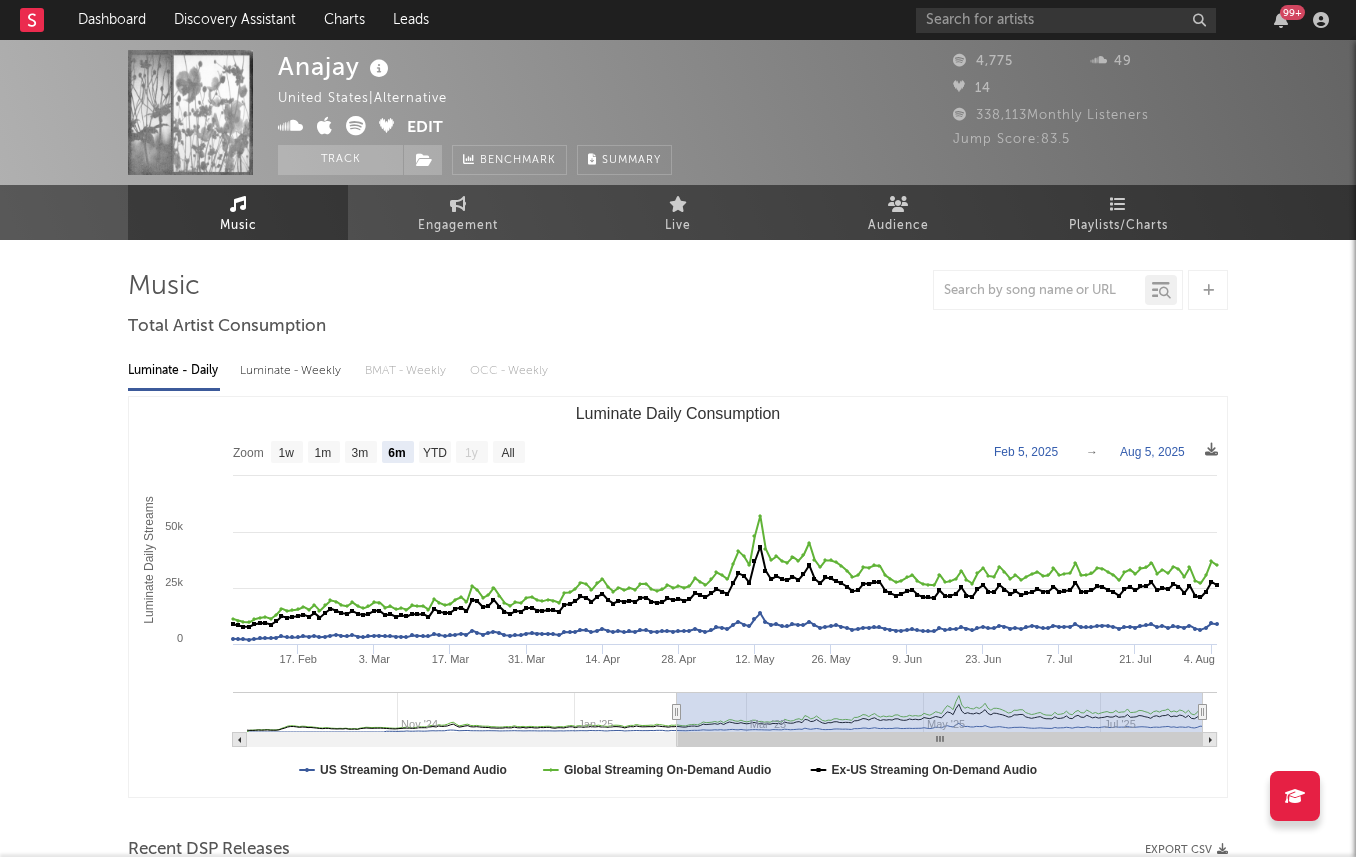 scroll, scrollTop: 0, scrollLeft: 0, axis: both 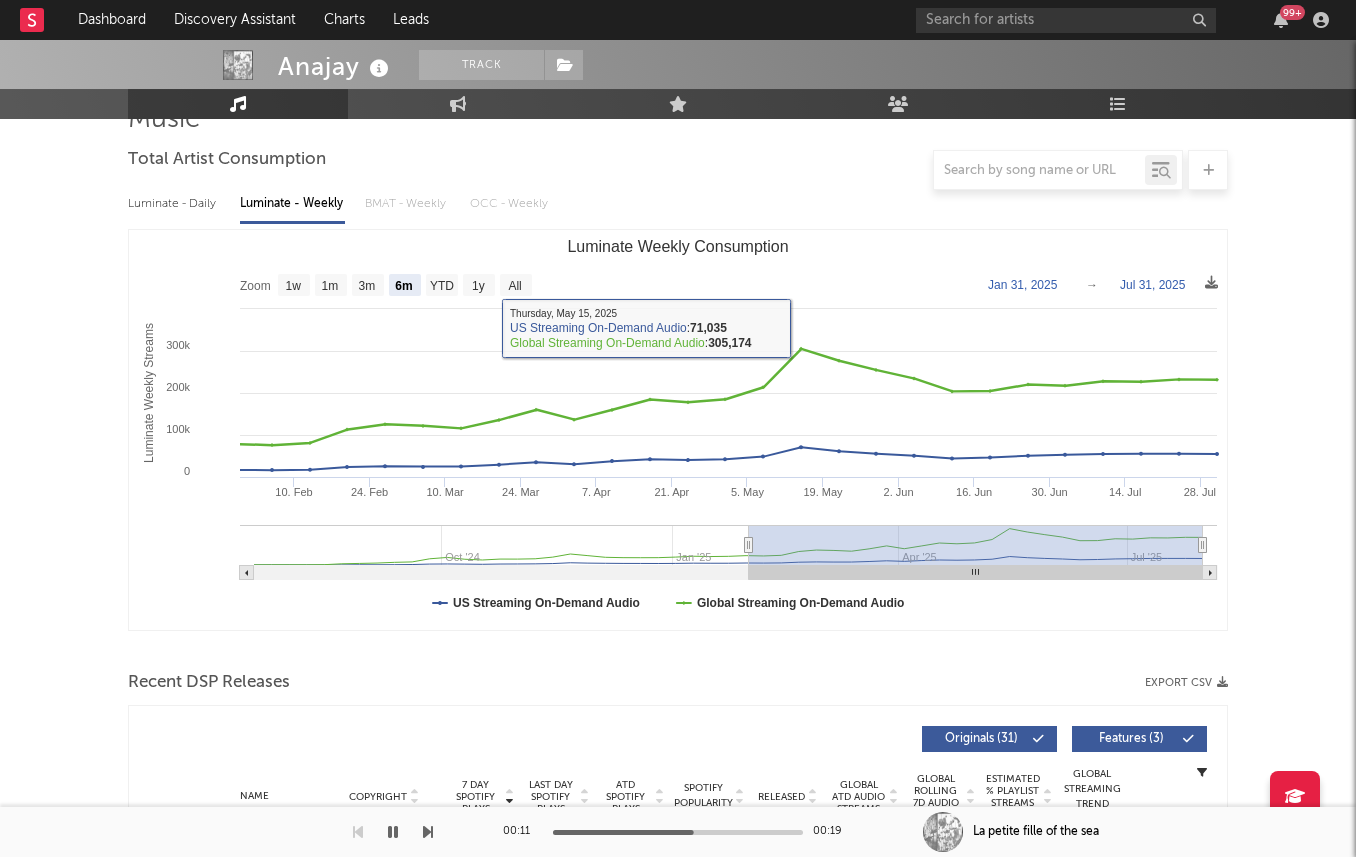 click on "Luminate - Daily" at bounding box center (174, 204) 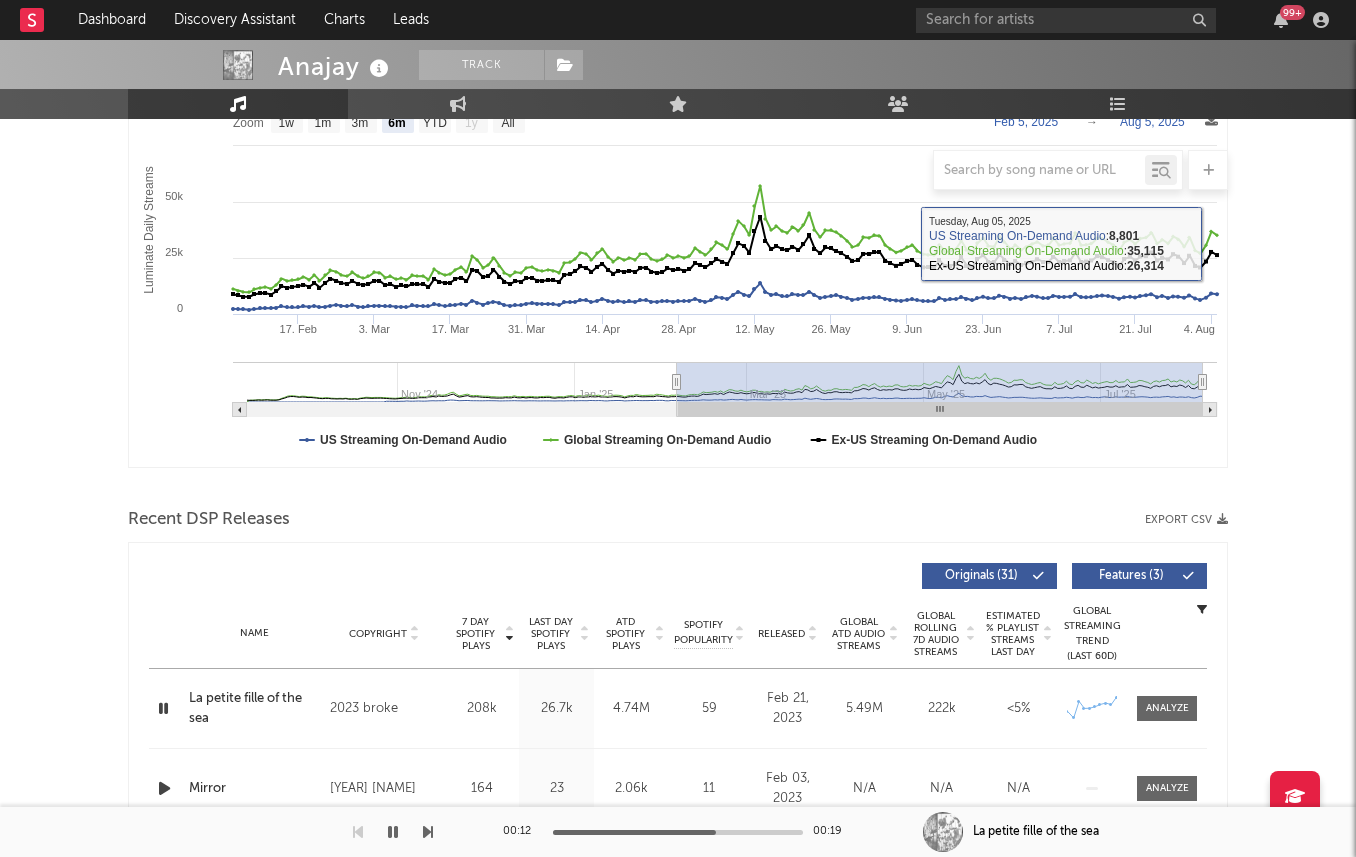 scroll, scrollTop: 334, scrollLeft: 0, axis: vertical 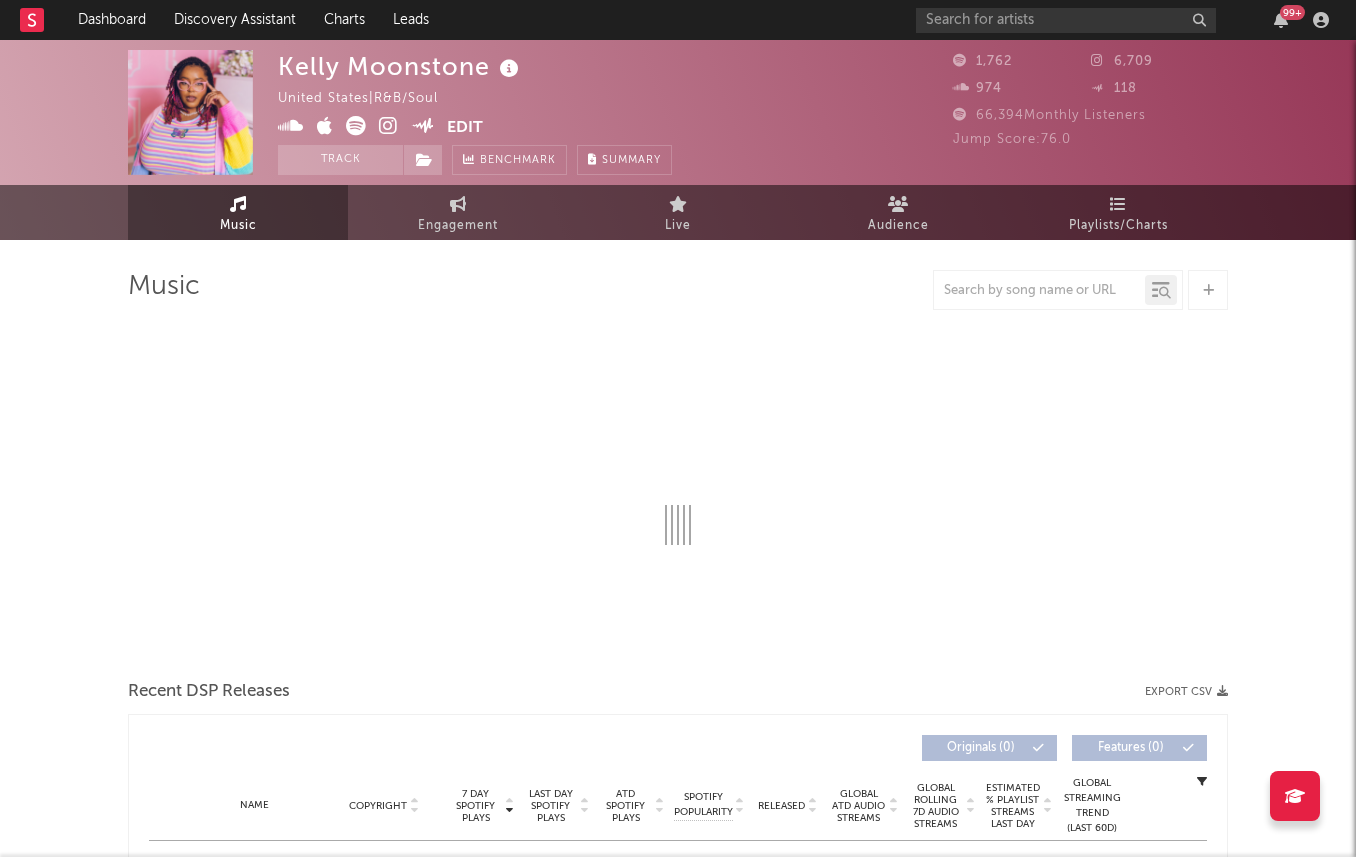 select on "1w" 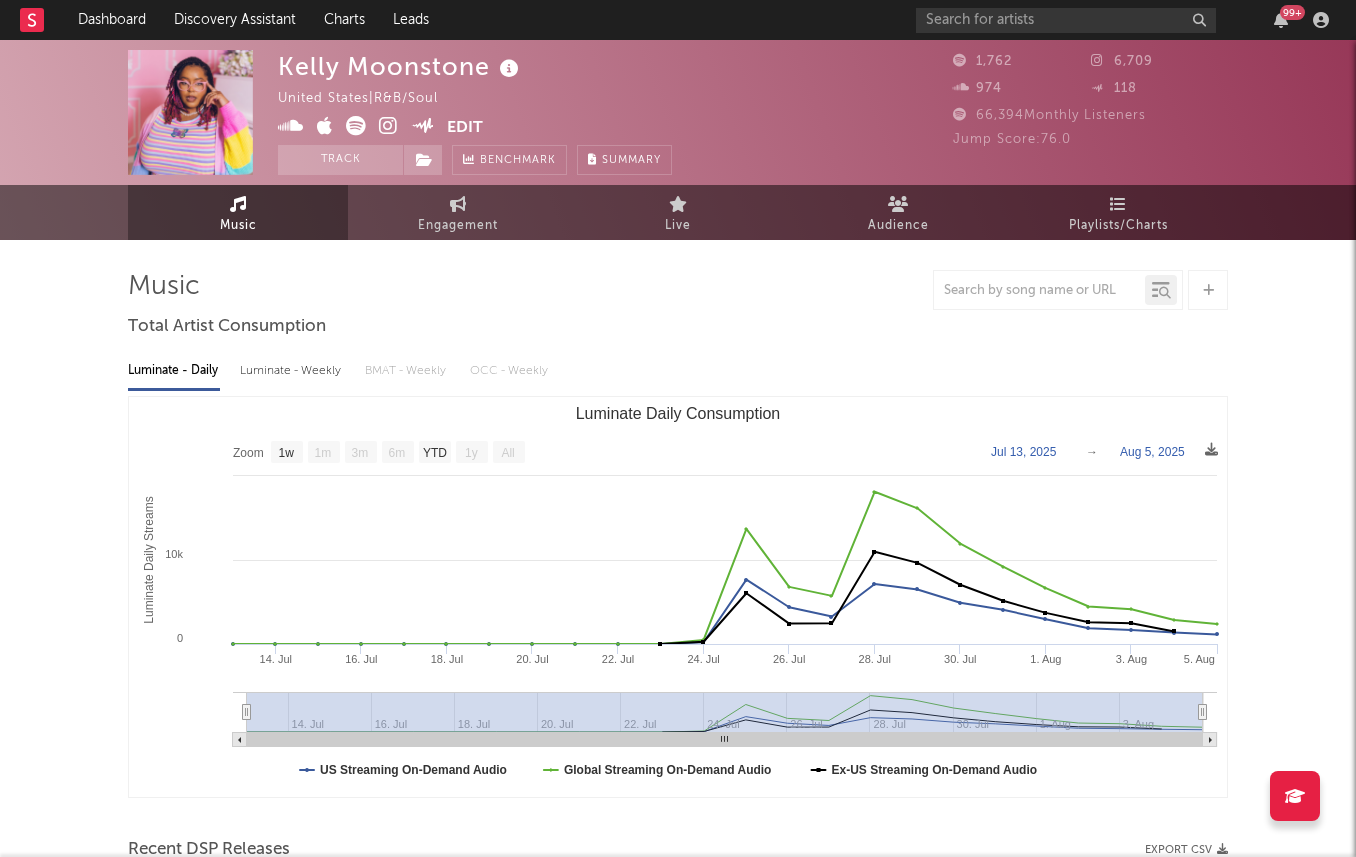 scroll, scrollTop: 0, scrollLeft: 0, axis: both 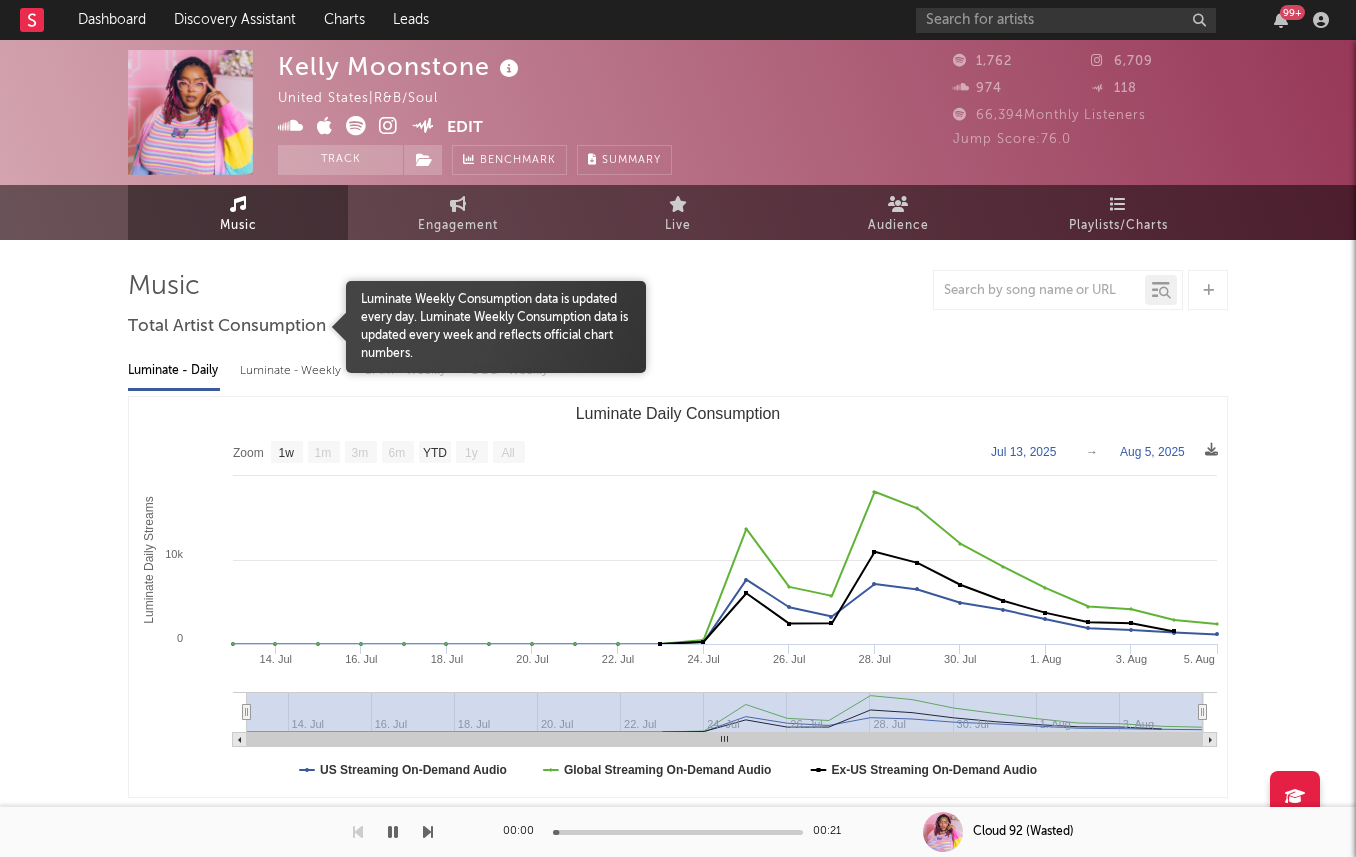click on "Luminate - Weekly" at bounding box center (292, 371) 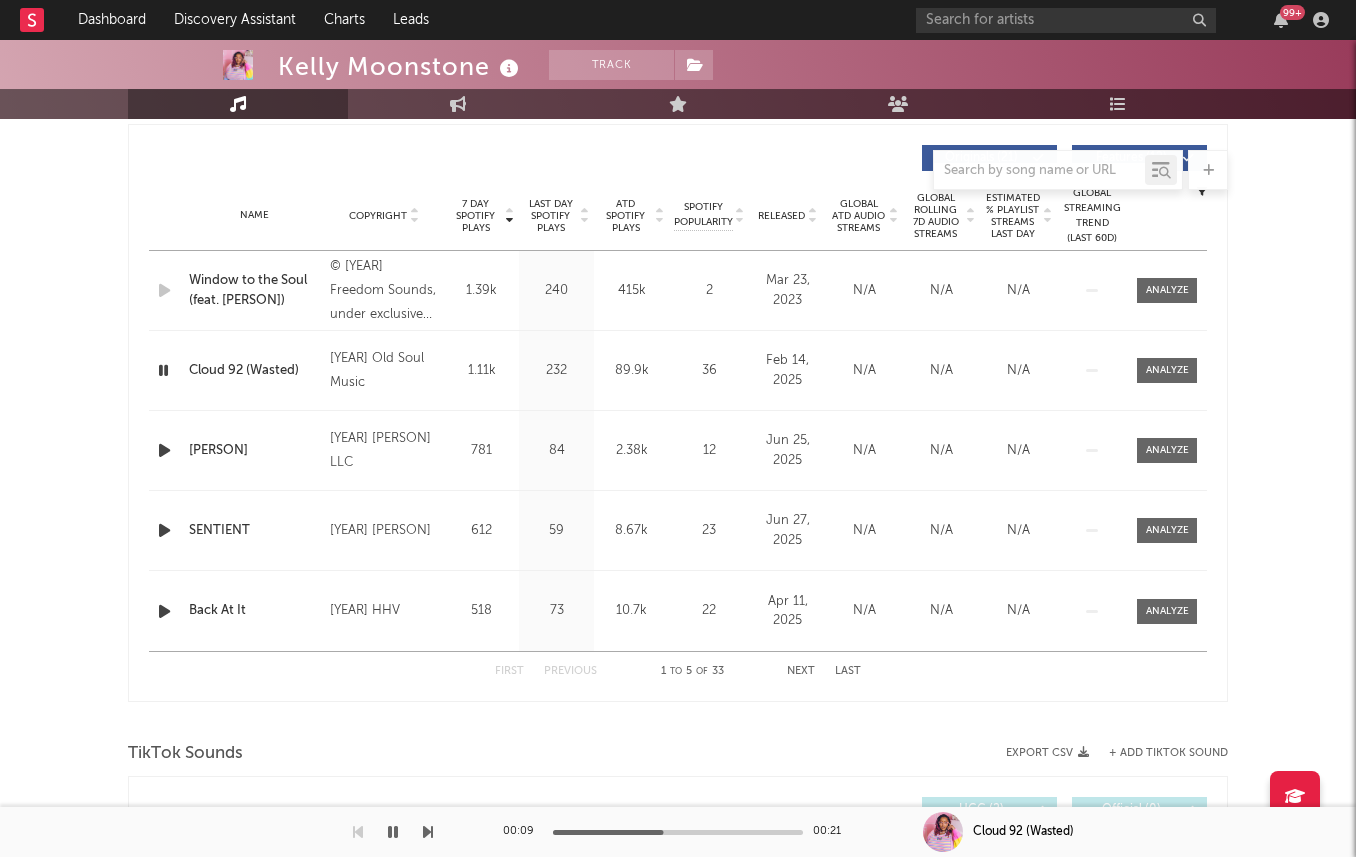scroll, scrollTop: 750, scrollLeft: 0, axis: vertical 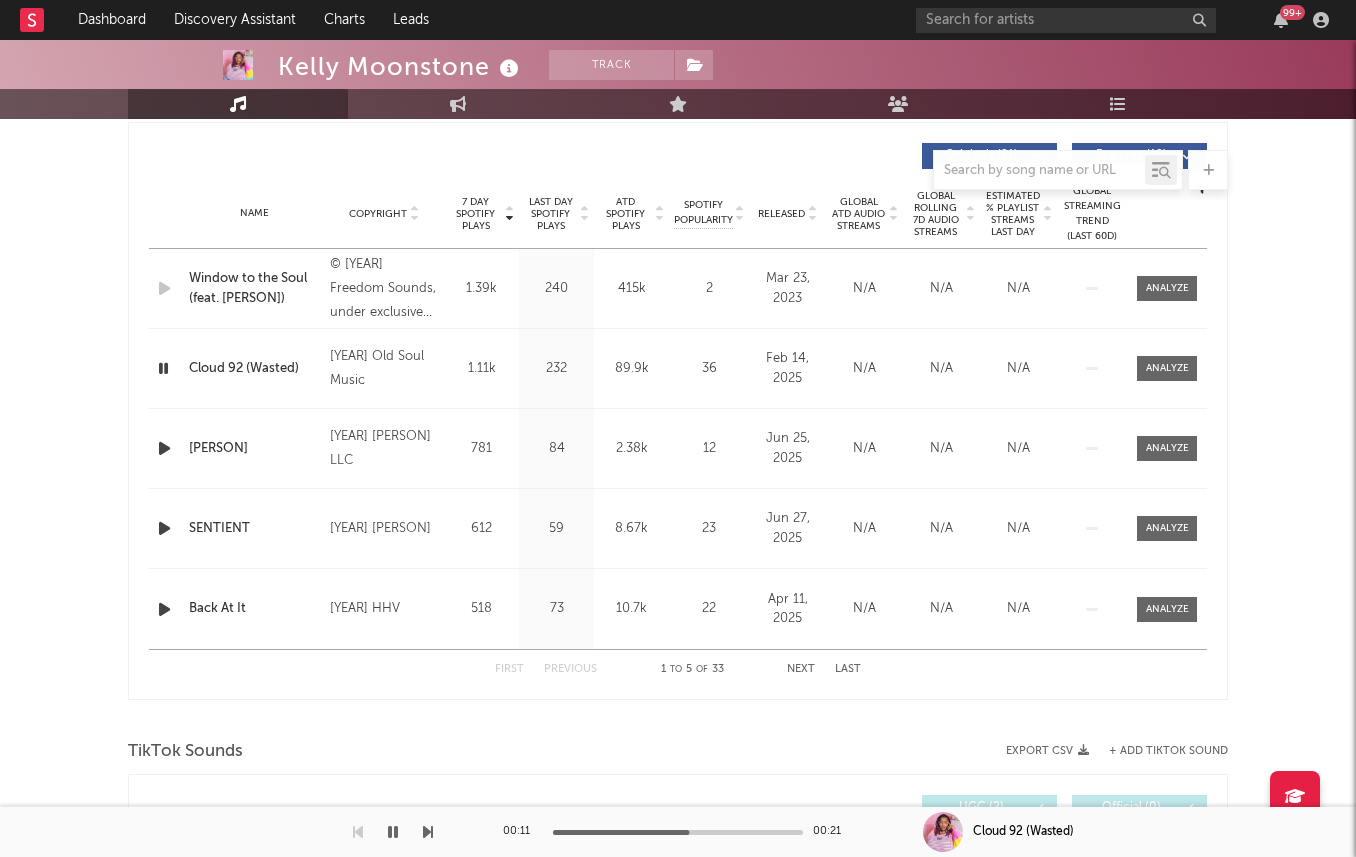 click at bounding box center (164, 448) 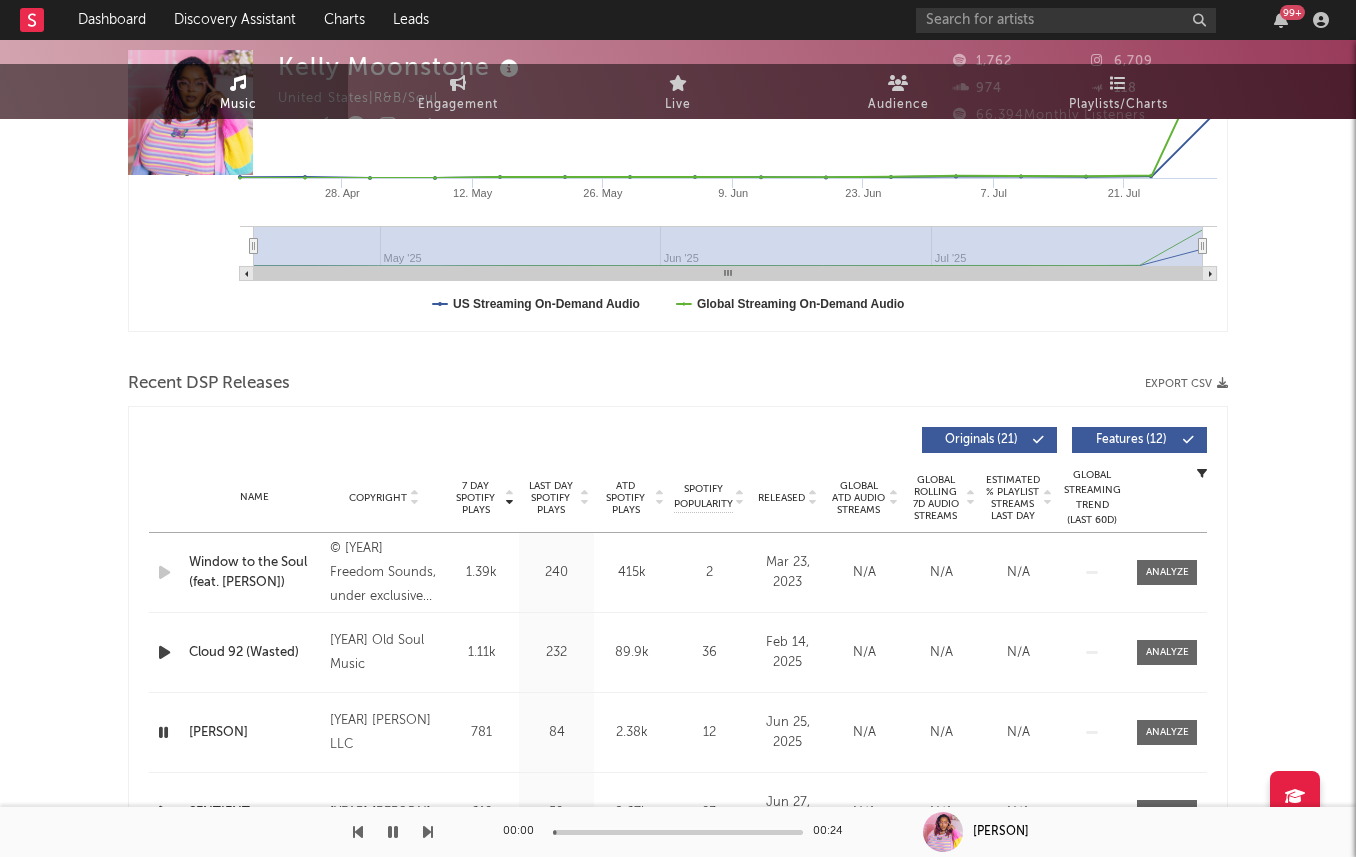 scroll, scrollTop: 0, scrollLeft: 0, axis: both 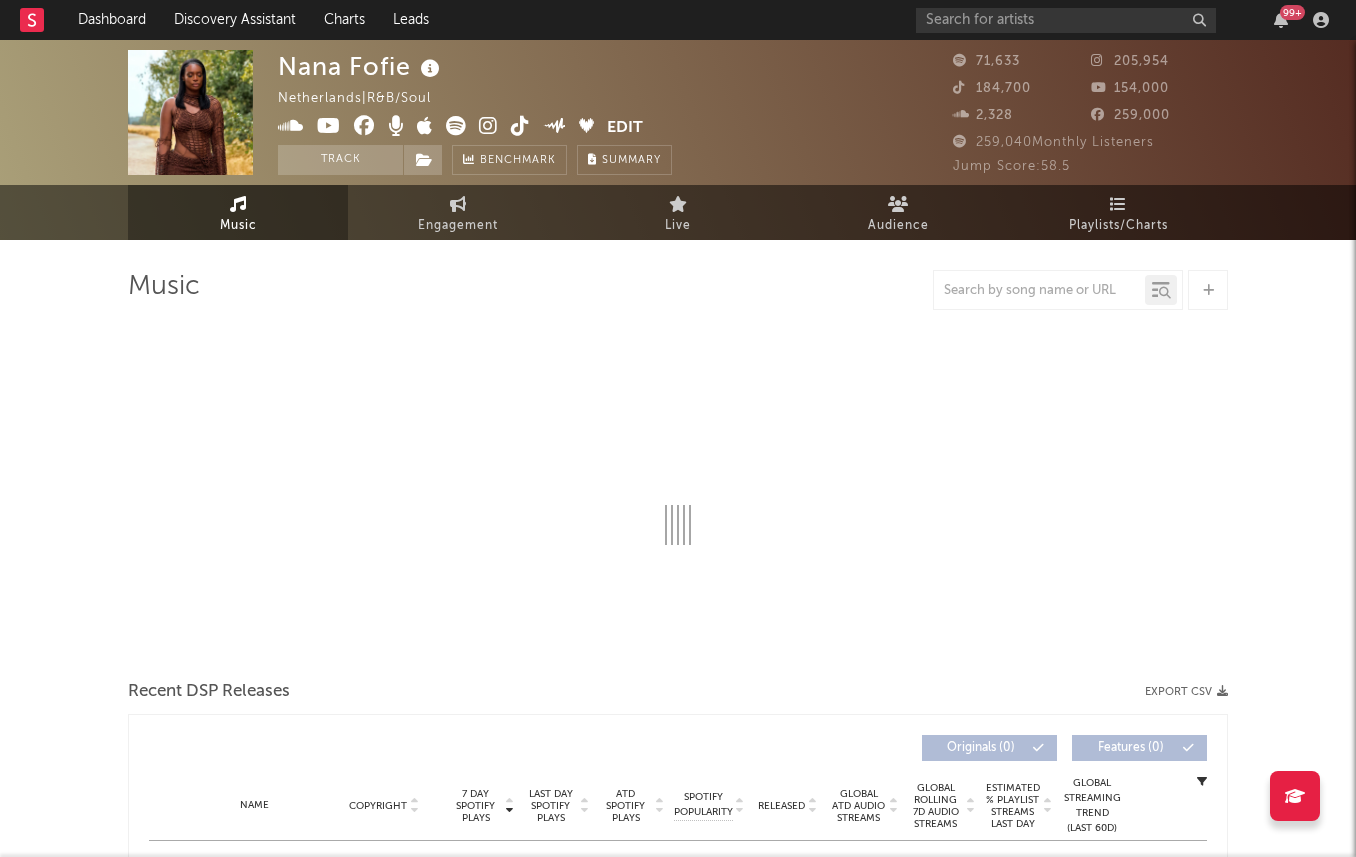 select on "6m" 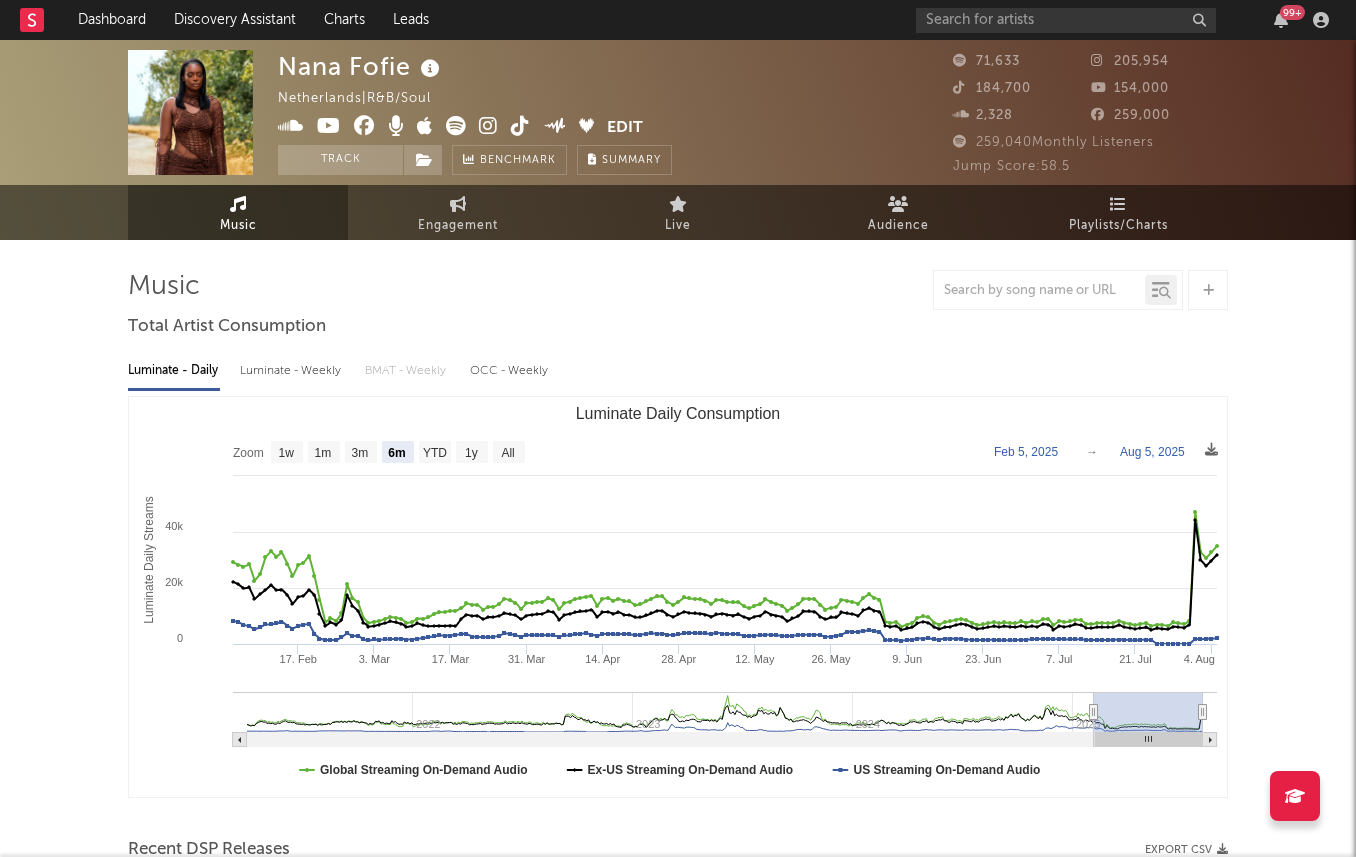 scroll, scrollTop: 0, scrollLeft: 0, axis: both 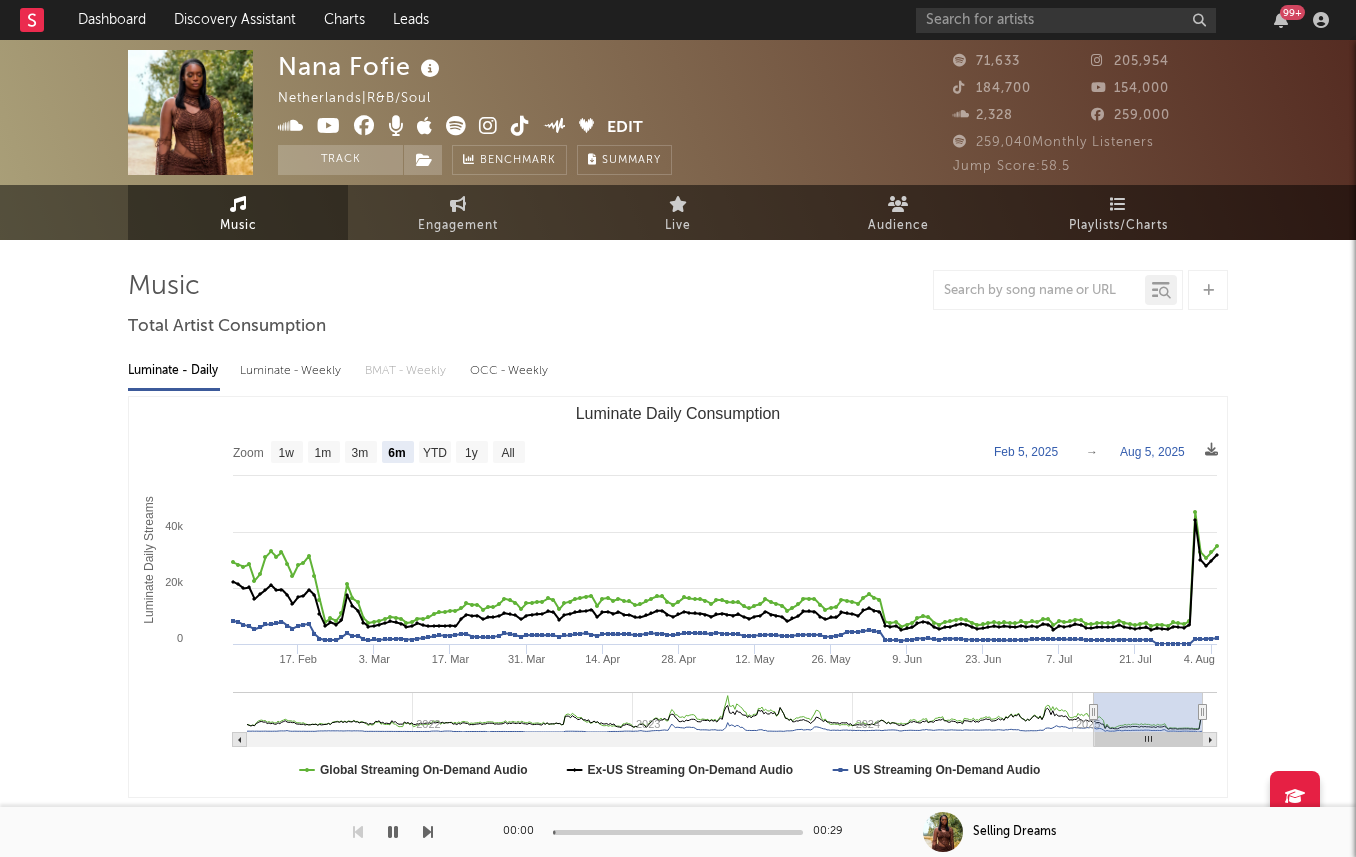 click on "Luminate - Weekly" at bounding box center (292, 371) 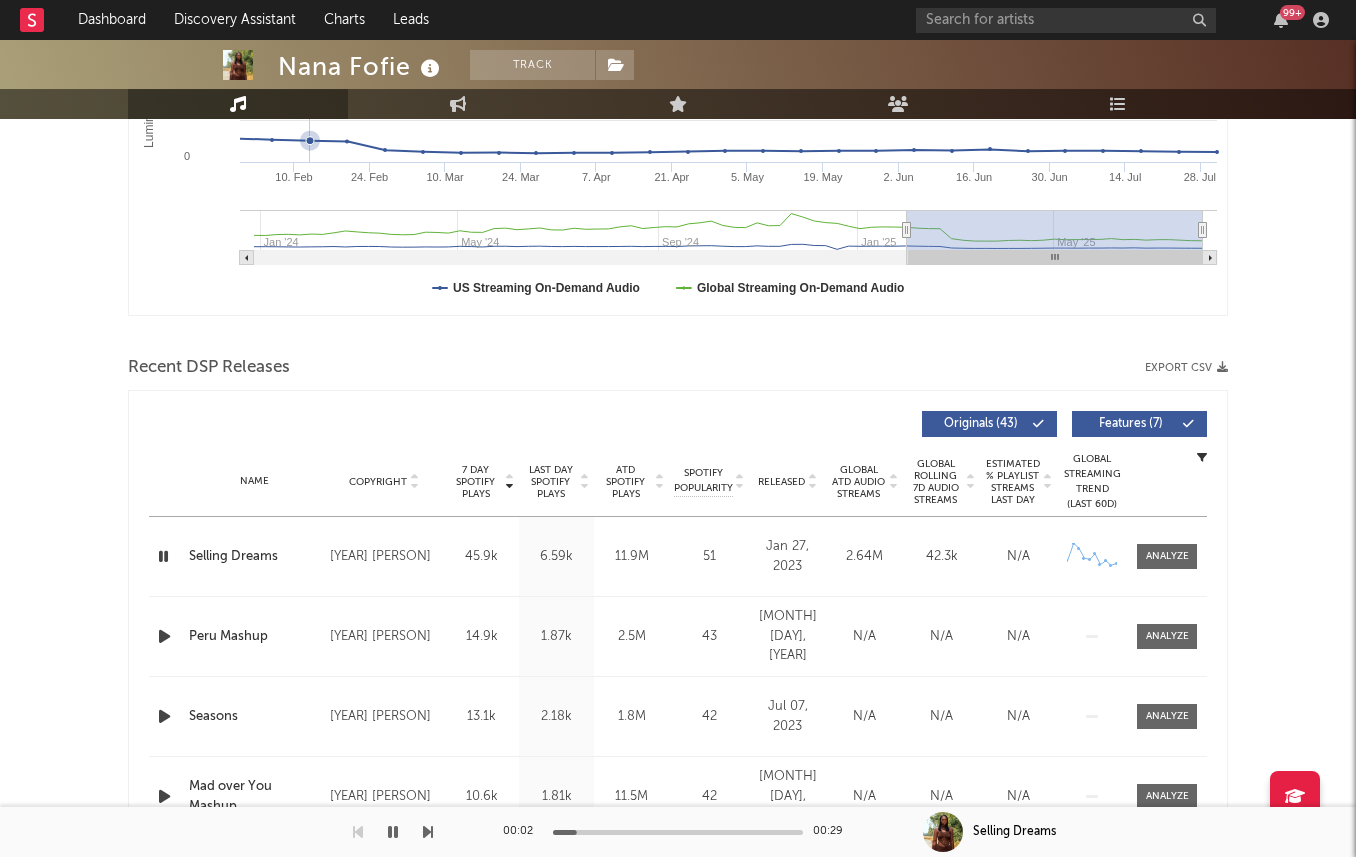 scroll, scrollTop: 712, scrollLeft: 0, axis: vertical 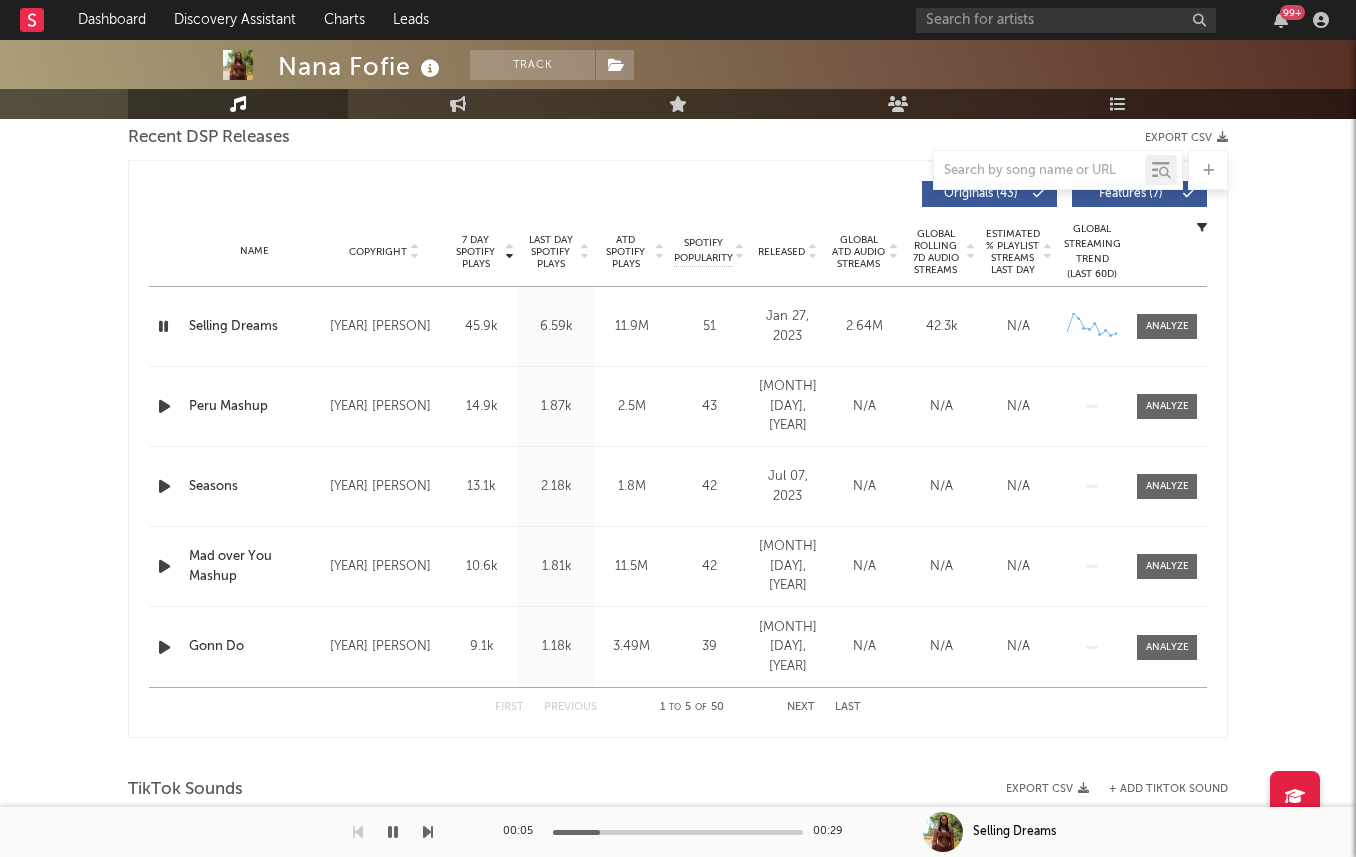 click on "Released" at bounding box center [781, 252] 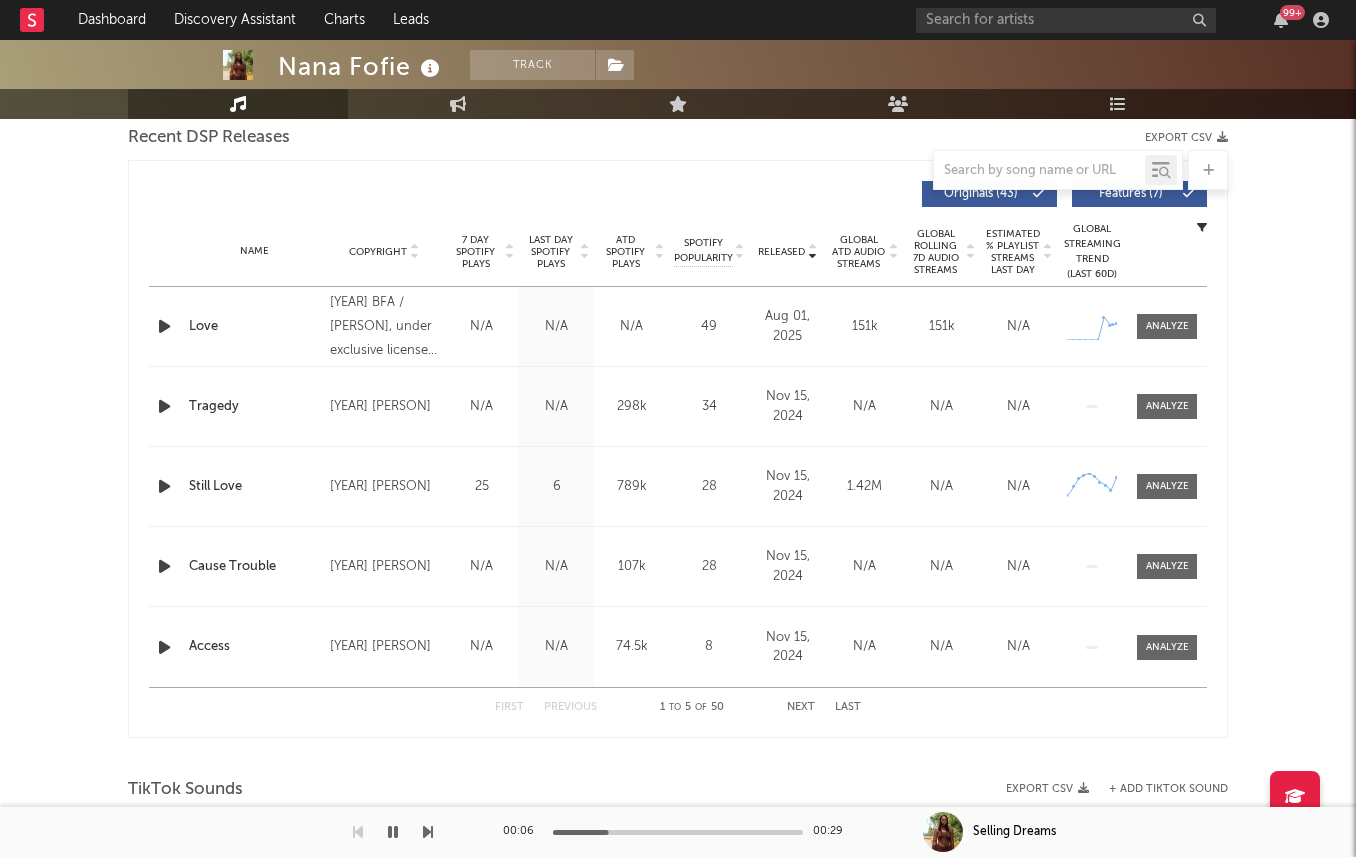 click on "7 Day Spotify Plays" at bounding box center (475, 252) 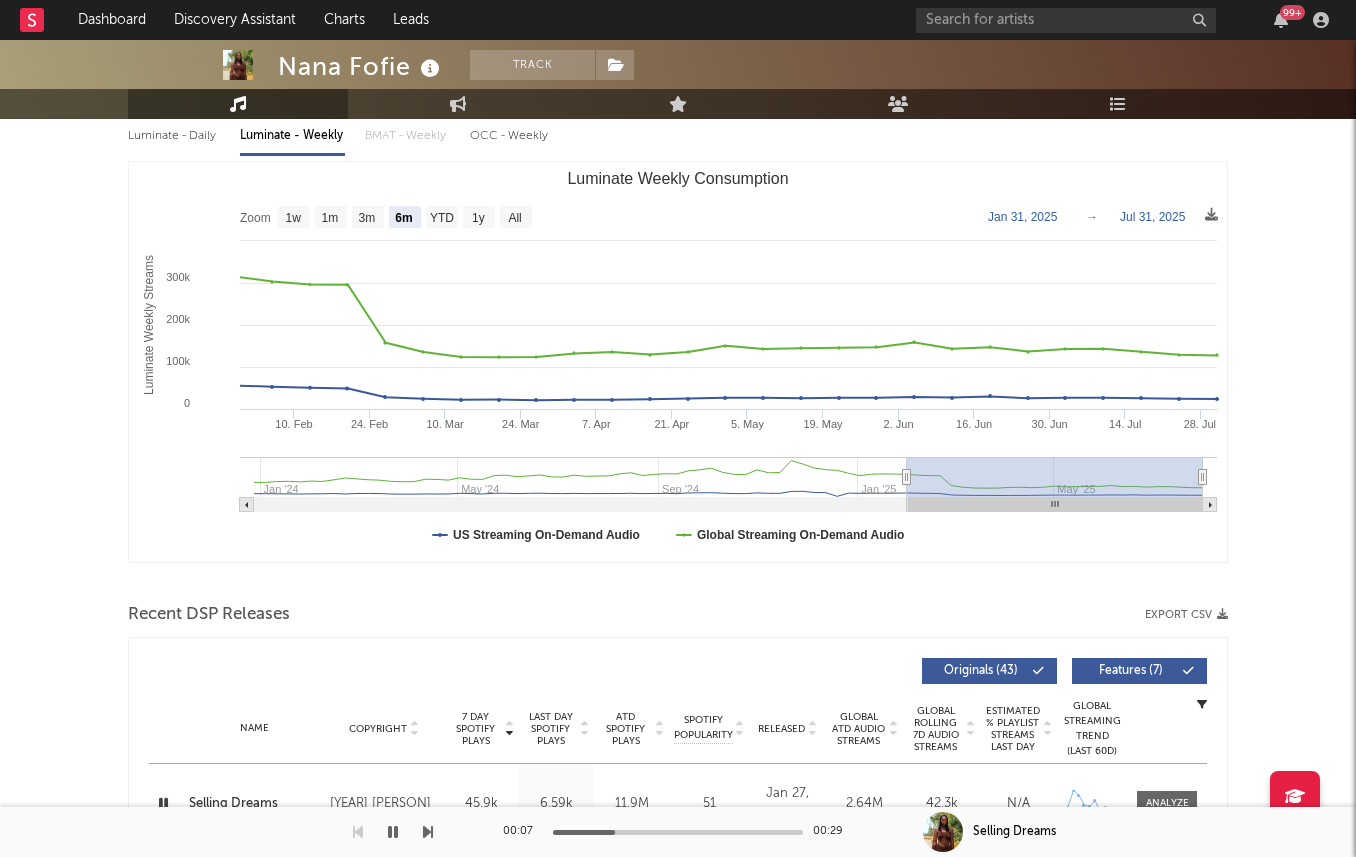 scroll, scrollTop: 48, scrollLeft: 0, axis: vertical 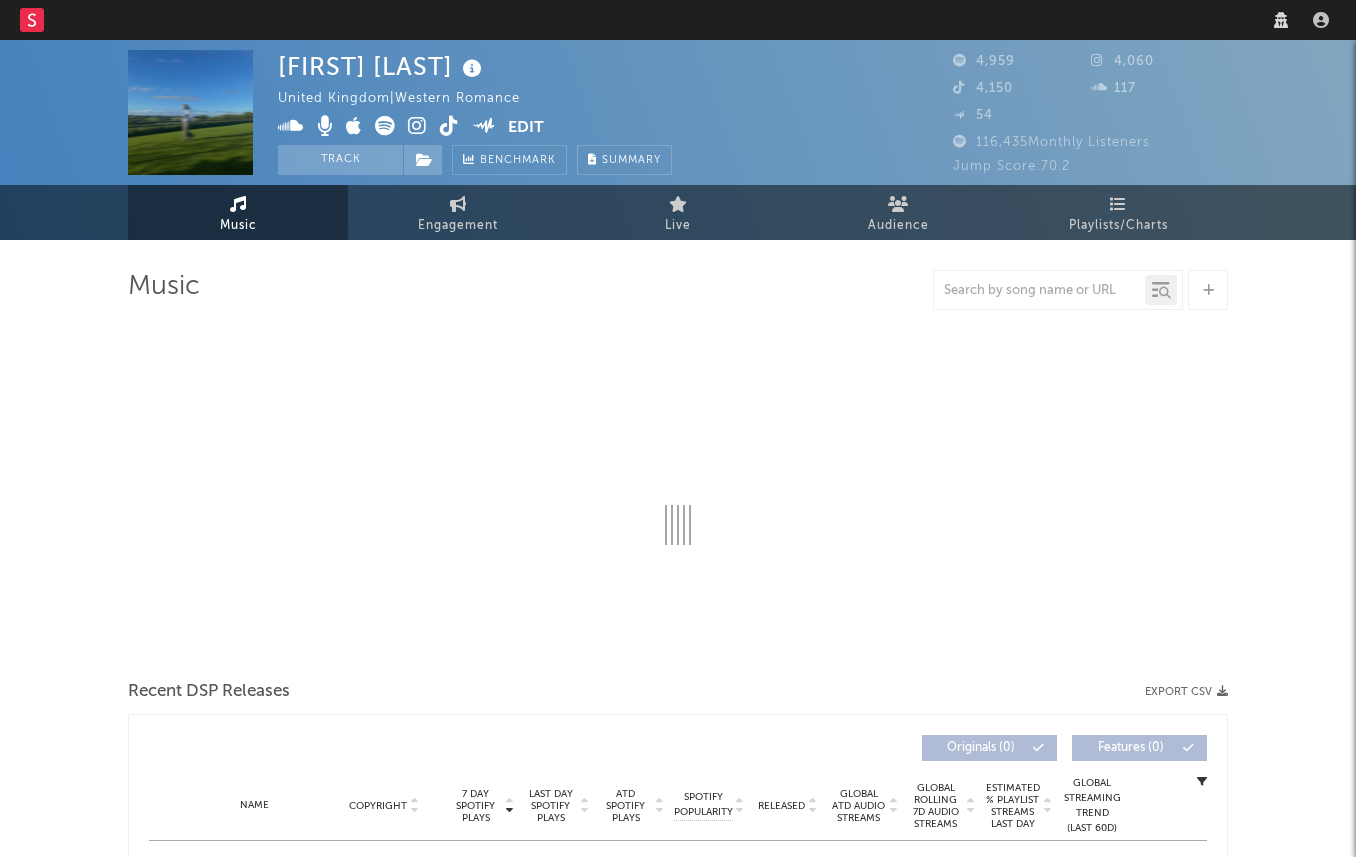 select on "6m" 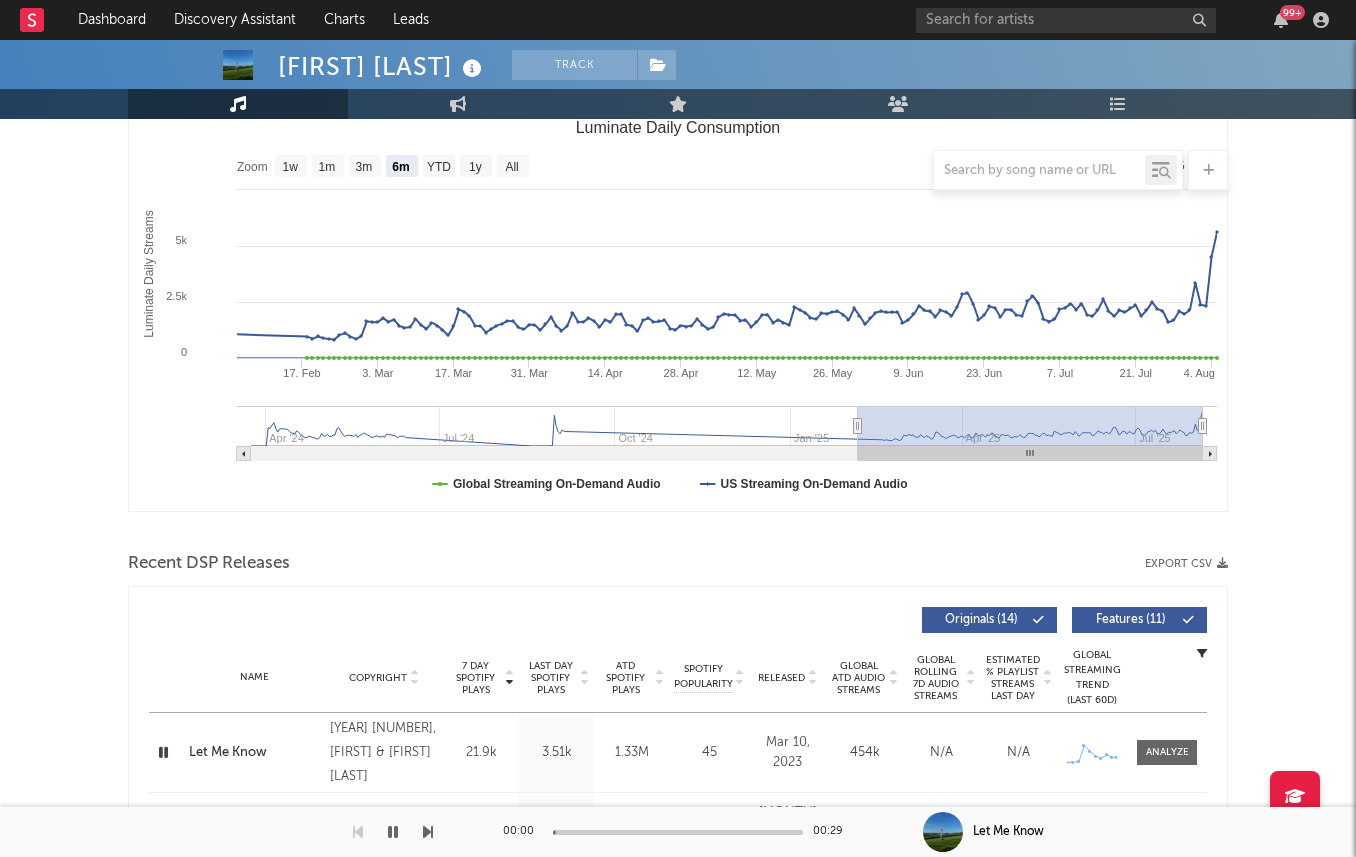 scroll, scrollTop: 121, scrollLeft: 0, axis: vertical 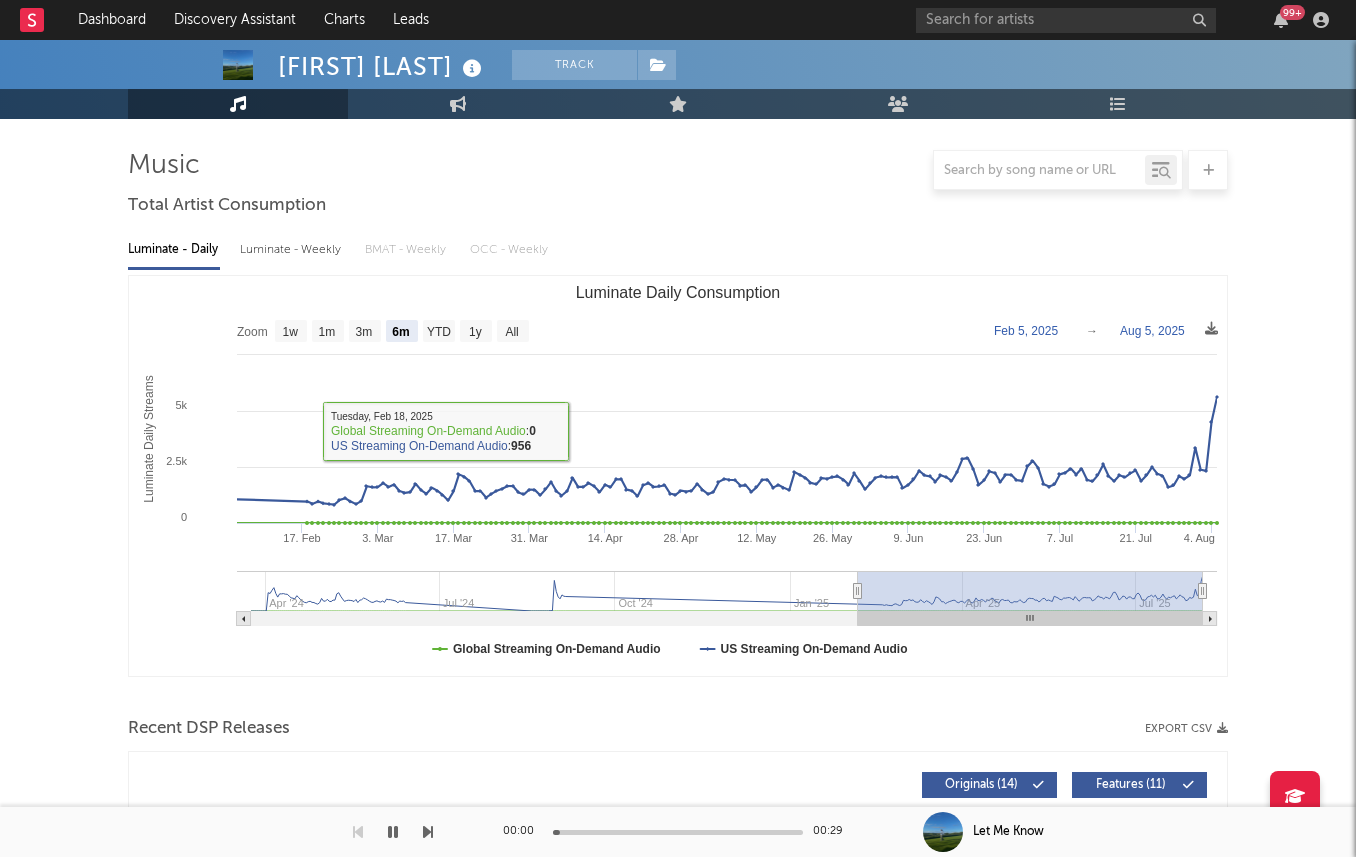 click on "Luminate - Weekly" at bounding box center (292, 250) 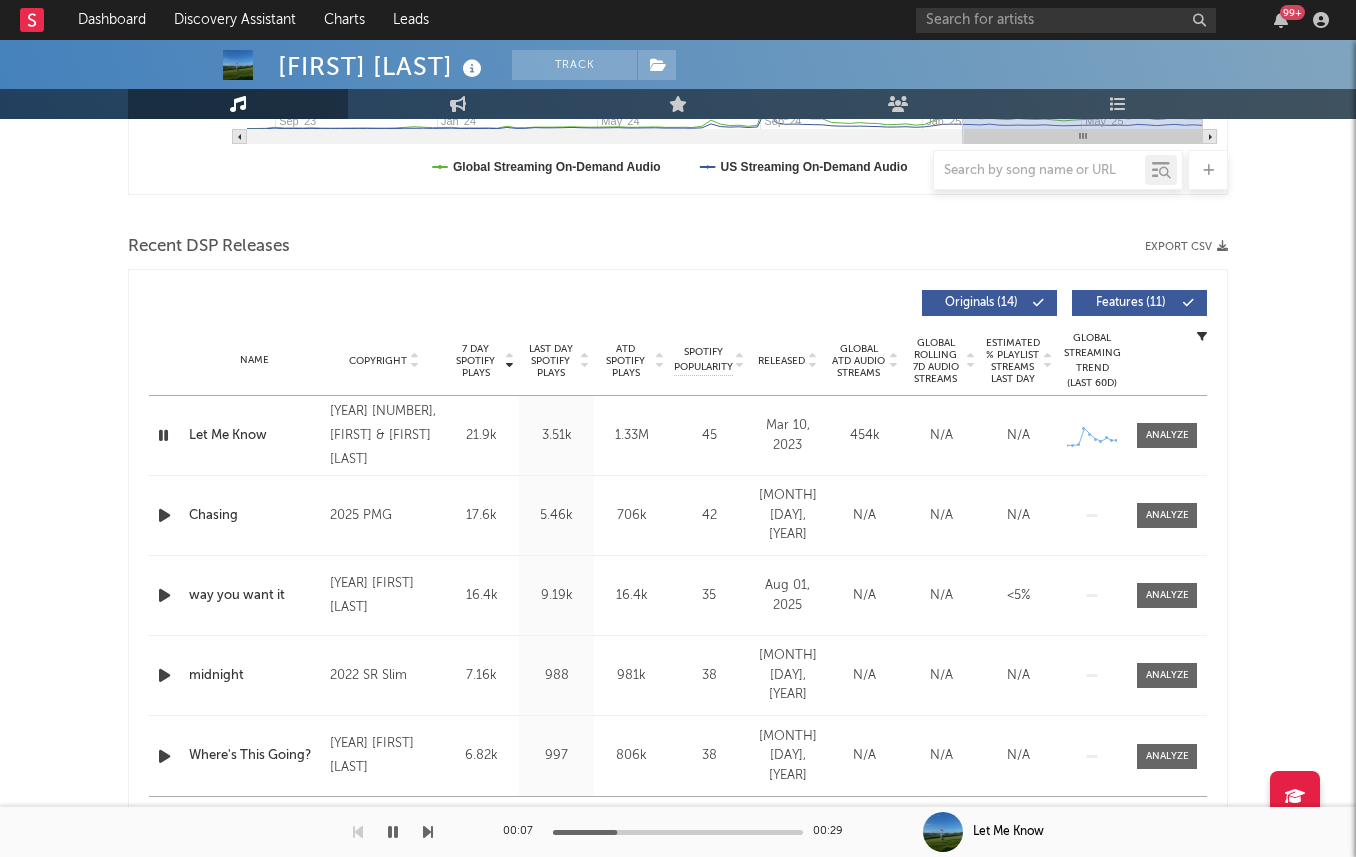 scroll, scrollTop: 0, scrollLeft: 0, axis: both 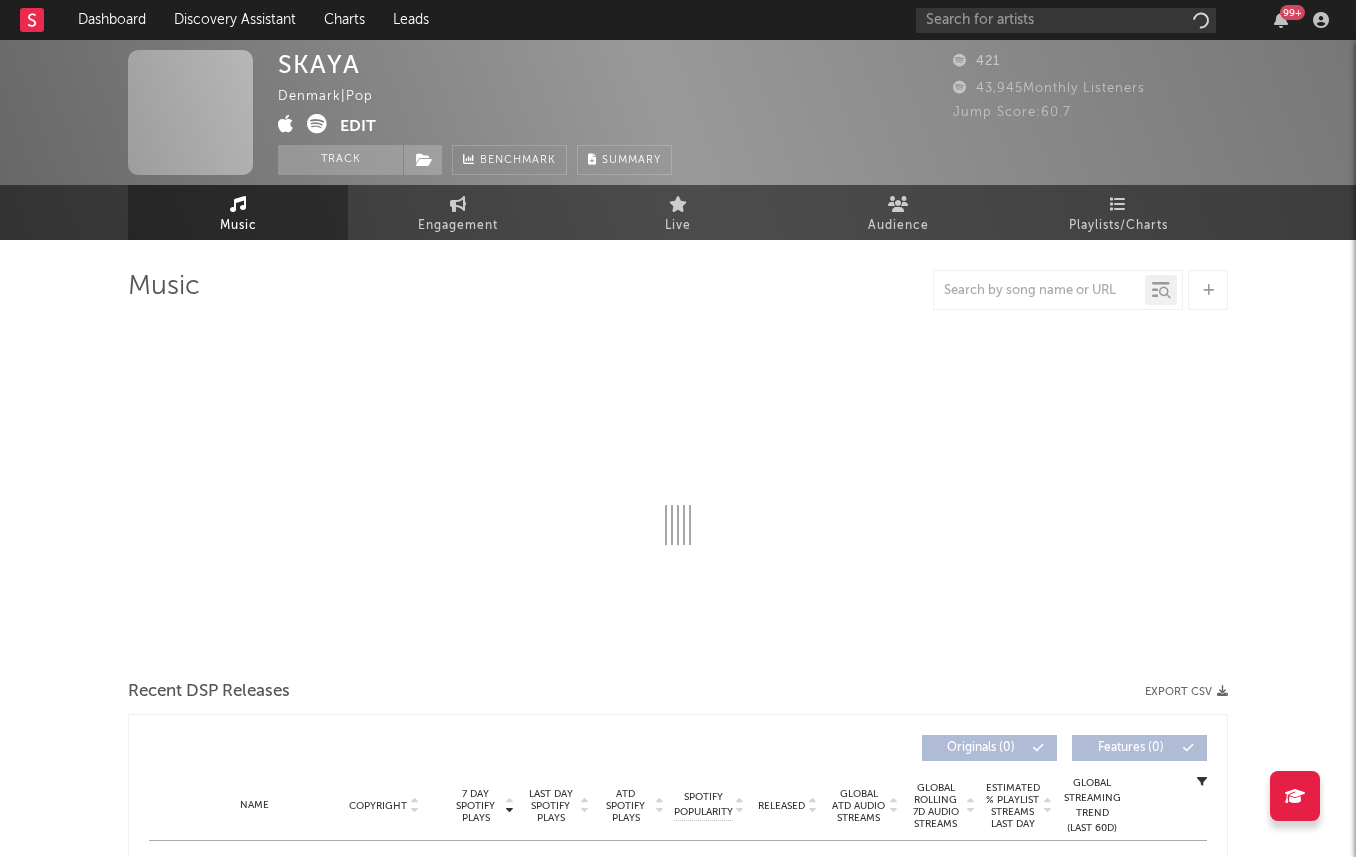 select on "1w" 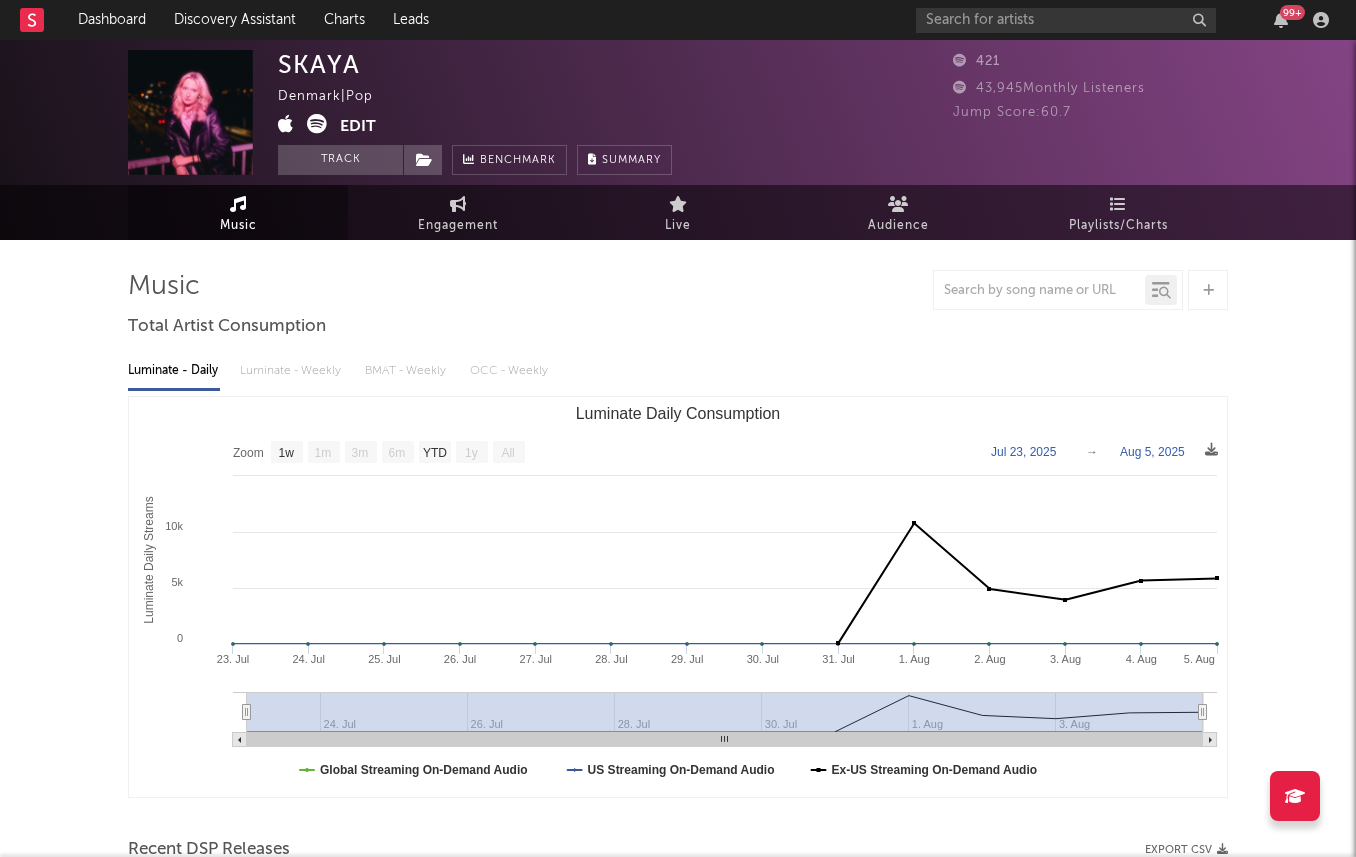 scroll, scrollTop: 0, scrollLeft: 0, axis: both 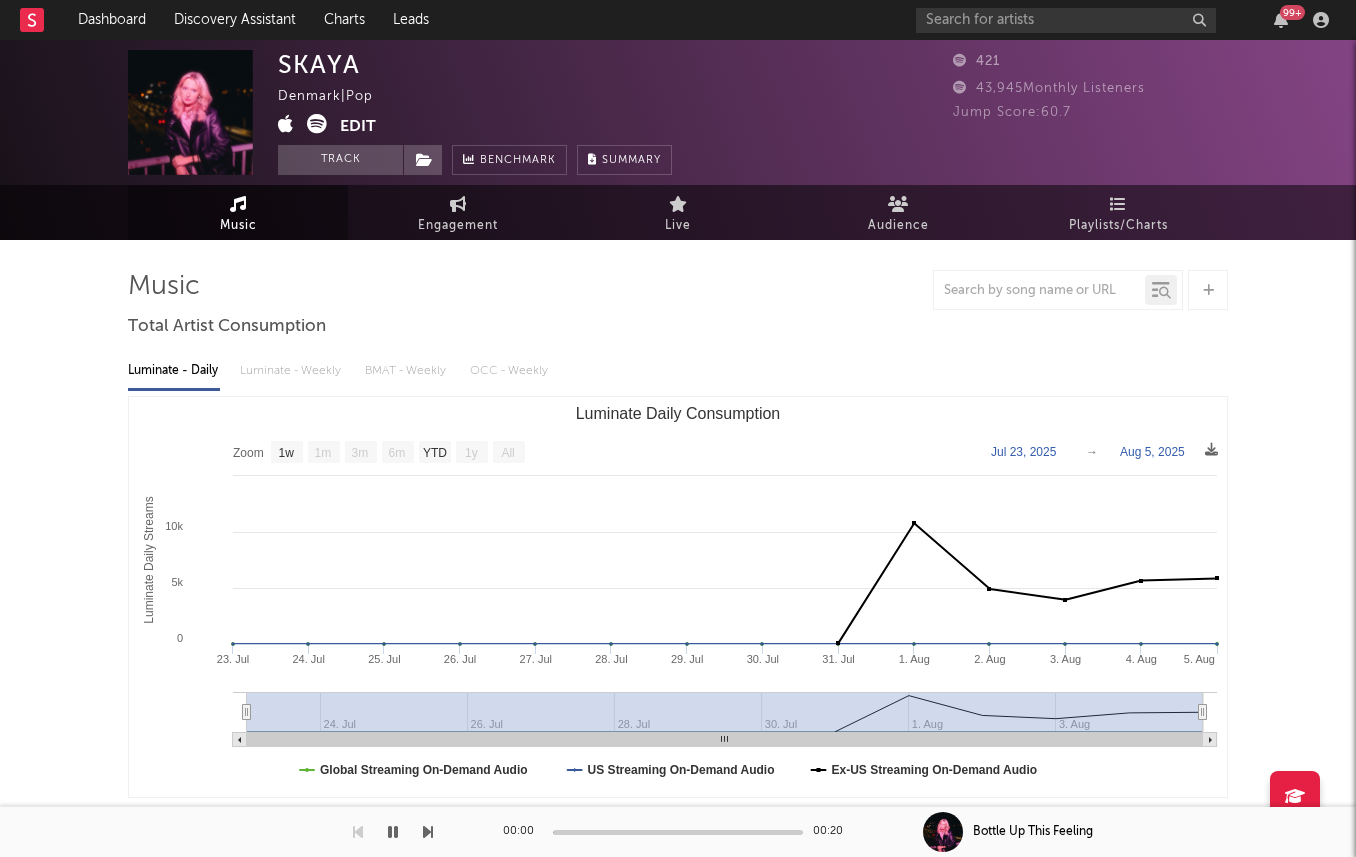 click on "Luminate - Daily Luminate - Weekly BMAT - Weekly OCC - Weekly" at bounding box center (678, 371) 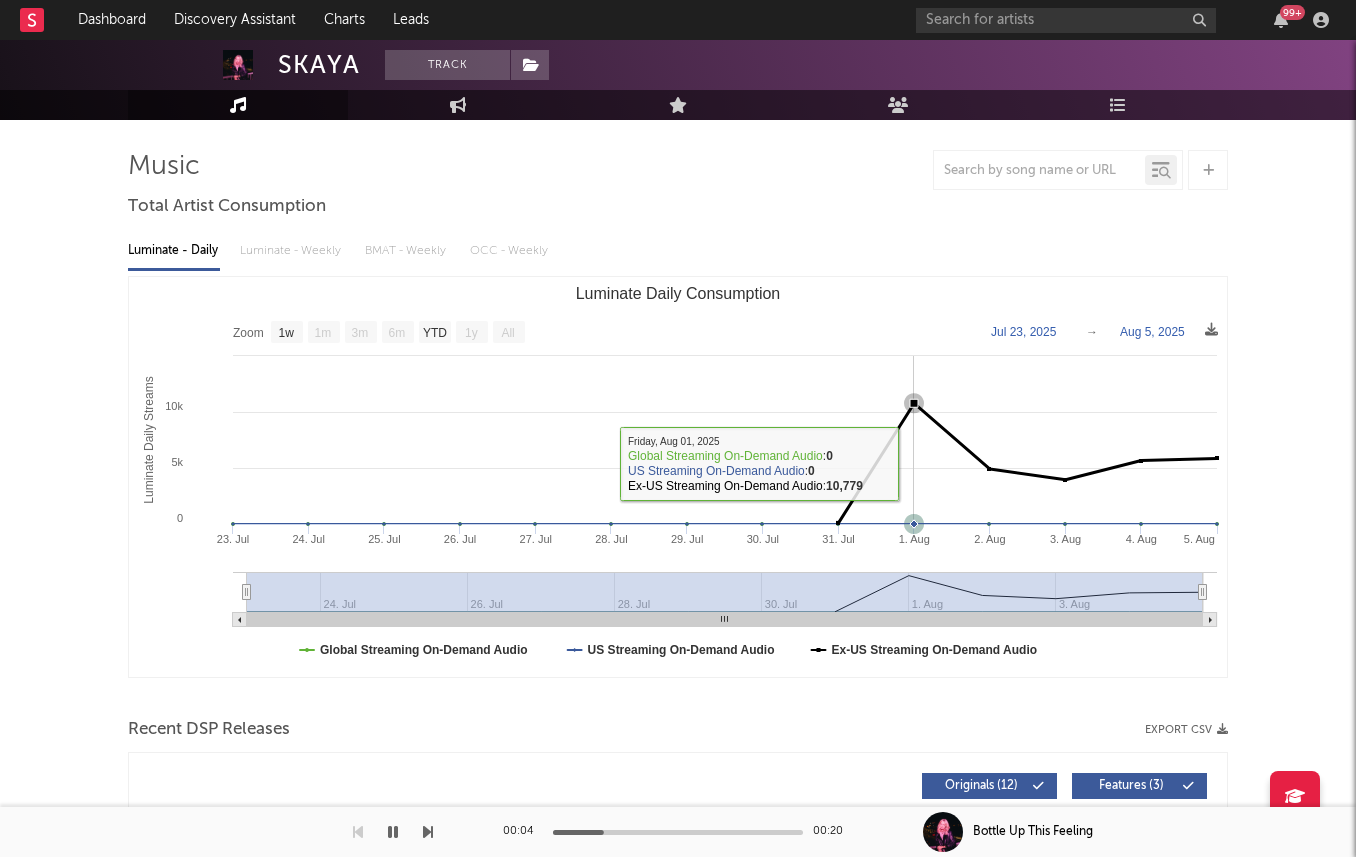 scroll, scrollTop: 0, scrollLeft: 0, axis: both 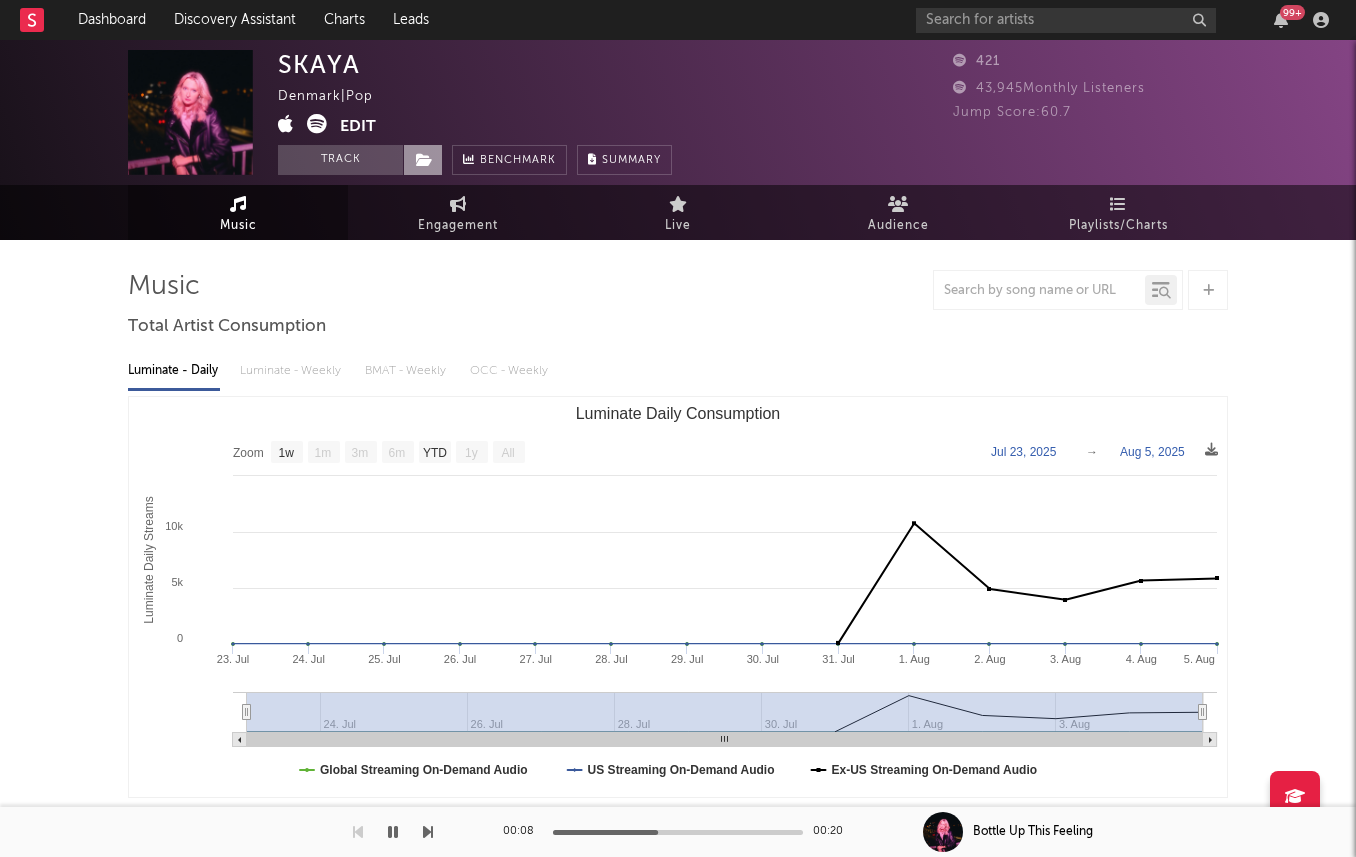 click at bounding box center (423, 160) 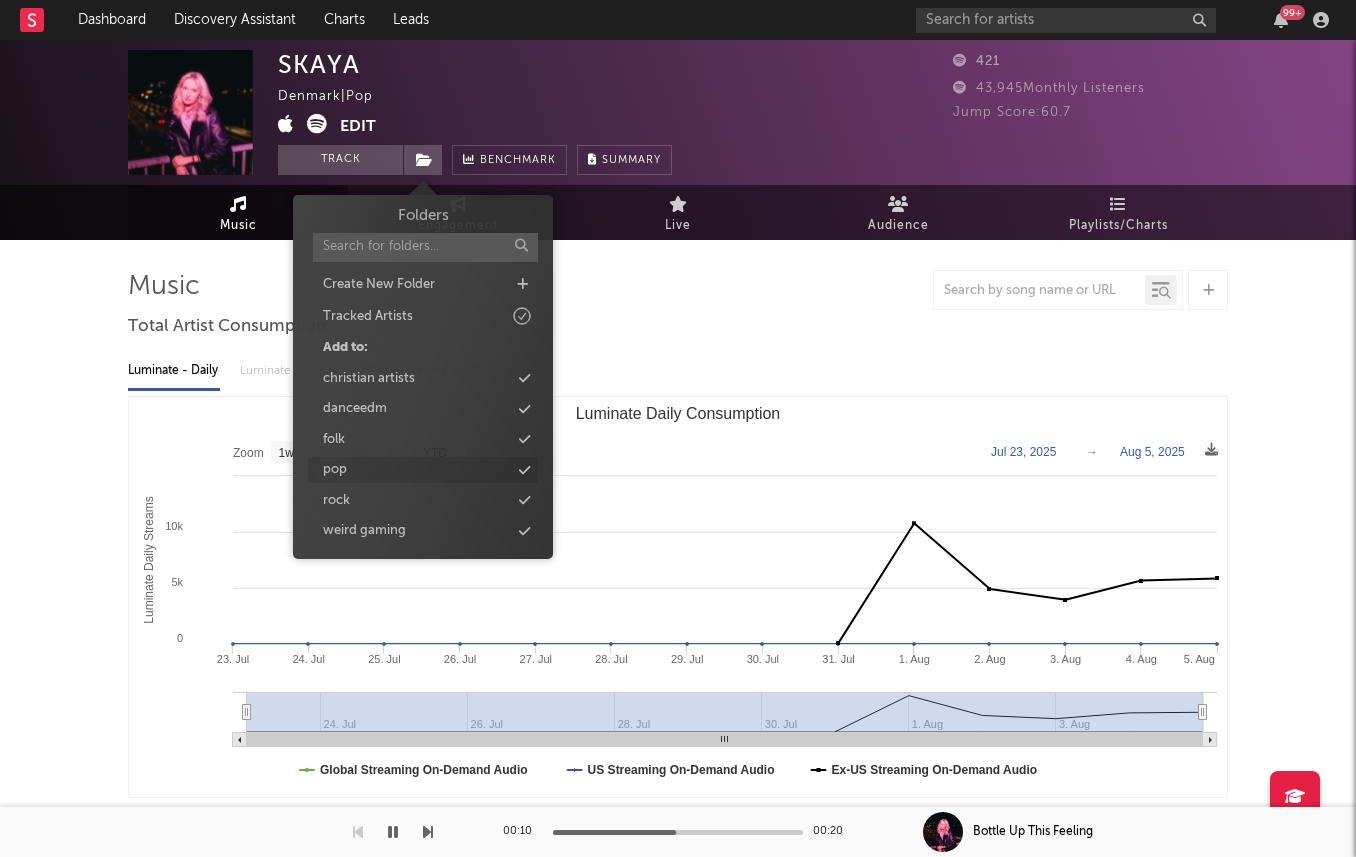 click on "pop" at bounding box center (423, 470) 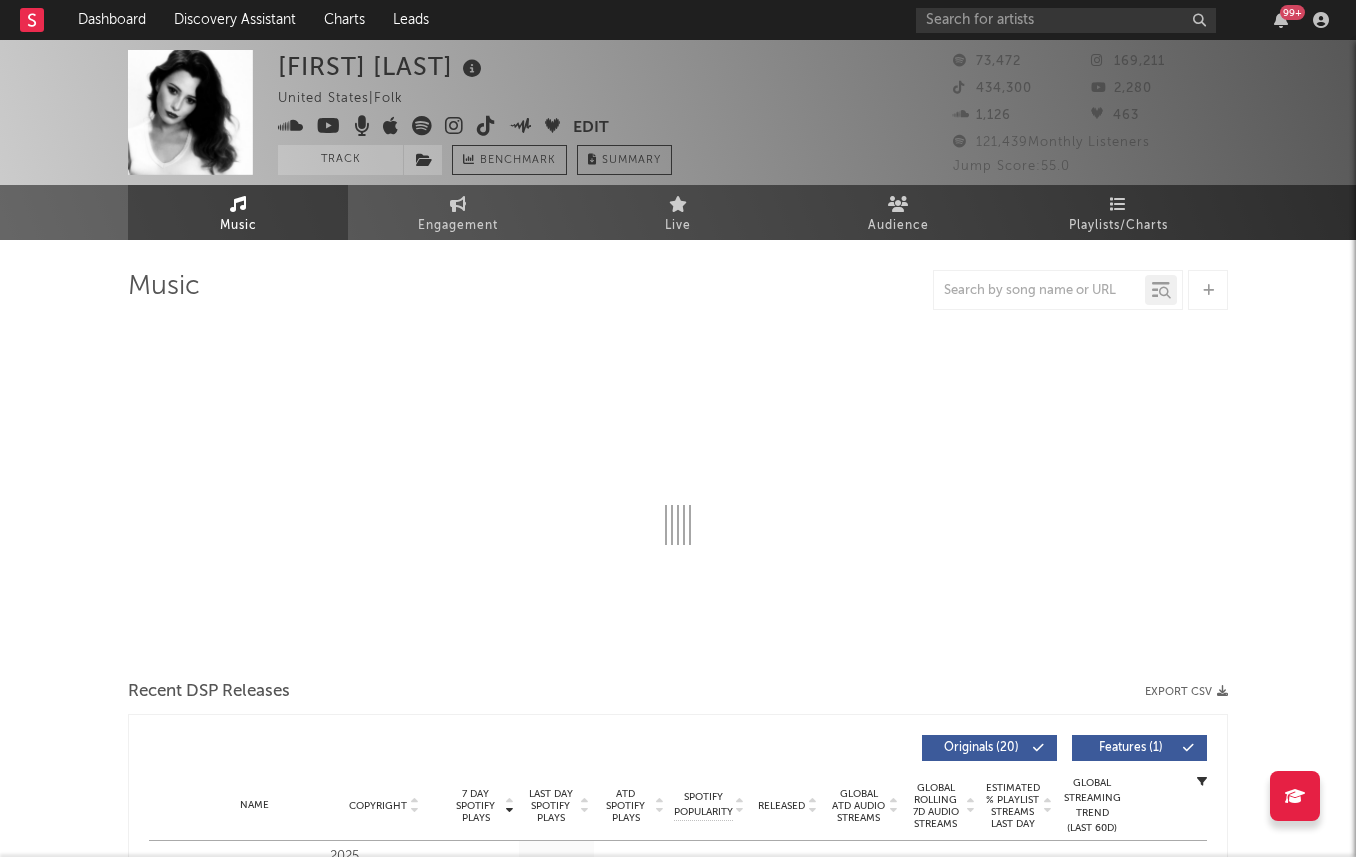 select on "6m" 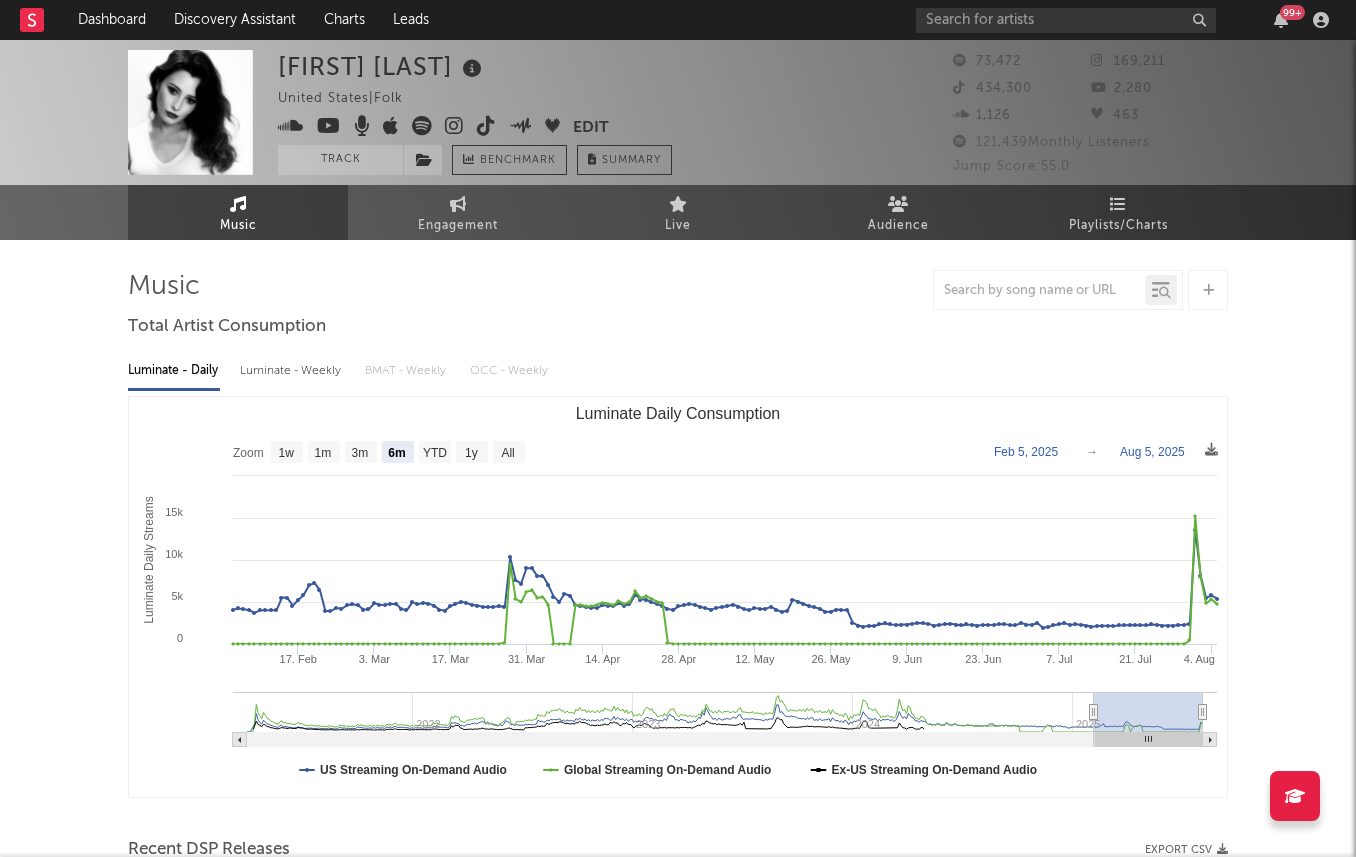 scroll, scrollTop: 0, scrollLeft: 0, axis: both 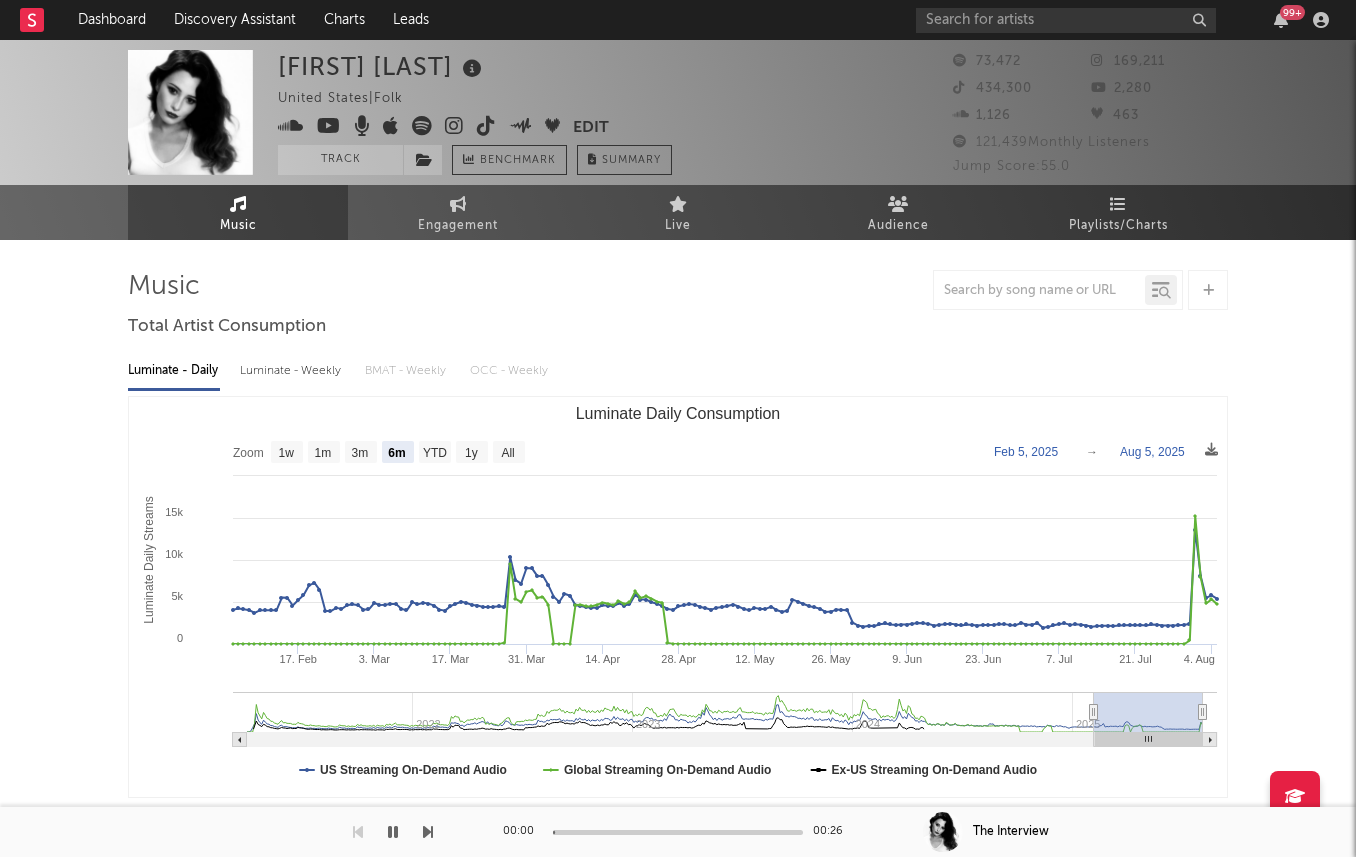 click on "Luminate - Daily Luminate - Weekly BMAT - Weekly OCC - Weekly Zoom 1w 1m 3m 6m YTD 1y All 2025-02-05 2025-08-05 Created with Highcharts 10.3.3 Luminate Daily Streams Luminate Daily Consumption 17. Feb 3. Mar 17. Mar 31. Mar 14. Apr 28. Apr 12. May 26. May 9. Jun 23. Jun 7. Jul 21. Jul 4. Aug 2022 2023 2024 2025 0 5k 10k 15k 20k Zoom 1w 1m 3m 6m YTD 1y All Feb 5, 2025 → Aug 5, 2025 US Streaming On-Demand Audio Global Streaming On-Demand Audio Ex-US Streaming On-Demand Audio" at bounding box center (678, 573) 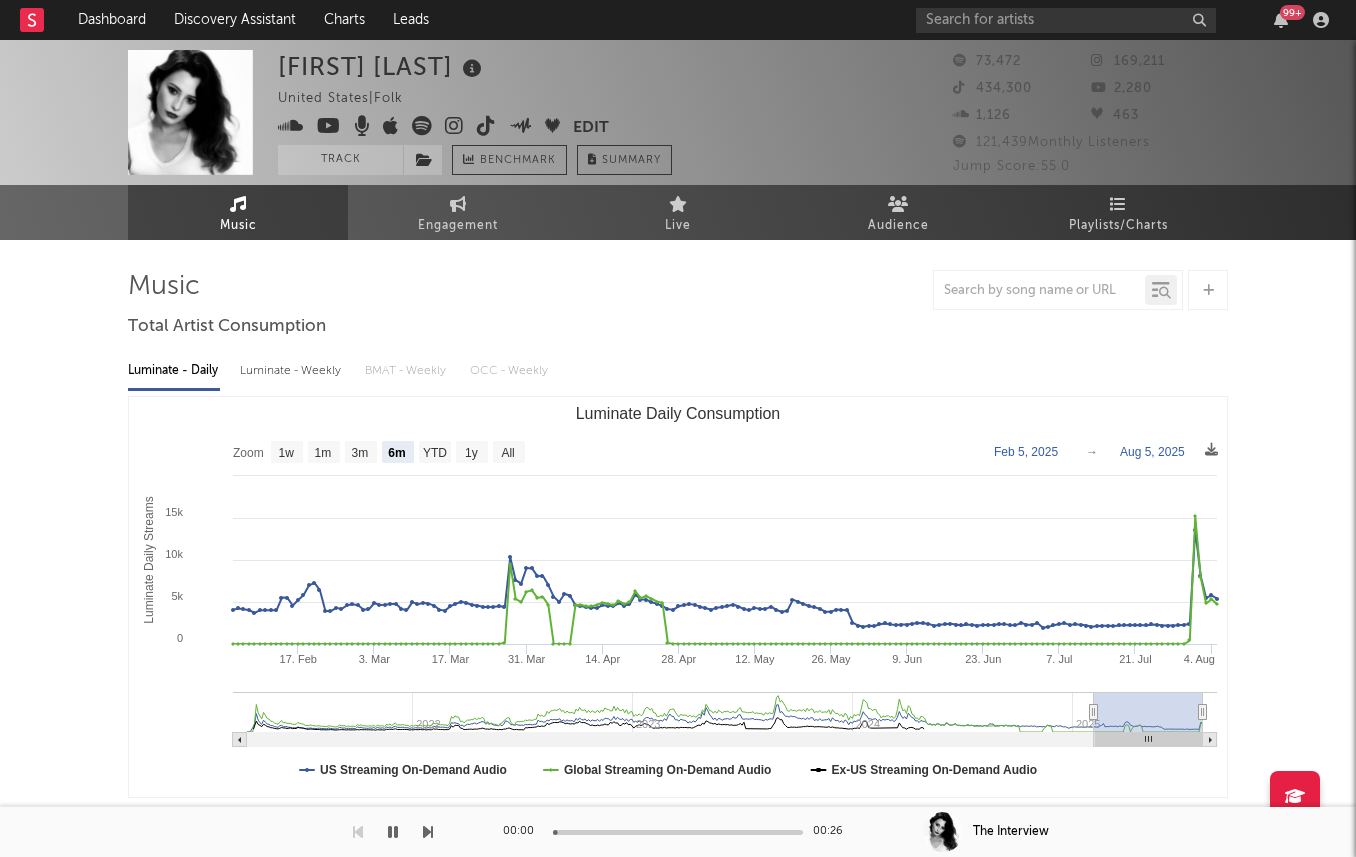 click on "Luminate - Weekly" at bounding box center (292, 371) 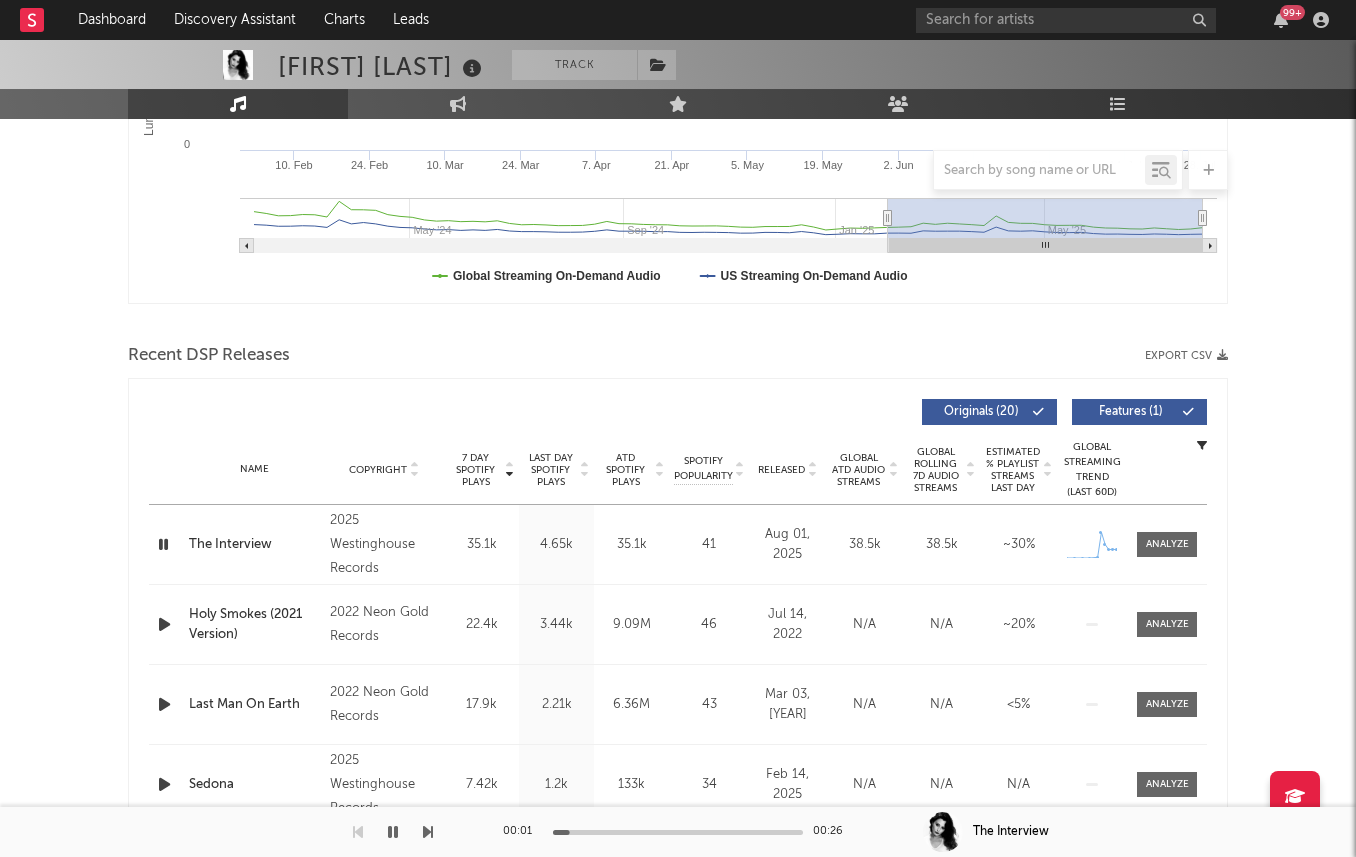 scroll, scrollTop: 519, scrollLeft: 0, axis: vertical 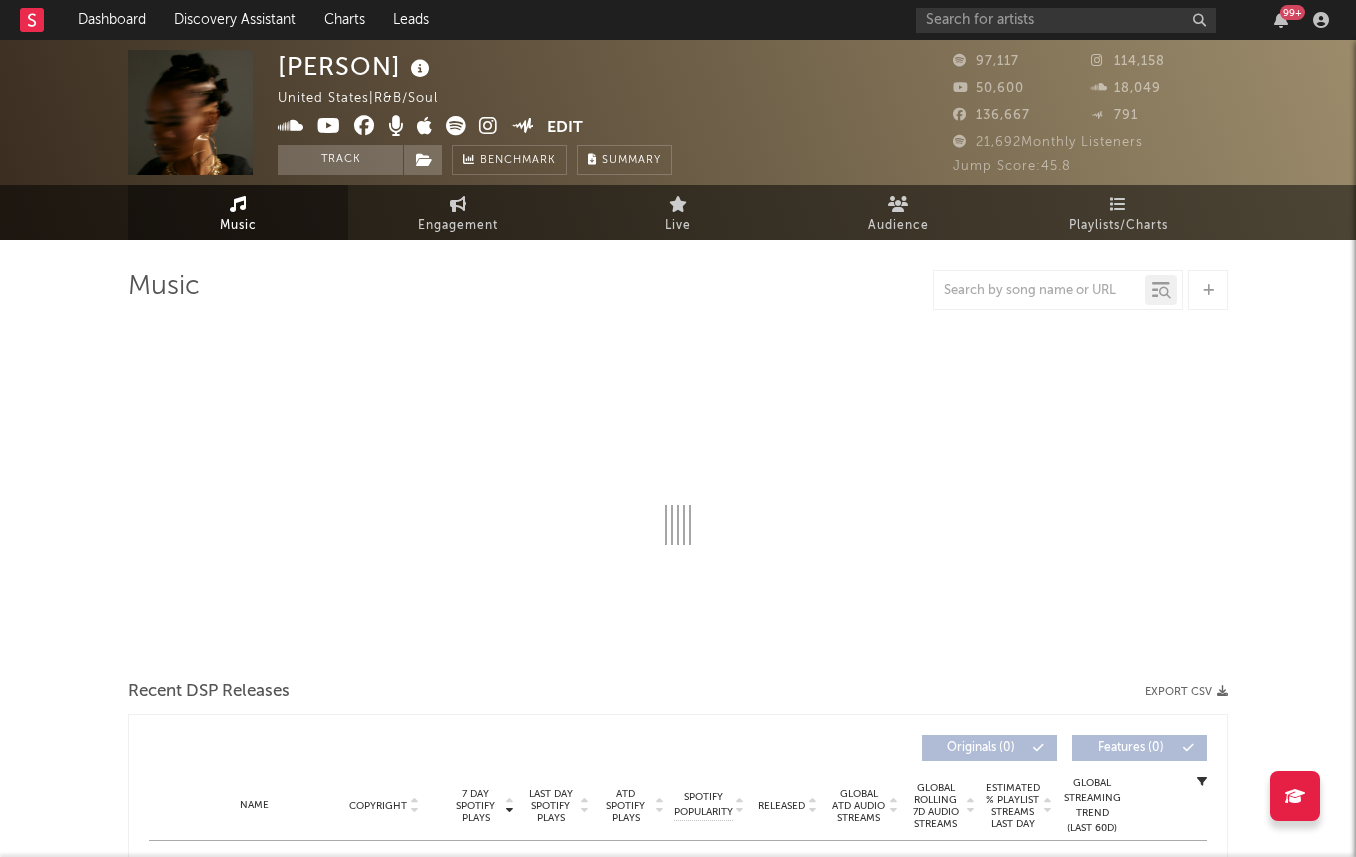select on "6m" 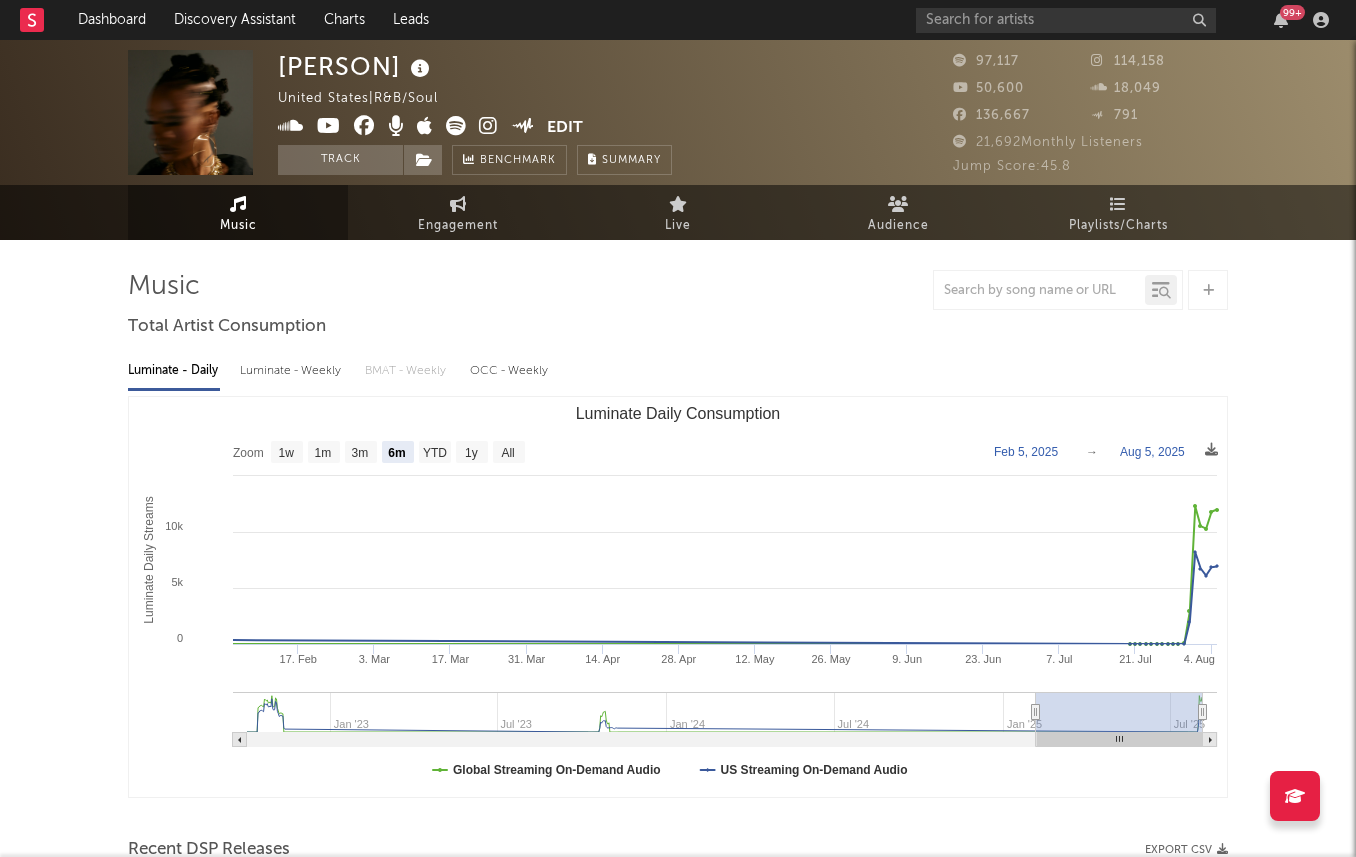 scroll, scrollTop: 0, scrollLeft: 0, axis: both 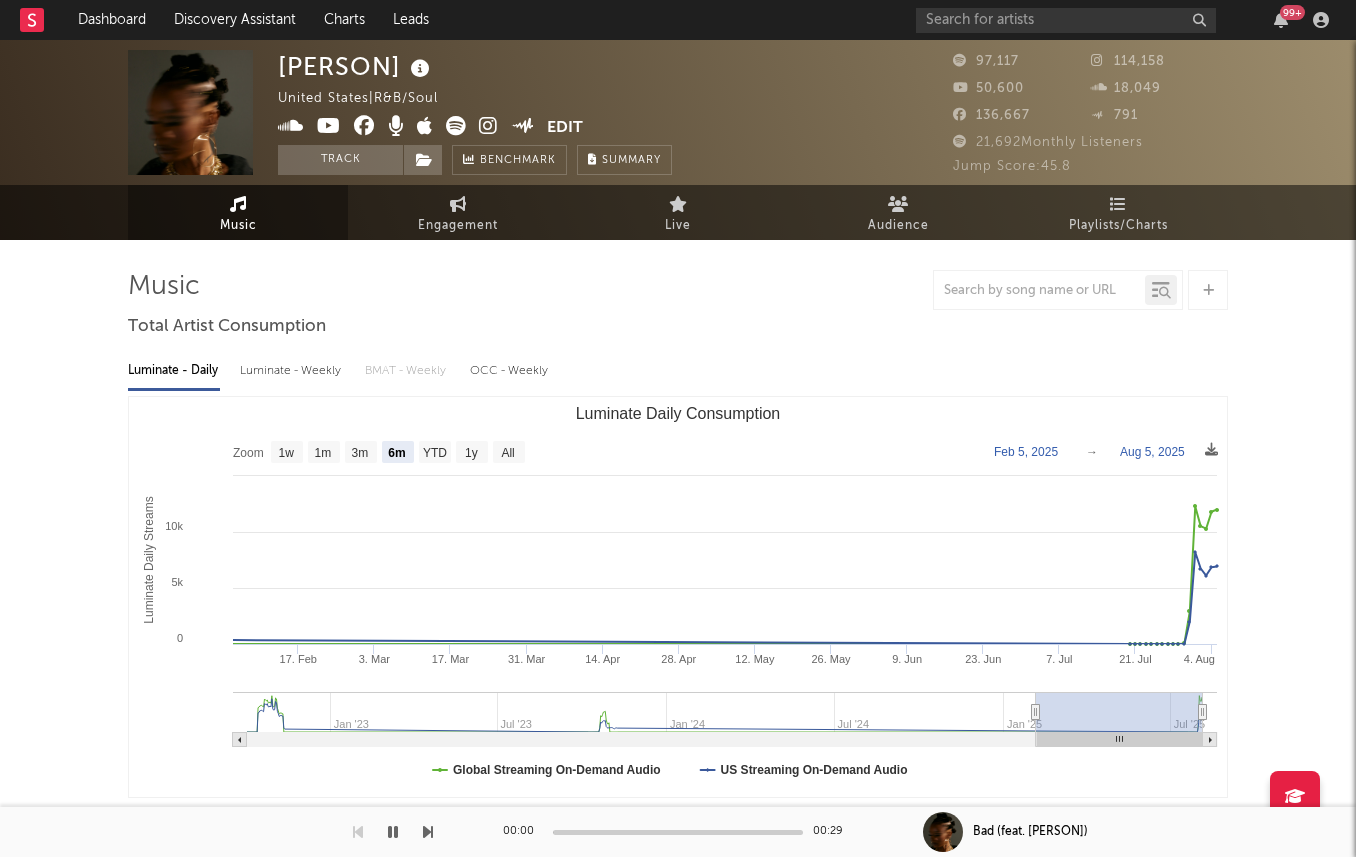 click on "Luminate - Weekly" at bounding box center [292, 371] 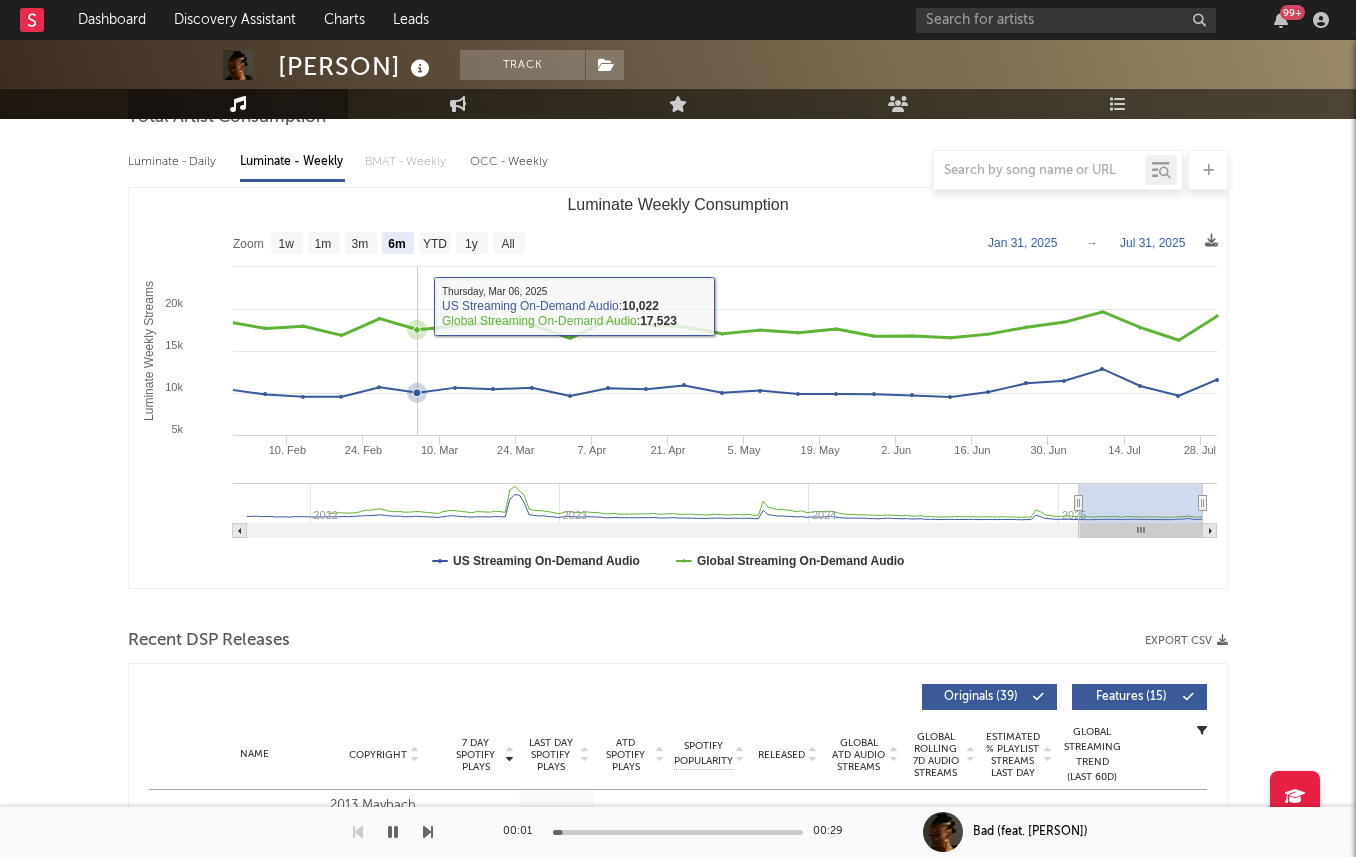 scroll, scrollTop: 659, scrollLeft: 0, axis: vertical 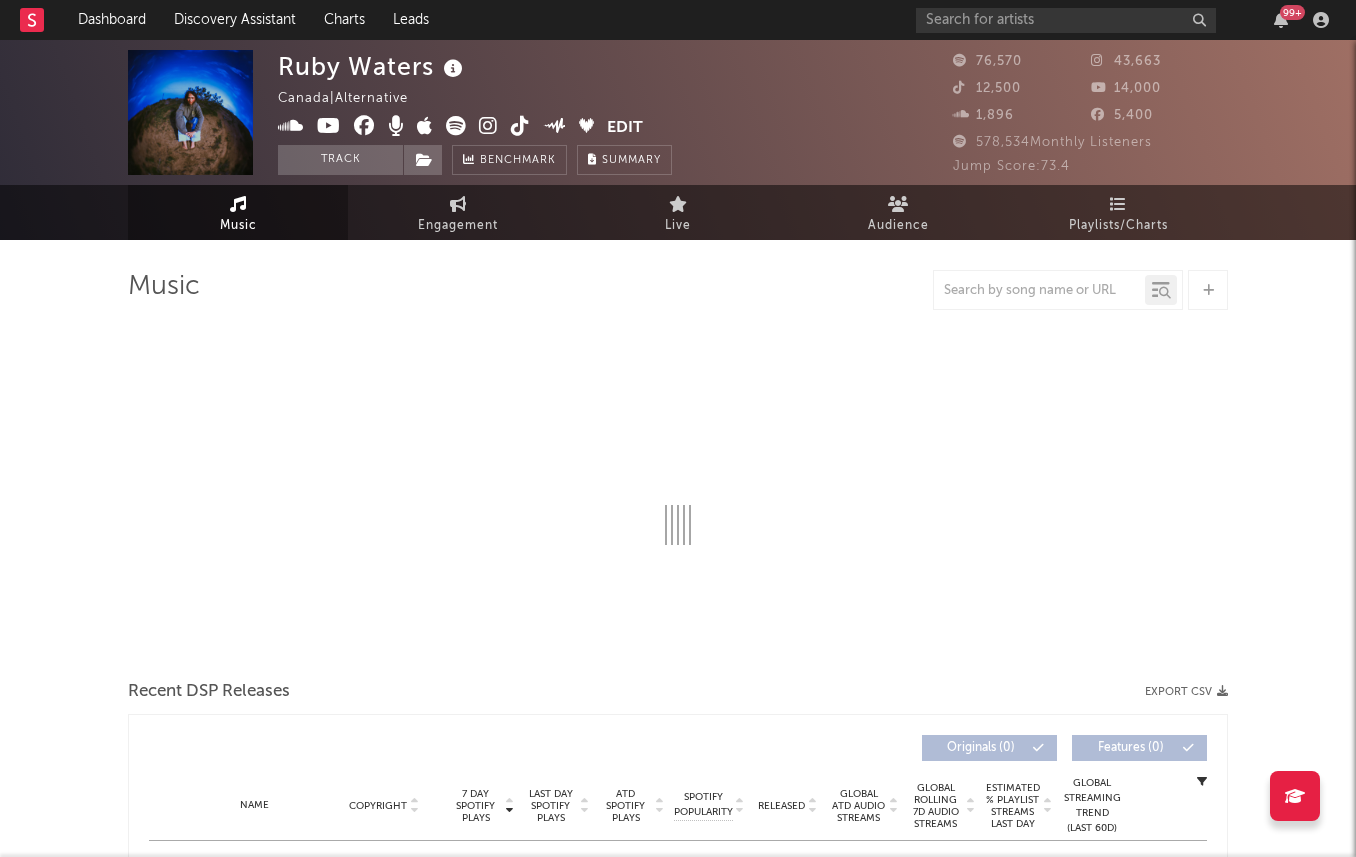 select on "6m" 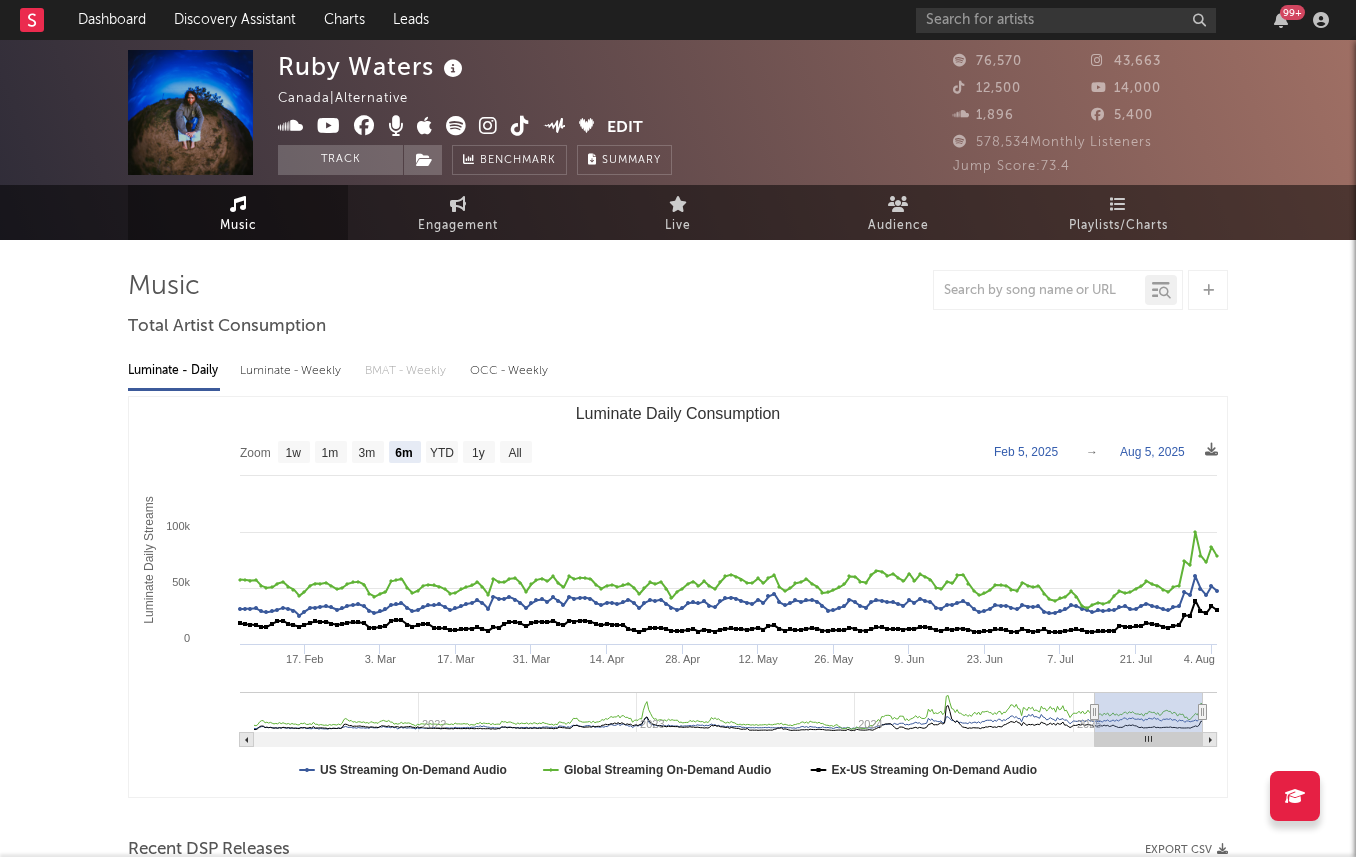 scroll, scrollTop: 0, scrollLeft: 0, axis: both 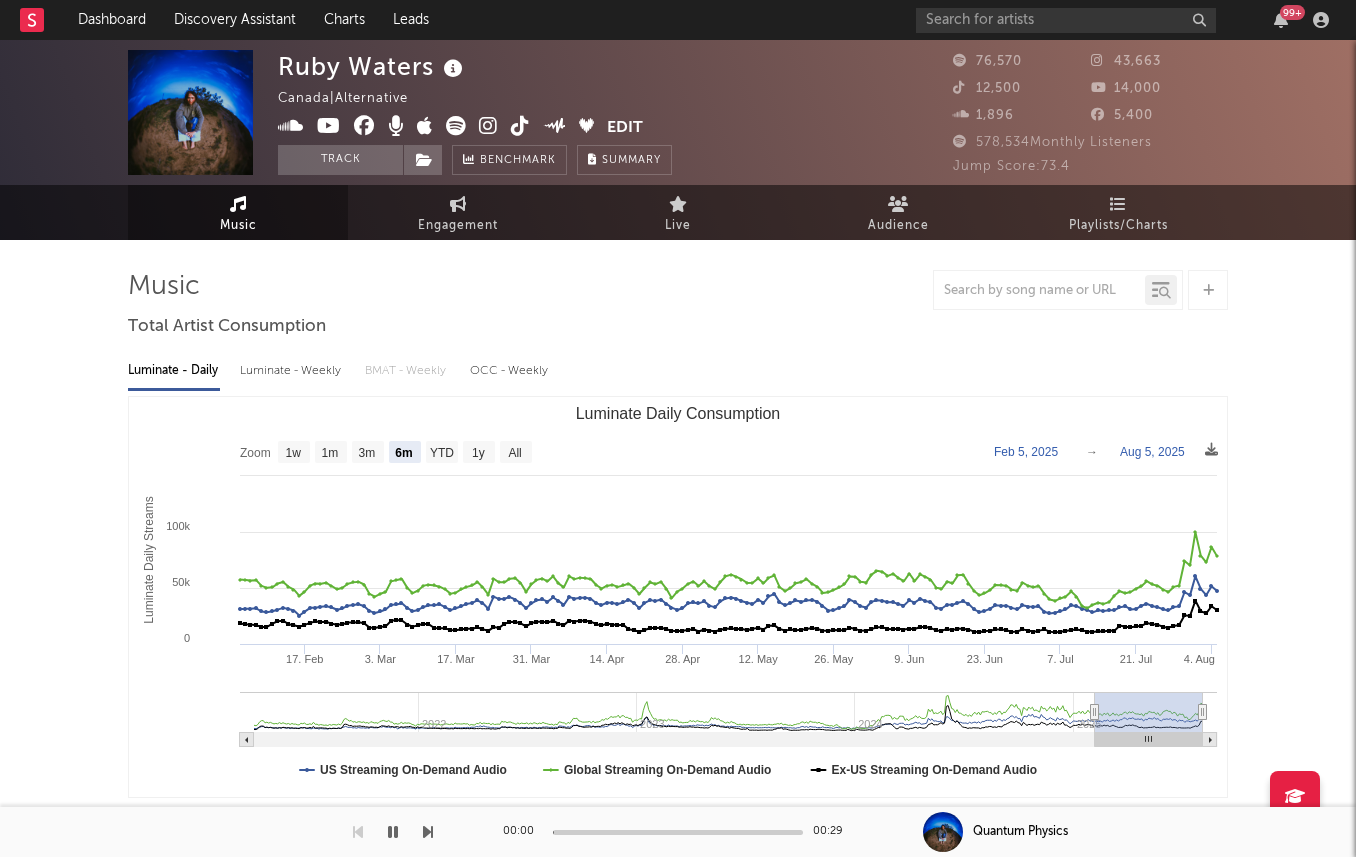 click on "Luminate - Weekly" at bounding box center (292, 371) 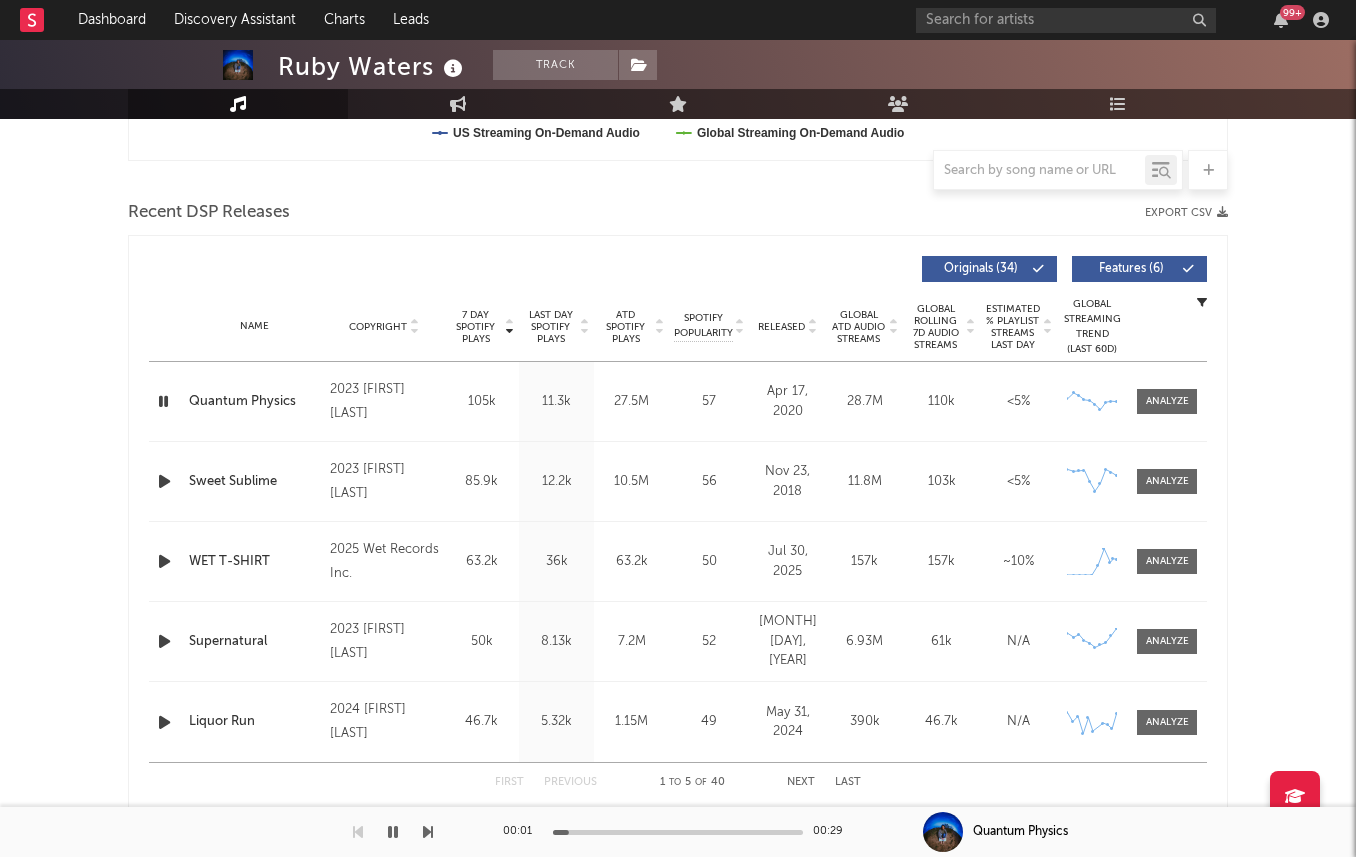 scroll, scrollTop: 620, scrollLeft: 0, axis: vertical 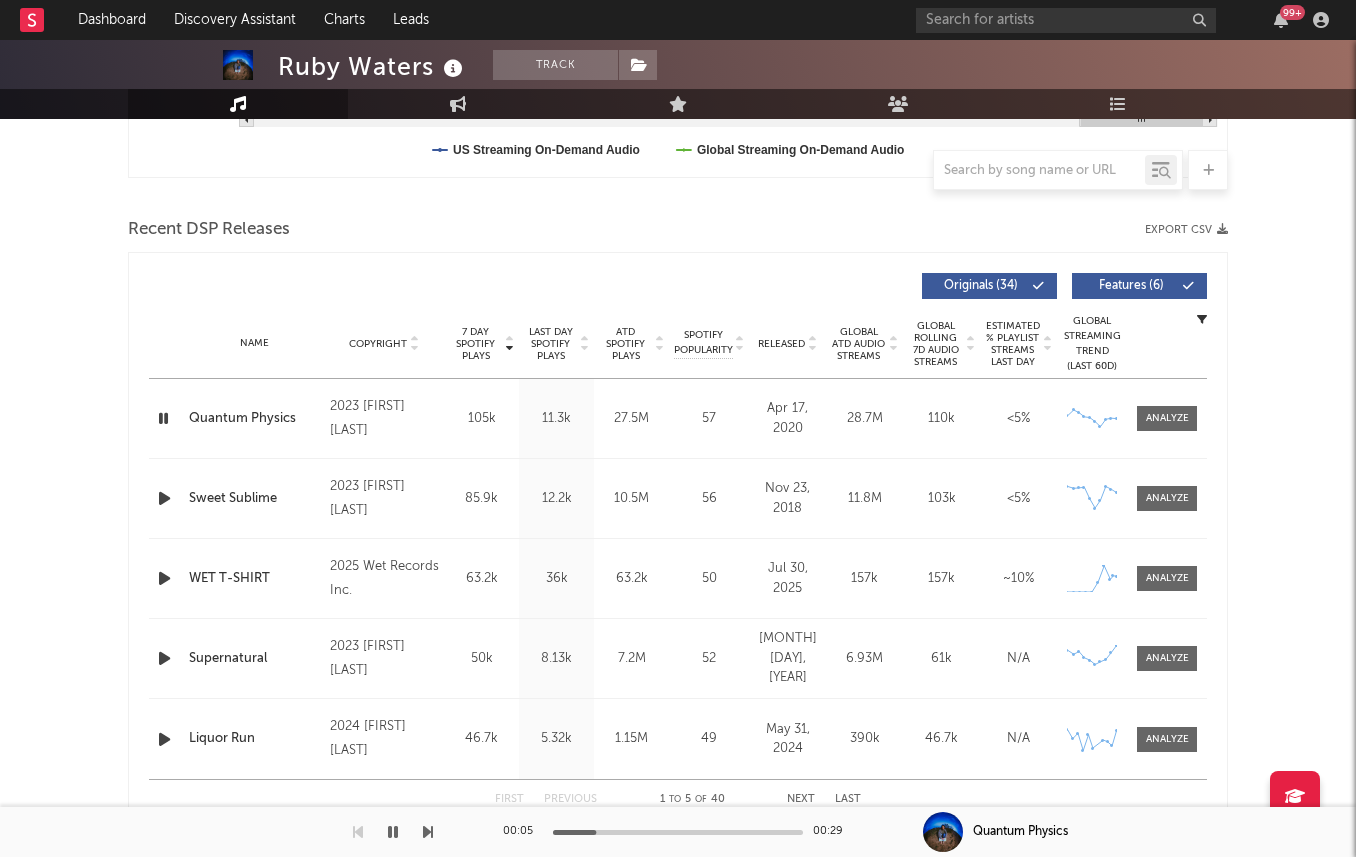 click on "Last Day Spotify Plays" at bounding box center (550, 344) 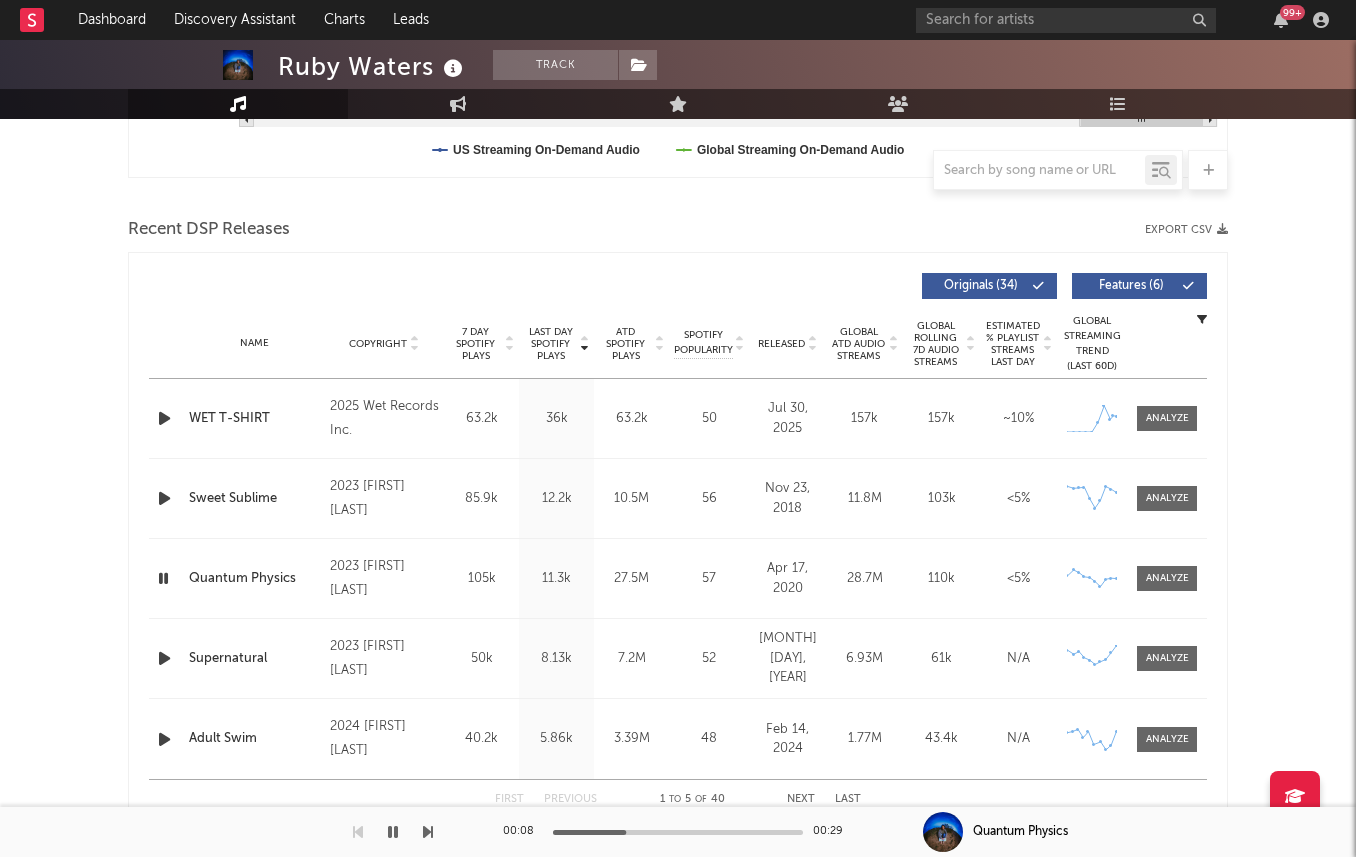 click on "7 Day Spotify Plays" at bounding box center (475, 344) 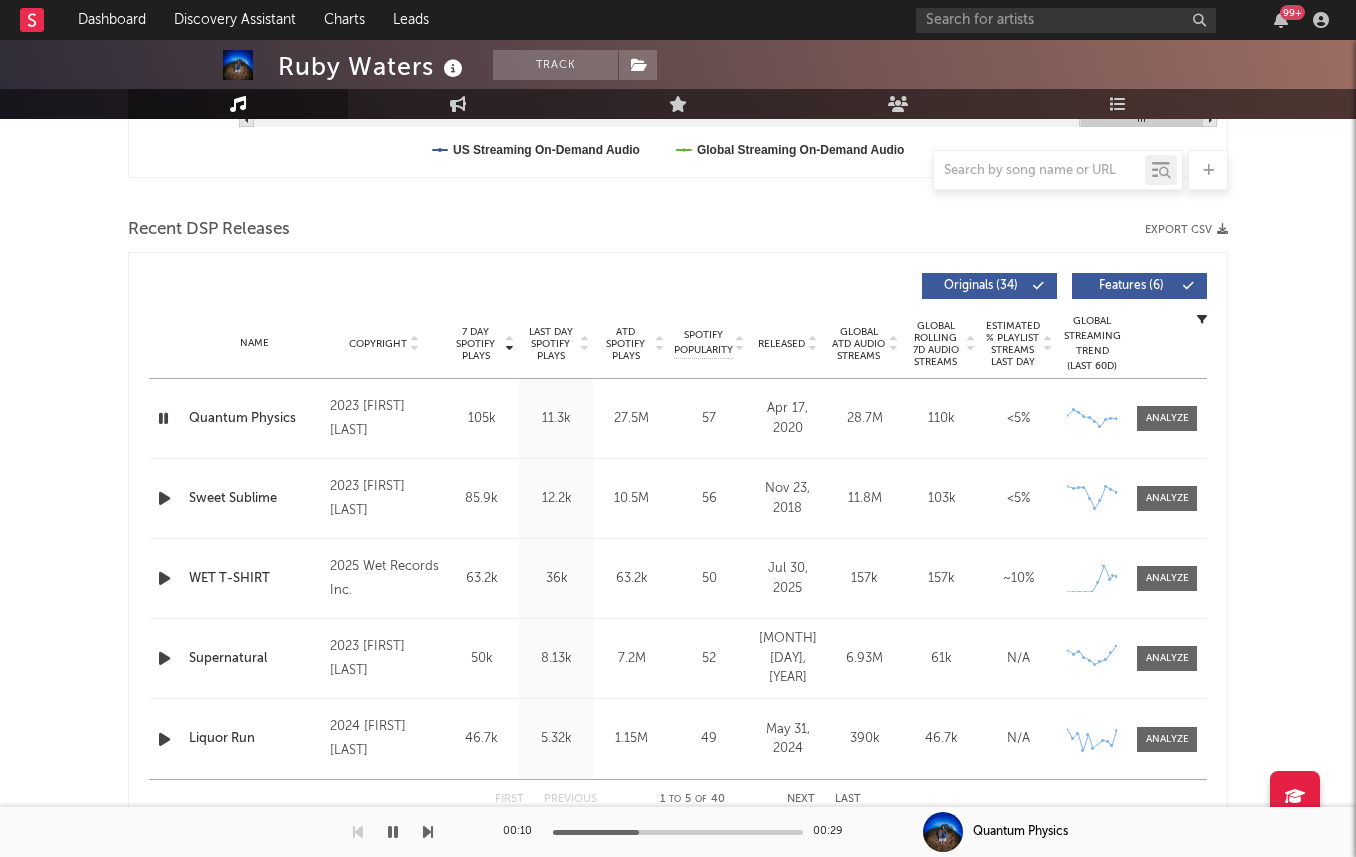click at bounding box center [164, 578] 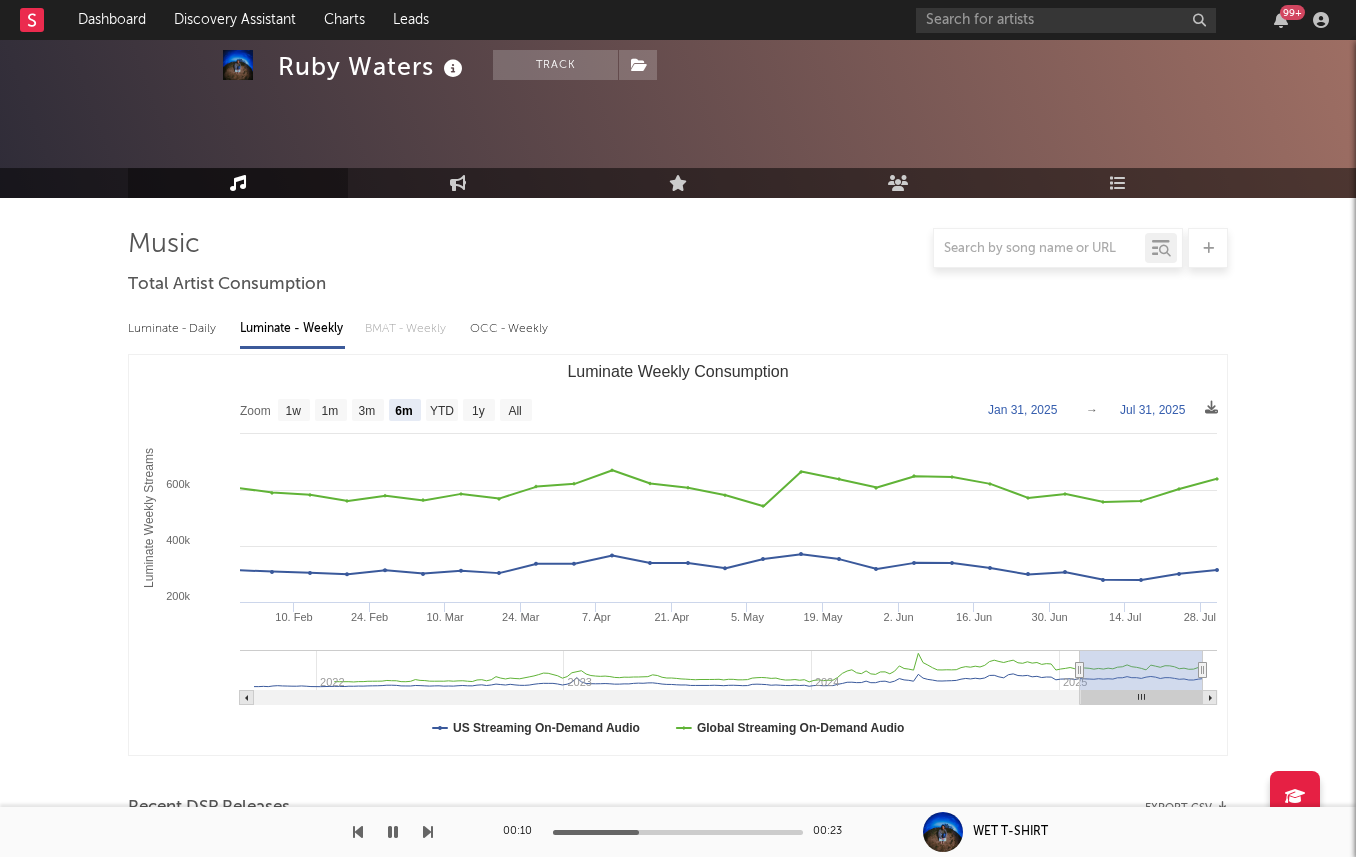 scroll, scrollTop: 0, scrollLeft: 0, axis: both 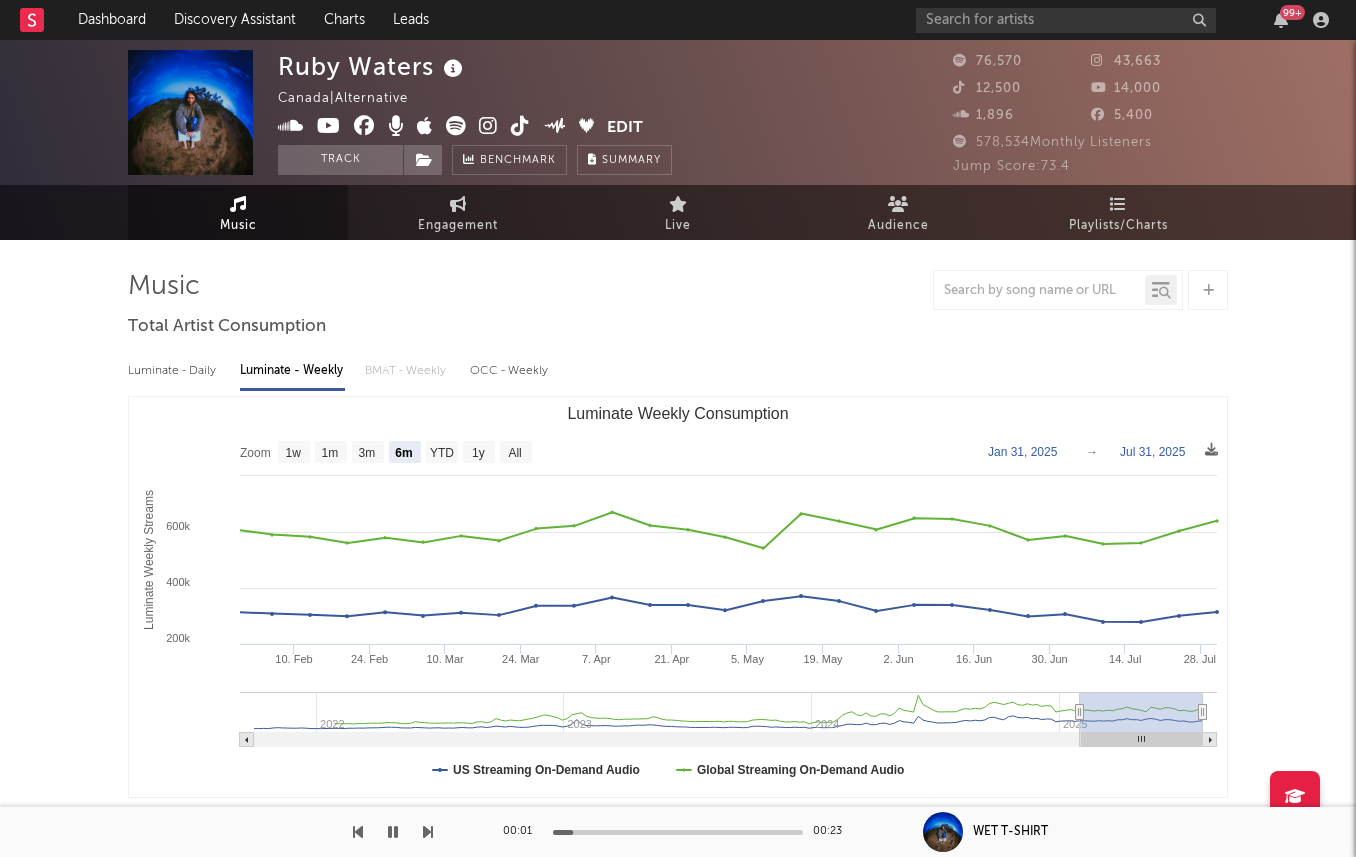 click at bounding box center [488, 126] 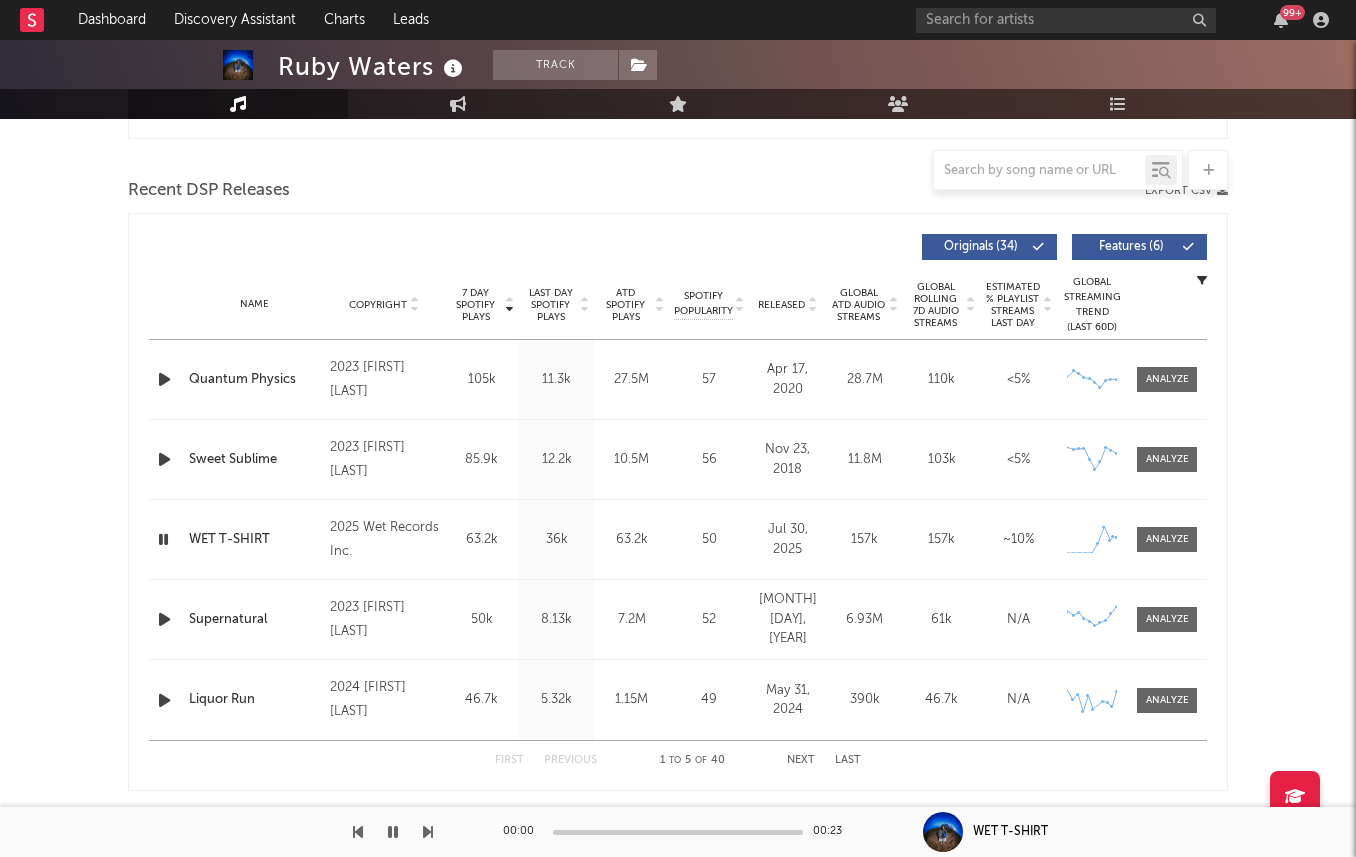 scroll, scrollTop: 668, scrollLeft: 0, axis: vertical 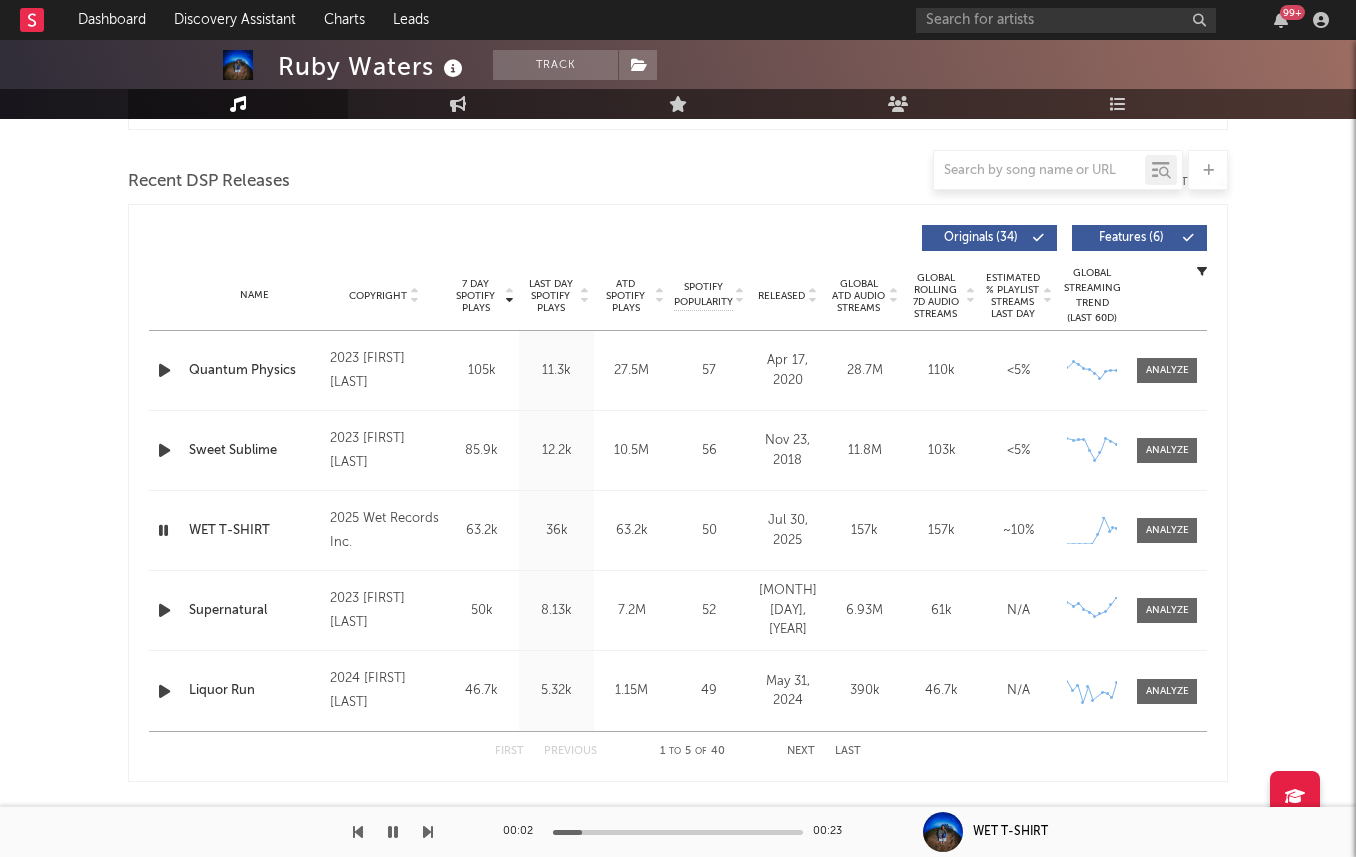 click on "Name Copyright Label Album Names Composer Names 7 Day Spotify Plays Last Day Spotify Plays ATD Spotify Plays Spotify Popularity Total US Streams Total US SES Total UK Streams Total UK Audio Streams UK Weekly Streams UK Weekly Audio Streams Released US ATD Audio Streams US Rolling 7D Audio Streams US Rolling WoW % Chg Global ATD Audio Streams Global Rolling 7D Audio Streams Global Rolling WoW % Chg Estimated % Playlist Streams Last Day Global Streaming Trend (Last 60D) Ex-US Streaming Trend (Last 60D) US Streaming Trend (Last 60D) Global Latest Day Audio Streams US Latest Day Audio Streams" at bounding box center (678, 296) 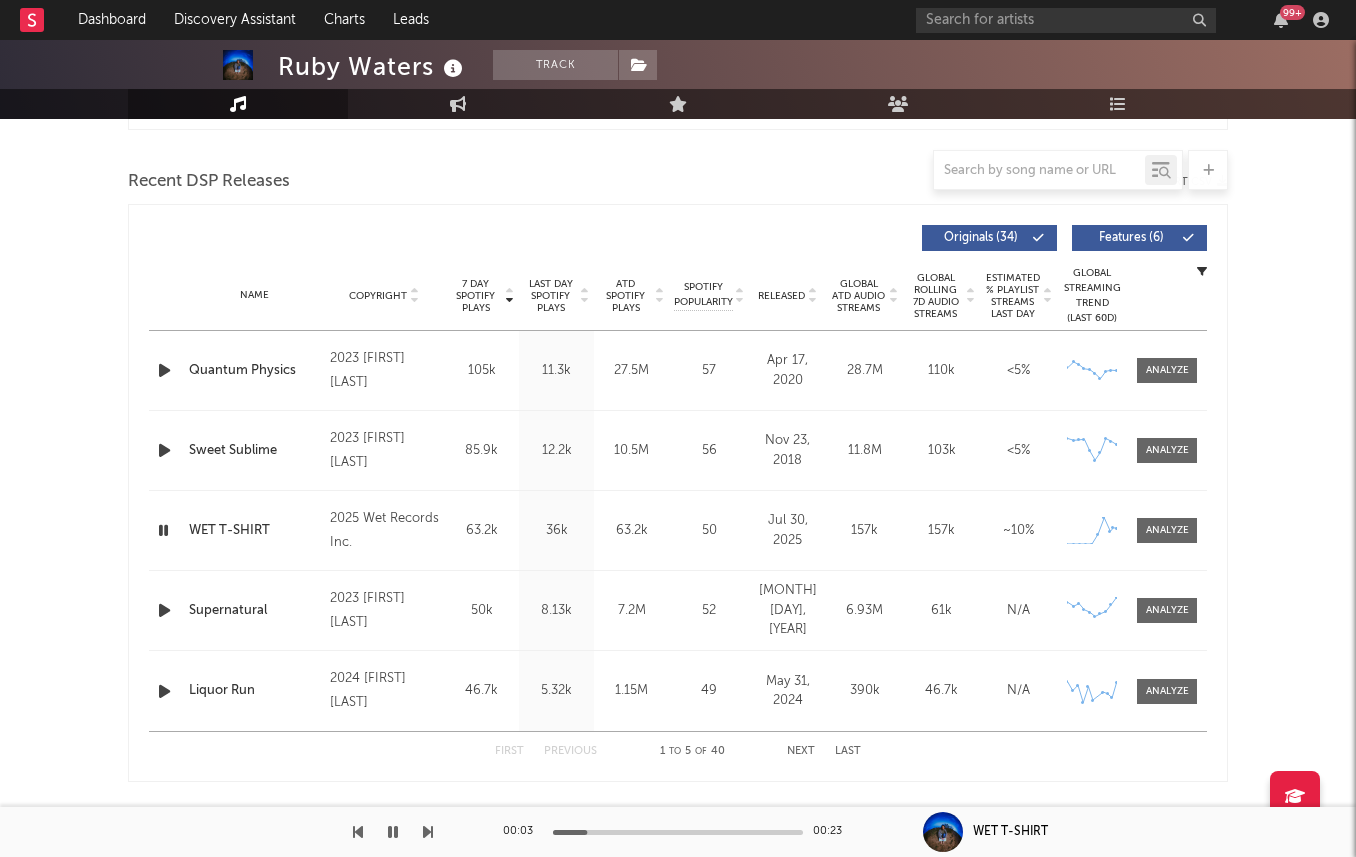 click on "Released" at bounding box center [781, 296] 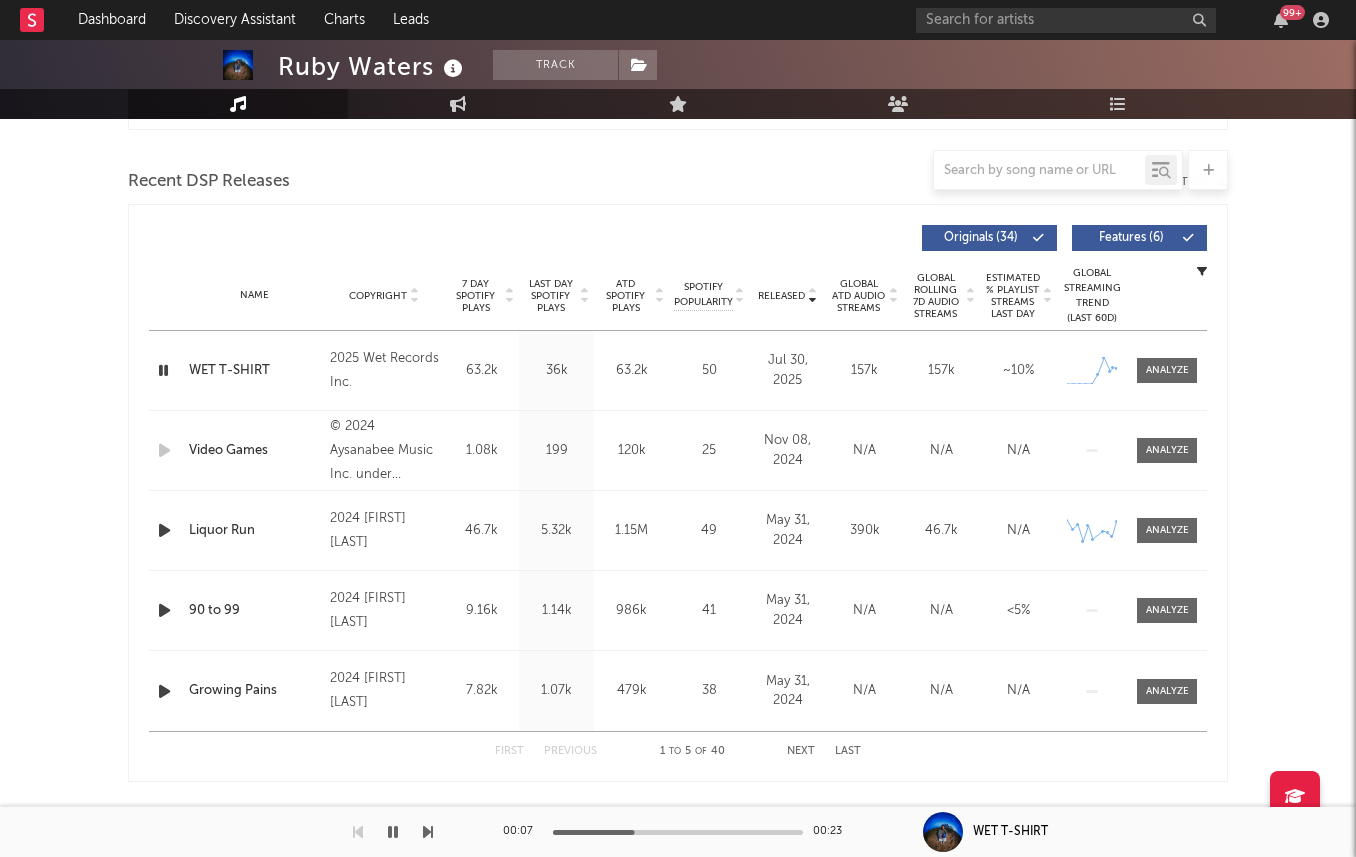 click on "7 Day Spotify Plays" at bounding box center [475, 296] 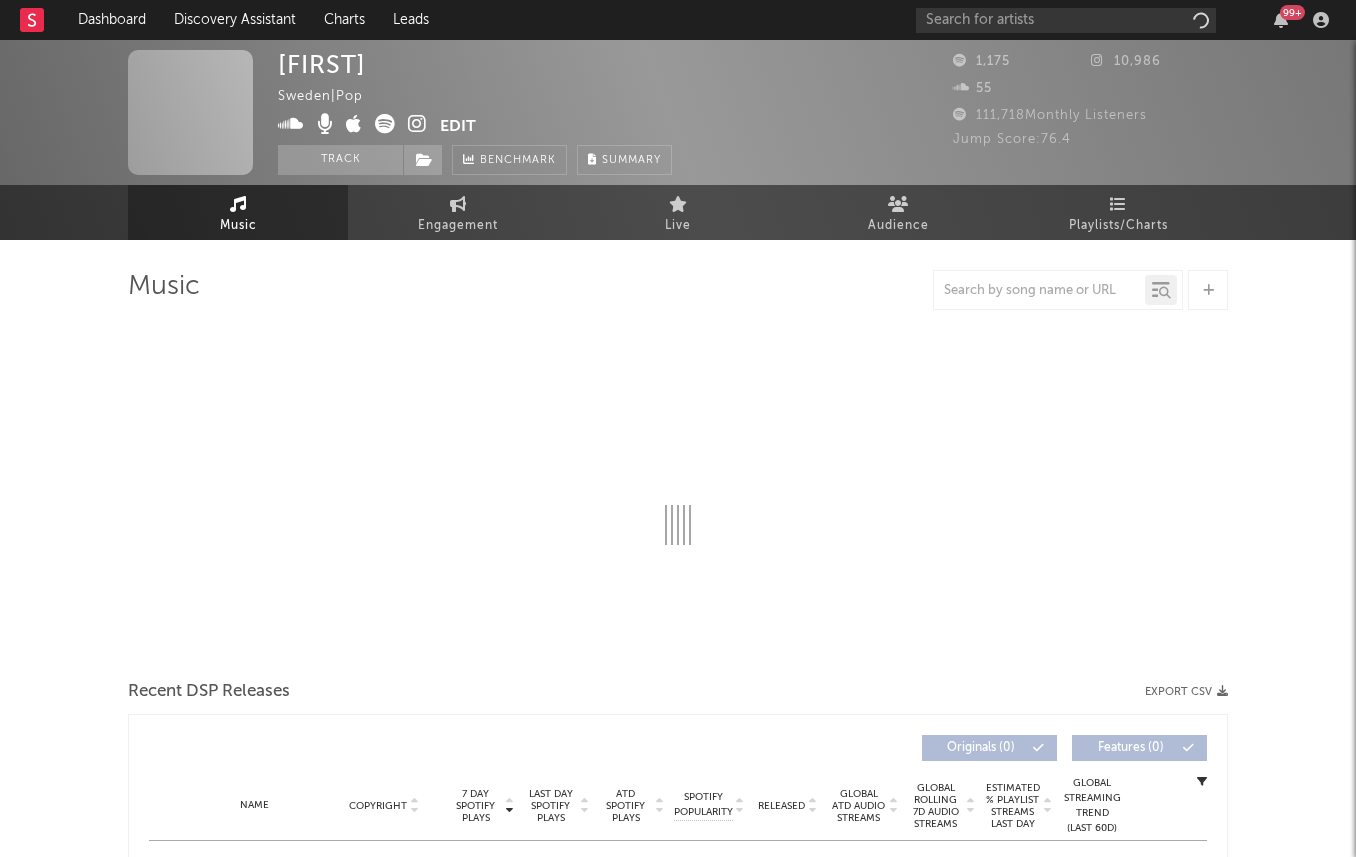 select on "6m" 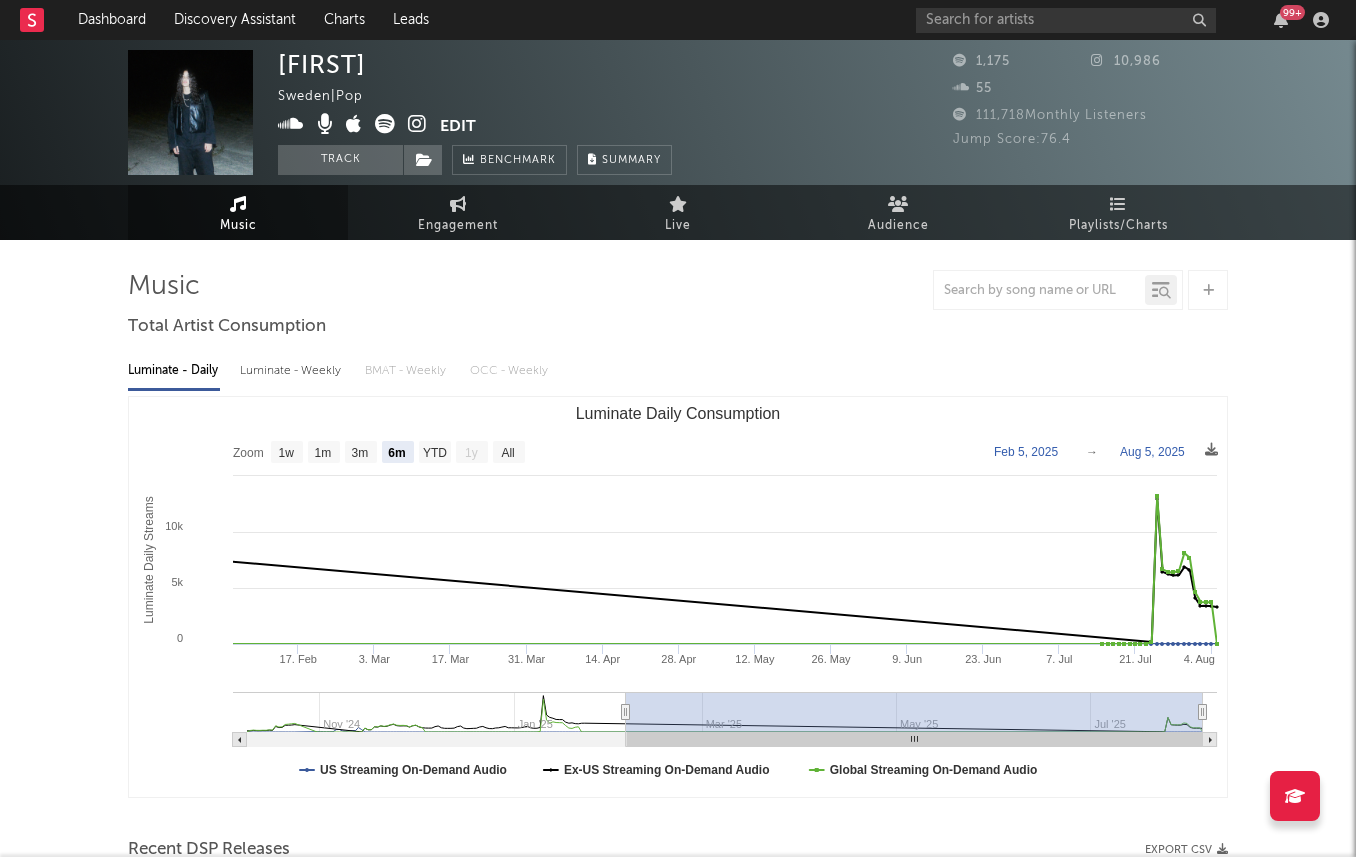 scroll, scrollTop: 0, scrollLeft: 0, axis: both 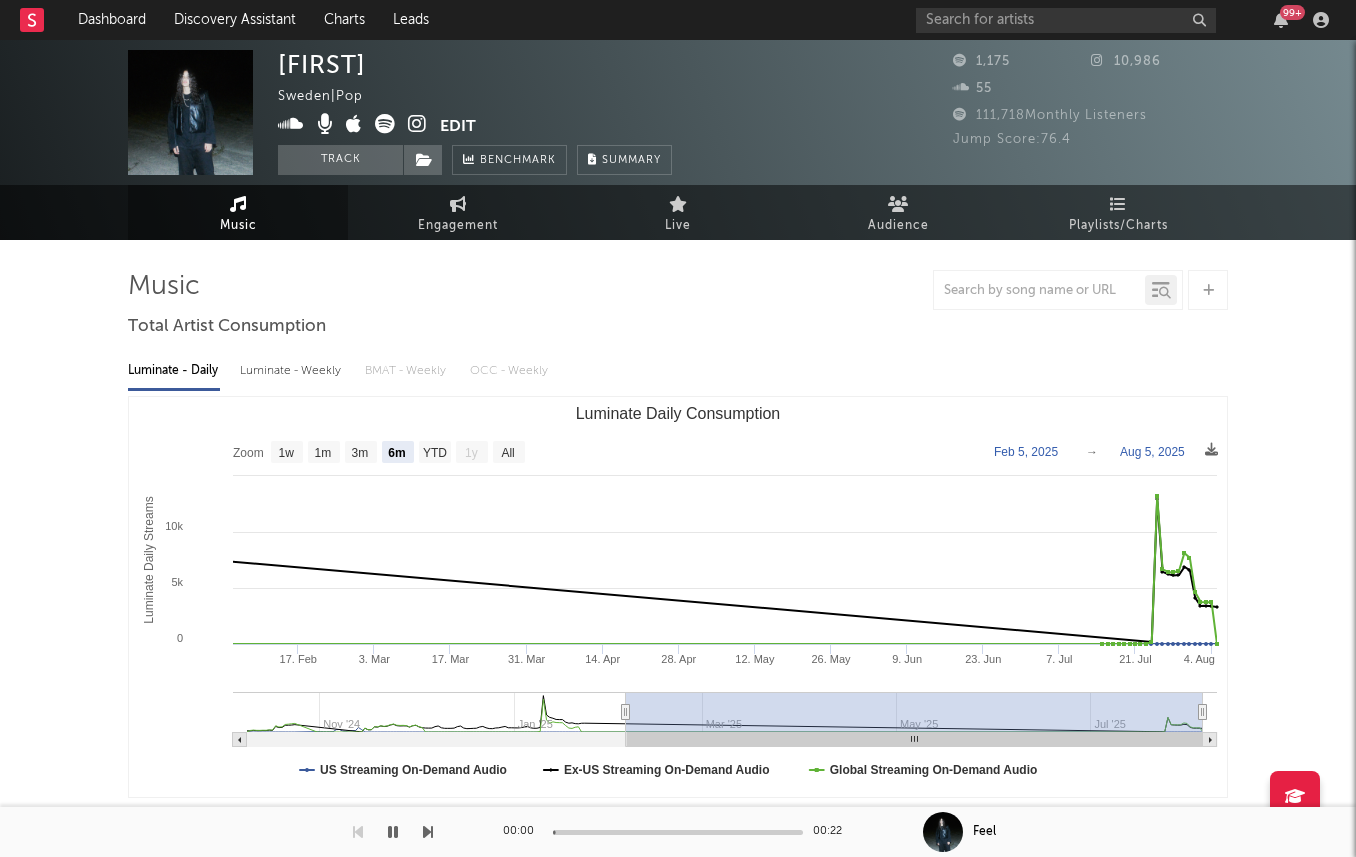 click on "Luminate - Weekly" at bounding box center [292, 371] 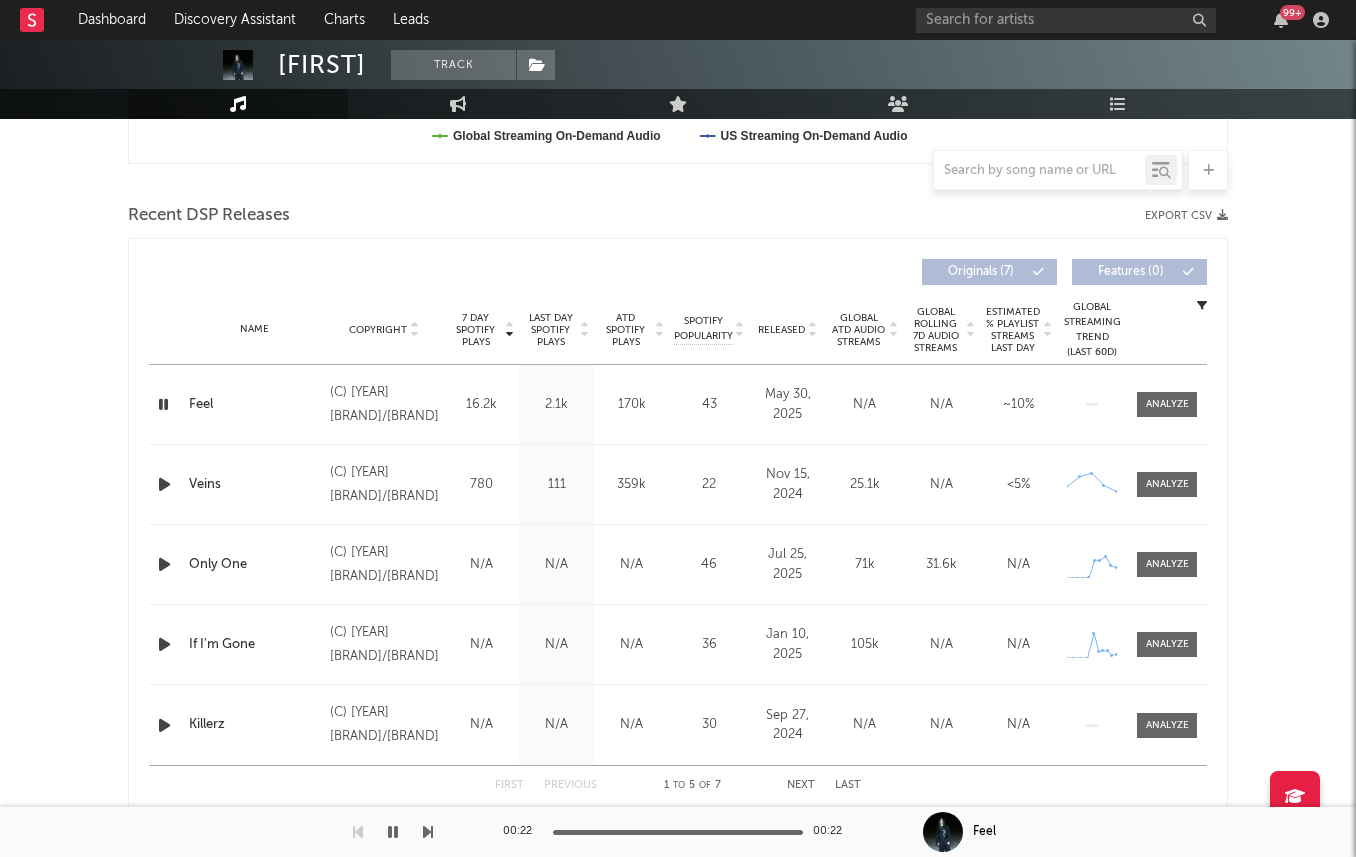 scroll, scrollTop: 662, scrollLeft: 0, axis: vertical 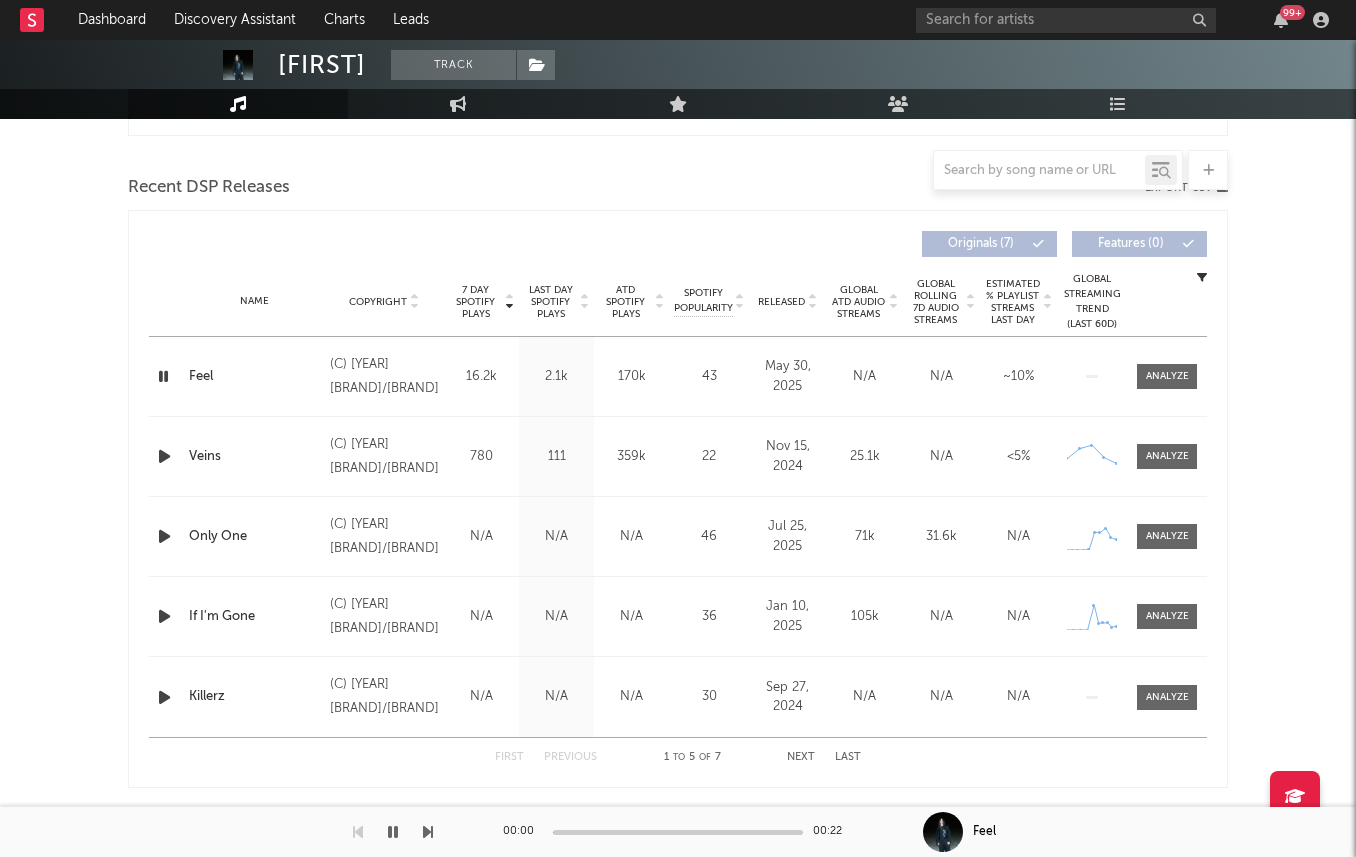 click on "Last Day Spotify Plays" at bounding box center [550, 302] 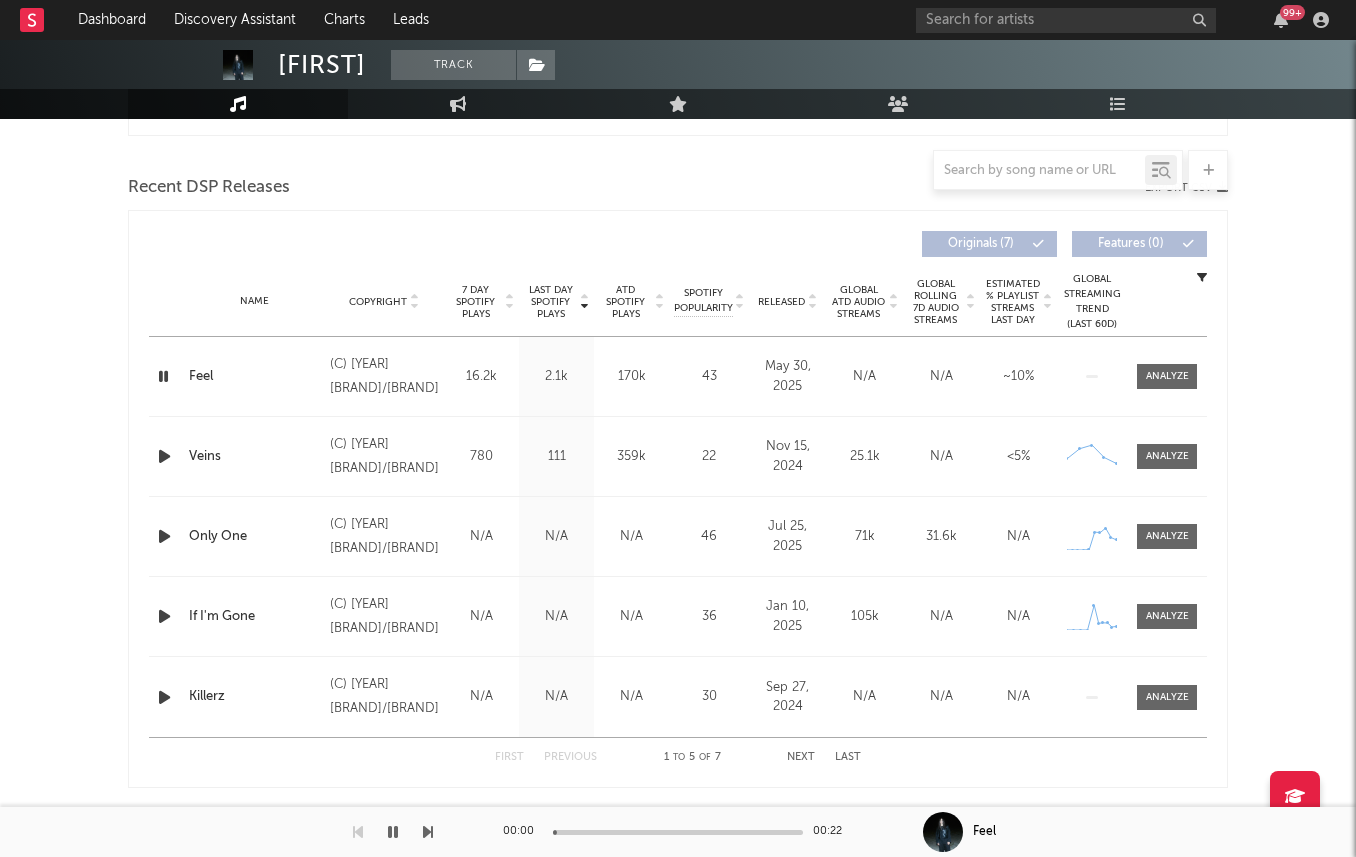 click at bounding box center (509, 306) 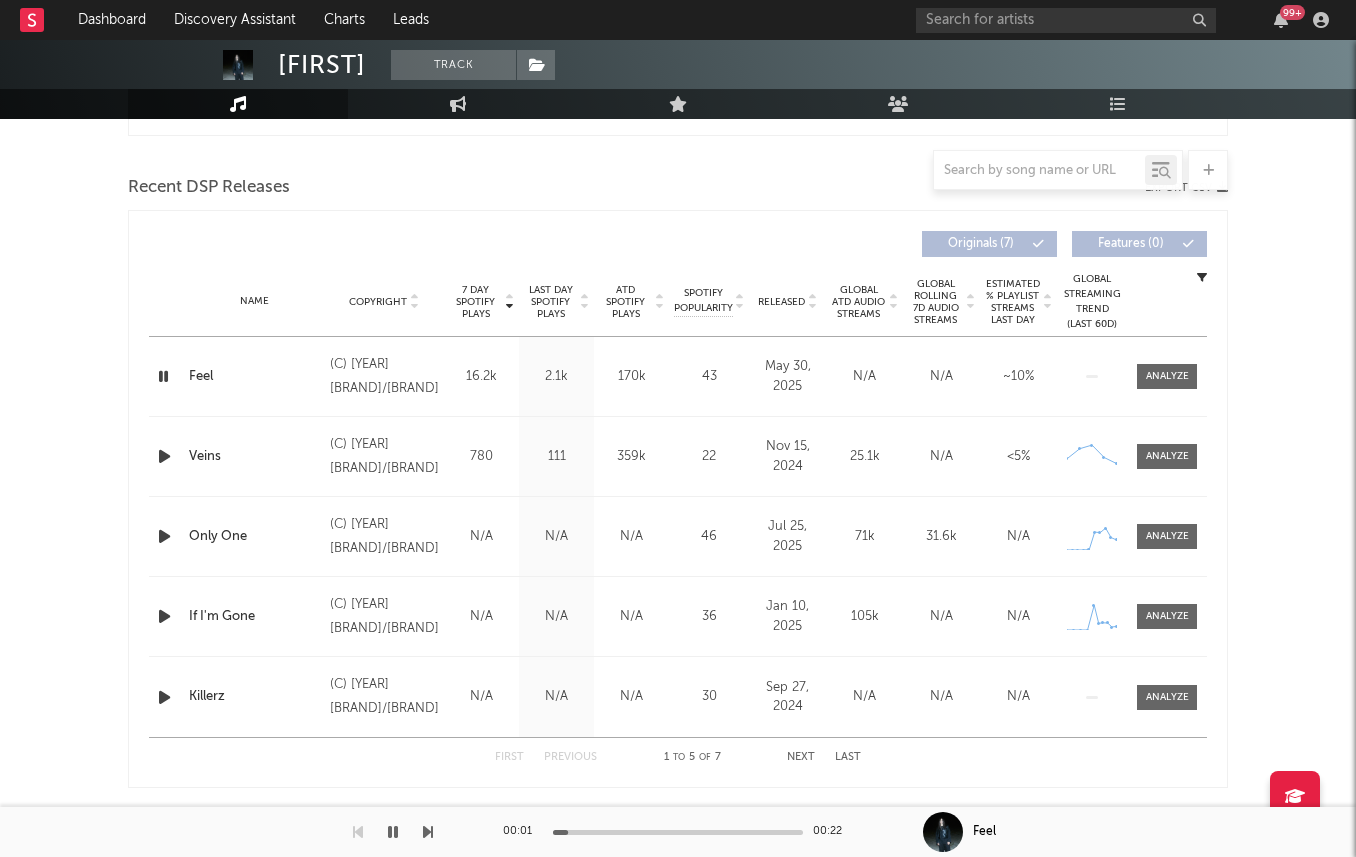 click on "7 Day Spotify Plays" at bounding box center (475, 302) 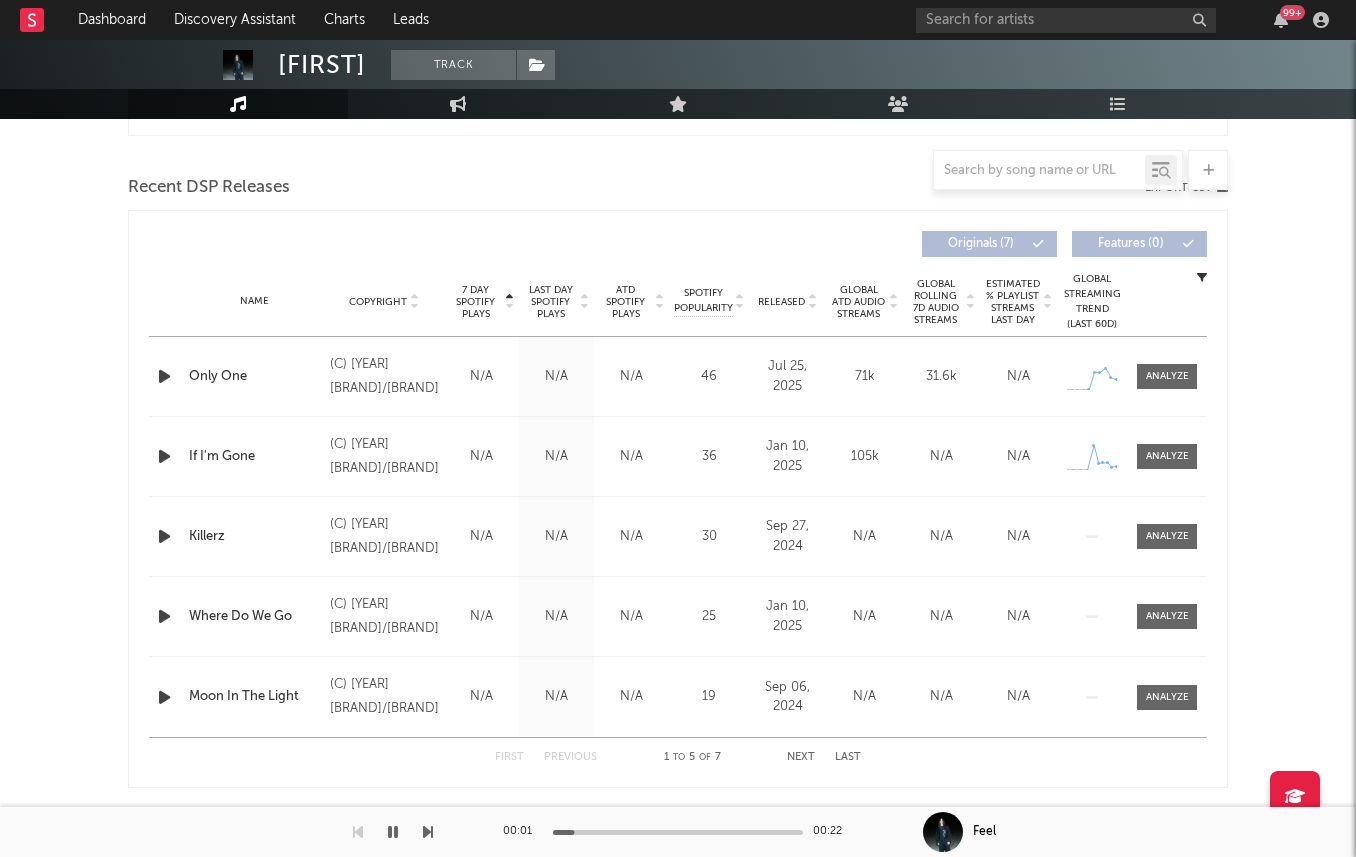 click on "7 Day Spotify Plays" at bounding box center (475, 302) 